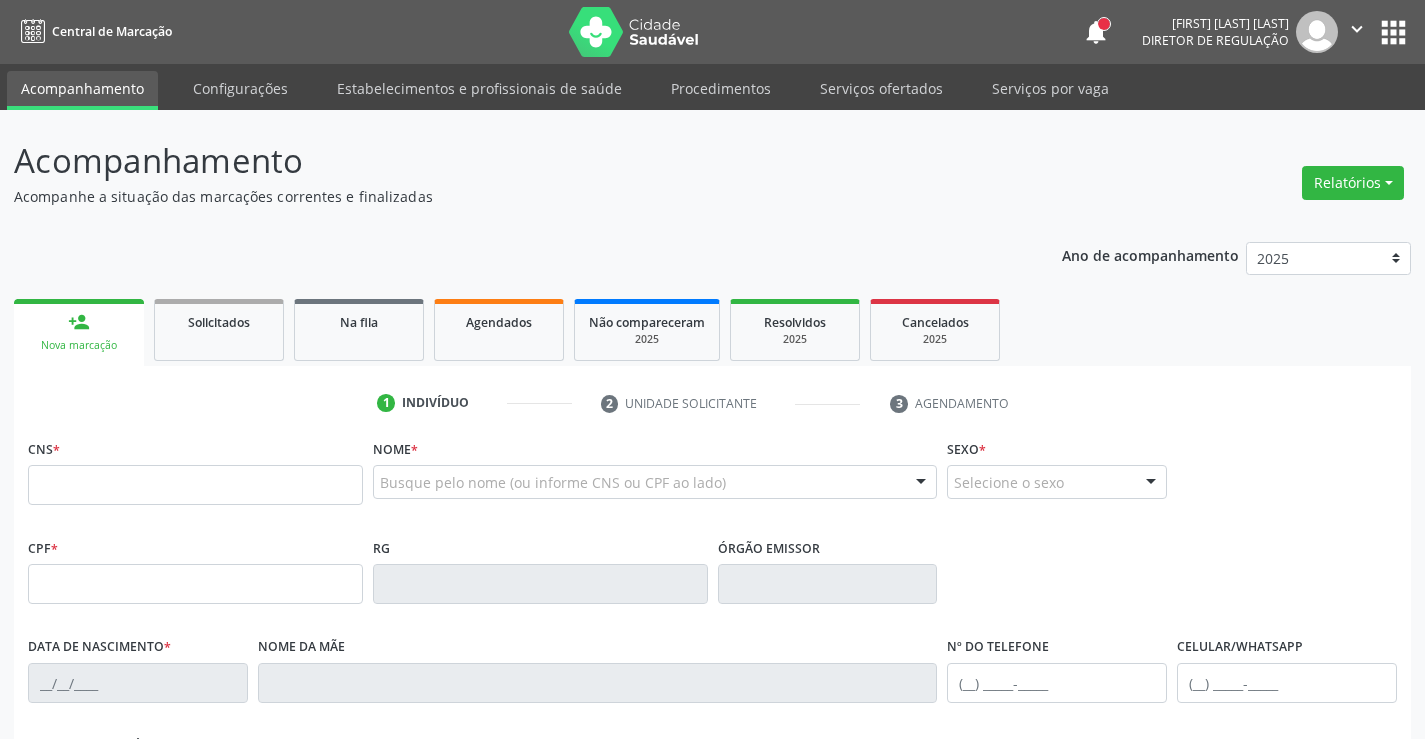 scroll, scrollTop: 0, scrollLeft: 0, axis: both 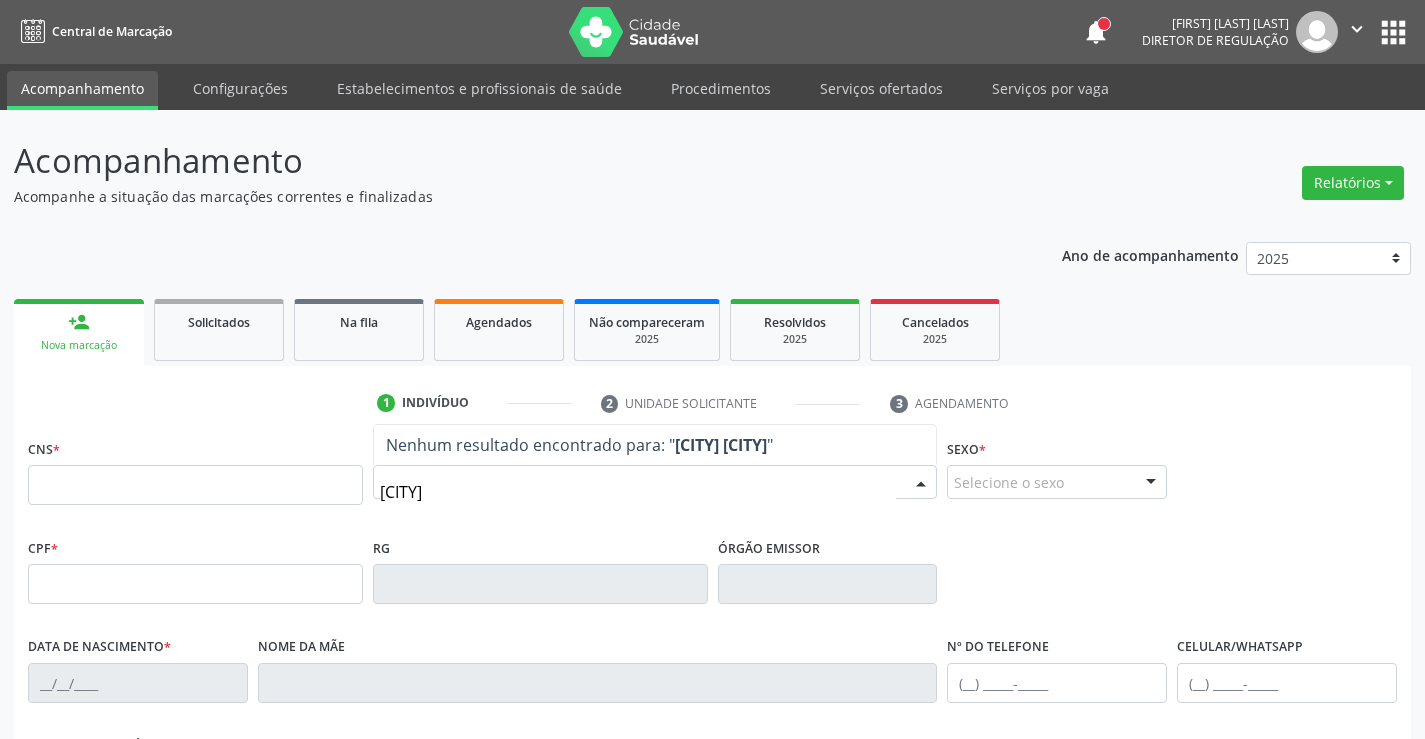 type on "[CITY] [CITY]" 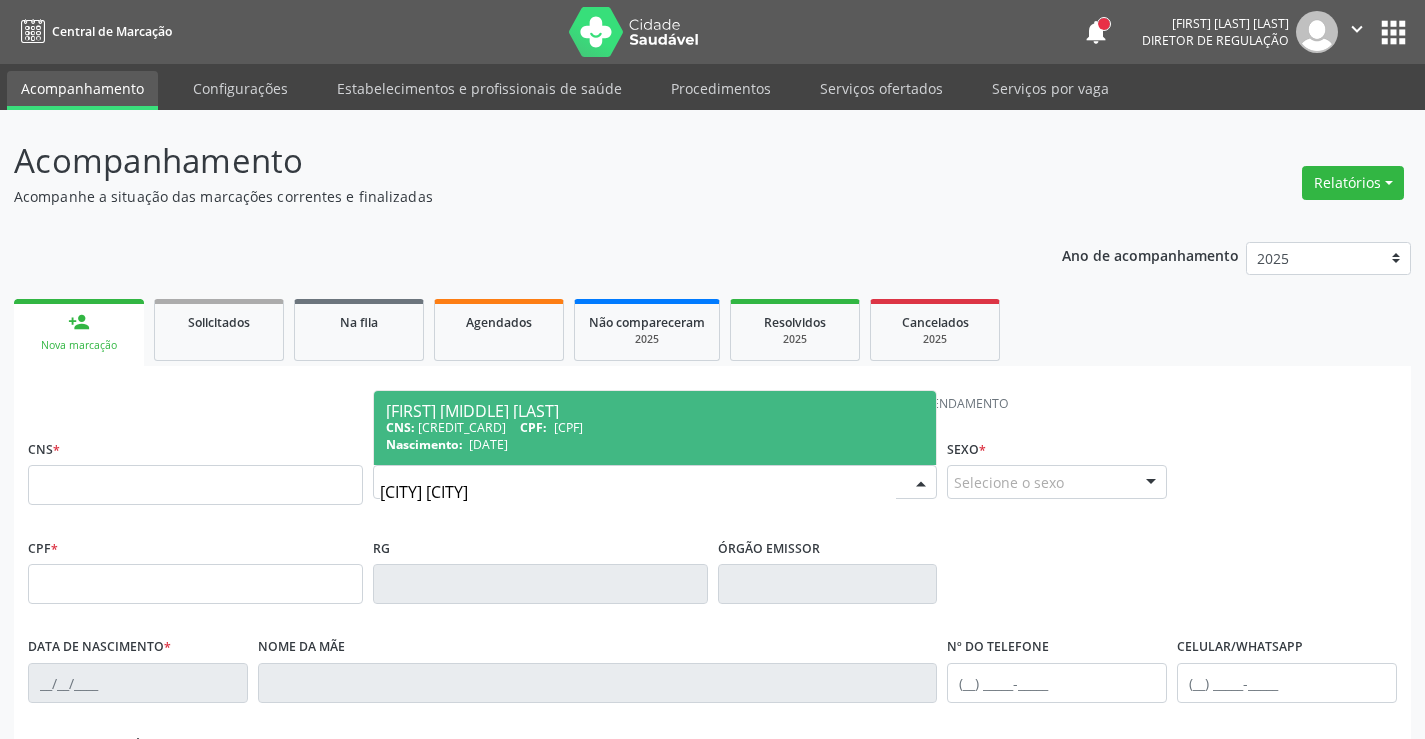 click on "26/09/1975" at bounding box center [488, 444] 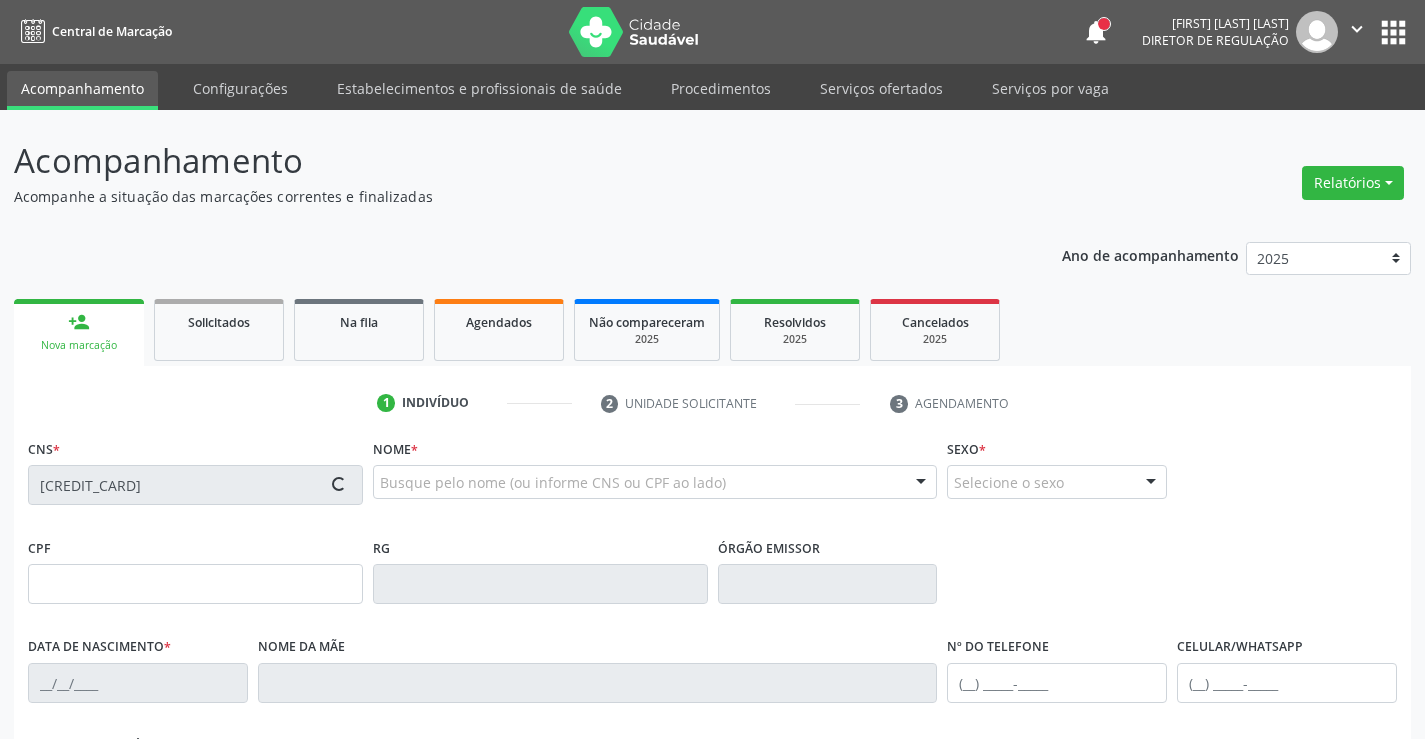 type on "022.147.564-85" 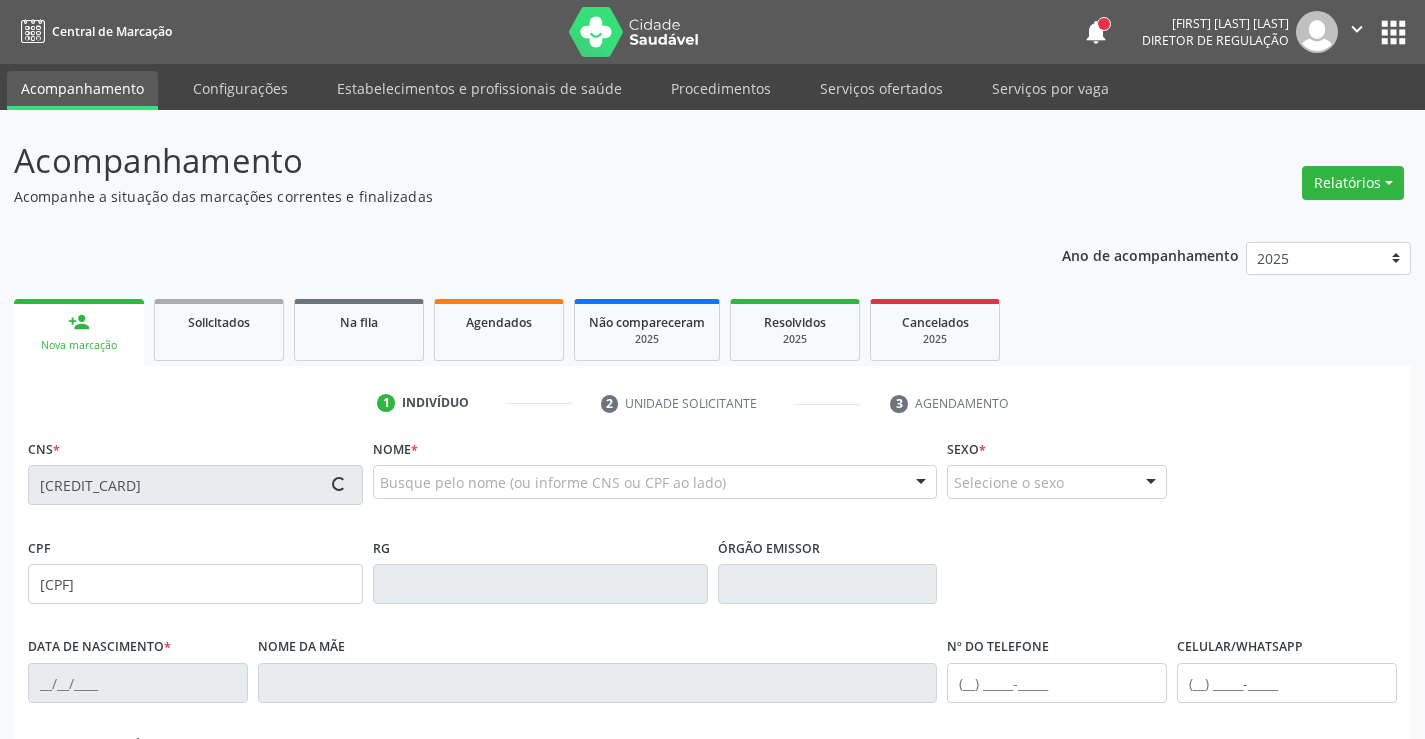 type on "26/09/1975" 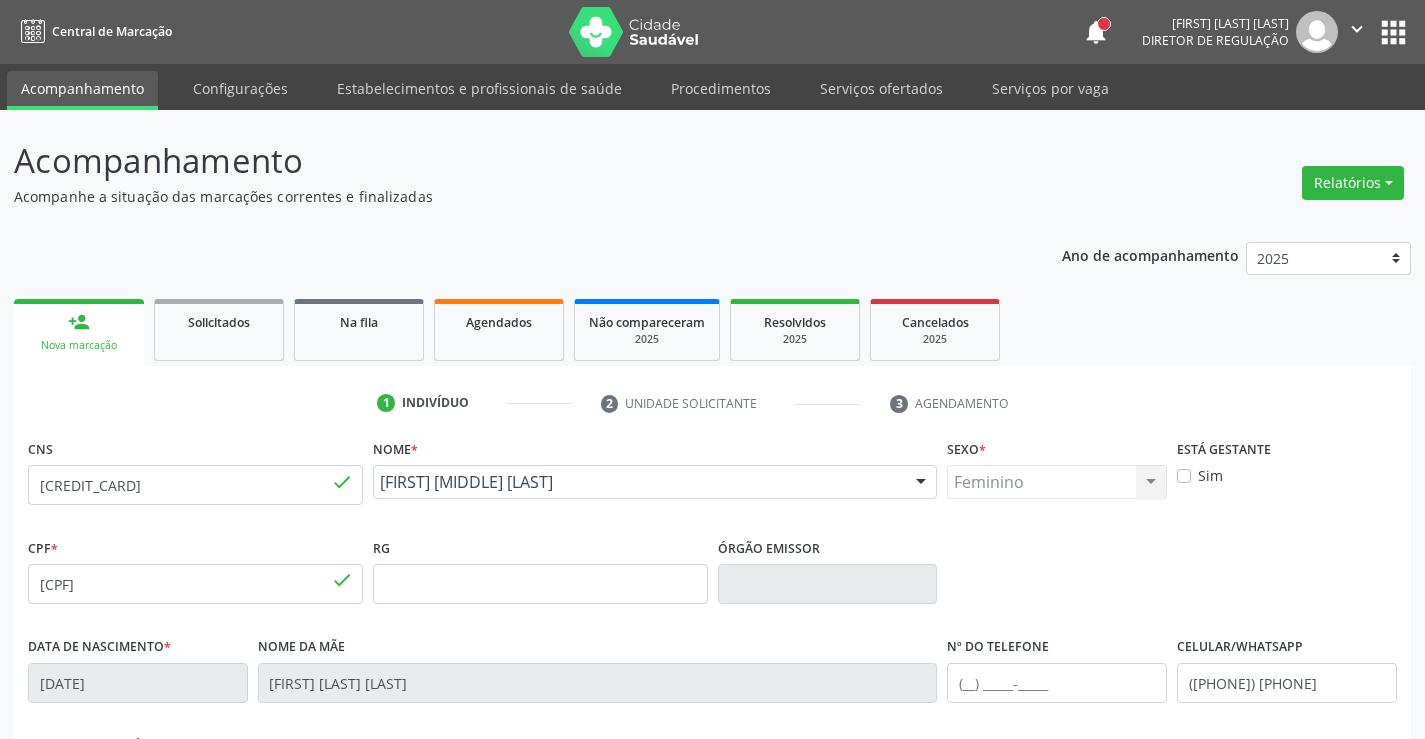 scroll, scrollTop: 345, scrollLeft: 0, axis: vertical 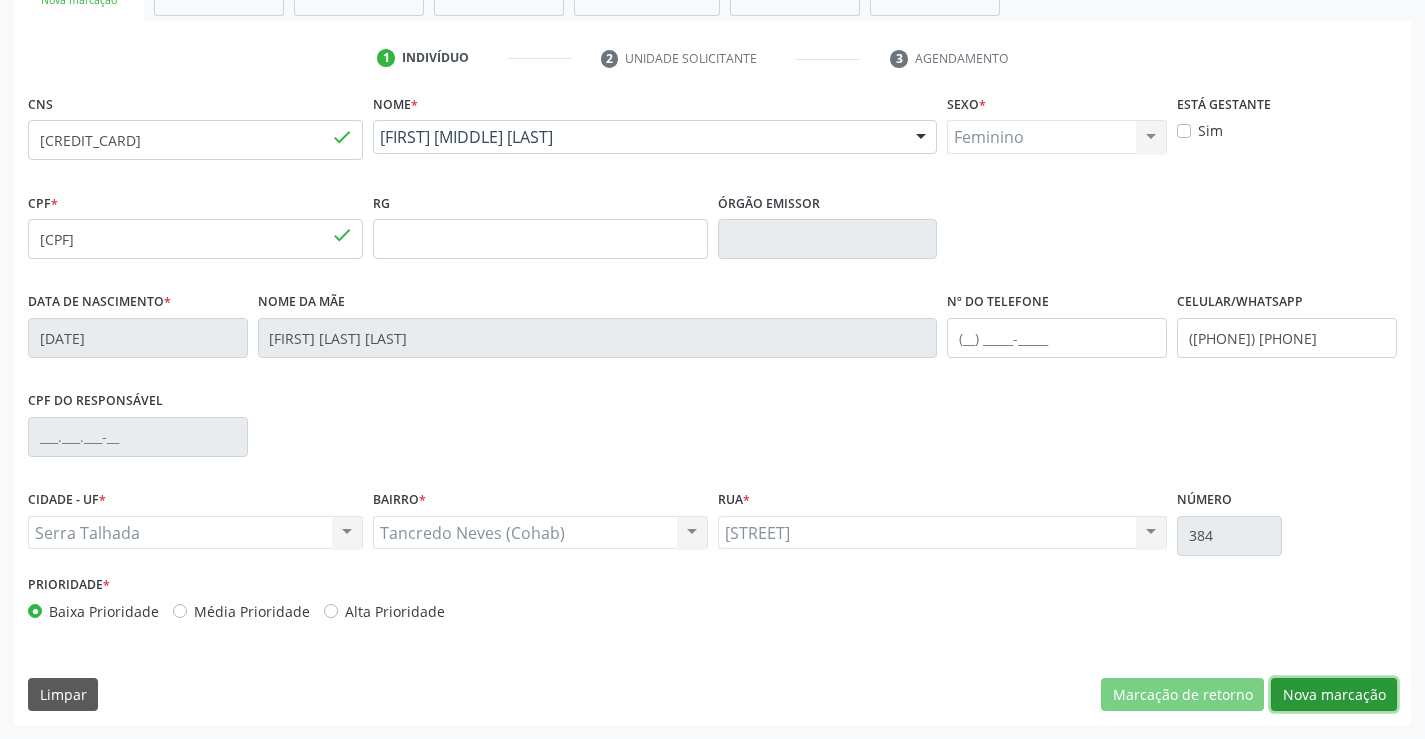 click on "Nova marcação" at bounding box center (1334, 695) 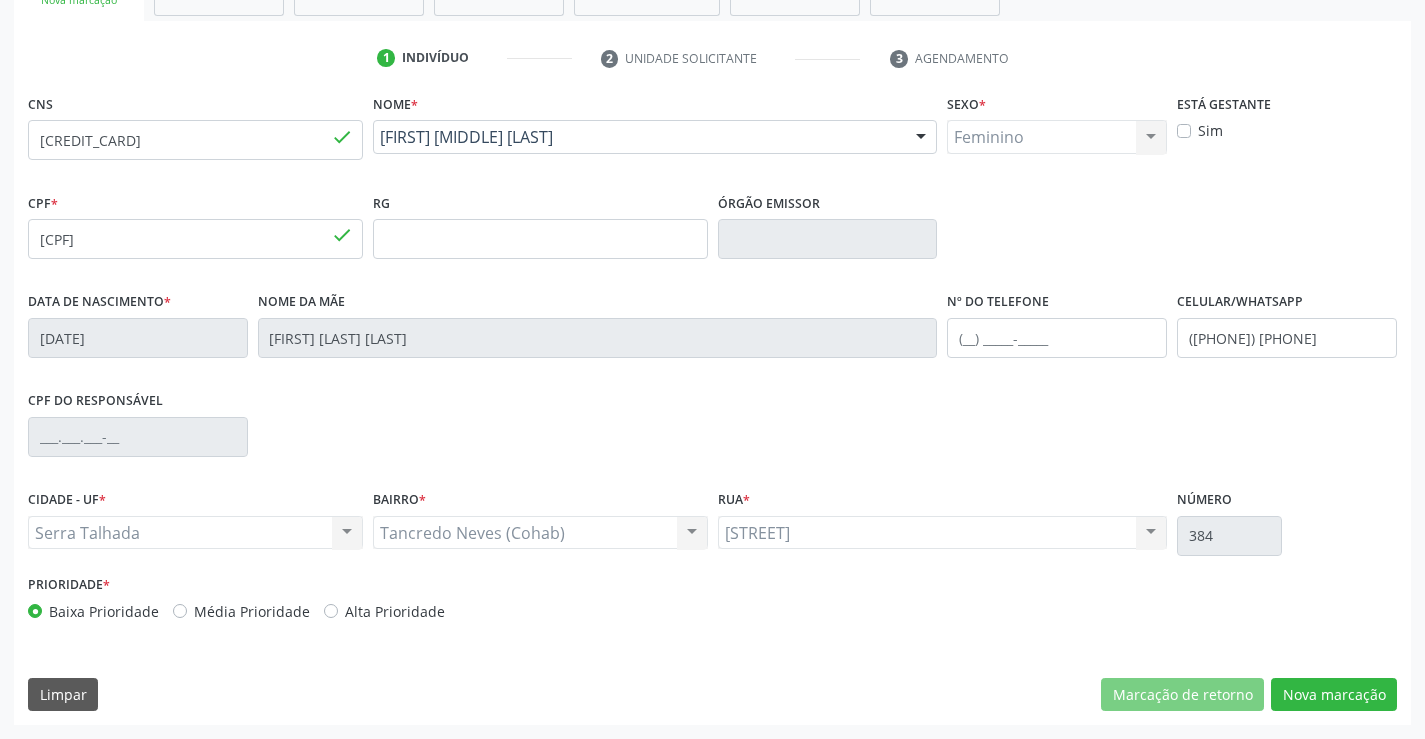 scroll, scrollTop: 167, scrollLeft: 0, axis: vertical 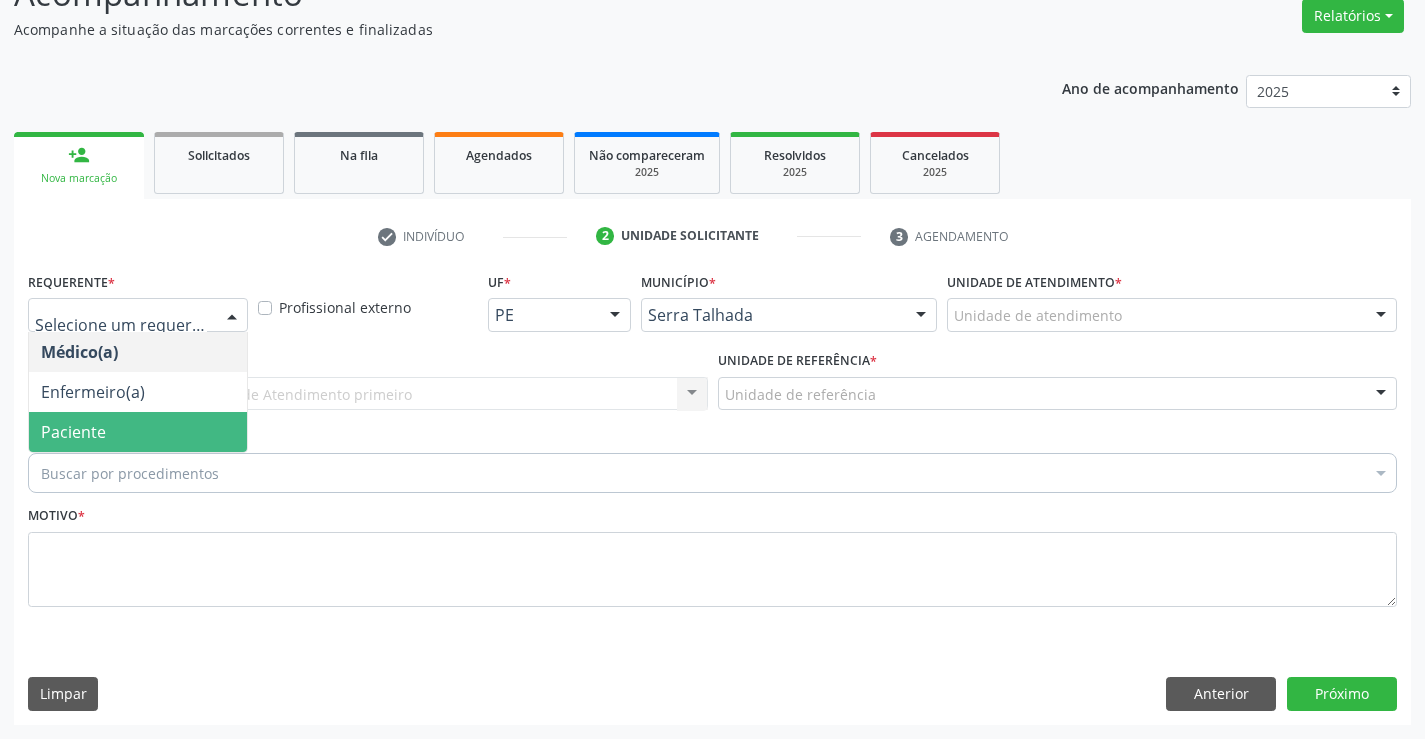 click on "Paciente" at bounding box center [73, 432] 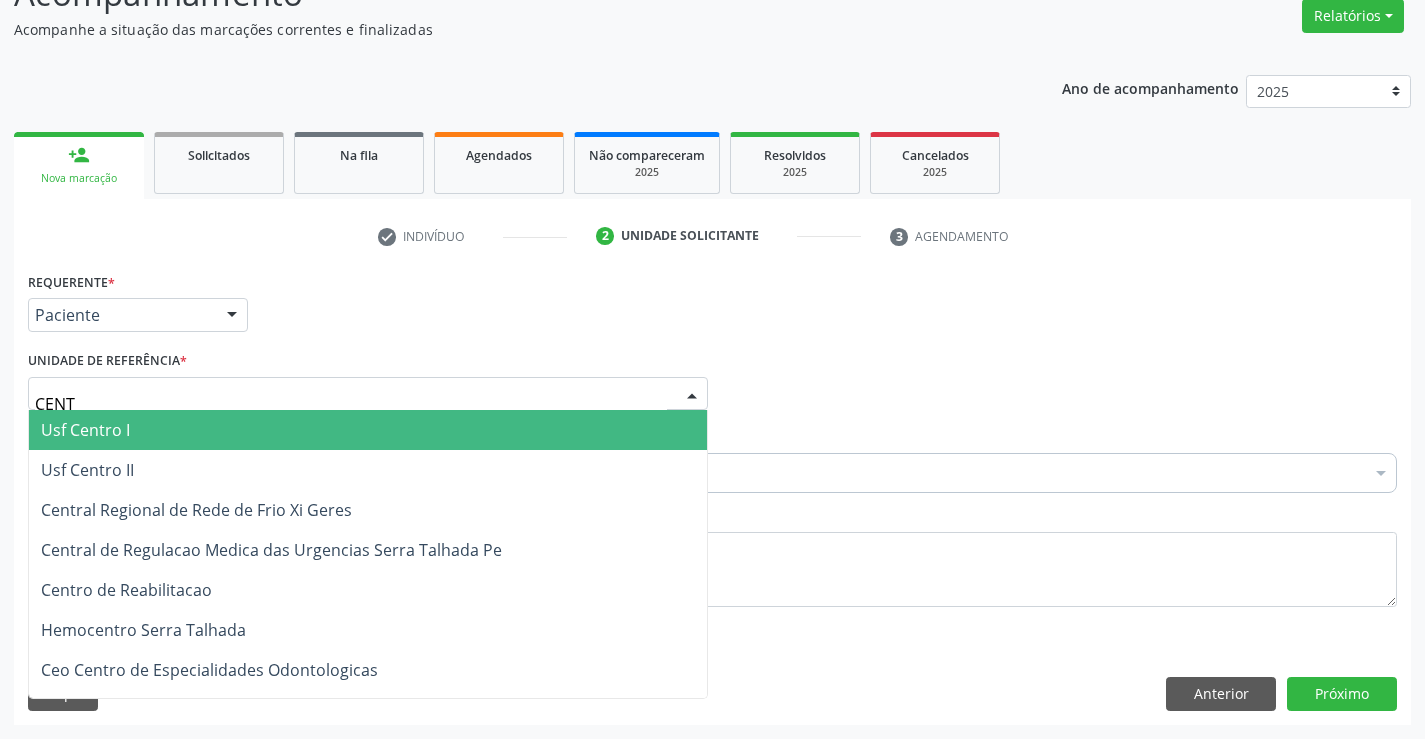type on "CENTR" 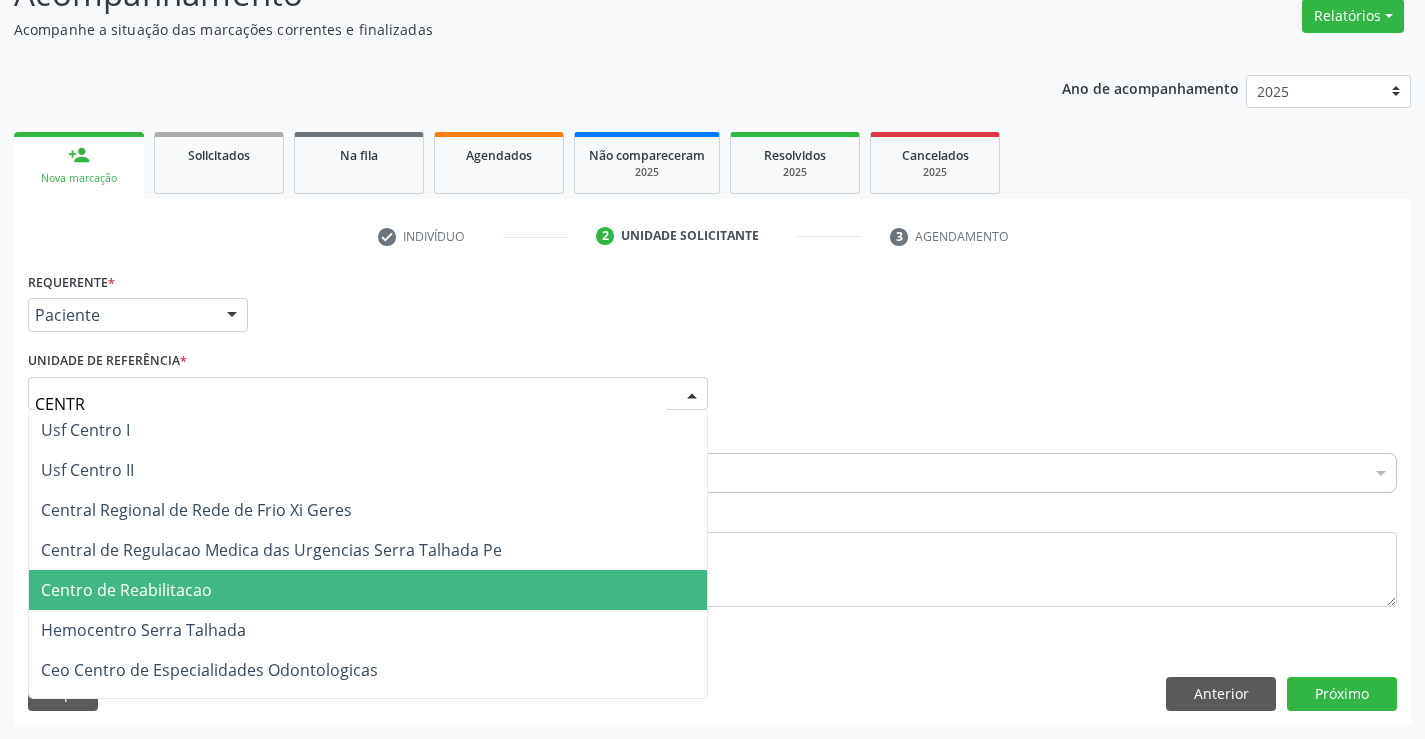 click on "Centro de Reabilitacao" at bounding box center (126, 590) 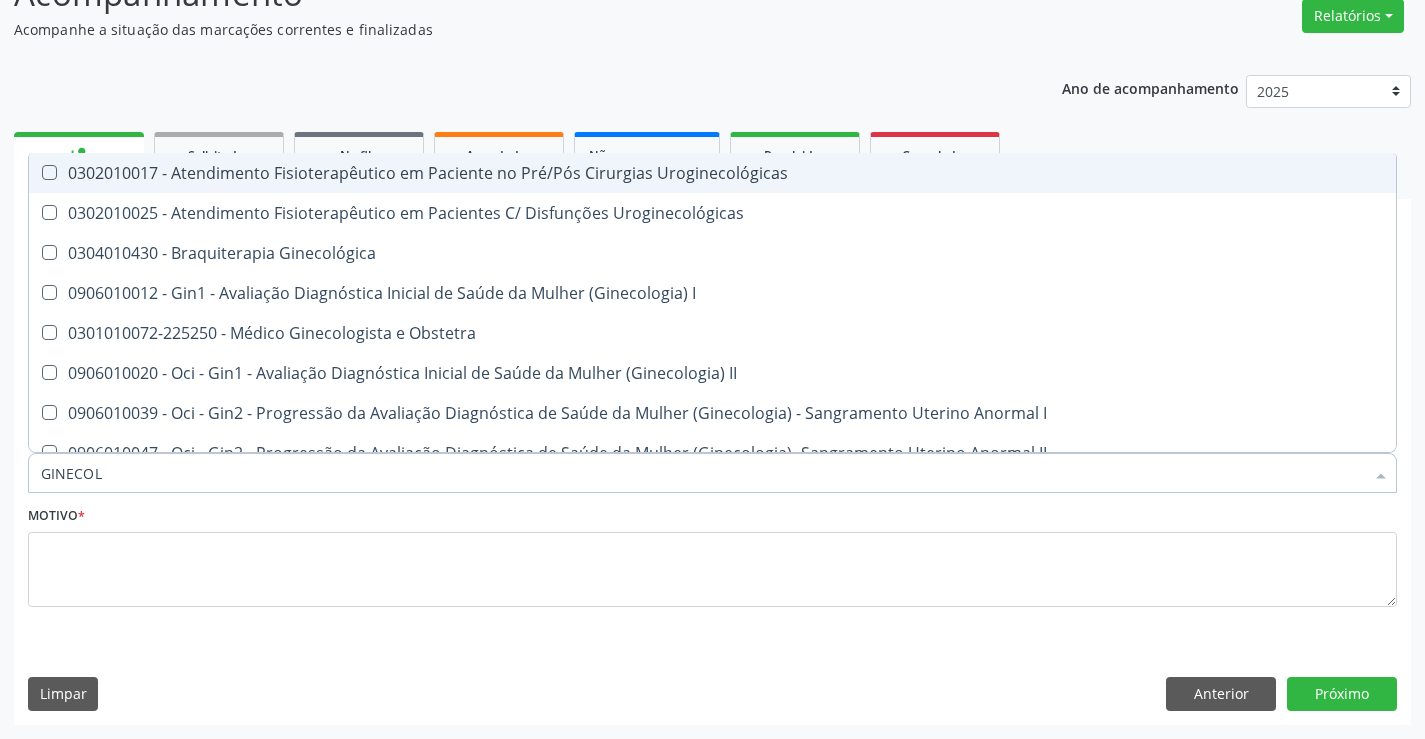 type on "GINECOLO" 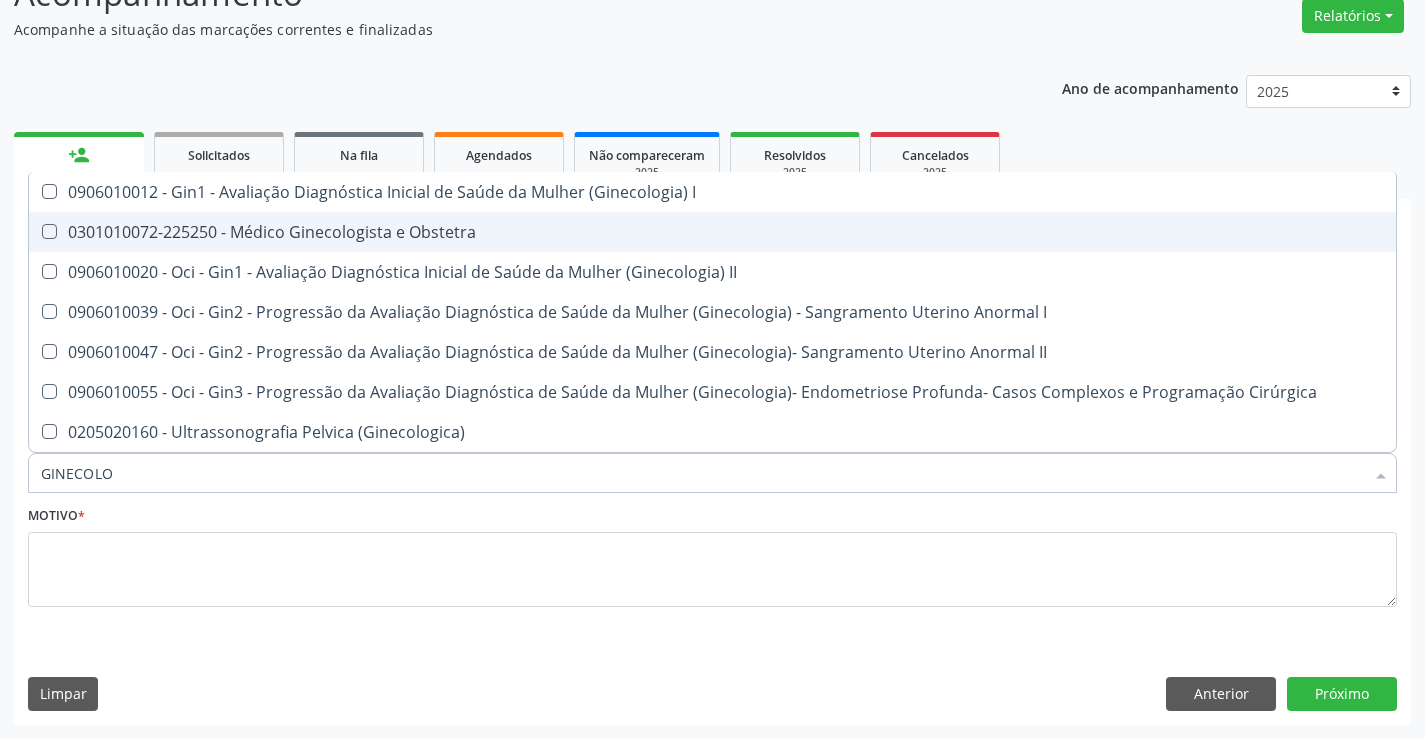 click on "0301010072-225250 - Médico Ginecologista e Obstetra" at bounding box center (712, 232) 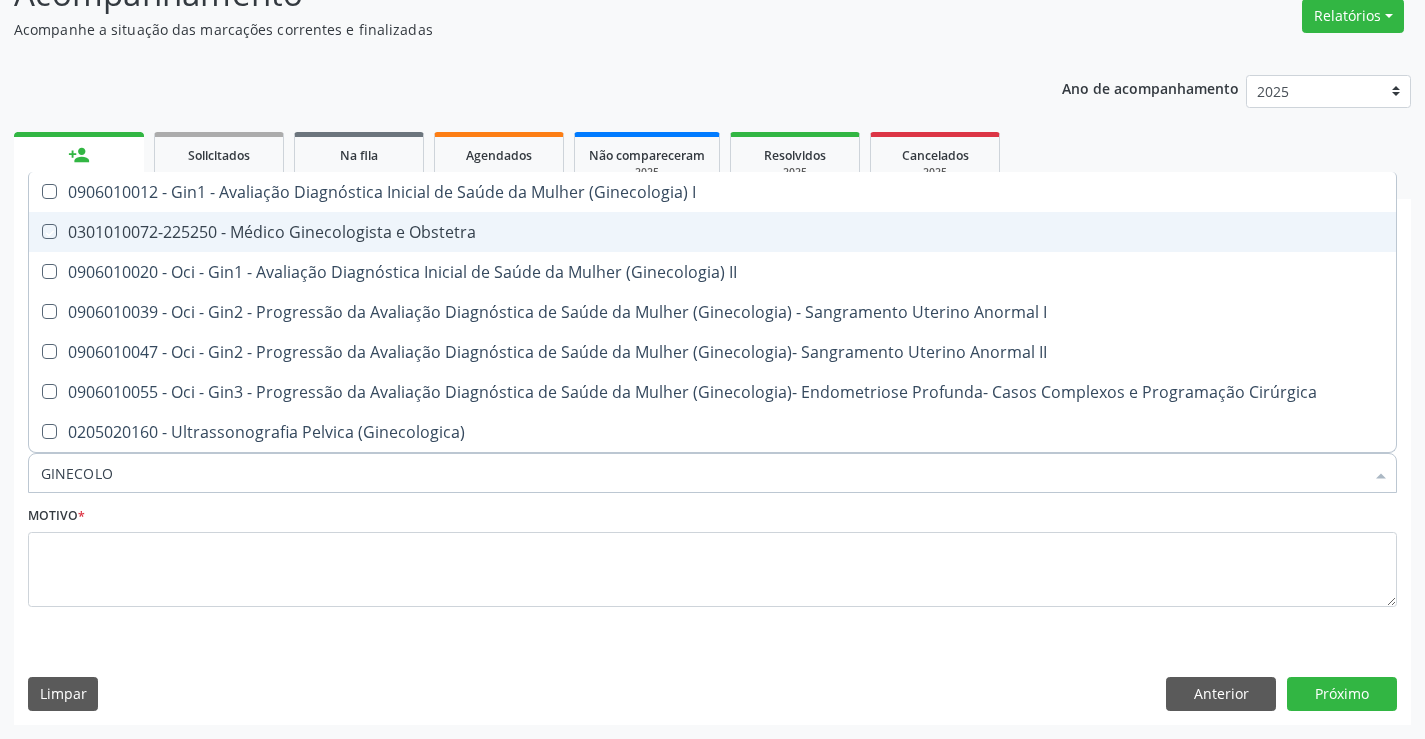 checkbox on "true" 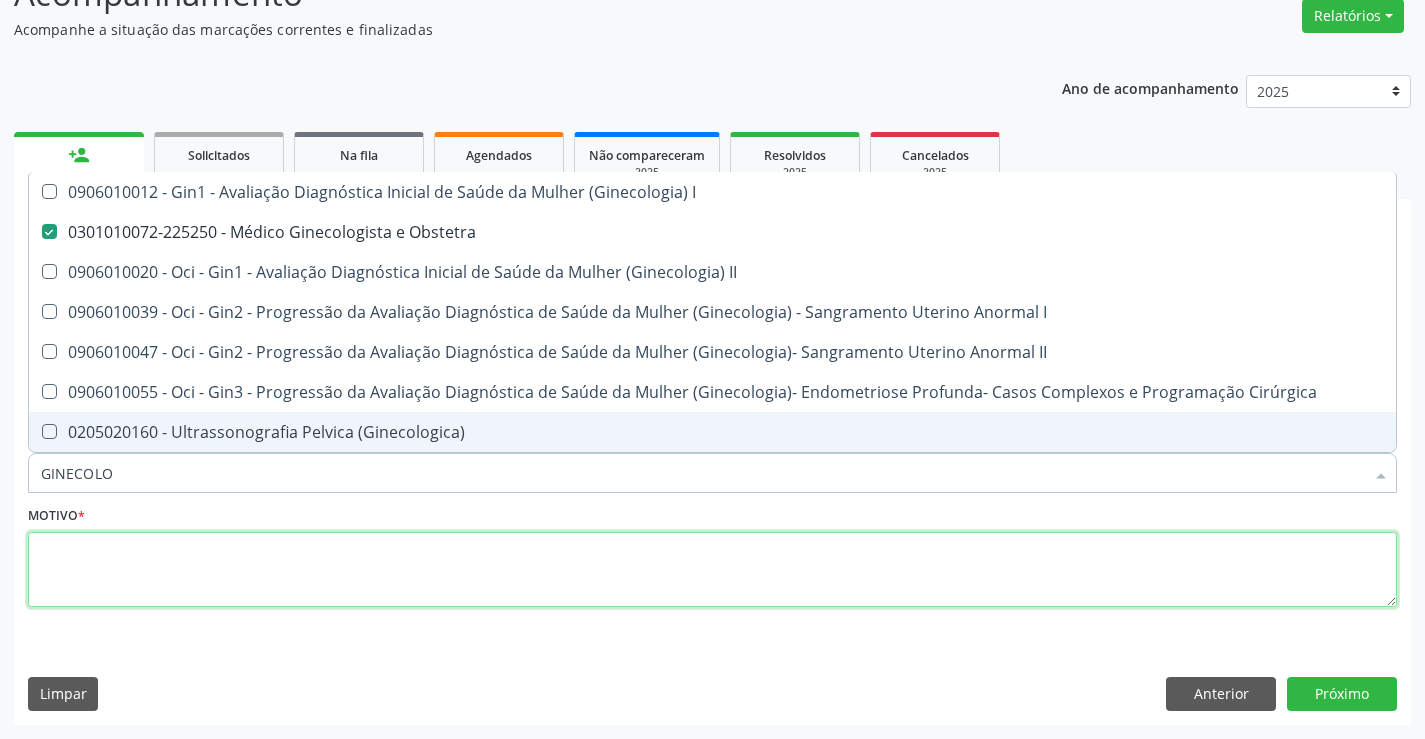 click at bounding box center [712, 570] 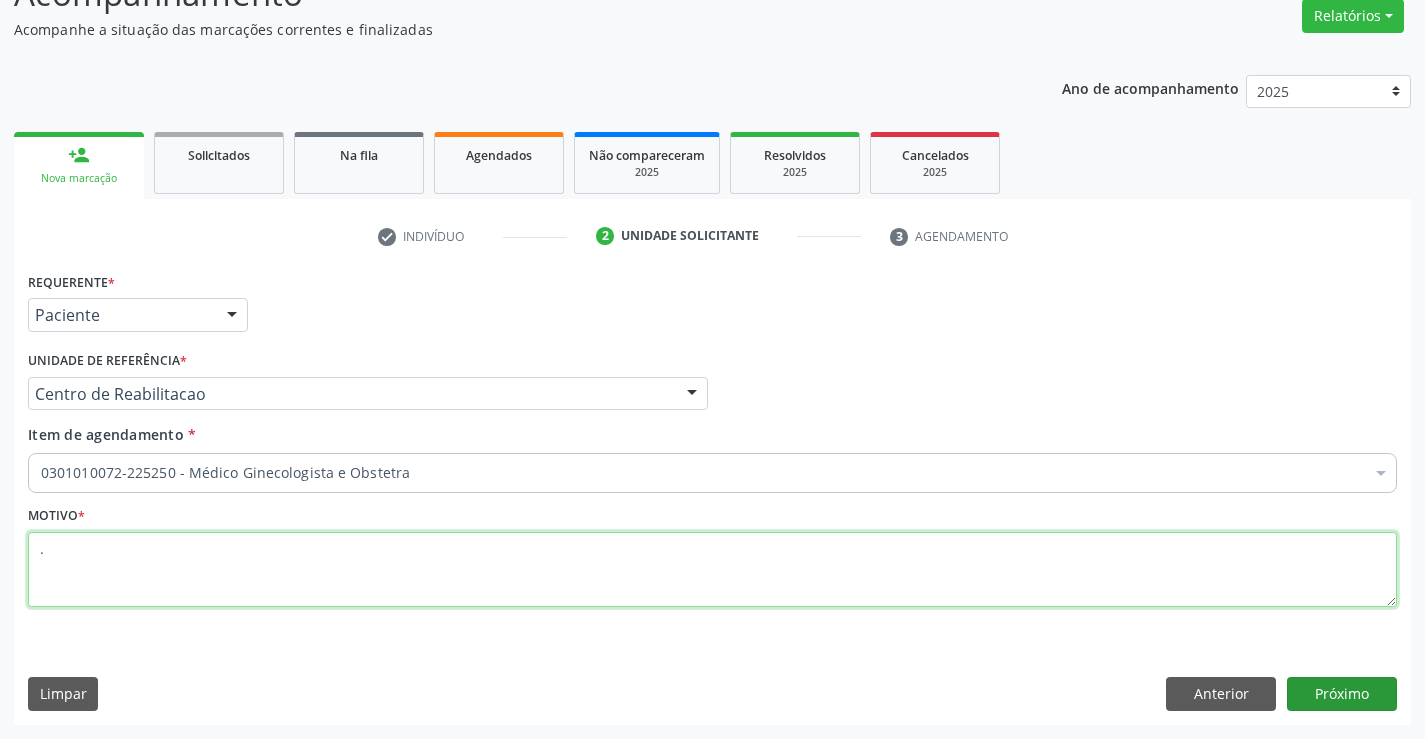 type on "." 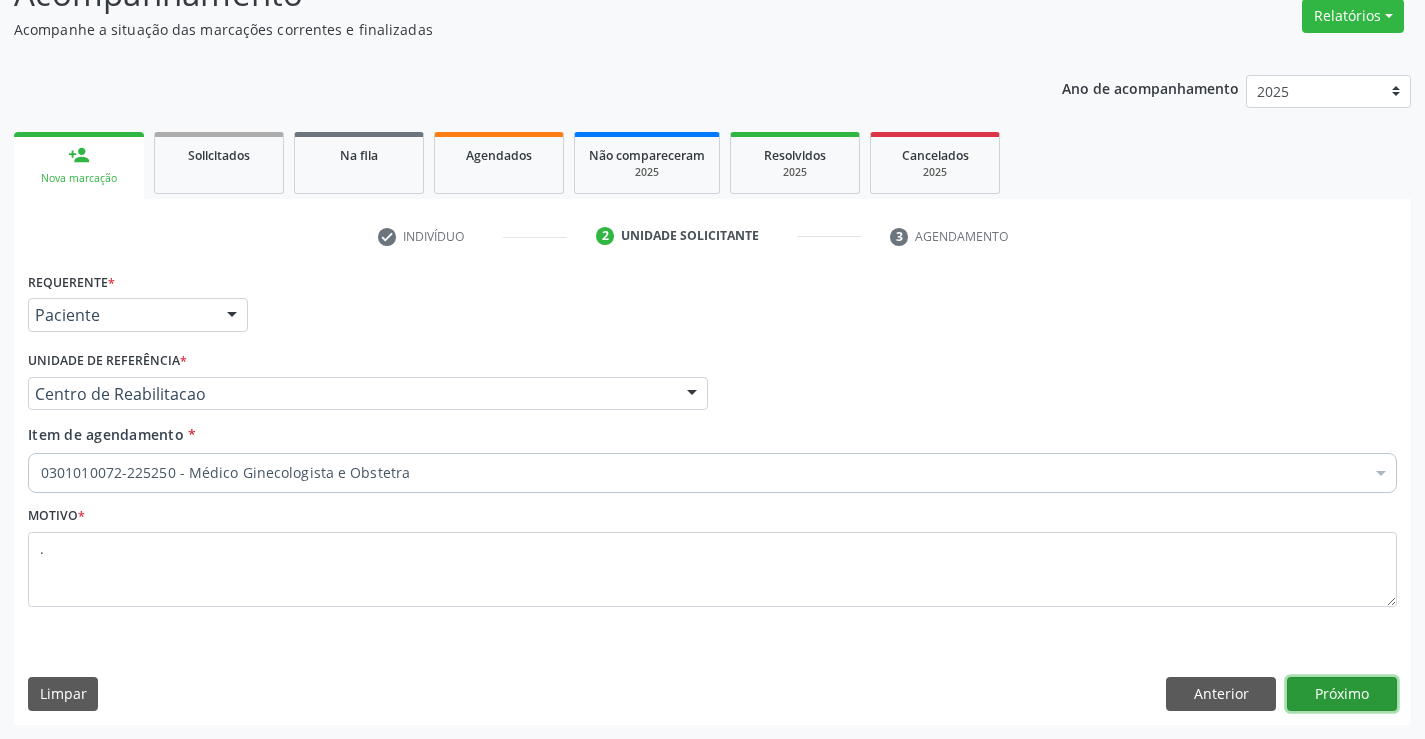 click on "Próximo" at bounding box center (1342, 694) 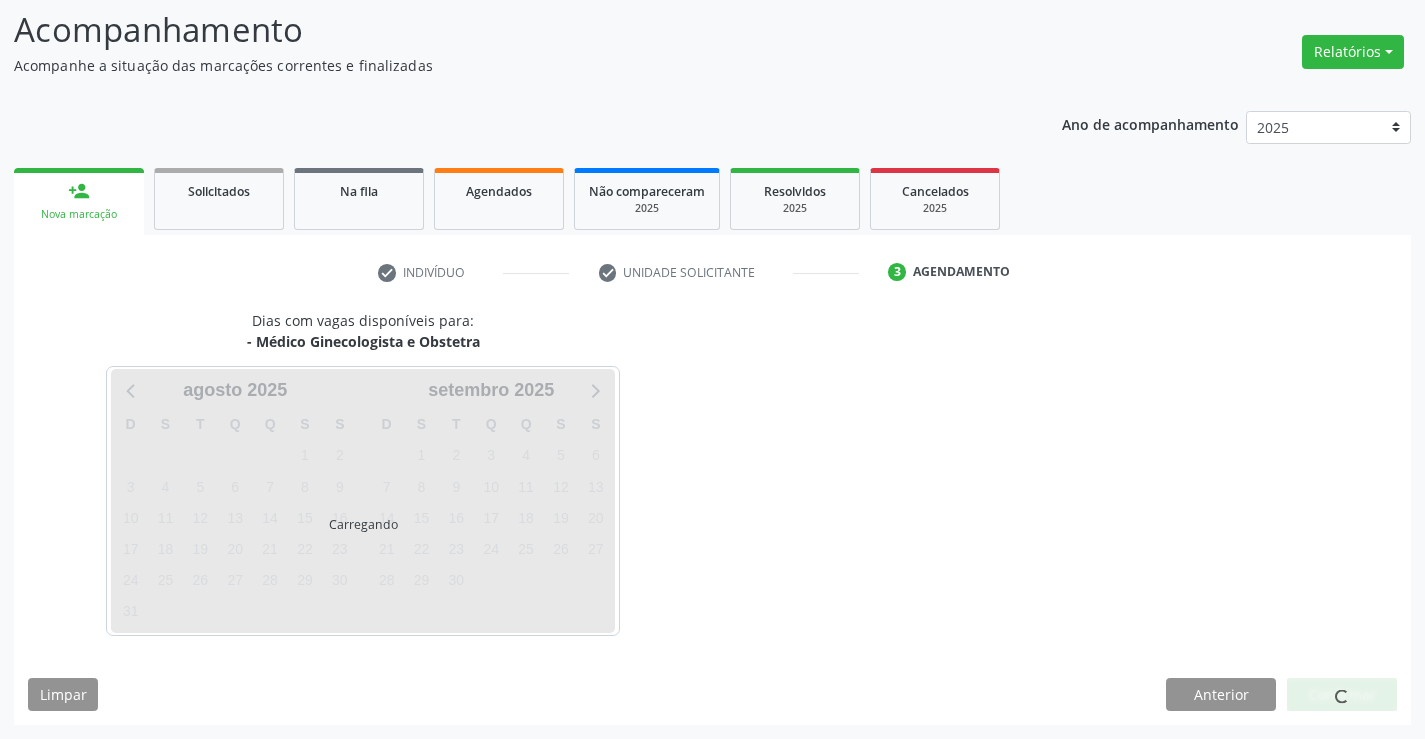 scroll, scrollTop: 131, scrollLeft: 0, axis: vertical 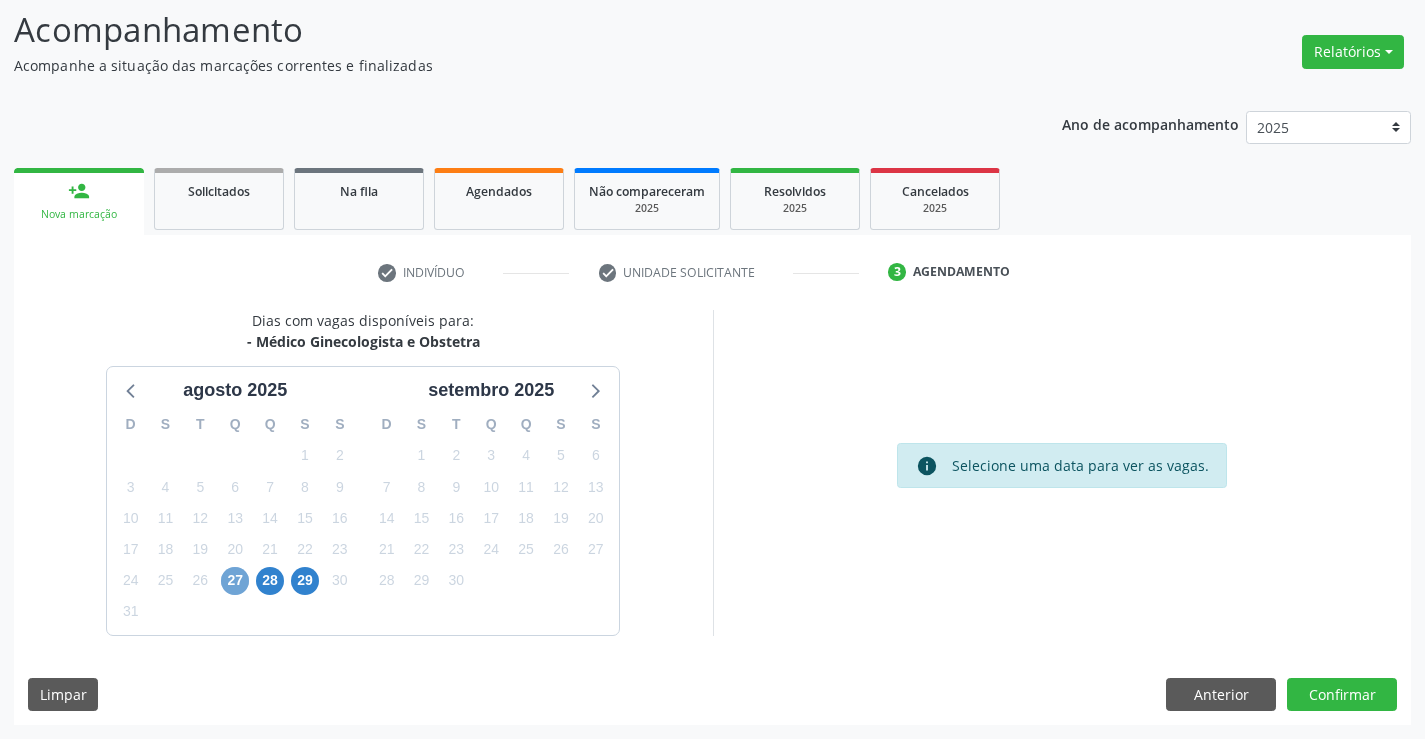 click on "27" at bounding box center [235, 581] 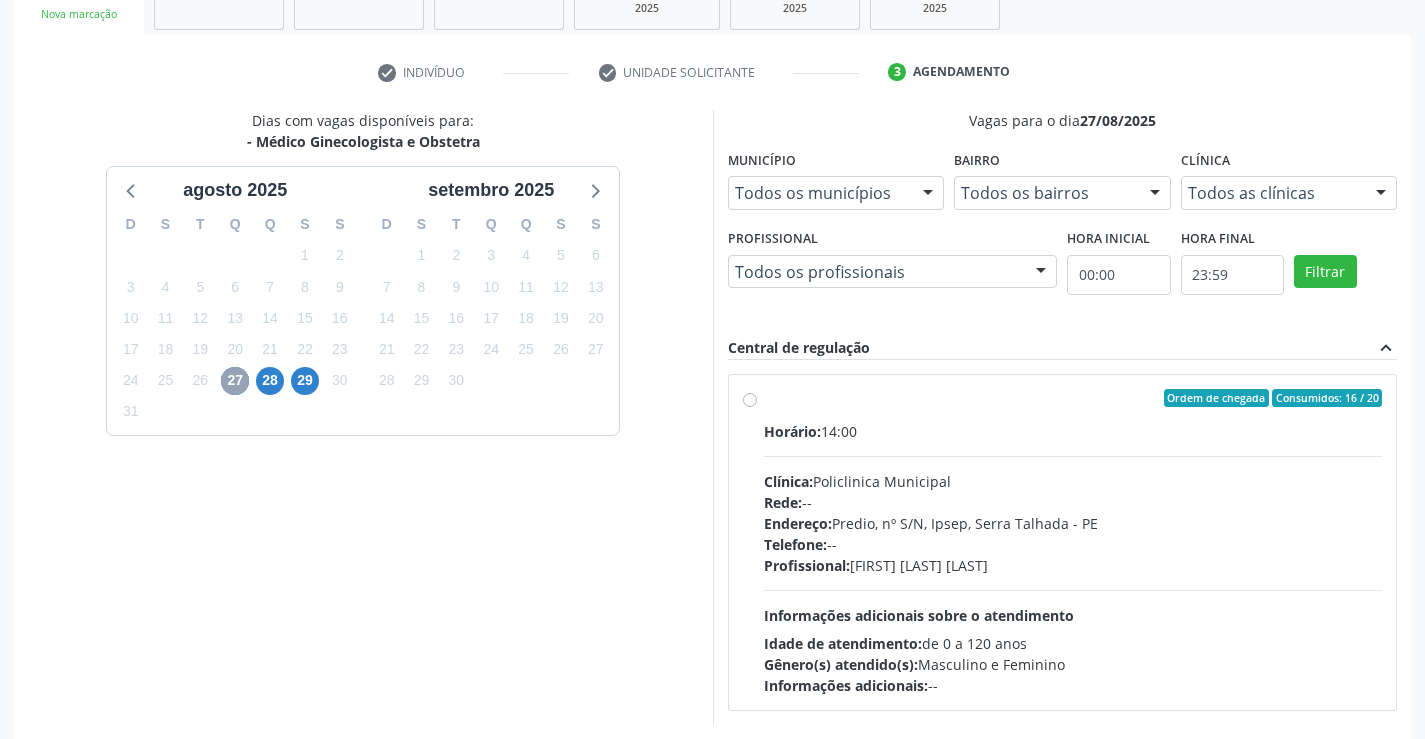 scroll, scrollTop: 420, scrollLeft: 0, axis: vertical 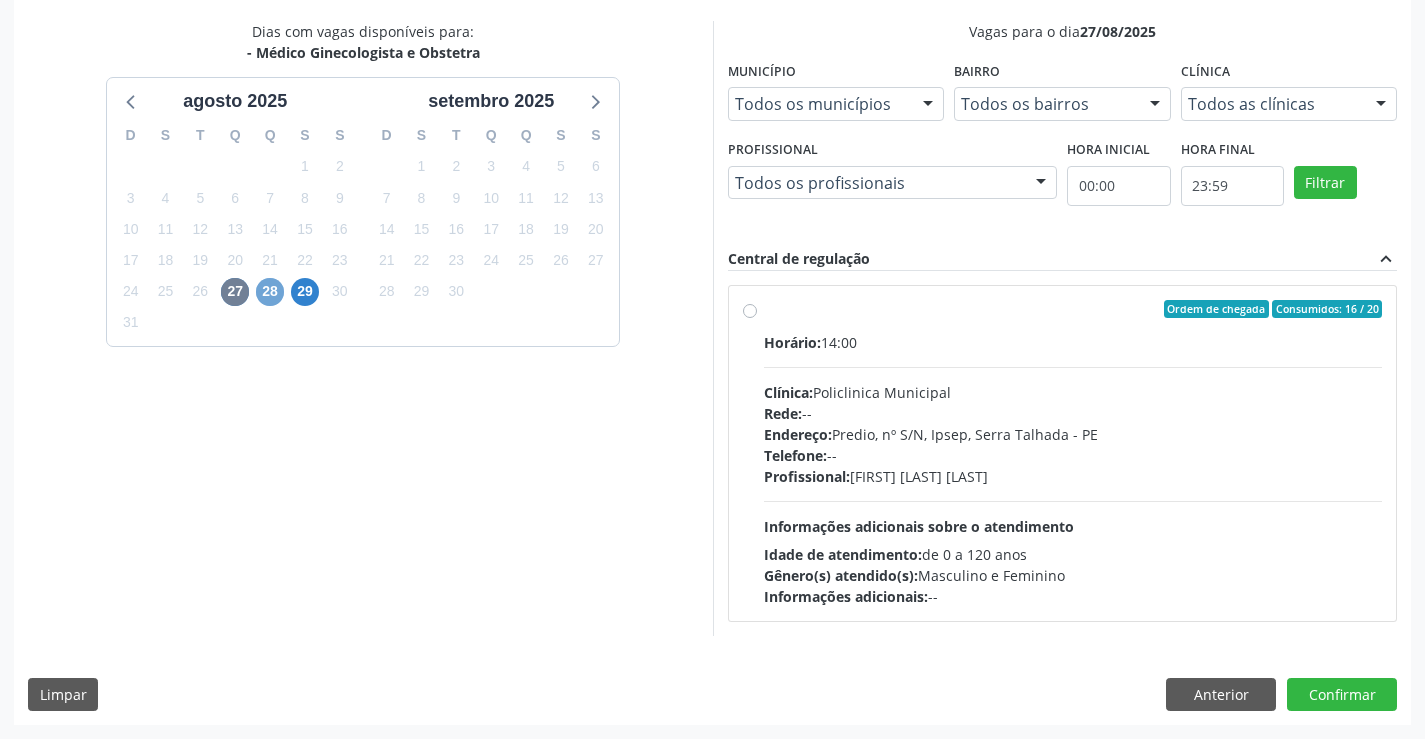 click on "28" at bounding box center [270, 292] 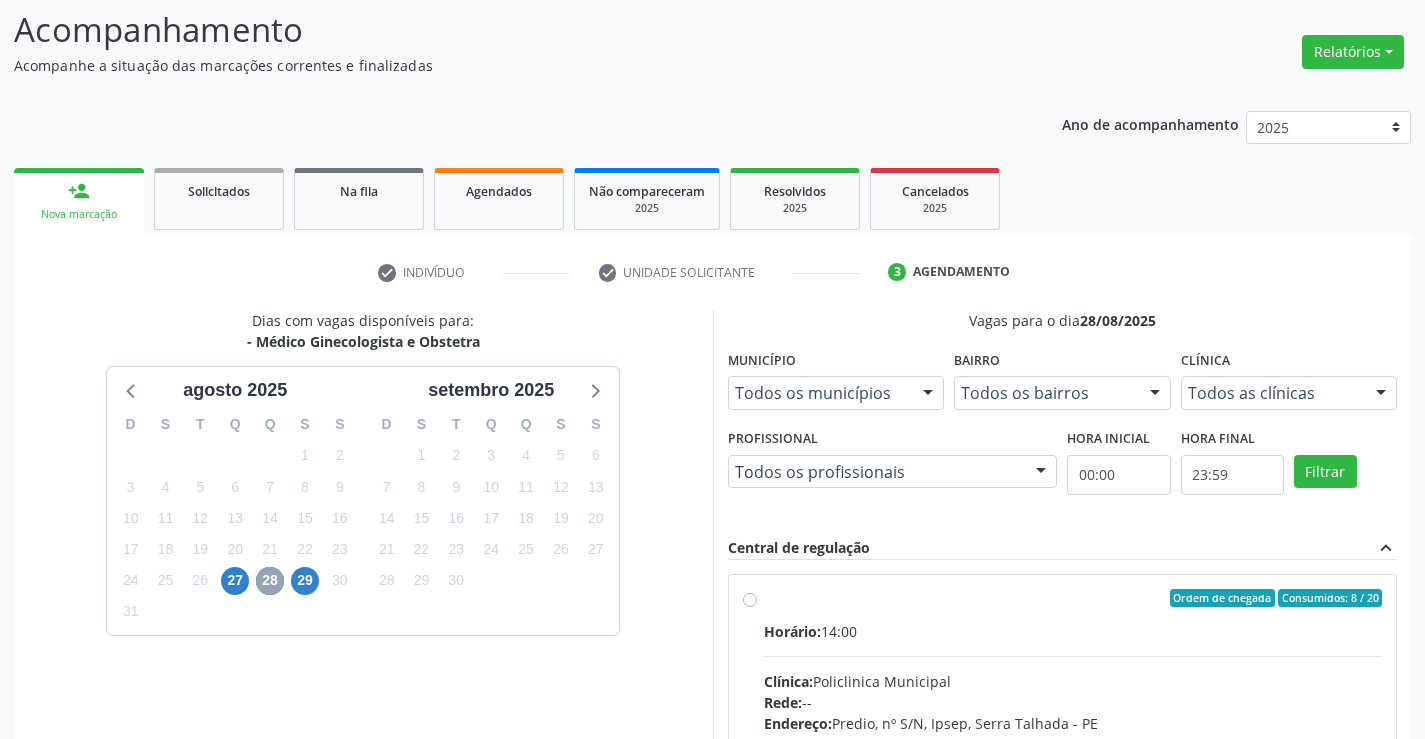 scroll, scrollTop: 420, scrollLeft: 0, axis: vertical 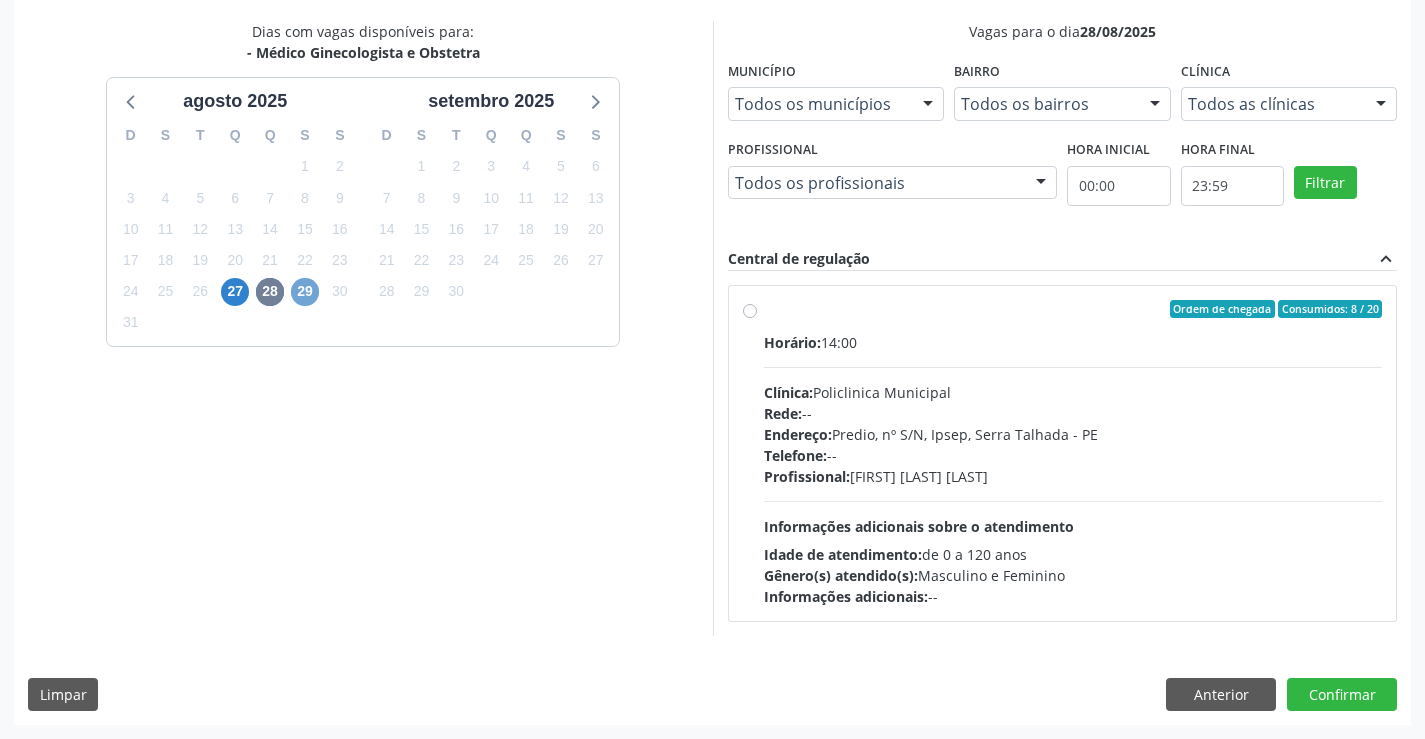 click on "29" at bounding box center [305, 292] 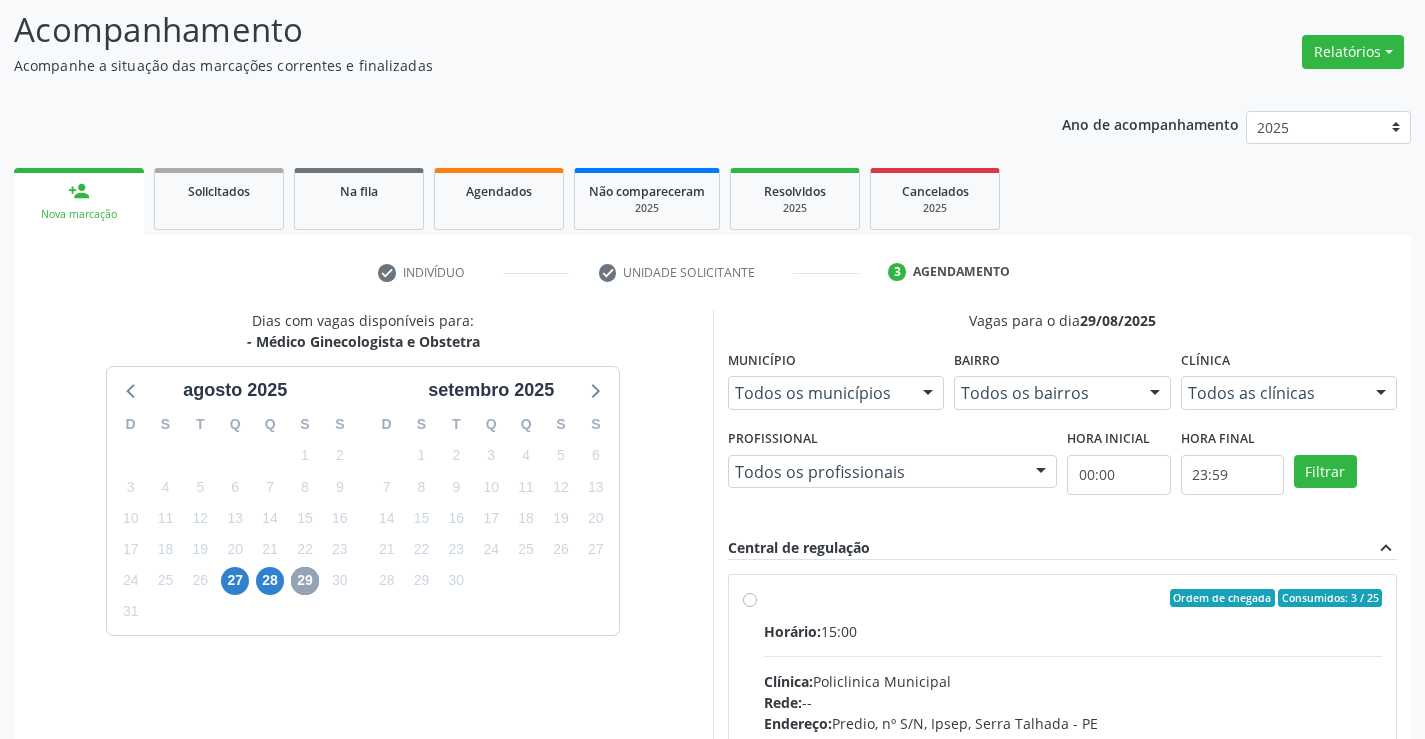 scroll, scrollTop: 420, scrollLeft: 0, axis: vertical 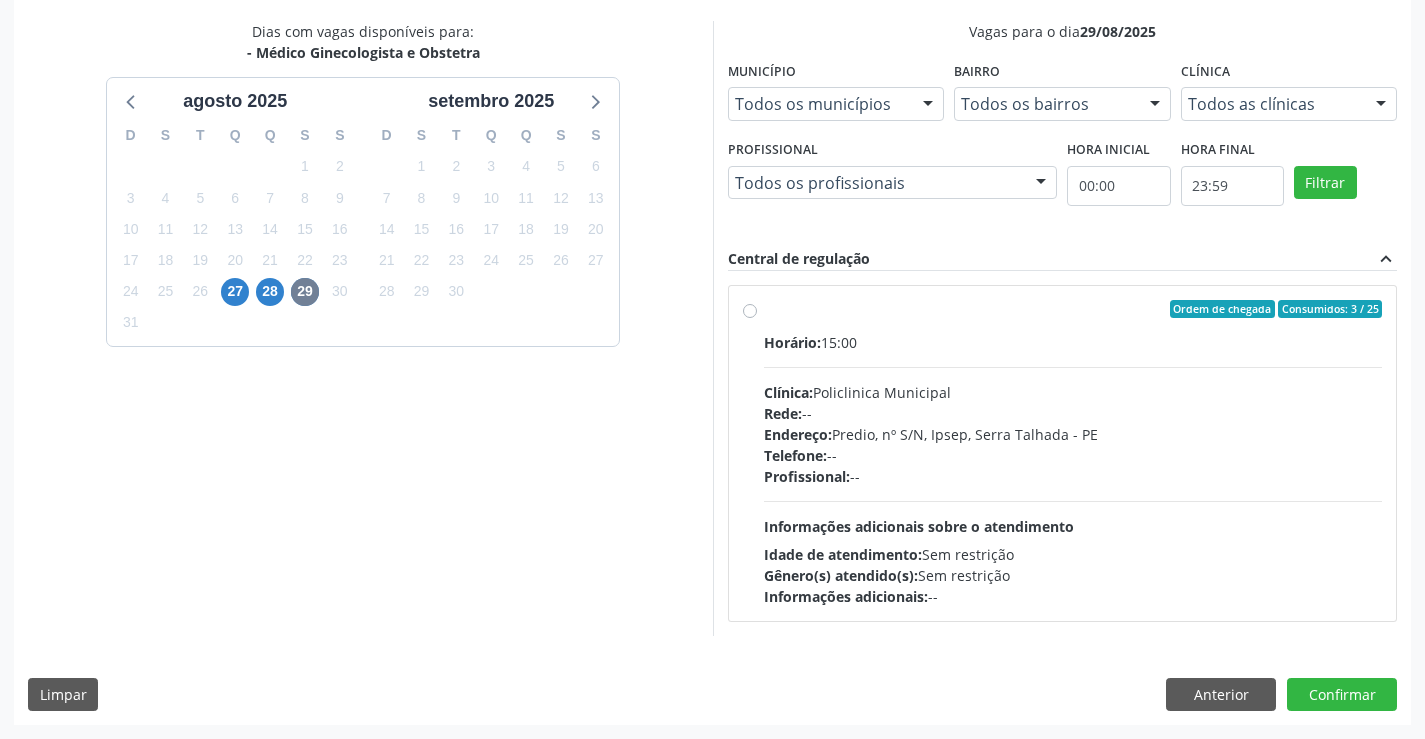 click on "Ordem de chegada
Consumidos: 3 / 25
Horário:   15:00
Clínica:  Policlinica Municipal
Rede:
--
Endereço:   Predio, nº S/N, Ipsep, Serra Talhada - PE
Telefone:   --
Profissional:
--
Informações adicionais sobre o atendimento
Idade de atendimento:
Sem restrição
Gênero(s) atendido(s):
Sem restrição
Informações adicionais:
--" at bounding box center [1073, 453] 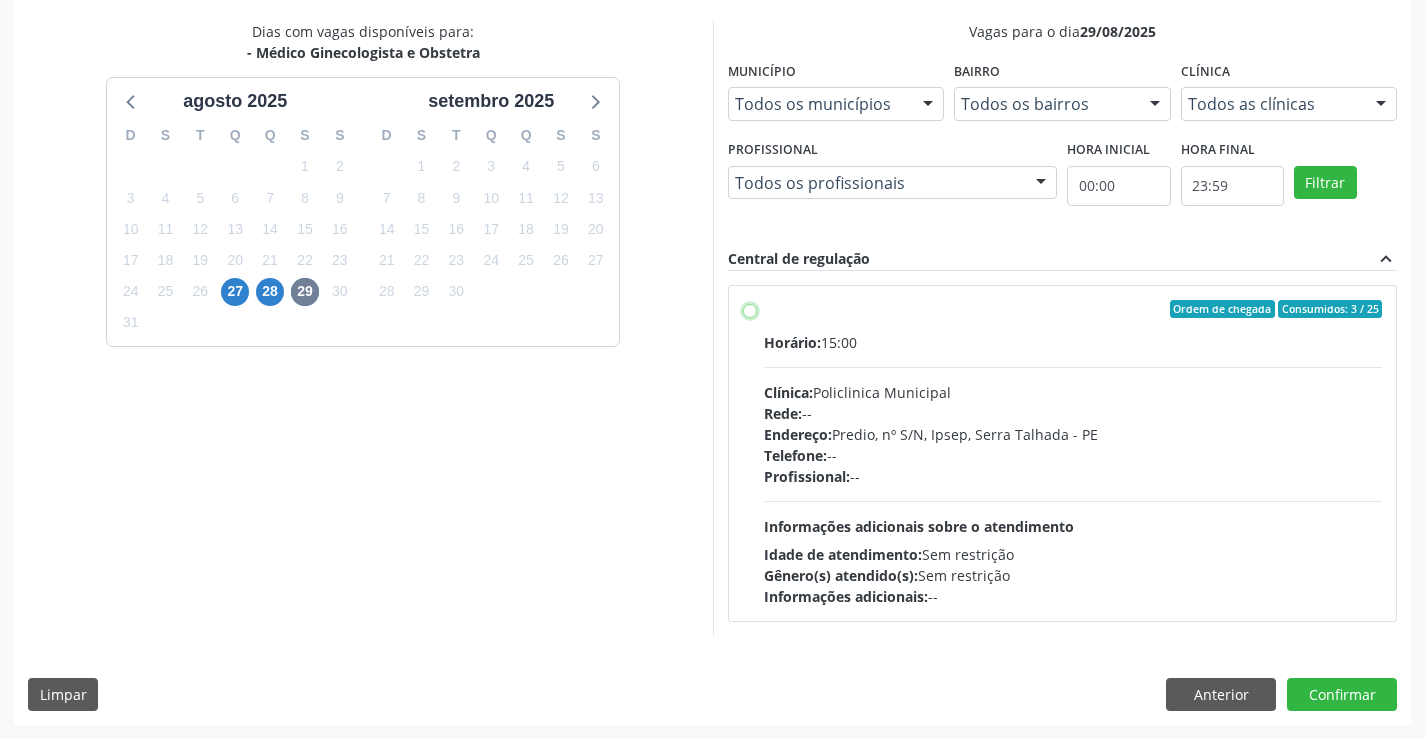 click on "Ordem de chegada
Consumidos: 3 / 25
Horário:   15:00
Clínica:  Policlinica Municipal
Rede:
--
Endereço:   Predio, nº S/N, Ipsep, Serra Talhada - PE
Telefone:   --
Profissional:
--
Informações adicionais sobre o atendimento
Idade de atendimento:
Sem restrição
Gênero(s) atendido(s):
Sem restrição
Informações adicionais:
--" at bounding box center (750, 309) 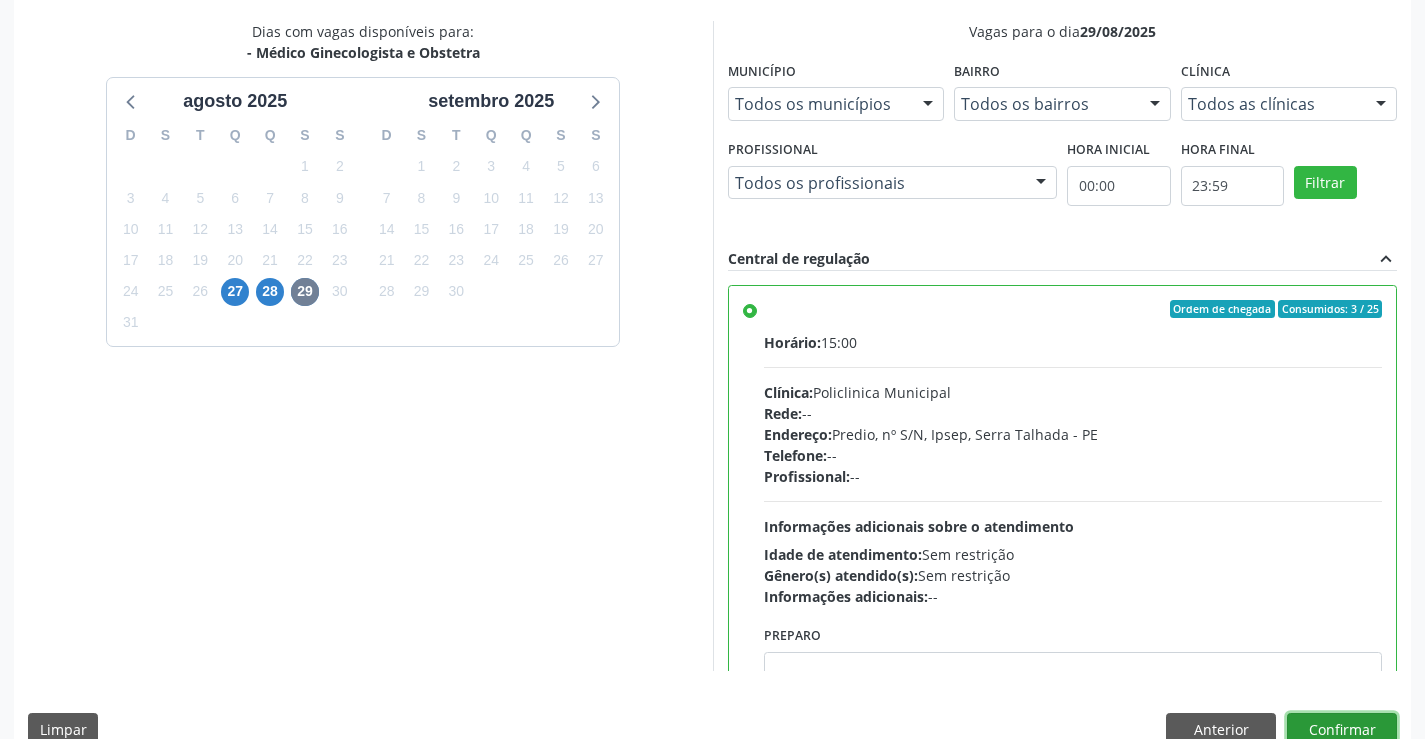 click on "Confirmar" at bounding box center [1342, 730] 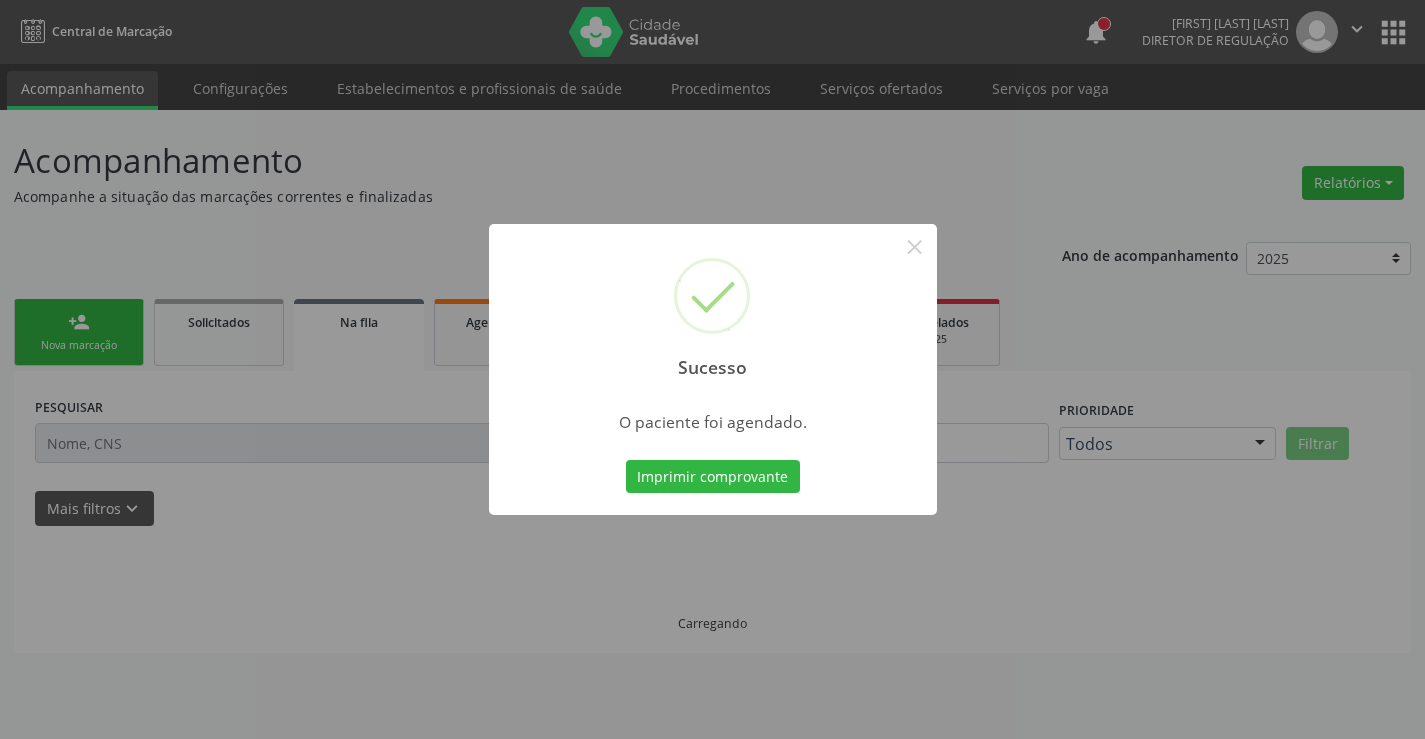 scroll, scrollTop: 0, scrollLeft: 0, axis: both 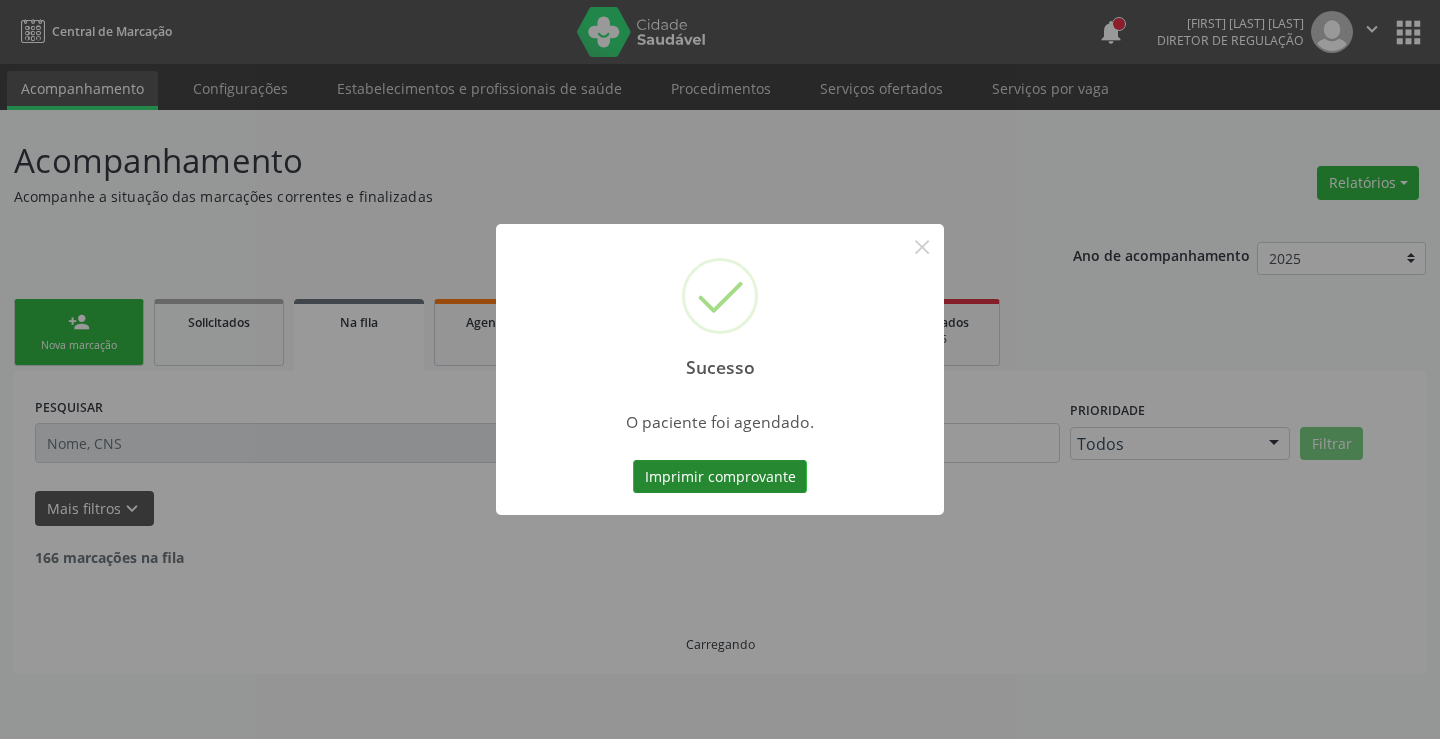 click on "Imprimir comprovante" at bounding box center [720, 477] 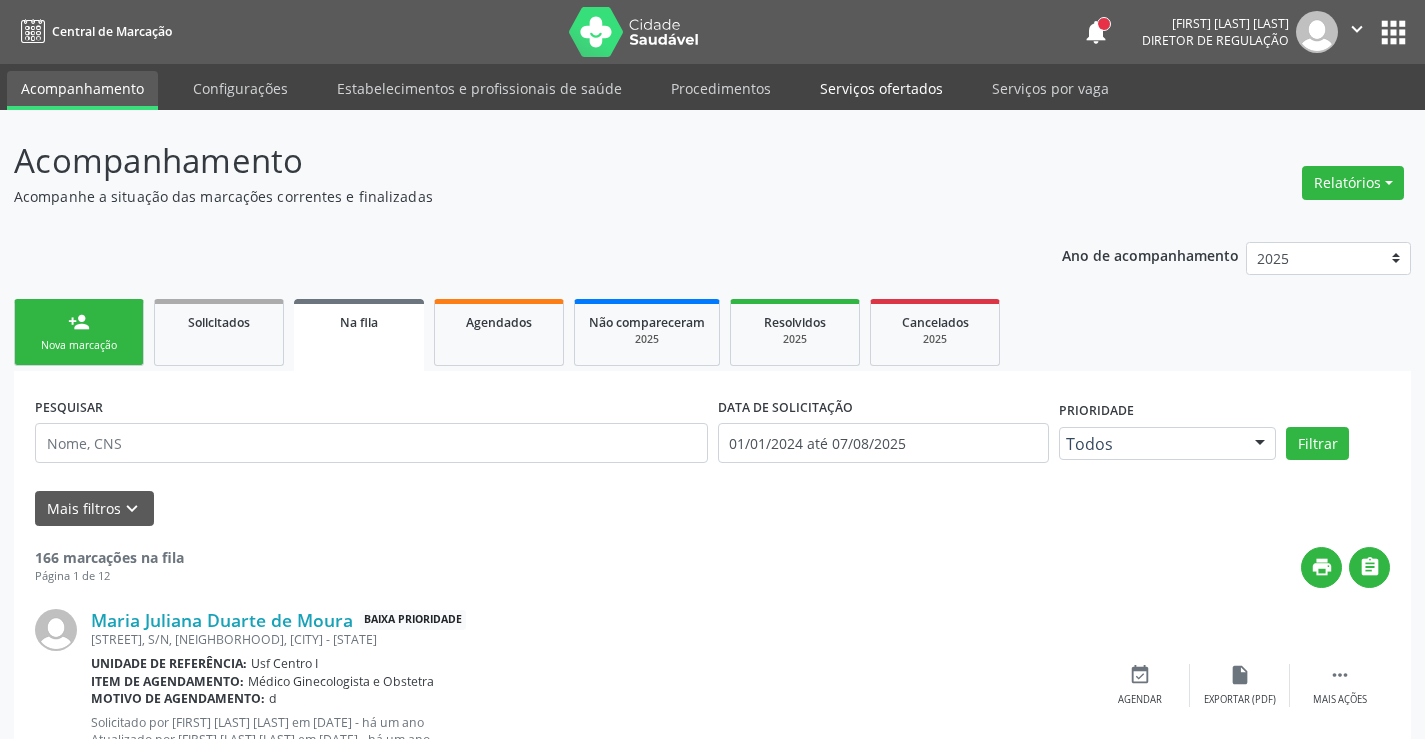 click on "Serviços ofertados" at bounding box center (881, 88) 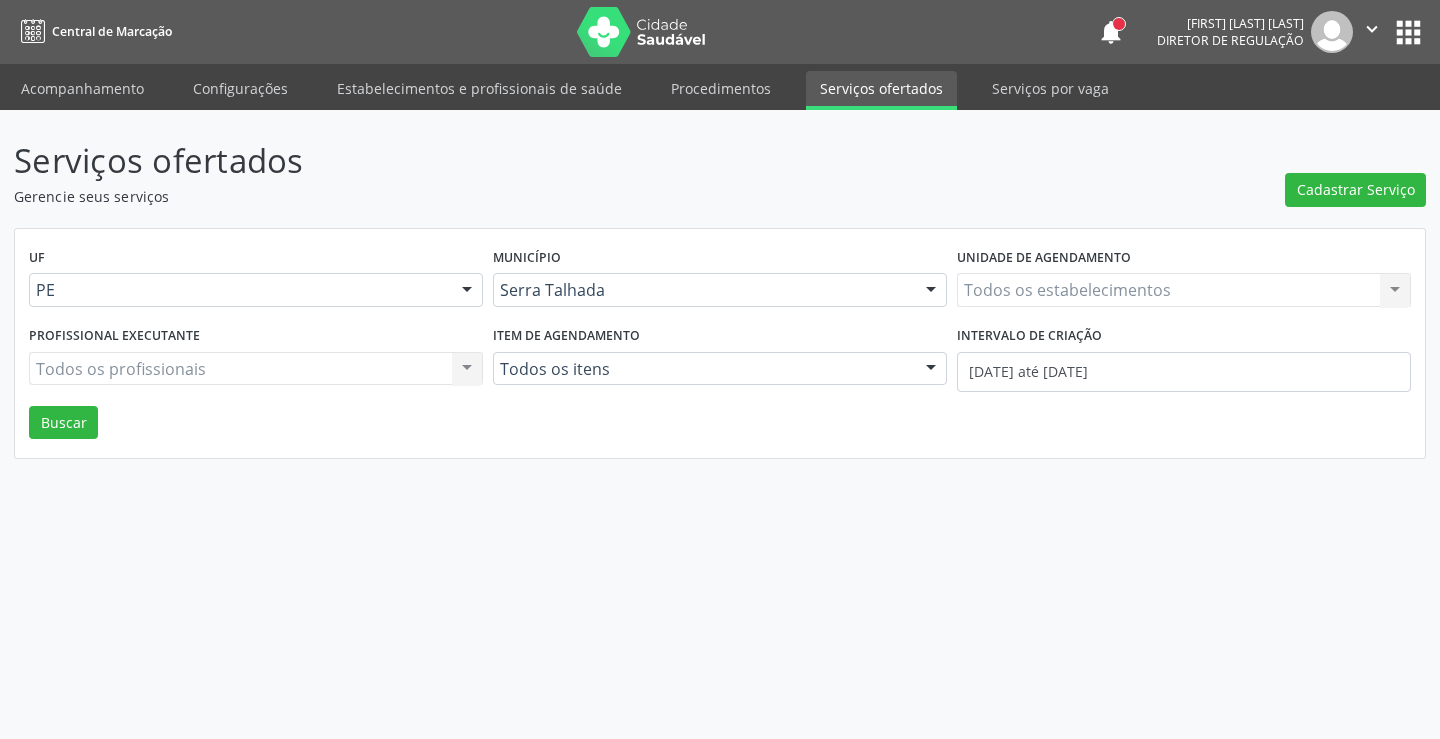click on "Todos os estabelecimentos         Todos os estabelecimentos
Nenhum resultado encontrado para: "   "
Não há nenhuma opção para ser exibida." at bounding box center (1184, 290) 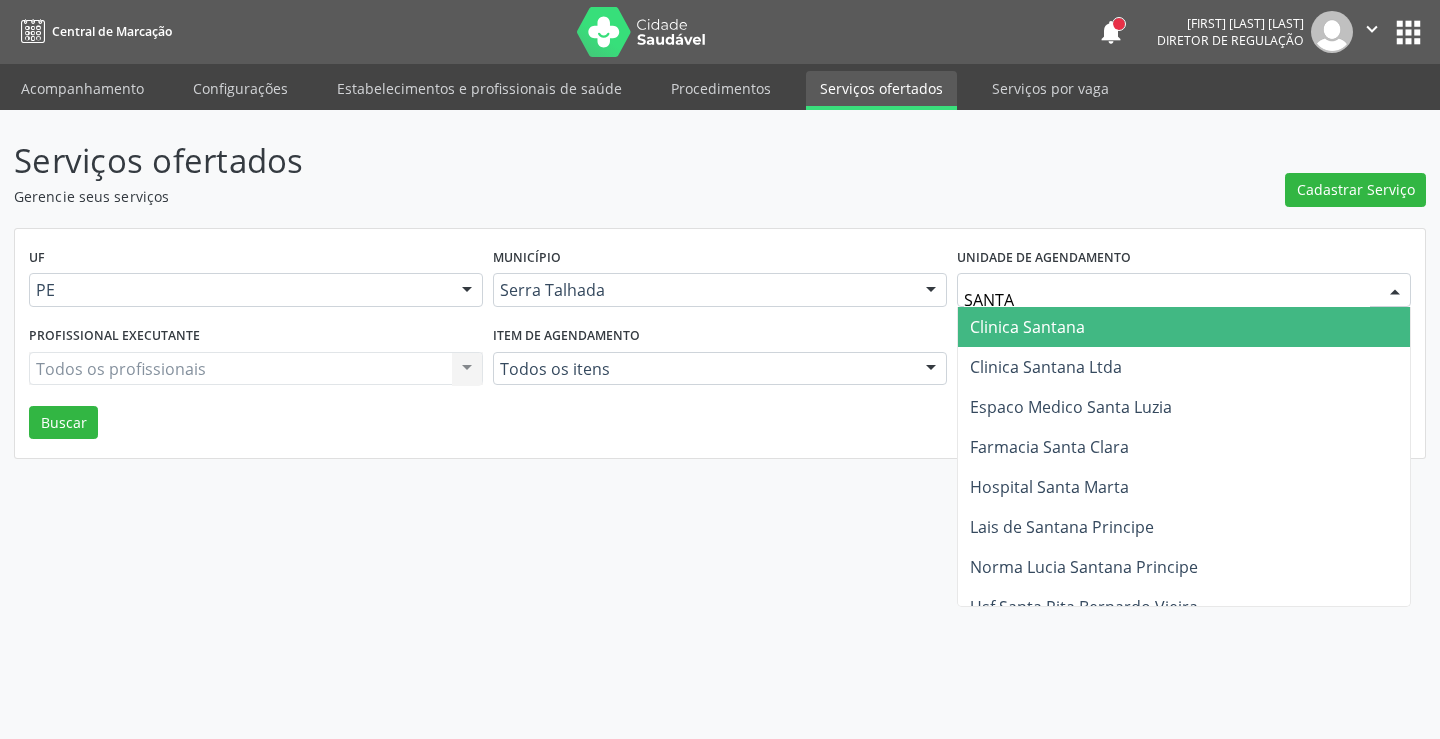 type on "SANTA M" 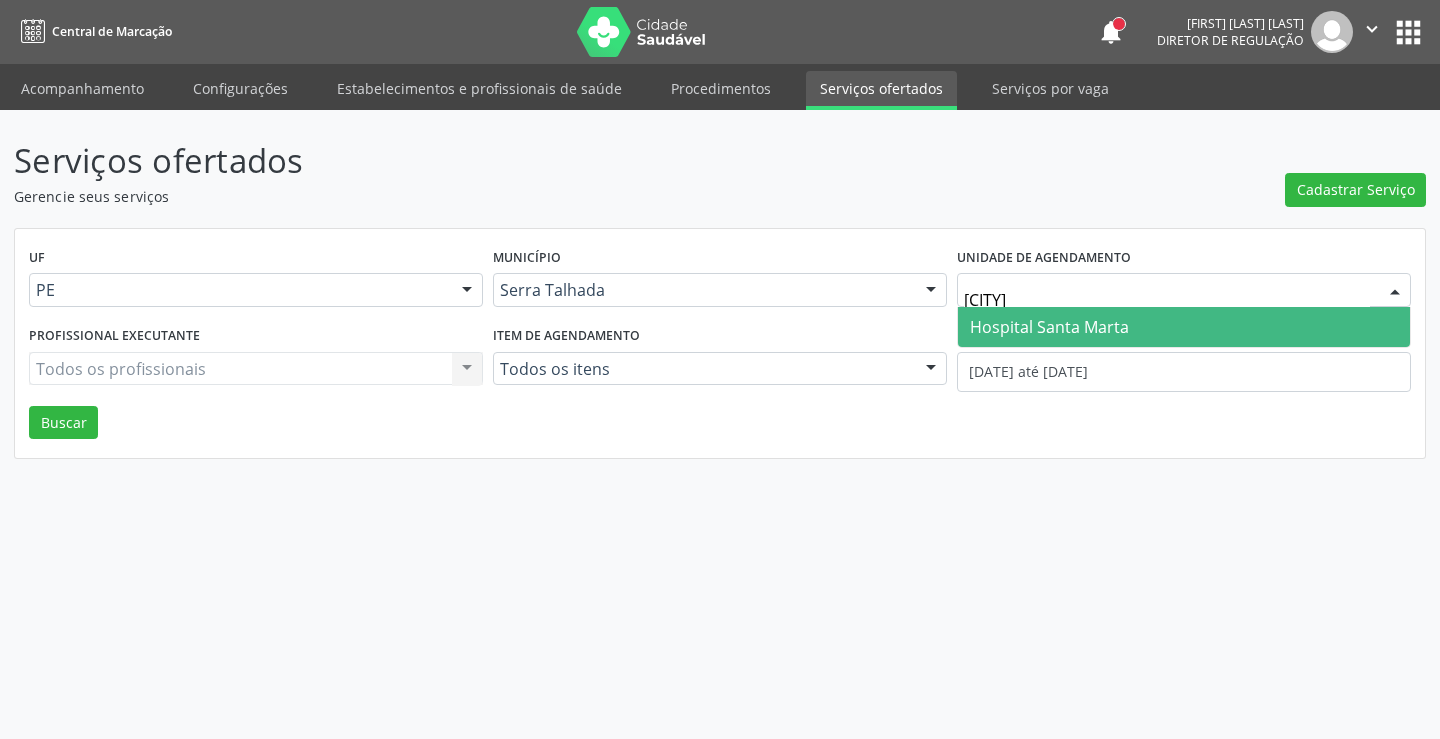 click on "Hospital Santa Marta" at bounding box center [1184, 327] 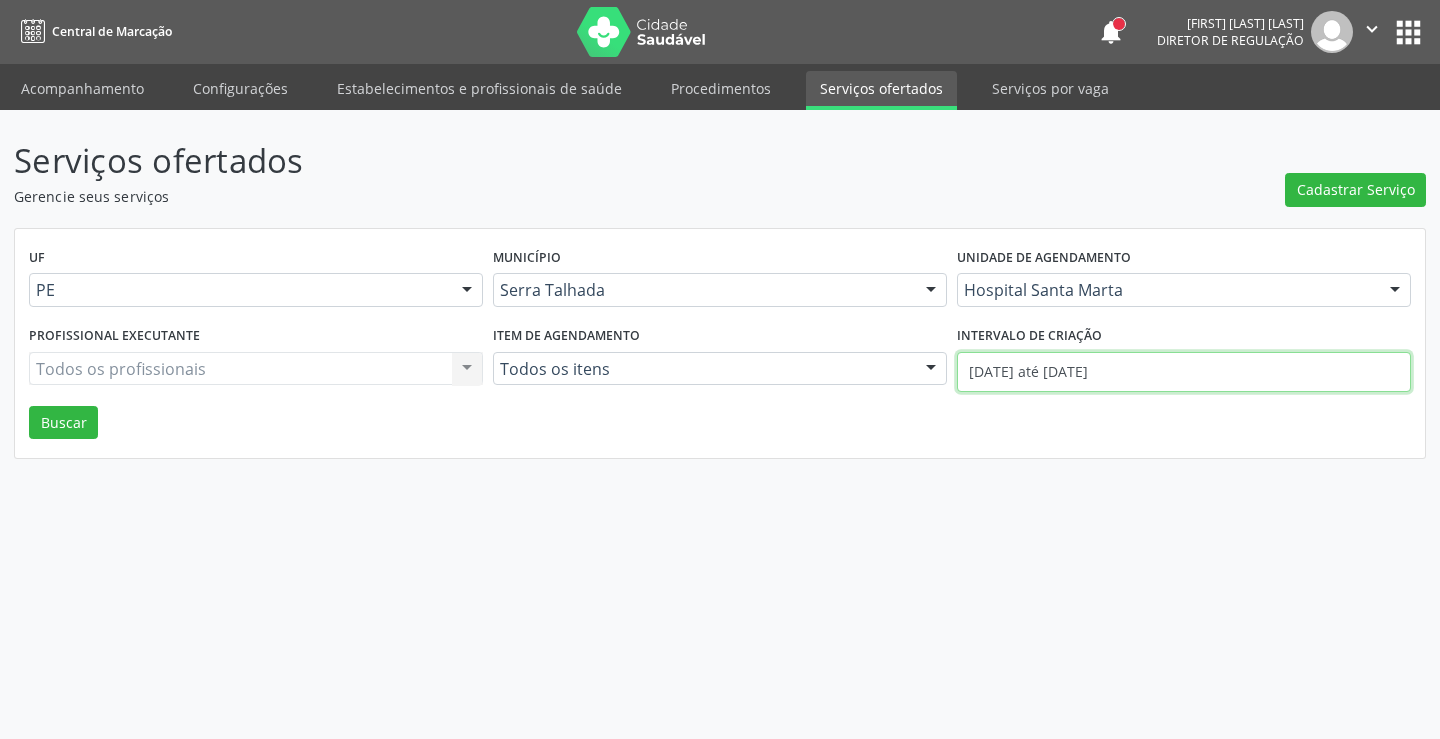 click on "01/08/2025 até 07/08/2025" at bounding box center (1184, 372) 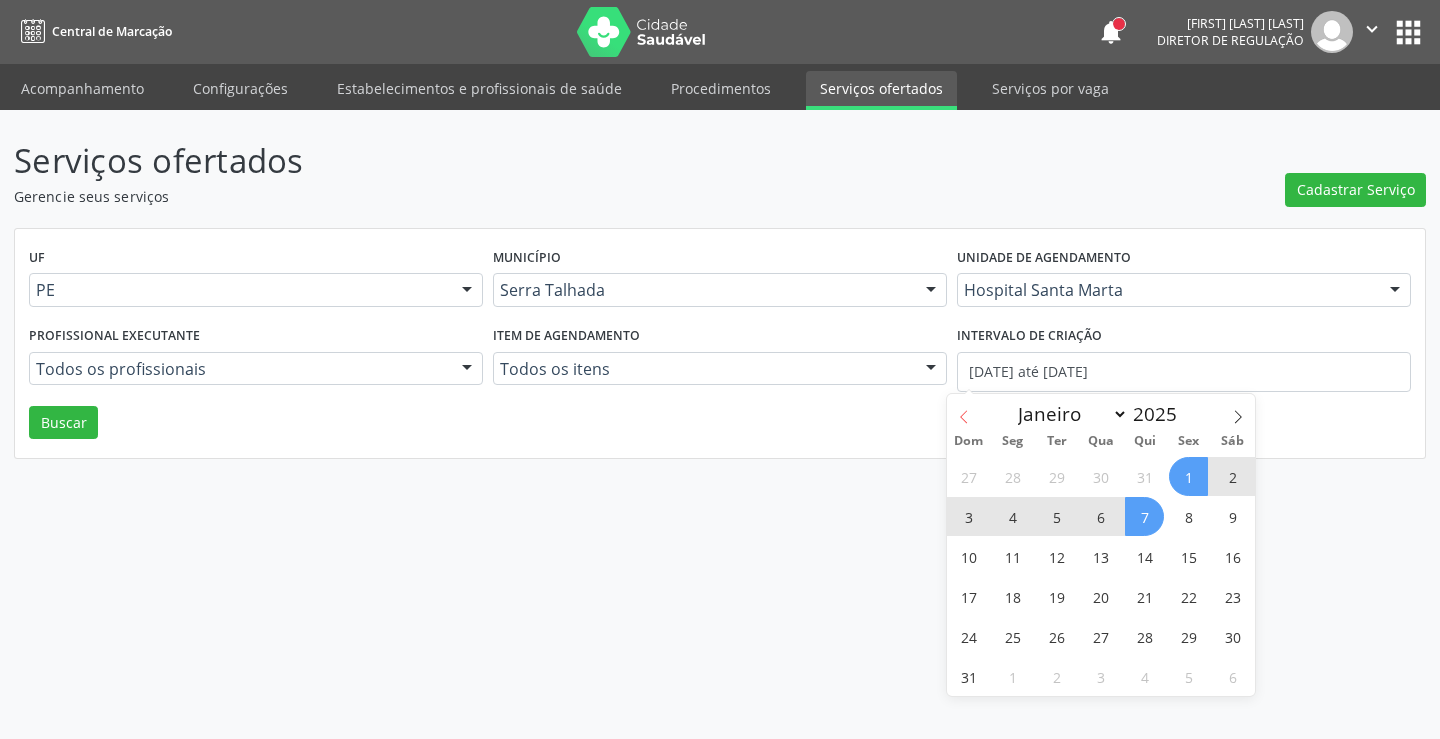 click at bounding box center [964, 411] 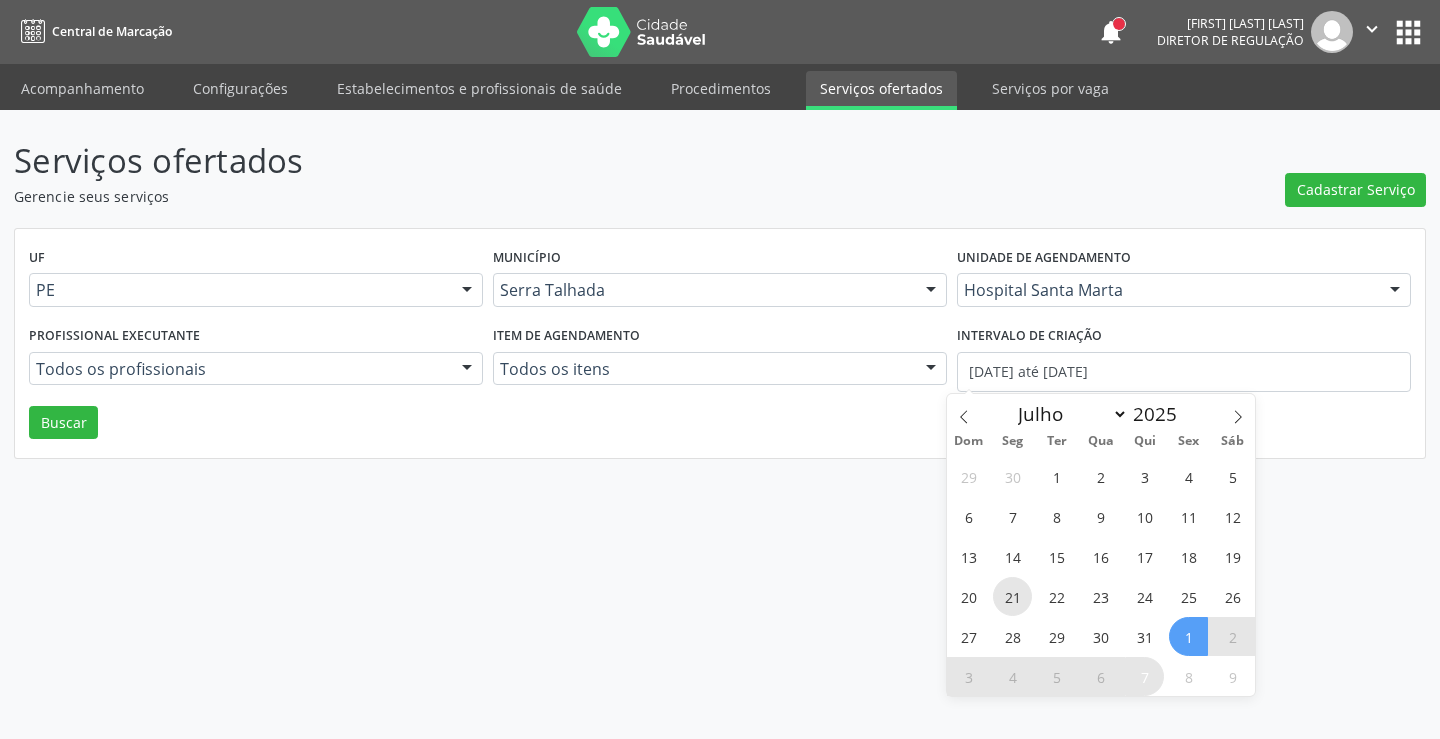 click on "21" at bounding box center [1012, 596] 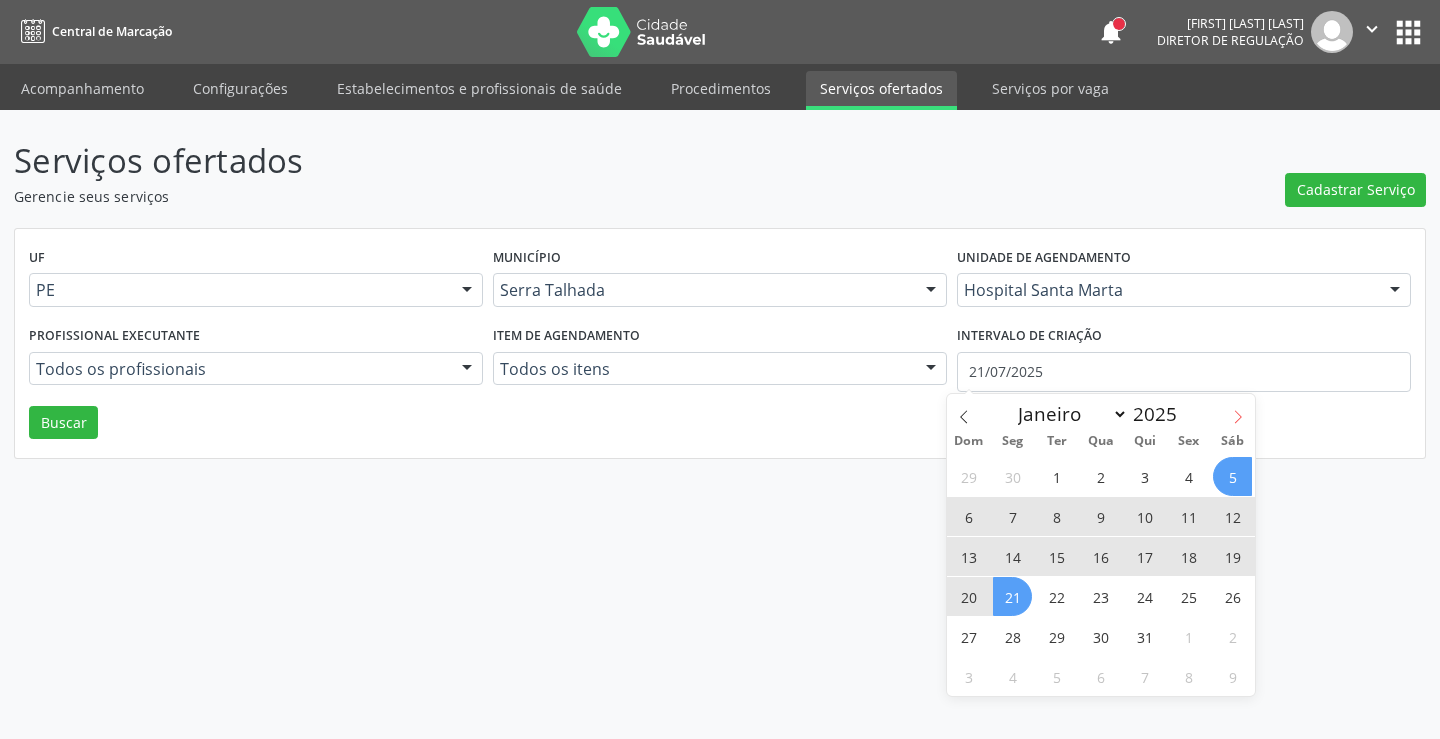 click at bounding box center (1238, 411) 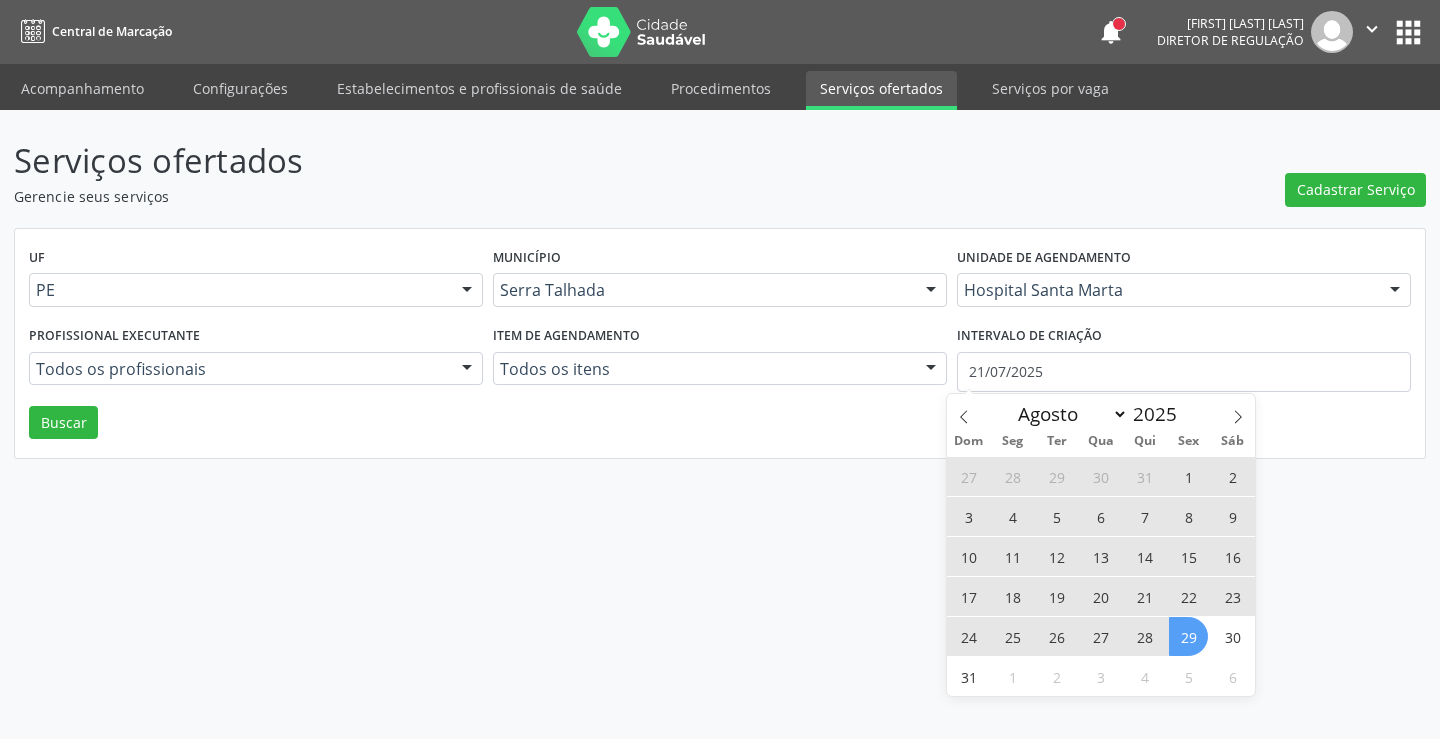 click on "29" at bounding box center (1188, 636) 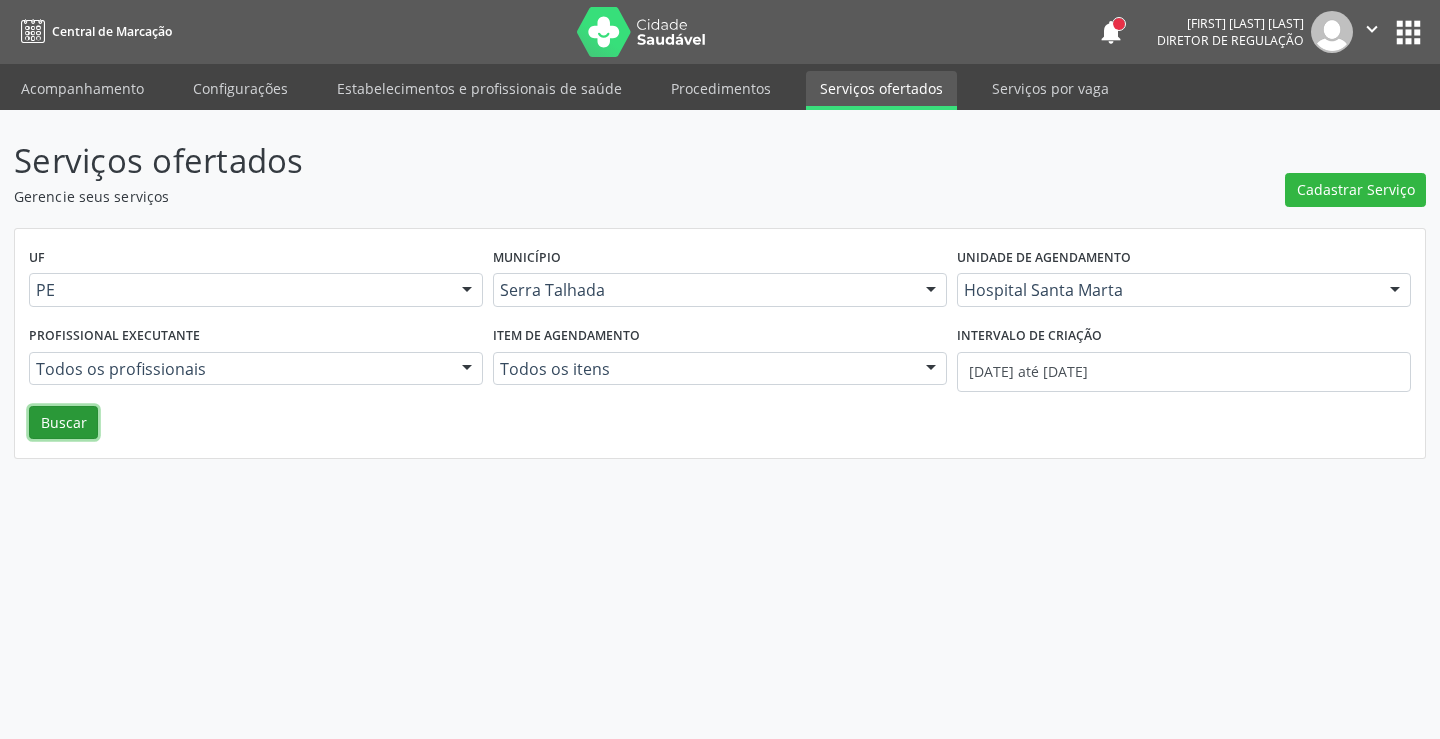 click on "Buscar" at bounding box center [63, 423] 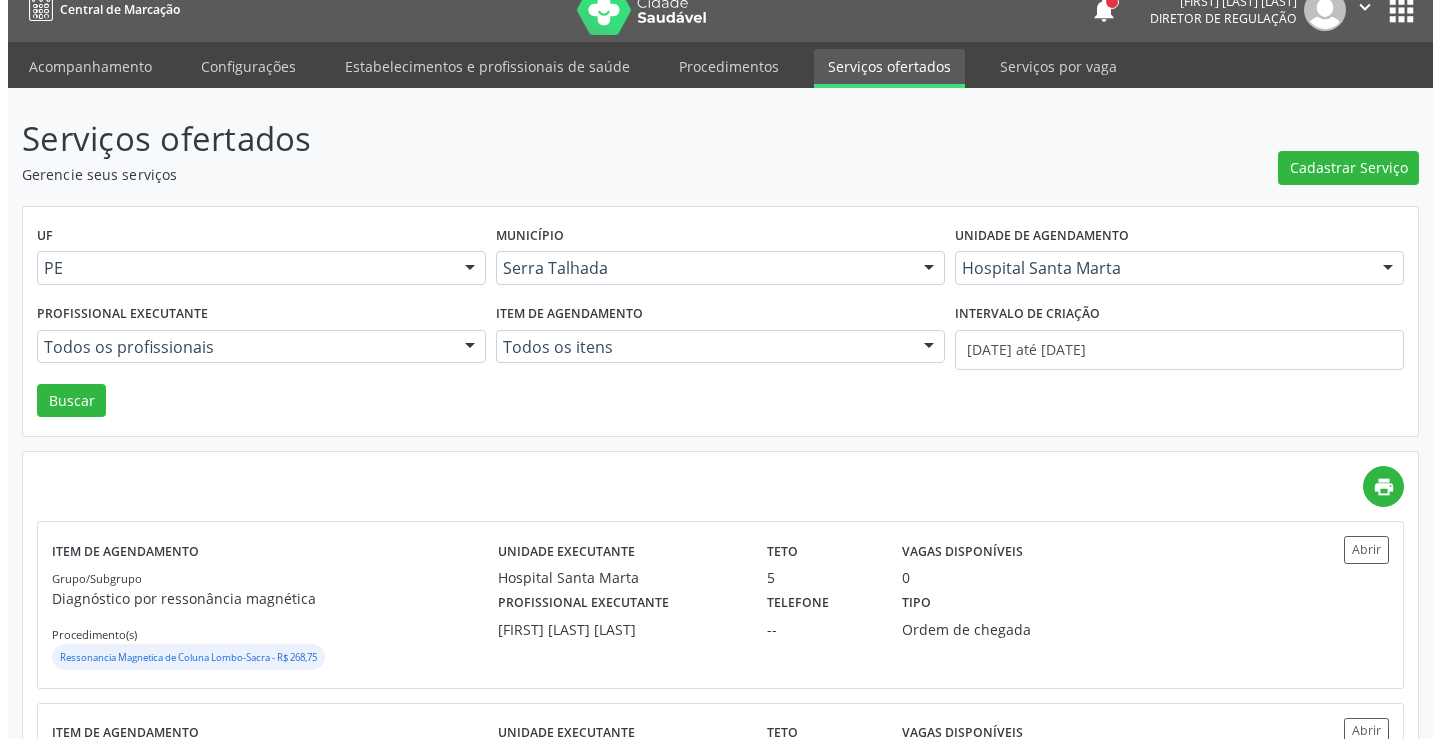 scroll, scrollTop: 0, scrollLeft: 0, axis: both 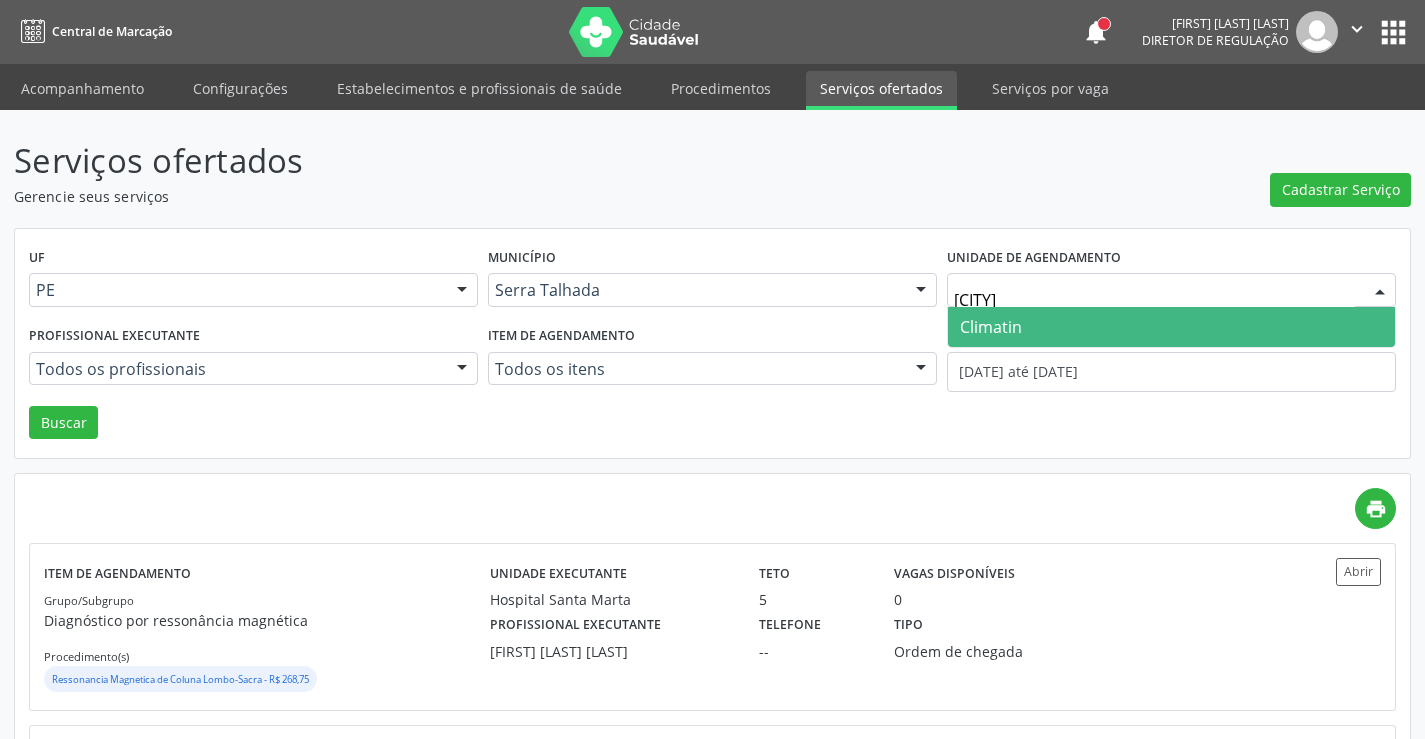 type on "CLIMA" 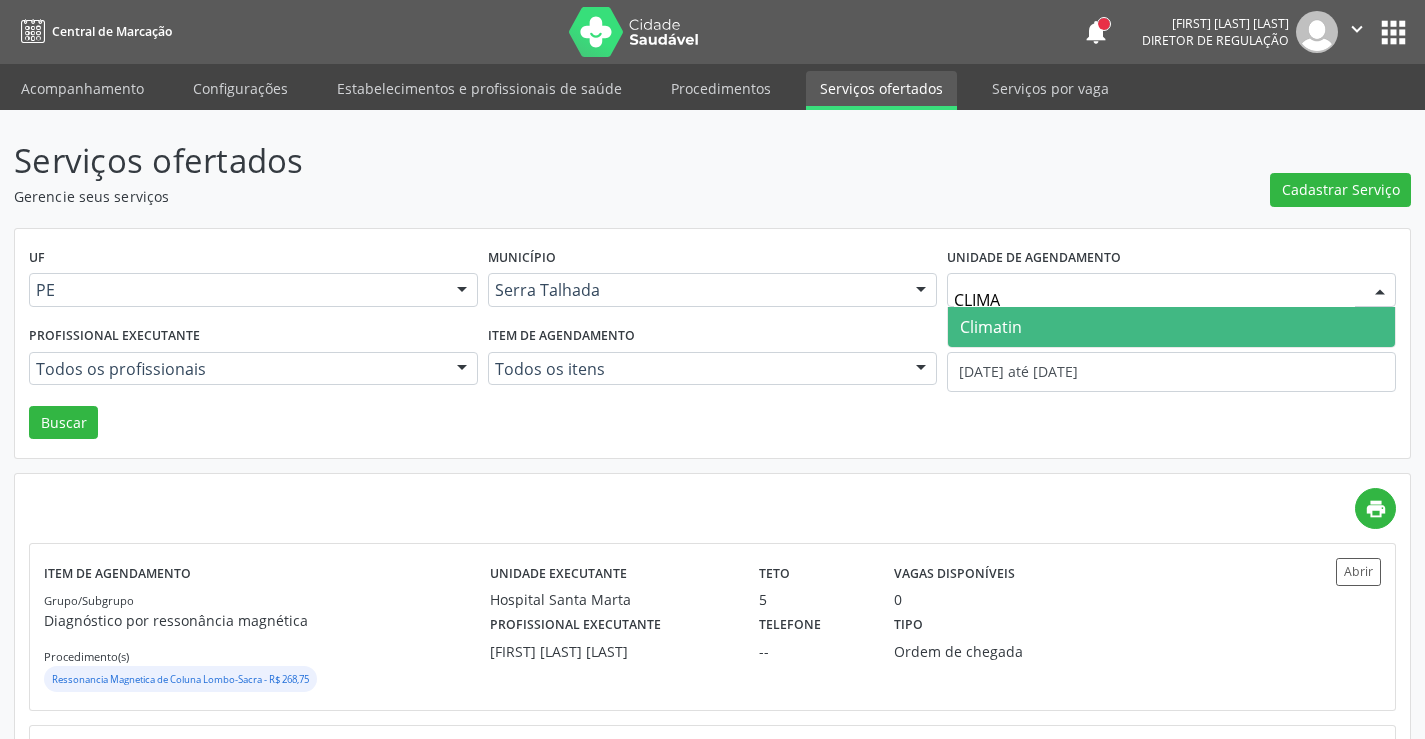 click on "Climatin" at bounding box center (1171, 327) 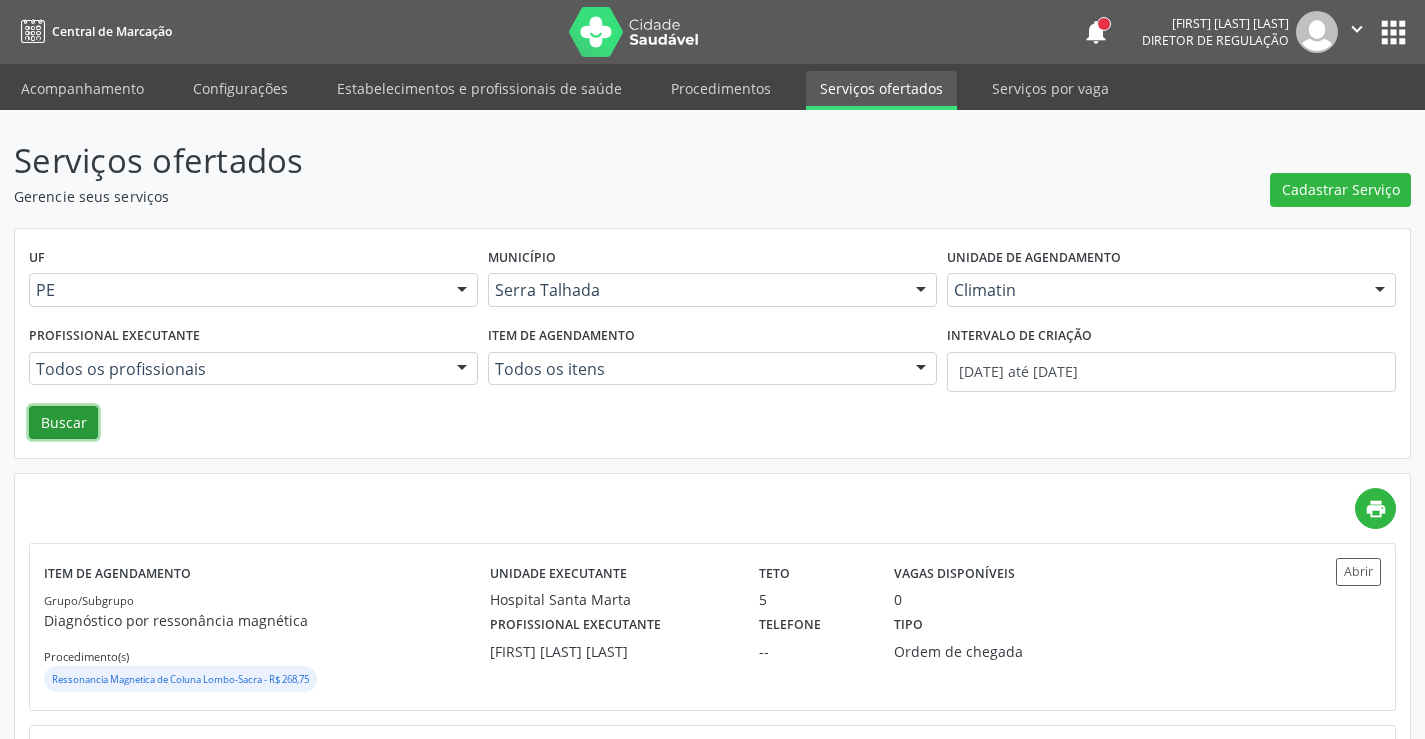 click on "Buscar" at bounding box center (63, 423) 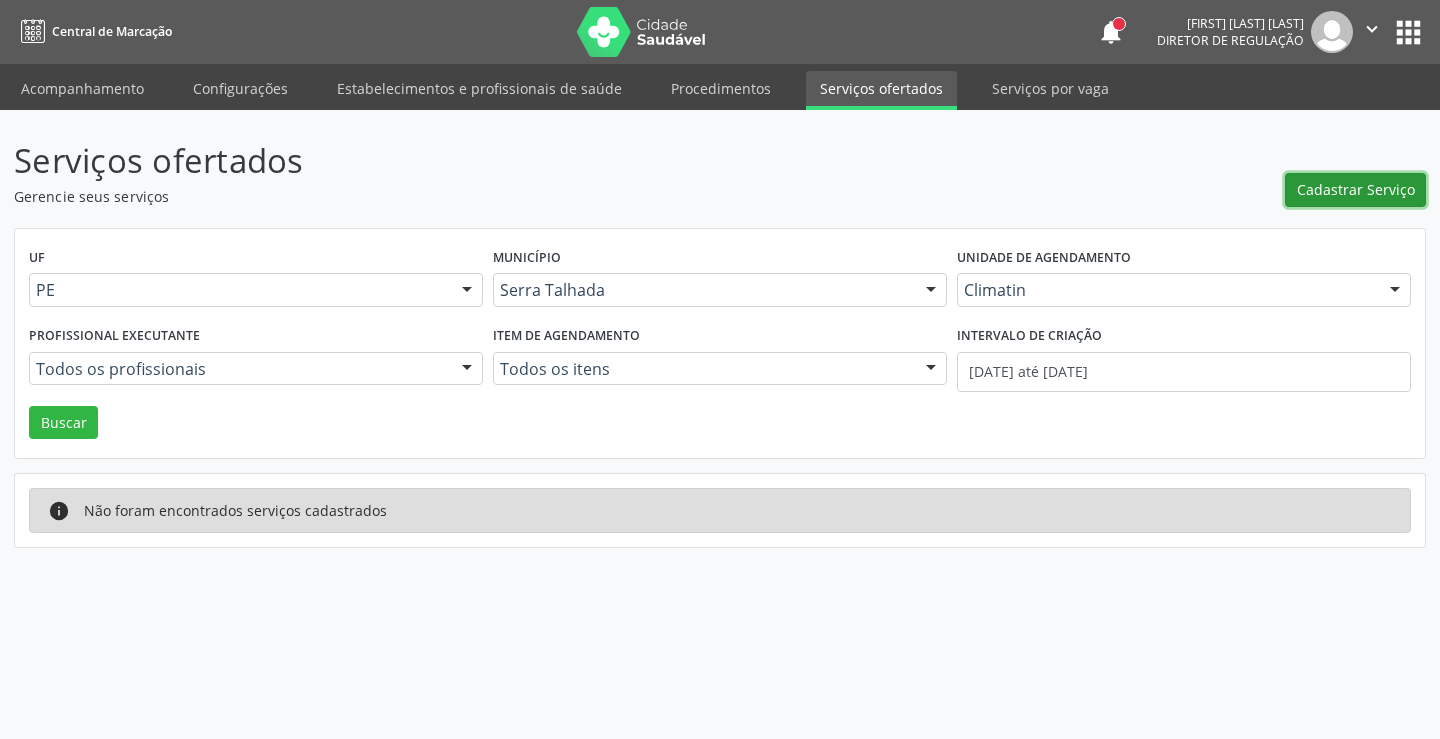 click on "Cadastrar Serviço" at bounding box center (1356, 189) 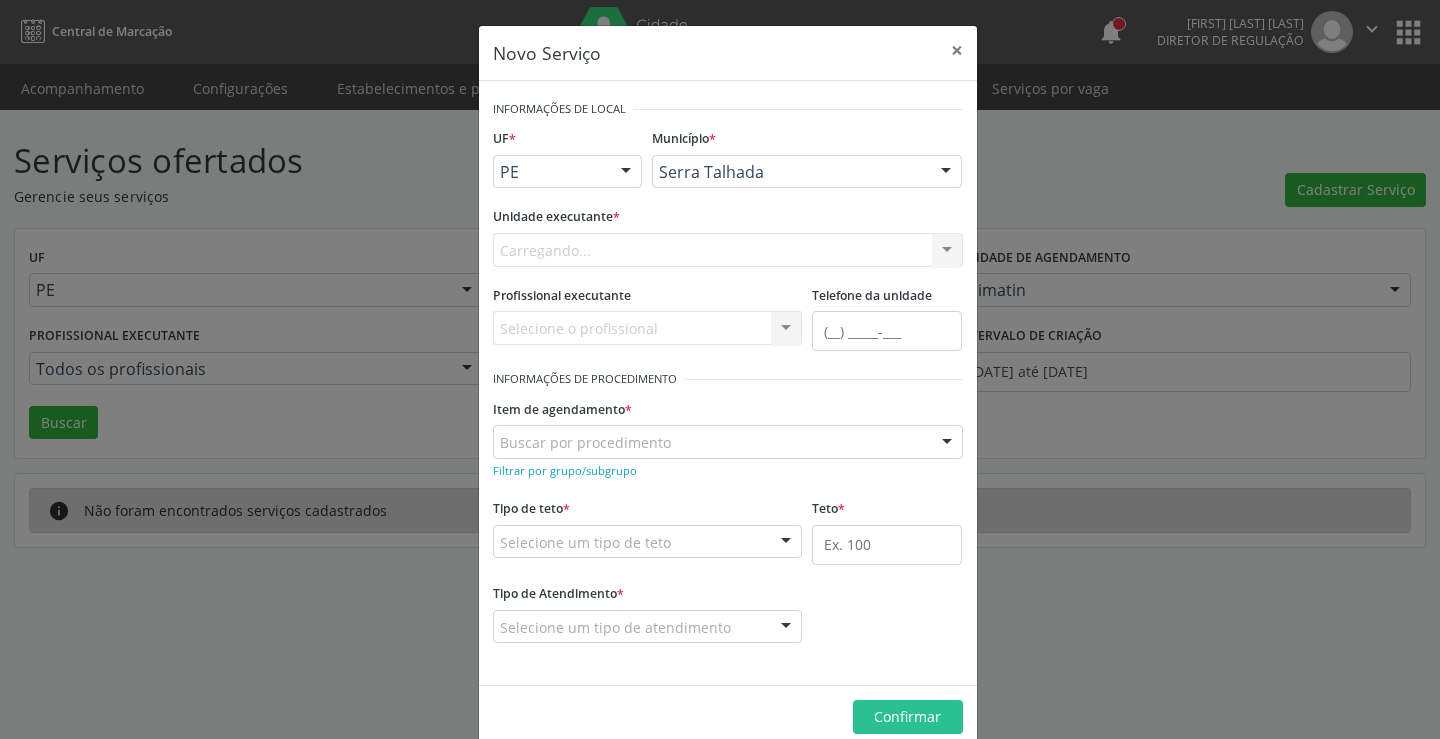 scroll, scrollTop: 0, scrollLeft: 0, axis: both 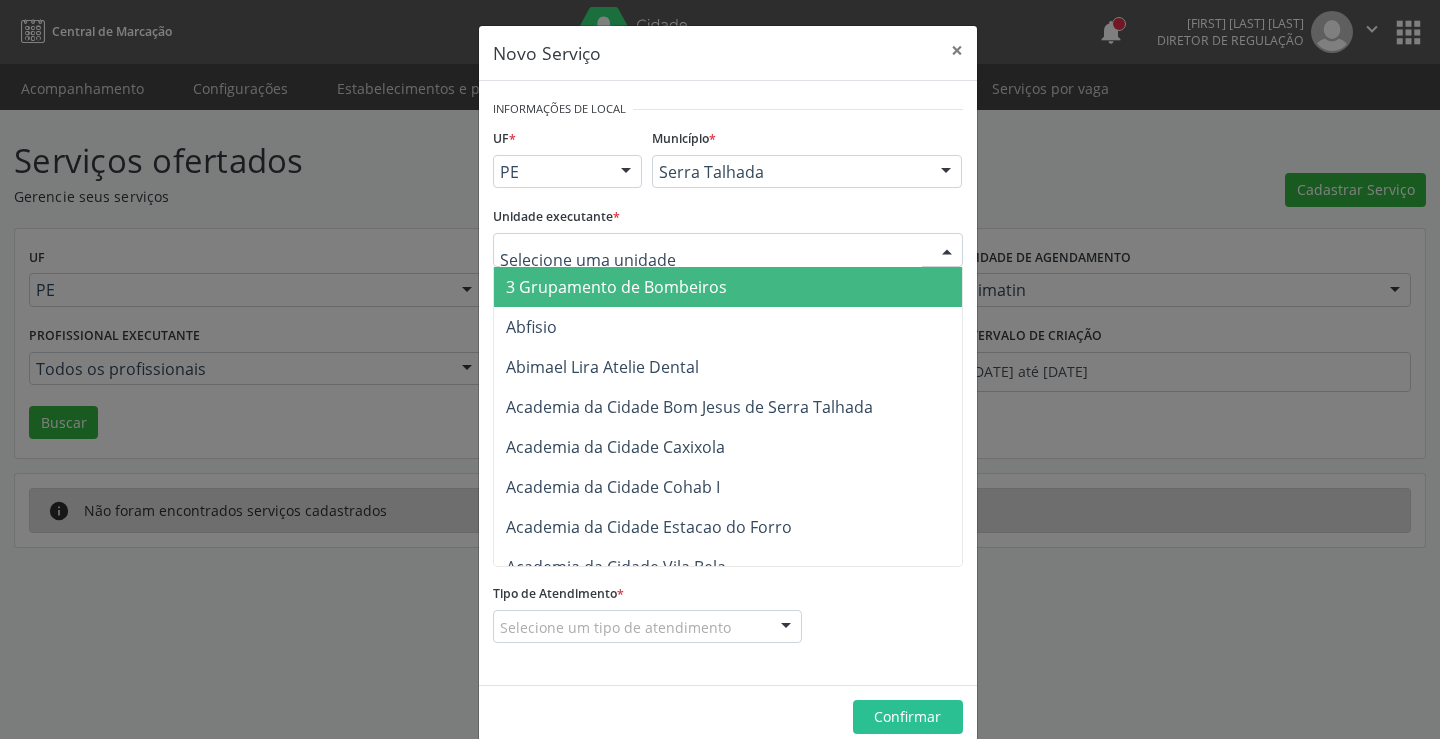 click at bounding box center [728, 250] 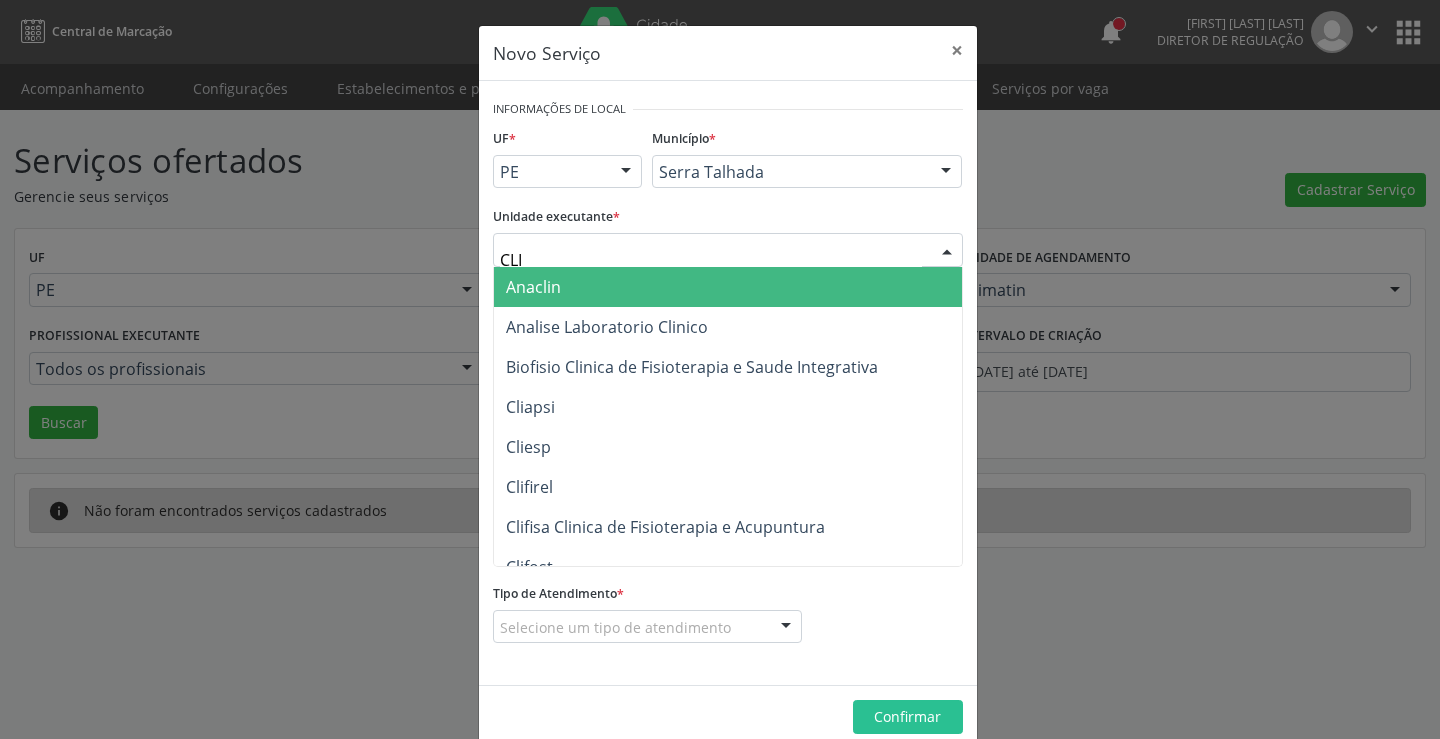 type on "CLIM" 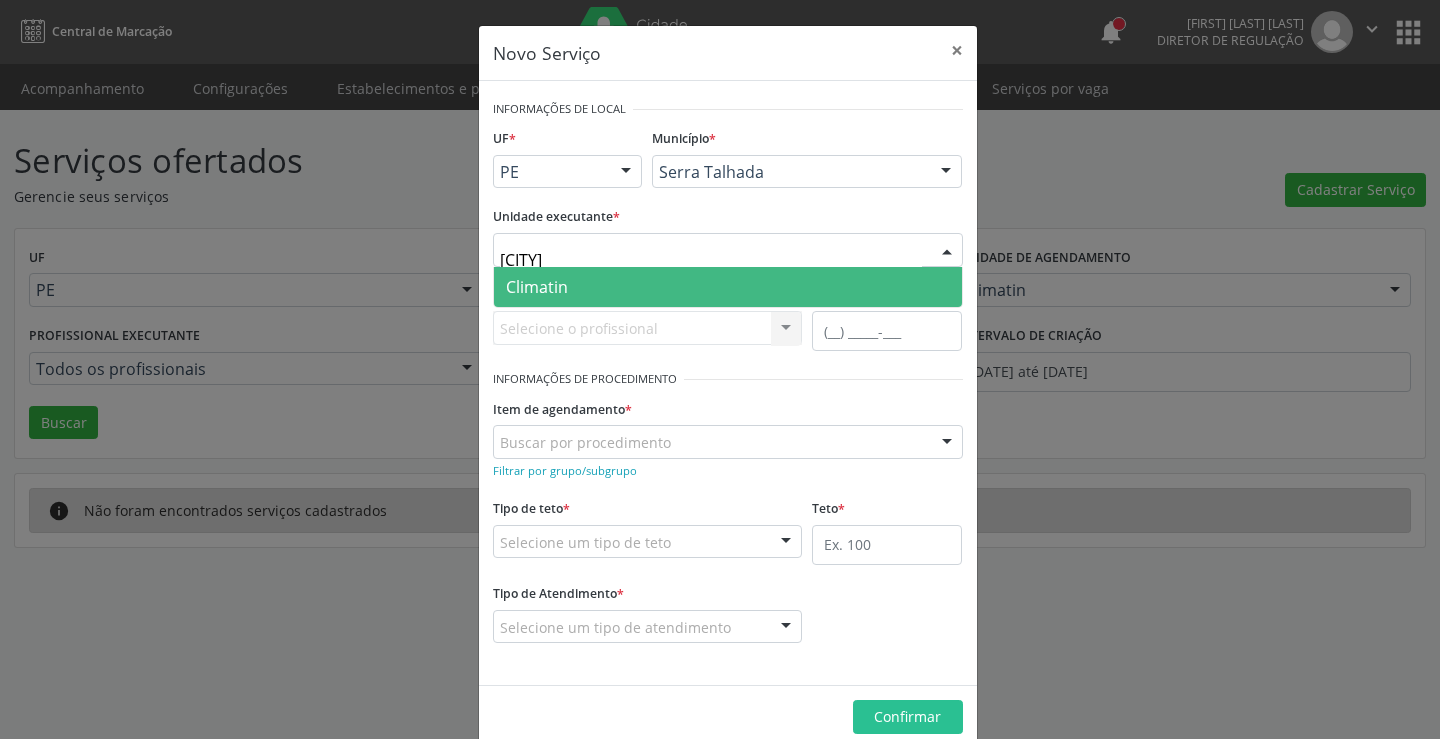 click on "Climatin" at bounding box center [728, 287] 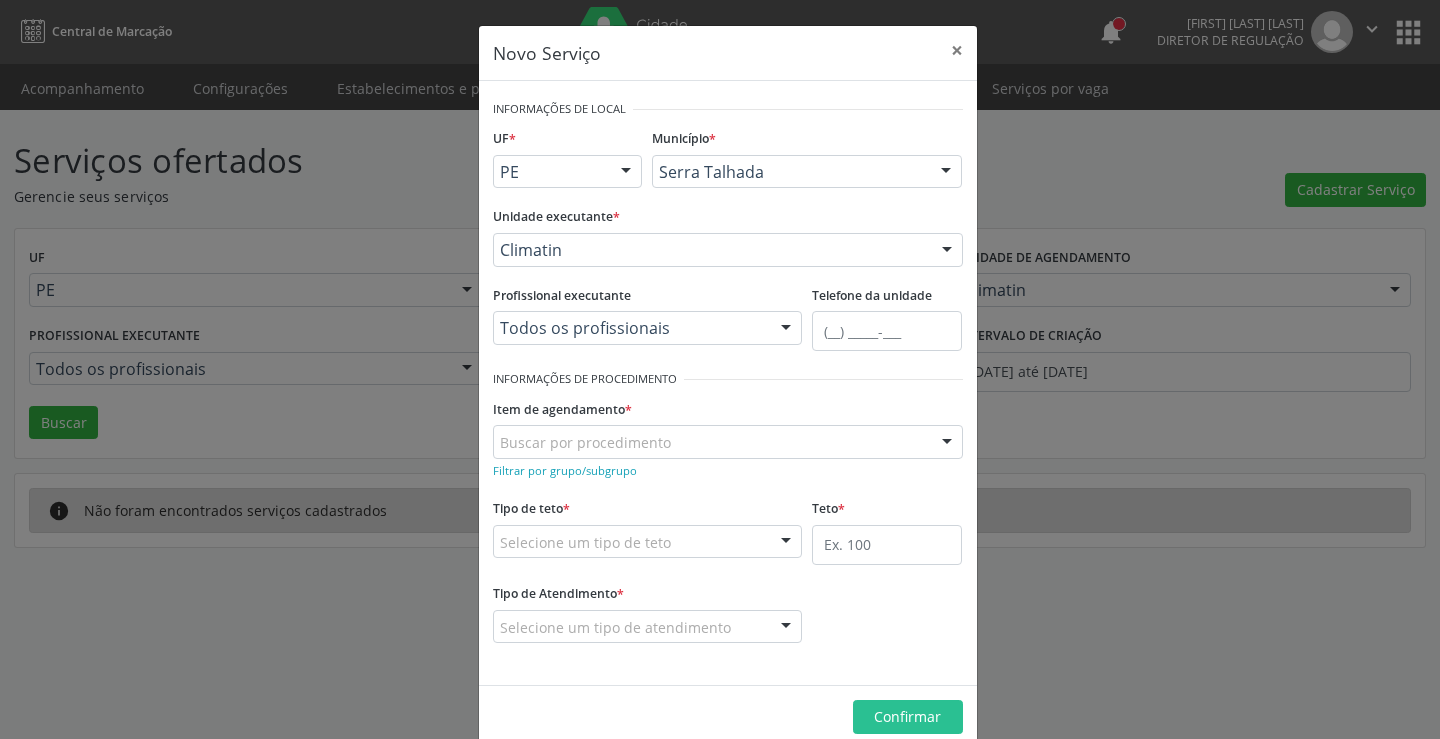 click on "Profissional executante
Todos os profissionais         Todos os profissionais   Ana Carolina Barboza de Andrada Melo Lyra   Ana Carolina Barboza de Andrada Melo Lyra
Nenhum resultado encontrado para: "   "
Não há nenhuma opção para ser exibida." at bounding box center [648, 323] 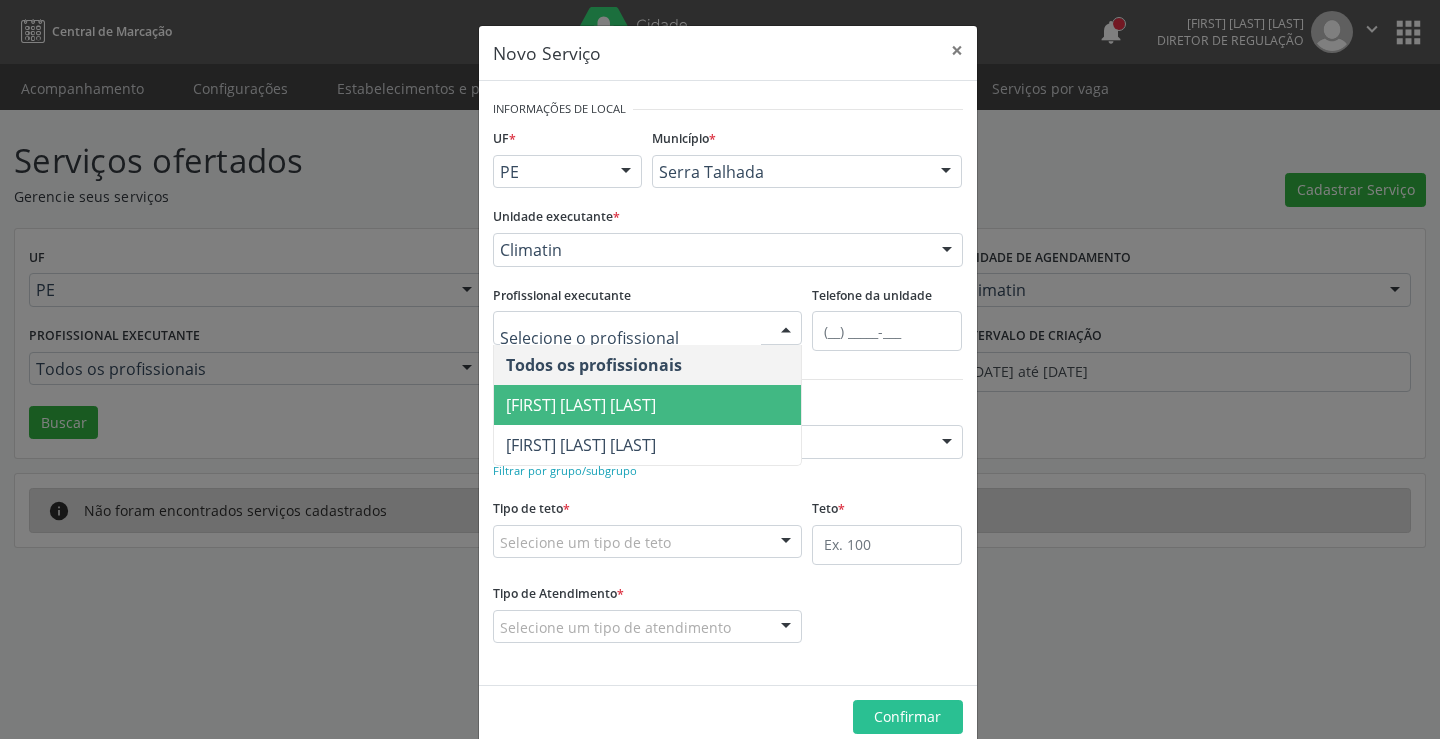 scroll, scrollTop: 34, scrollLeft: 0, axis: vertical 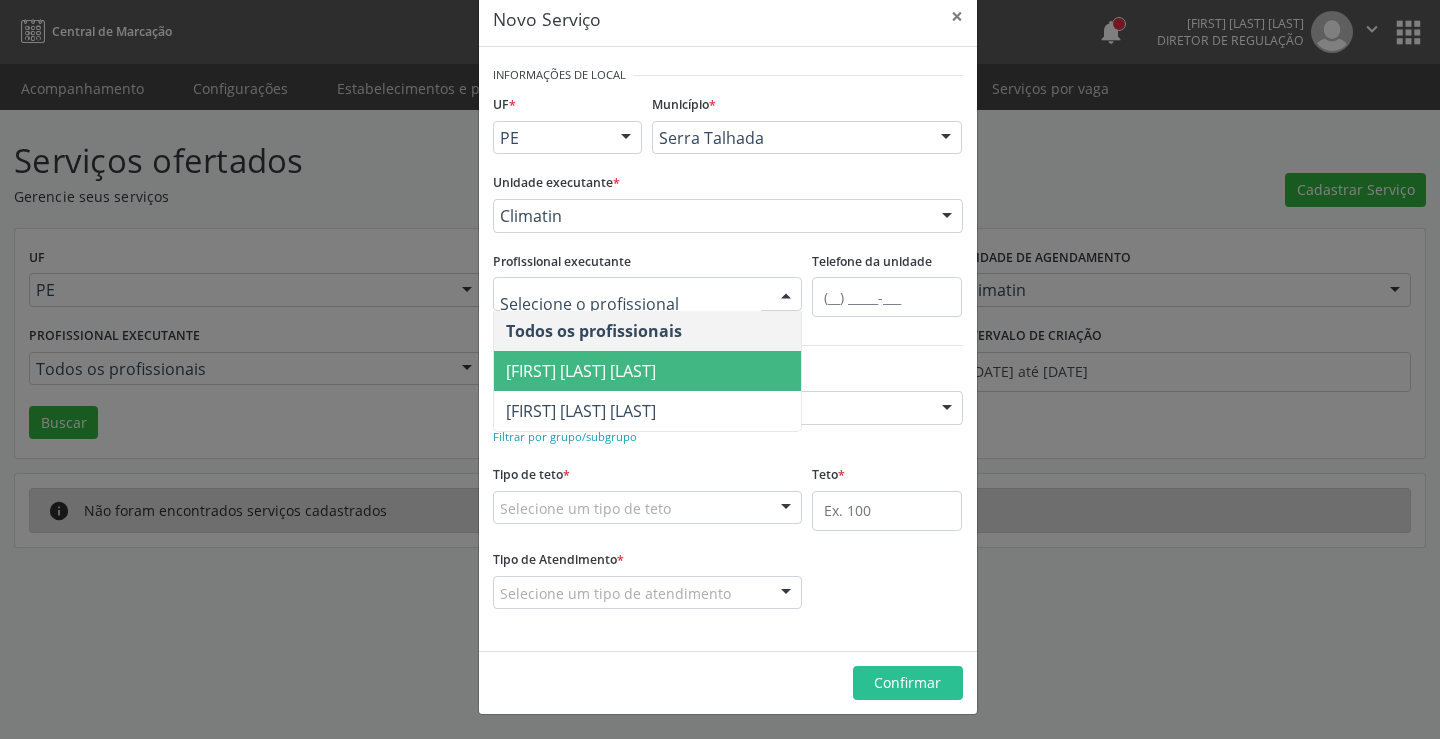 click on "[FIRST] [LAST] de [LAST] [LAST] [LAST]" at bounding box center (581, 371) 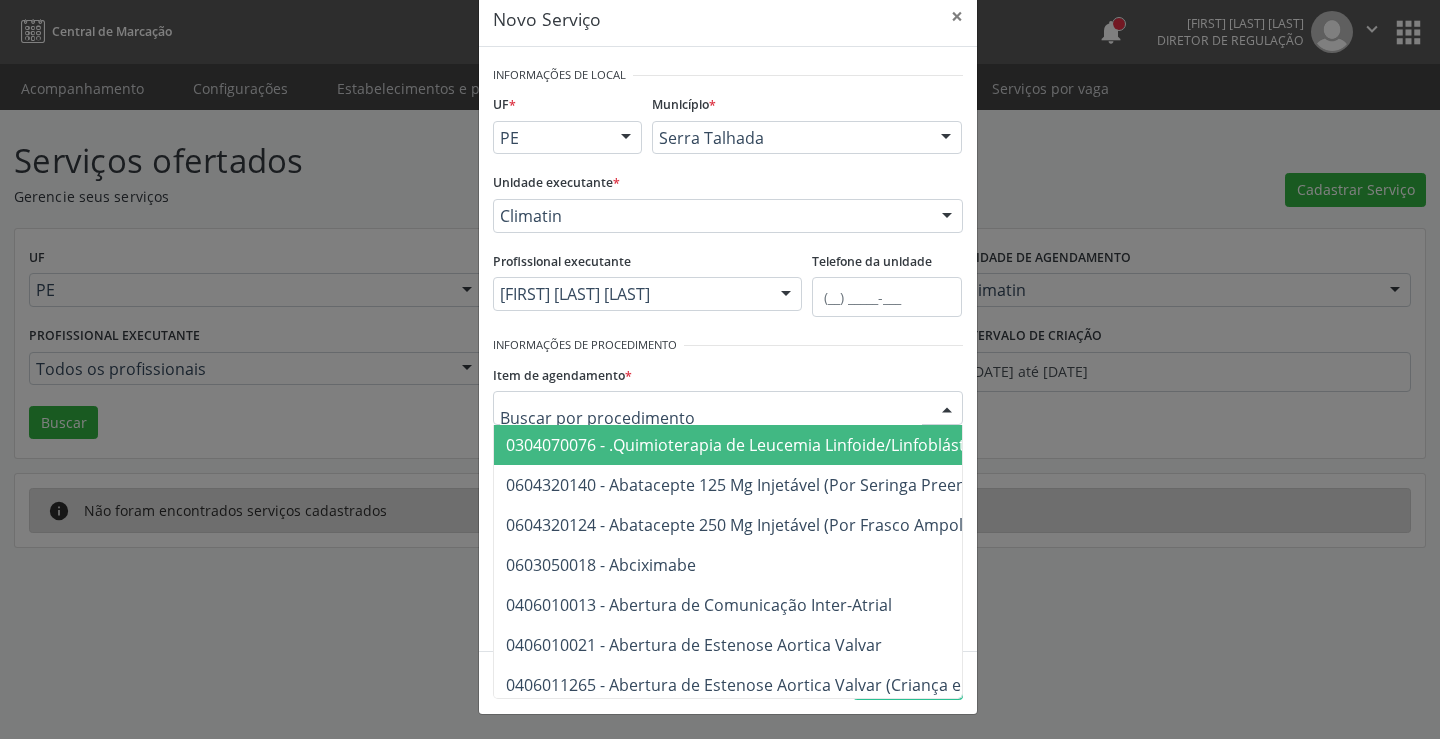 click at bounding box center (728, 408) 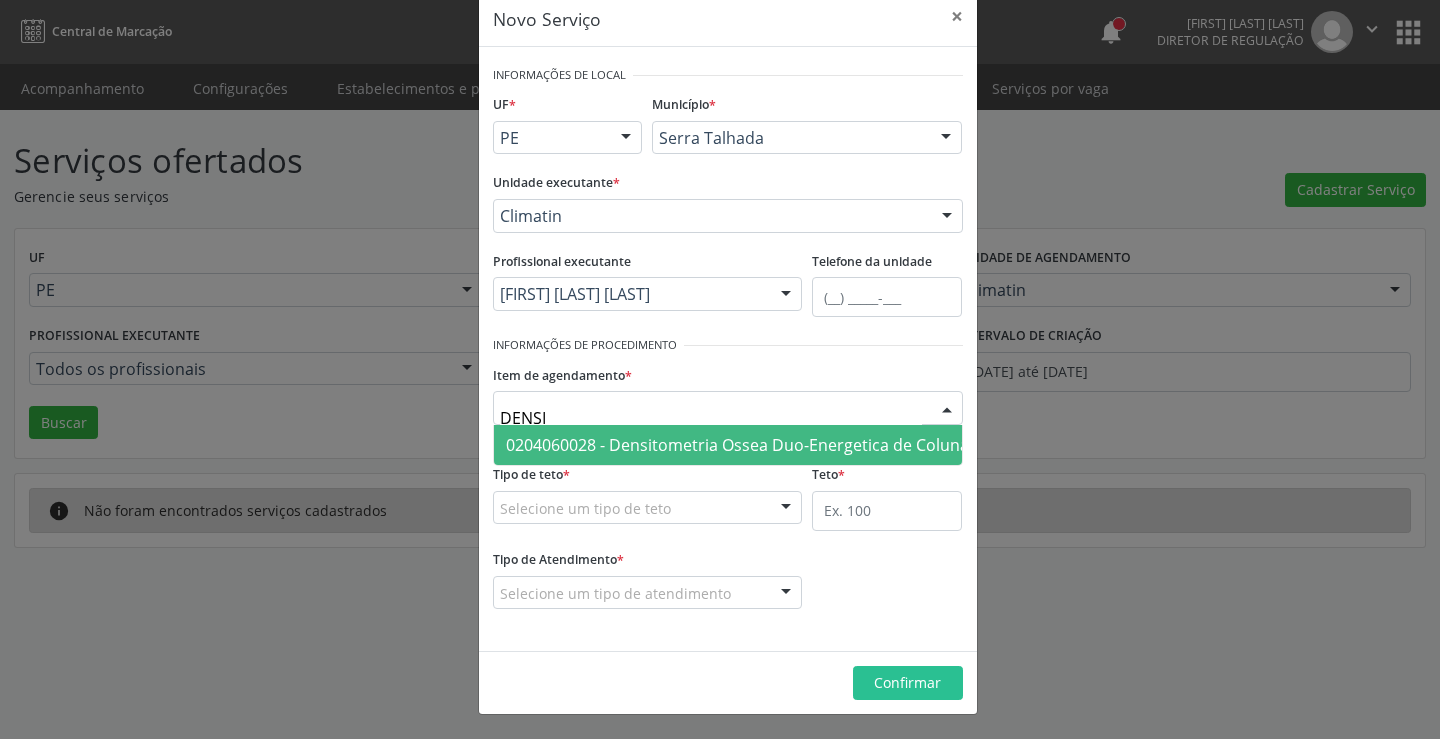 type on "DENSIT" 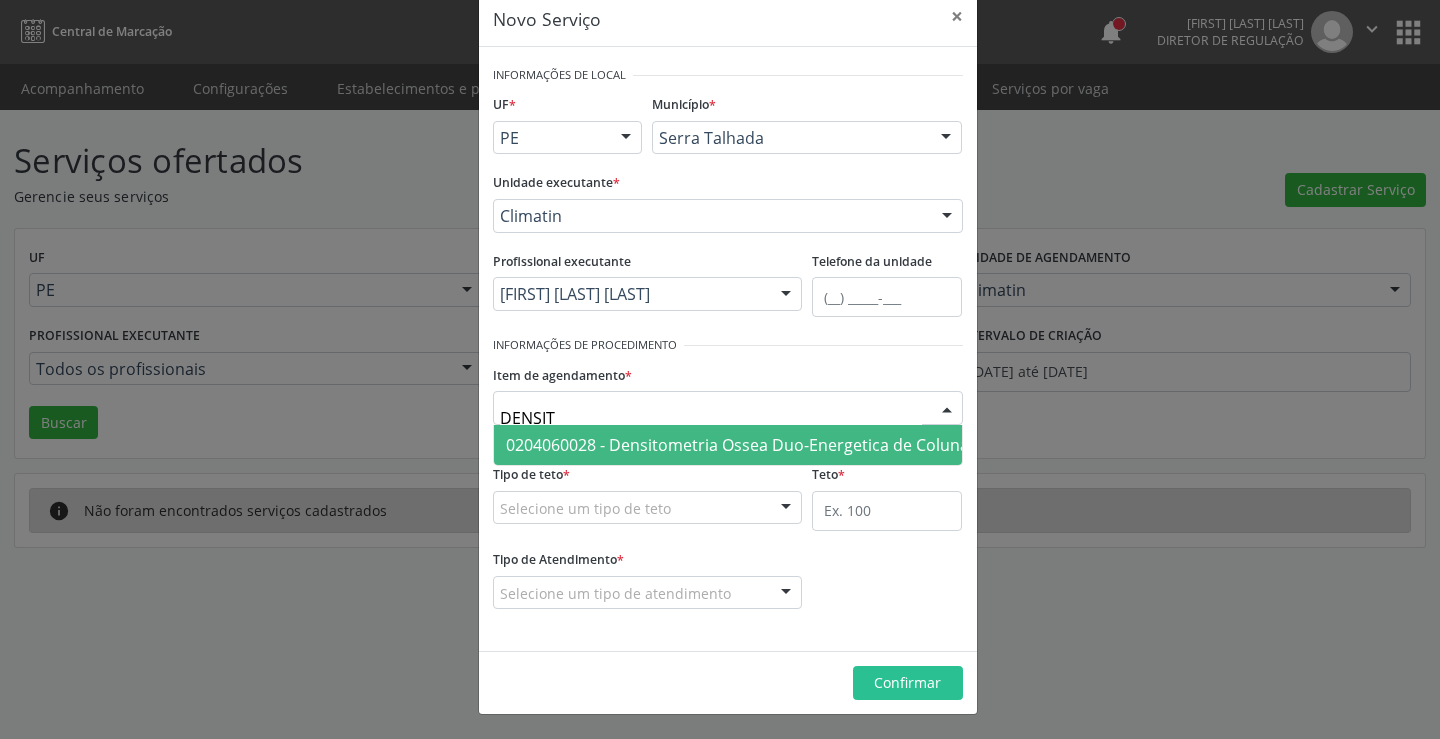 click on "0204060028 - Densitometria Ossea Duo-Energetica de Coluna (Vertebras Lombares E/Ou Femur)" at bounding box center [869, 445] 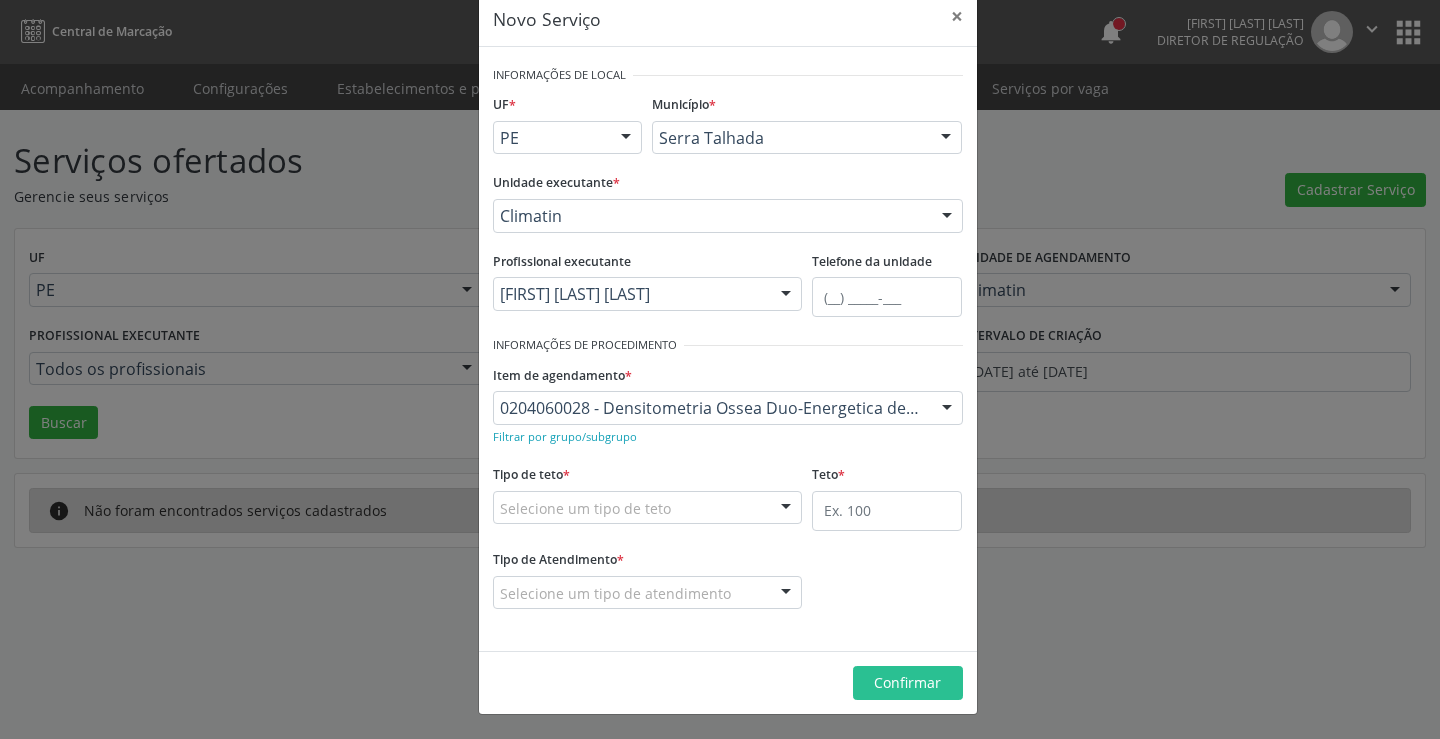 click on "Selecione um tipo de teto" at bounding box center (648, 508) 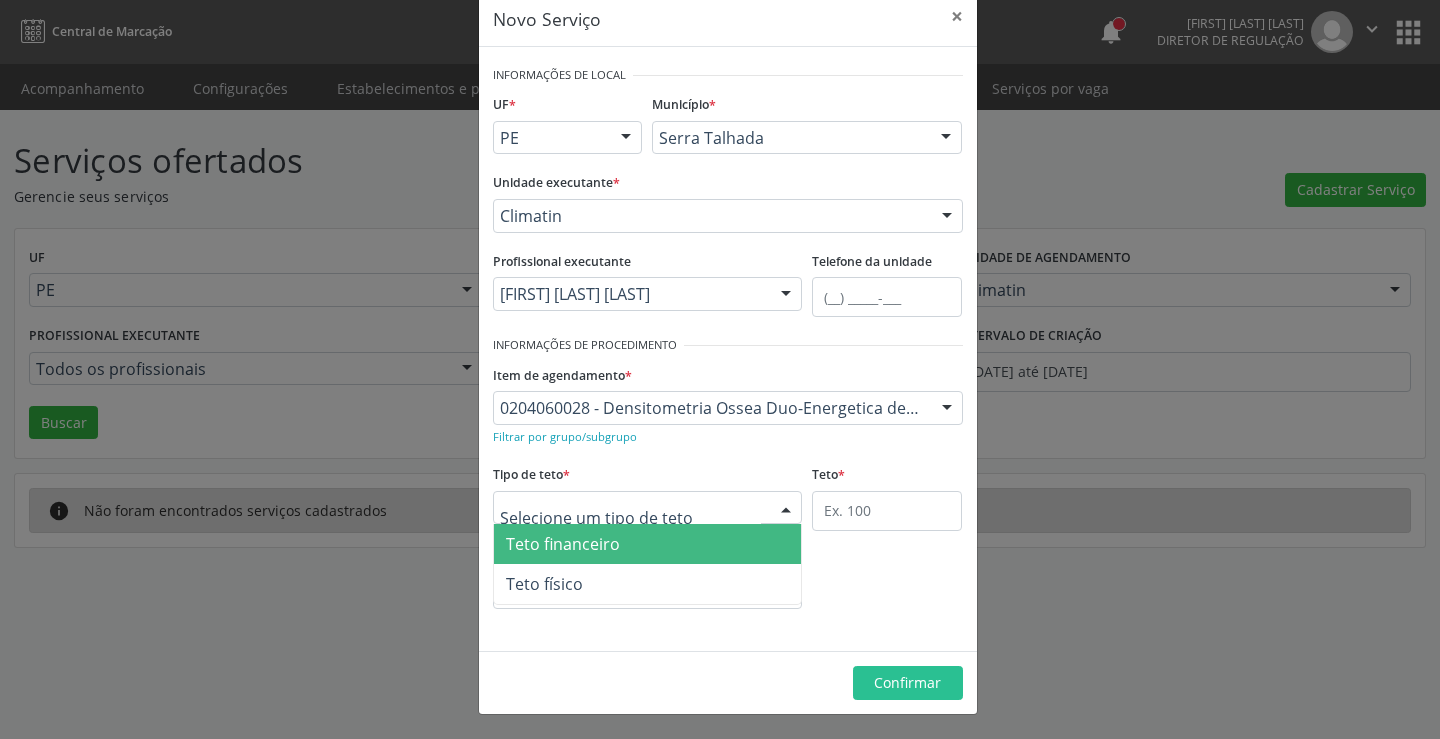 click on "Teto financeiro" at bounding box center [648, 544] 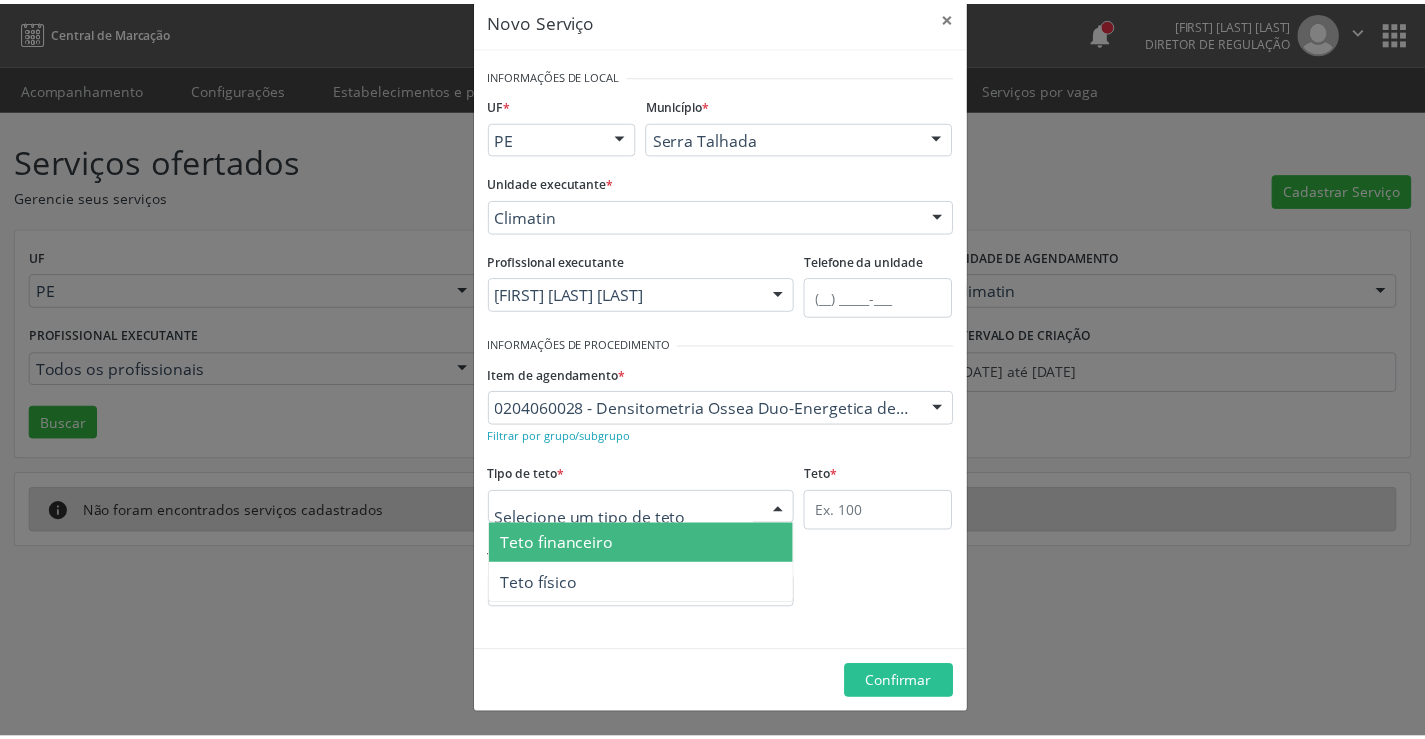 scroll, scrollTop: 28, scrollLeft: 0, axis: vertical 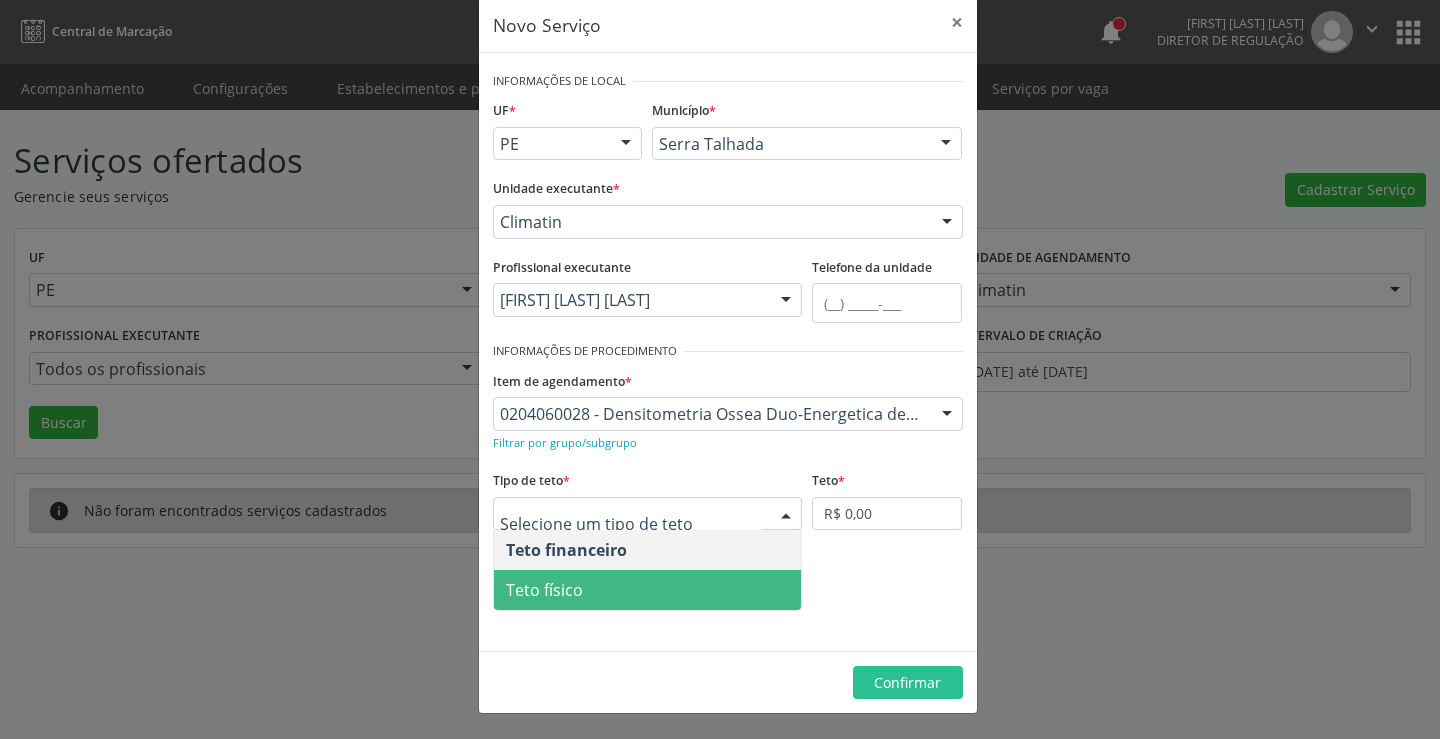 click on "Teto físico" at bounding box center [648, 590] 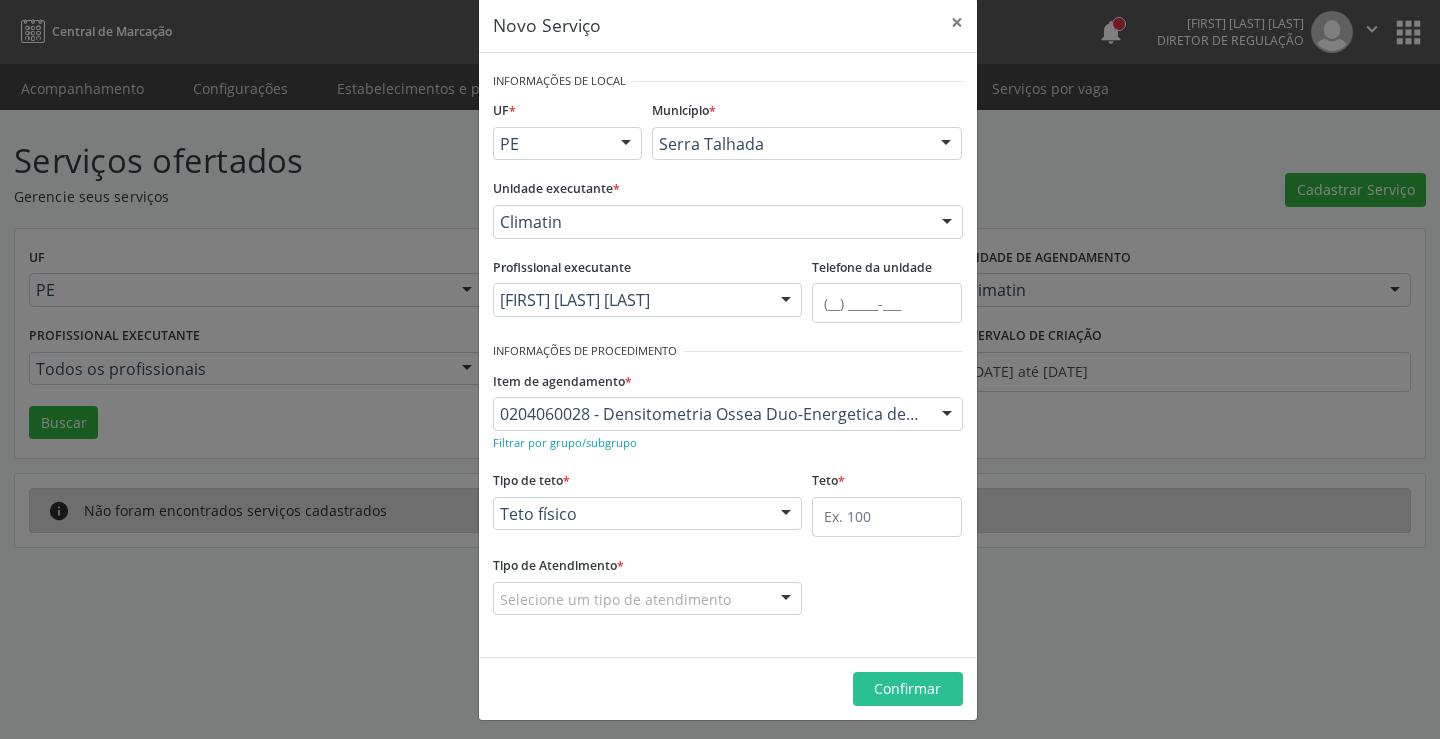click on "Selecione um tipo de atendimento" at bounding box center (648, 599) 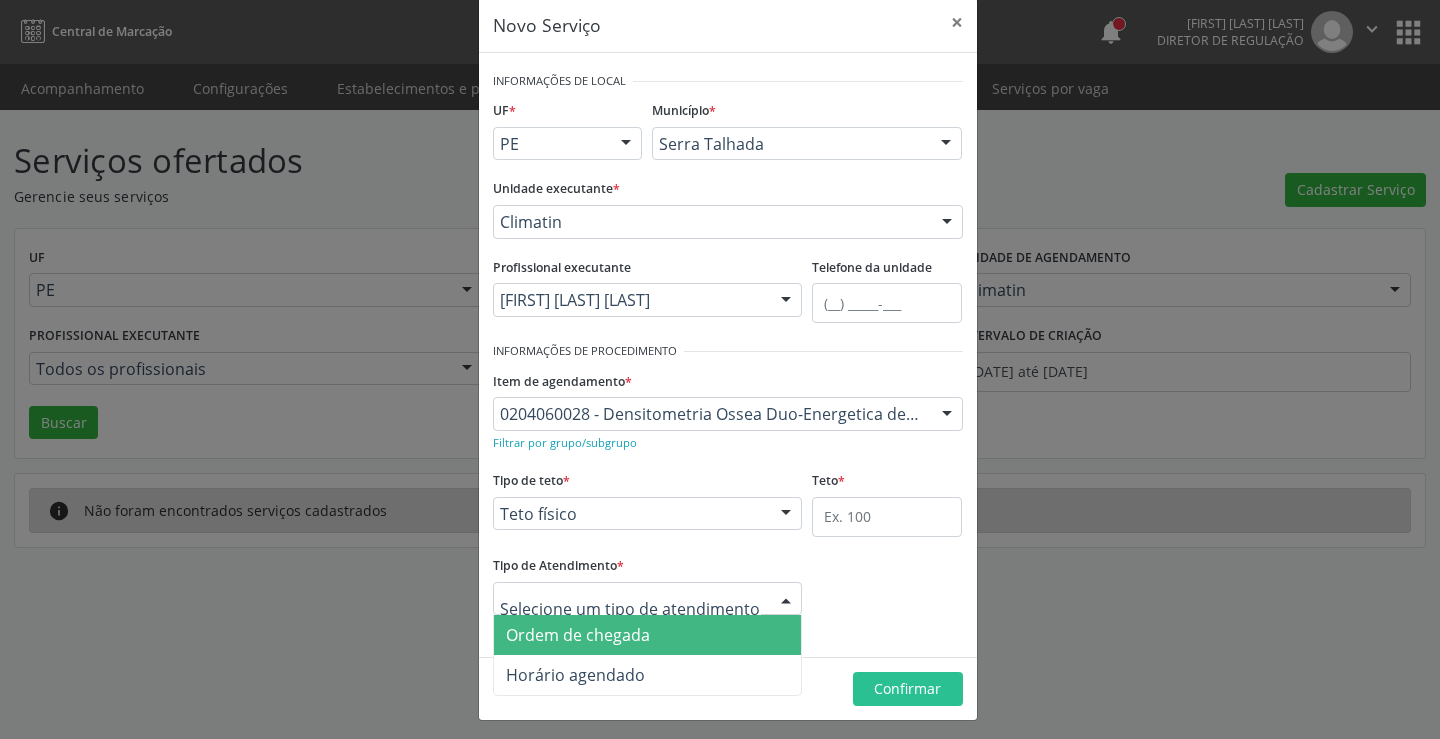 click on "Ordem de chegada" at bounding box center [648, 635] 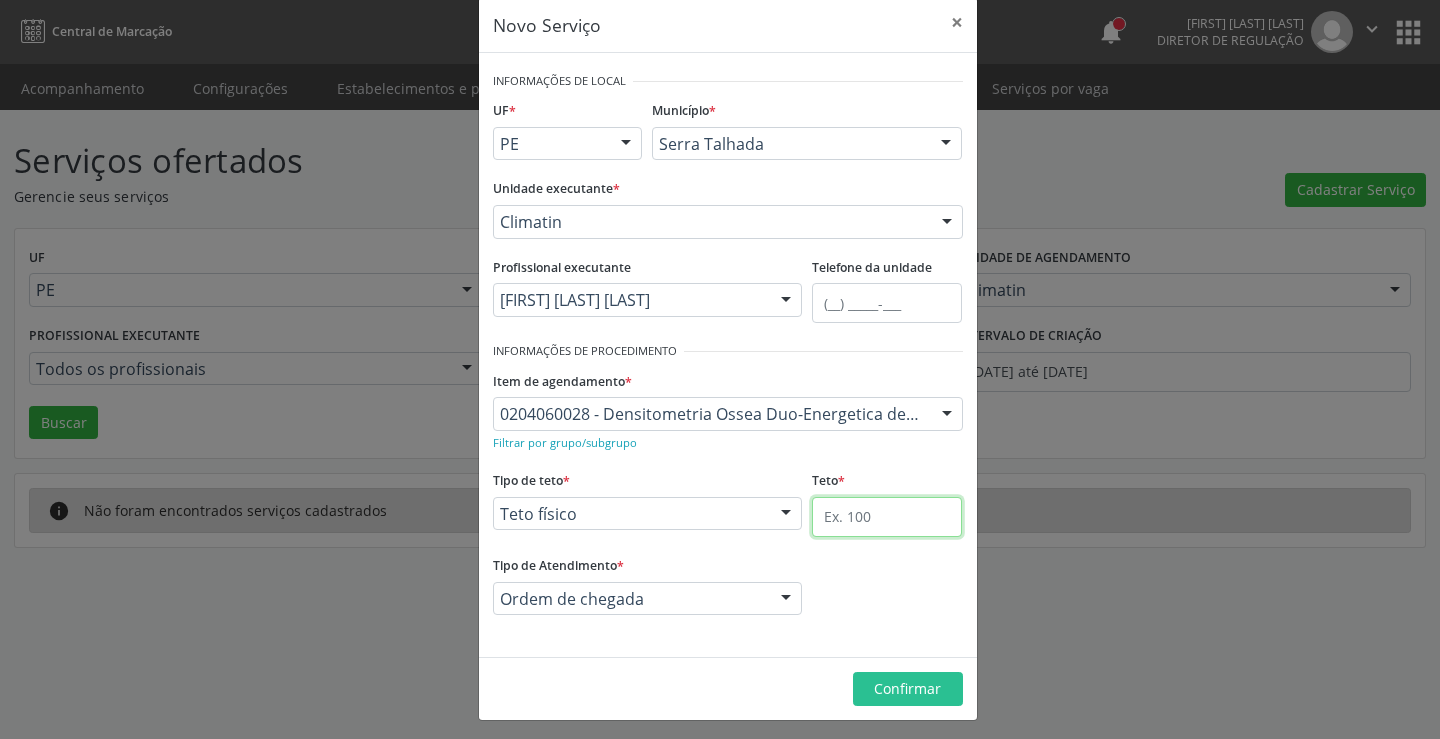 click at bounding box center (887, 517) 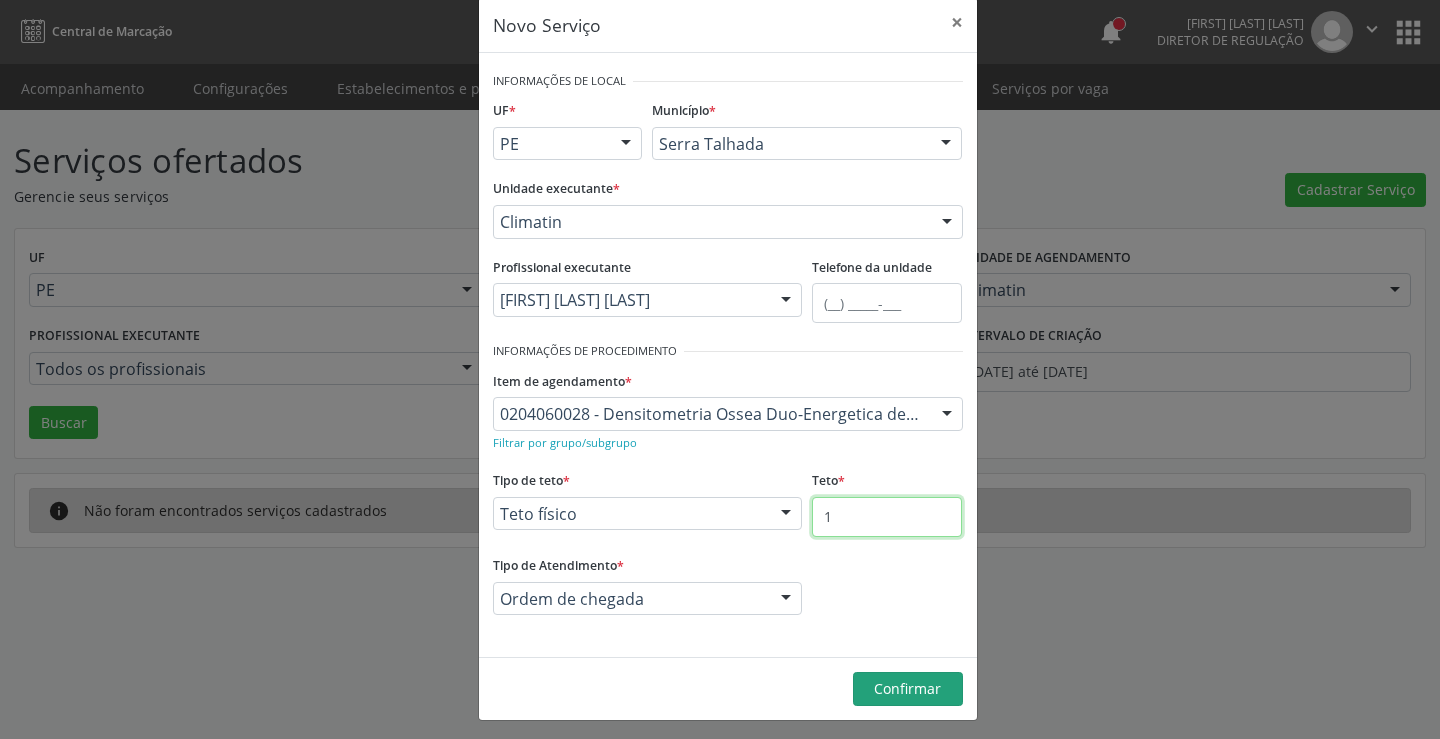 type on "1" 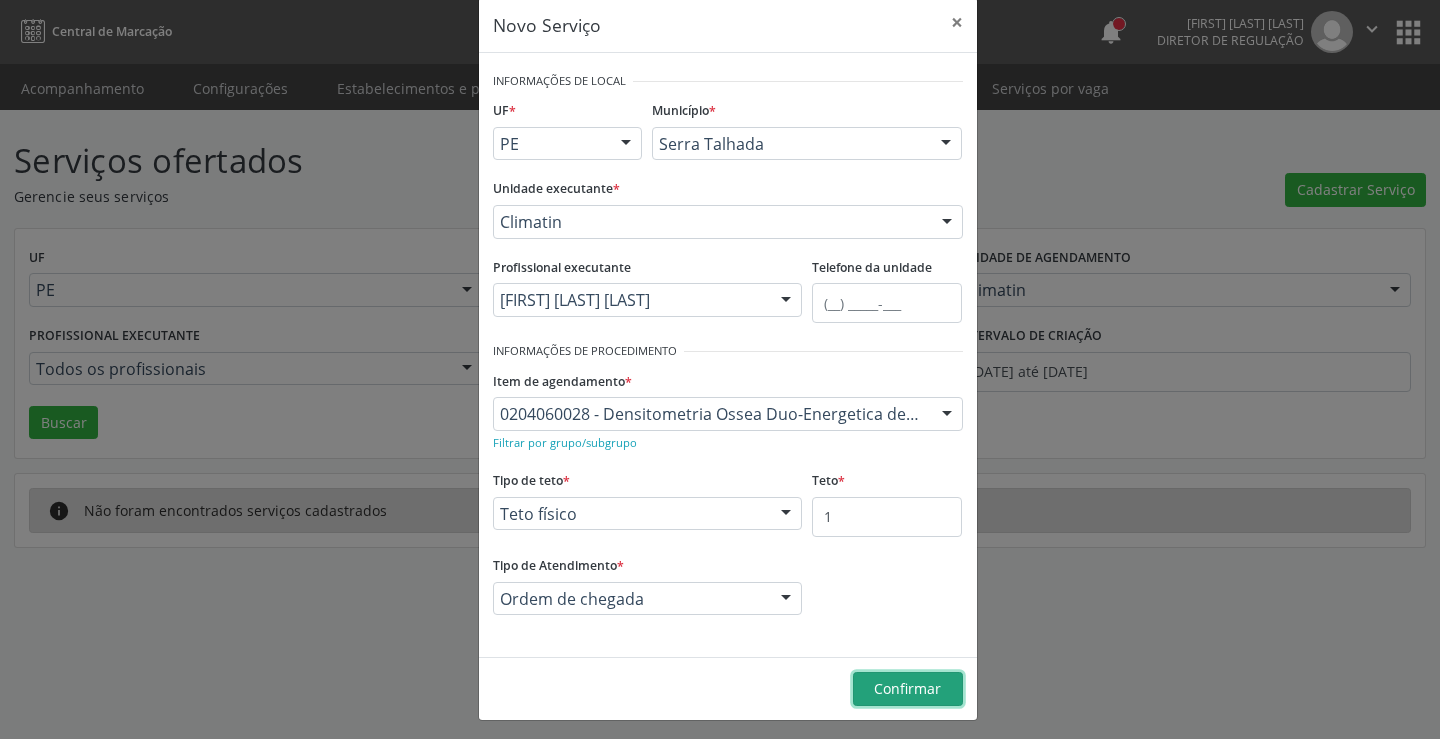 click on "Confirmar" at bounding box center (907, 688) 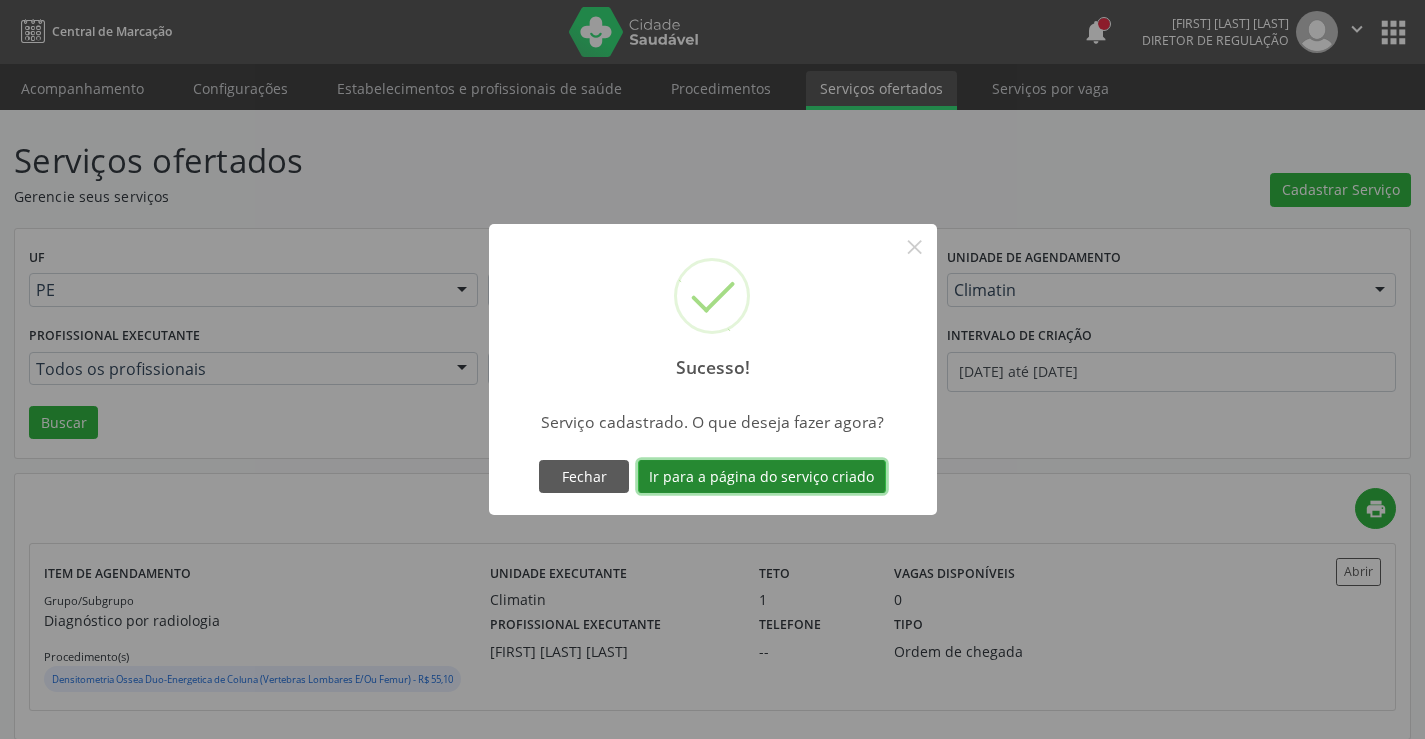 click on "Ir para a página do serviço criado" at bounding box center [762, 477] 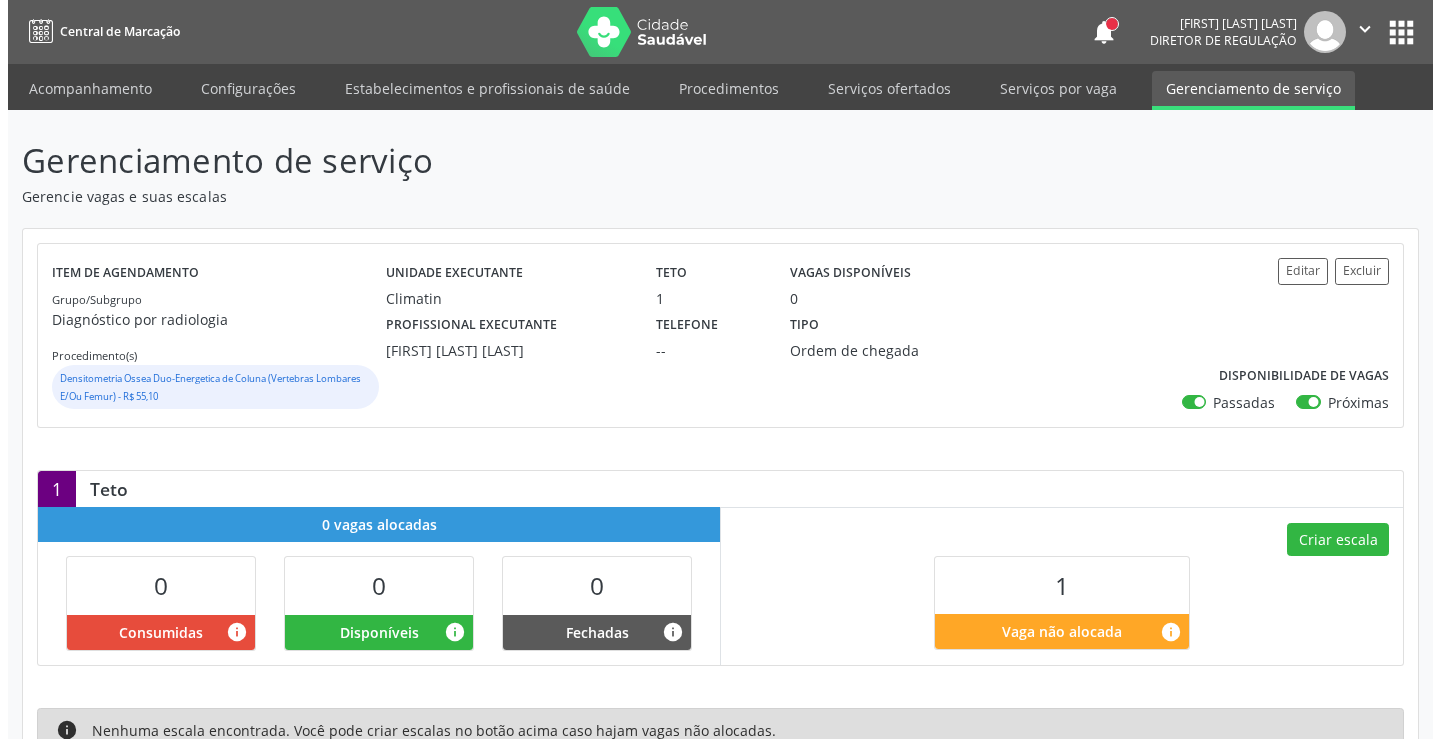 scroll, scrollTop: 151, scrollLeft: 0, axis: vertical 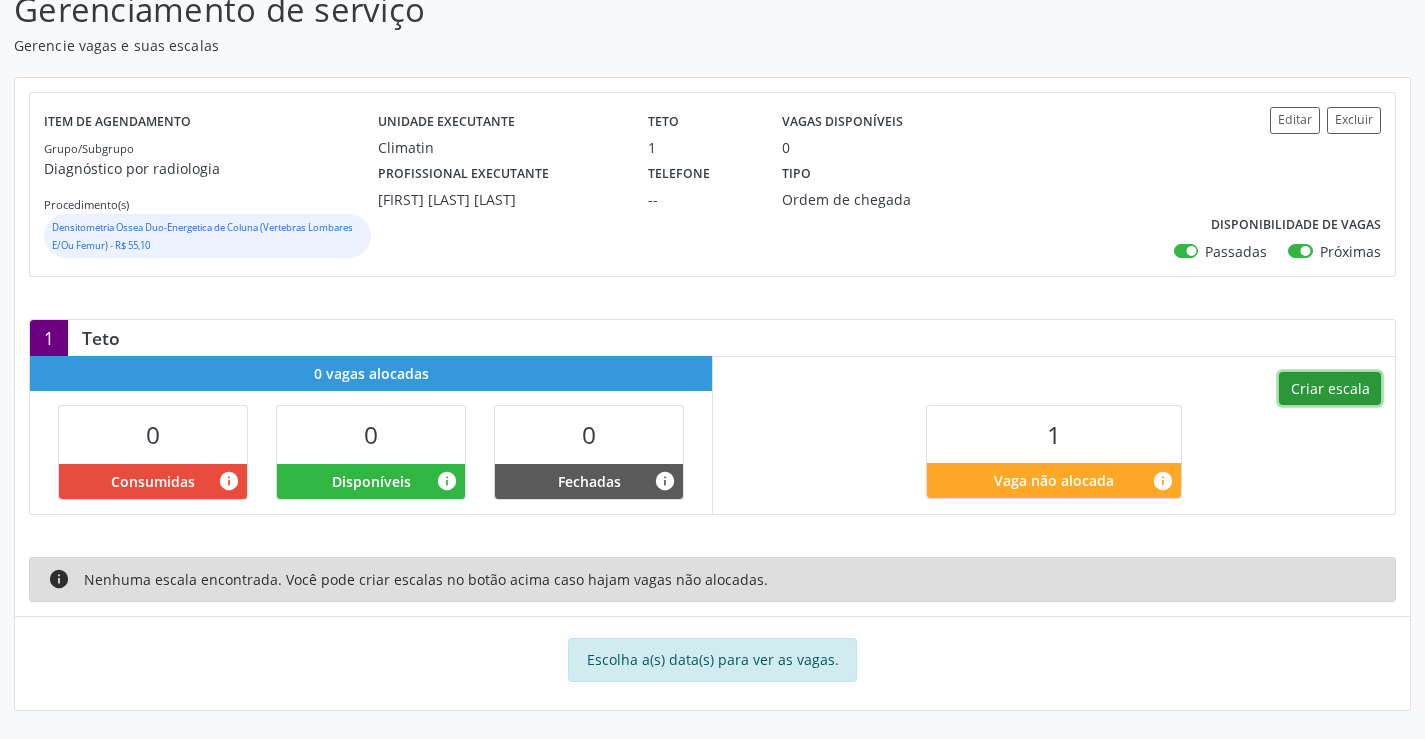 click on "Criar escala" at bounding box center [1330, 389] 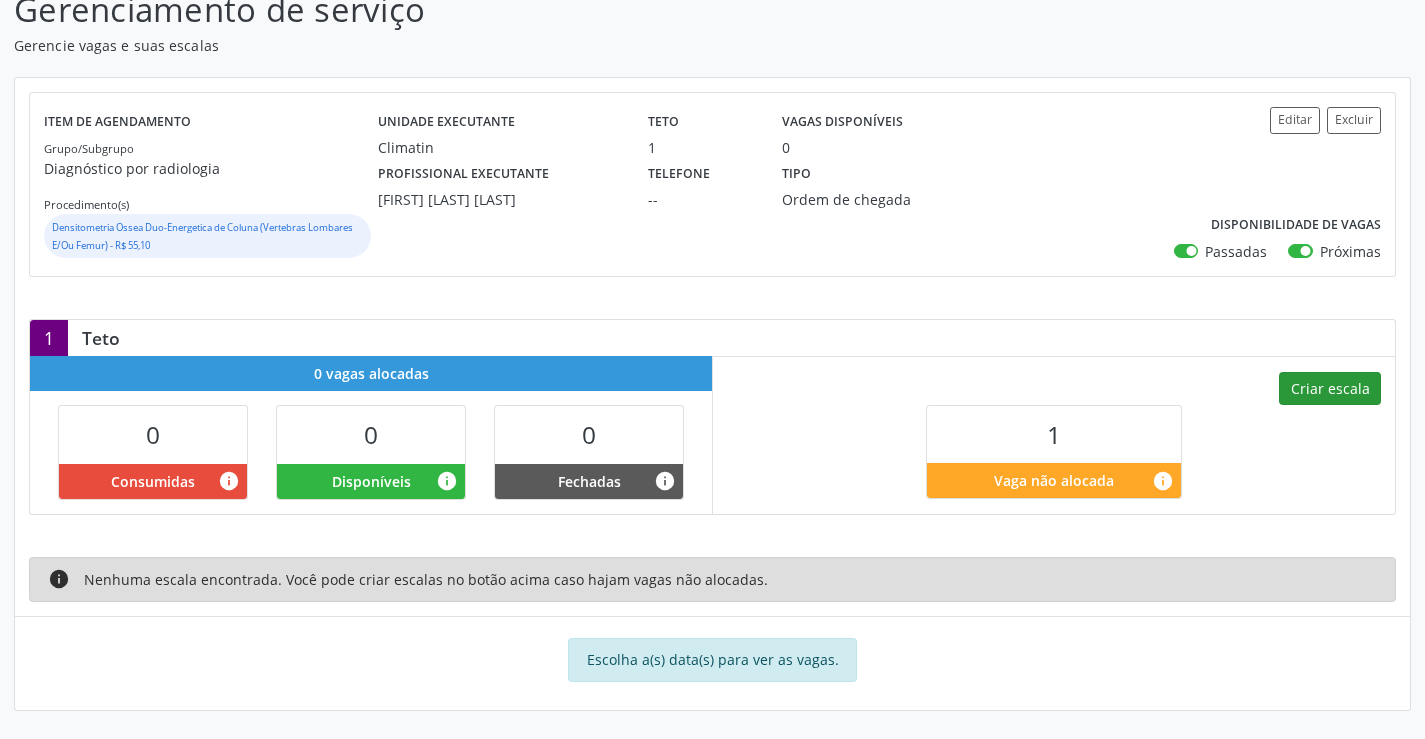 select on "7" 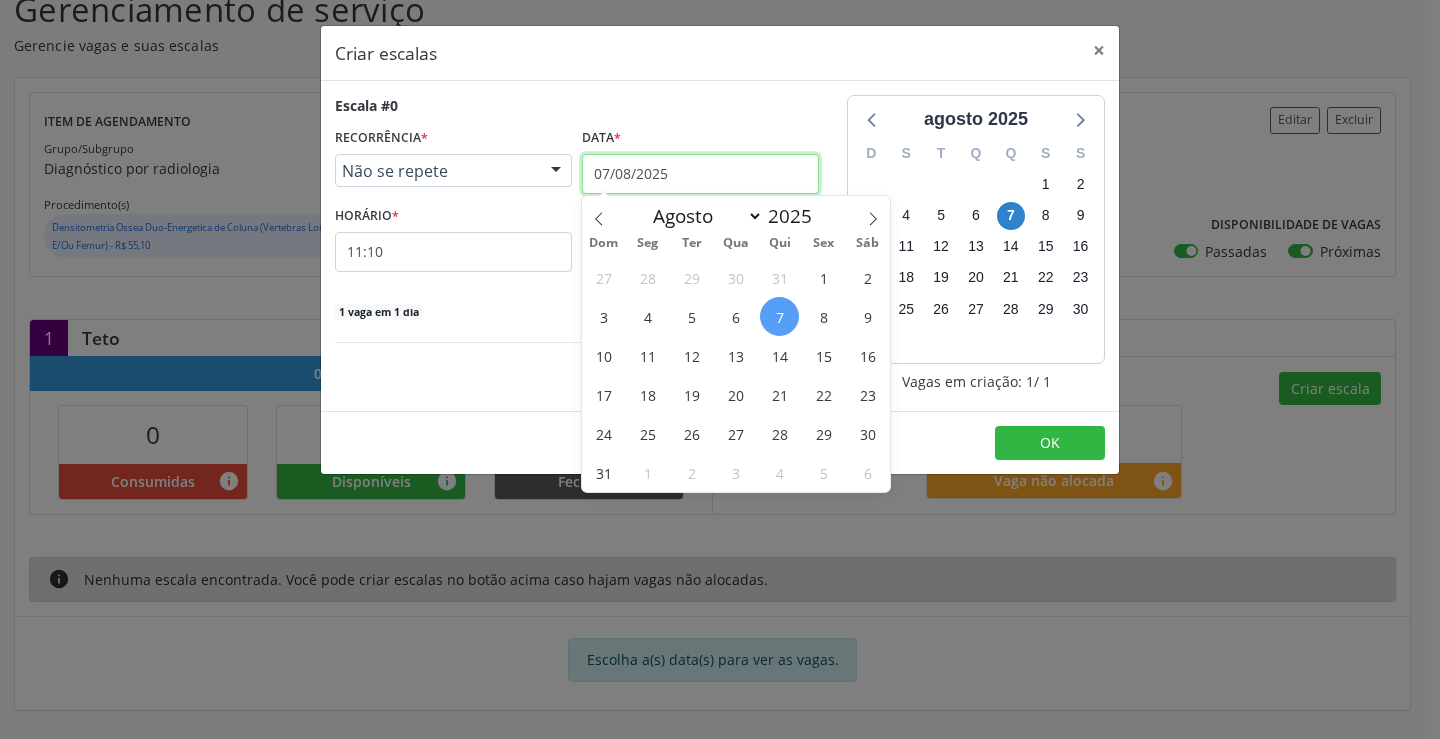 click on "07/08/2025" at bounding box center [700, 174] 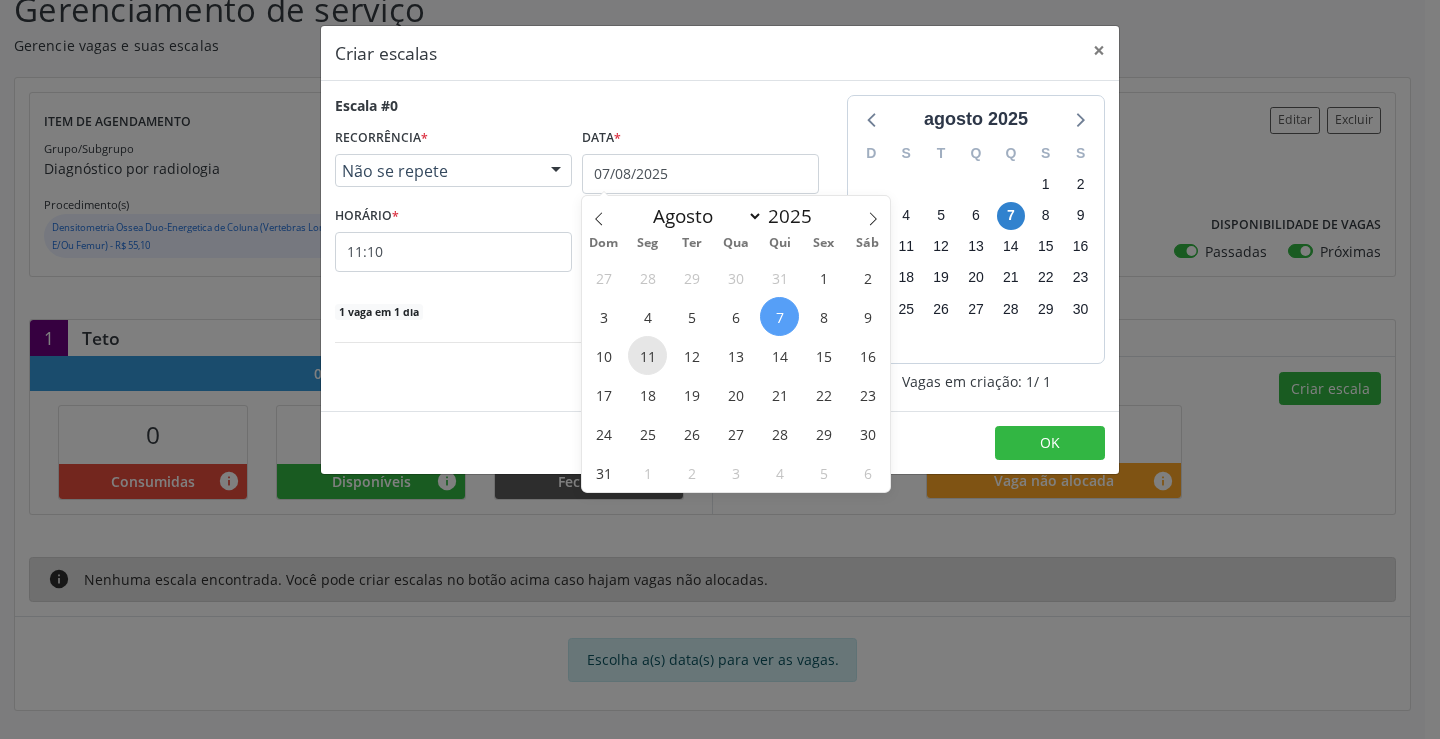 click on "11" at bounding box center [647, 355] 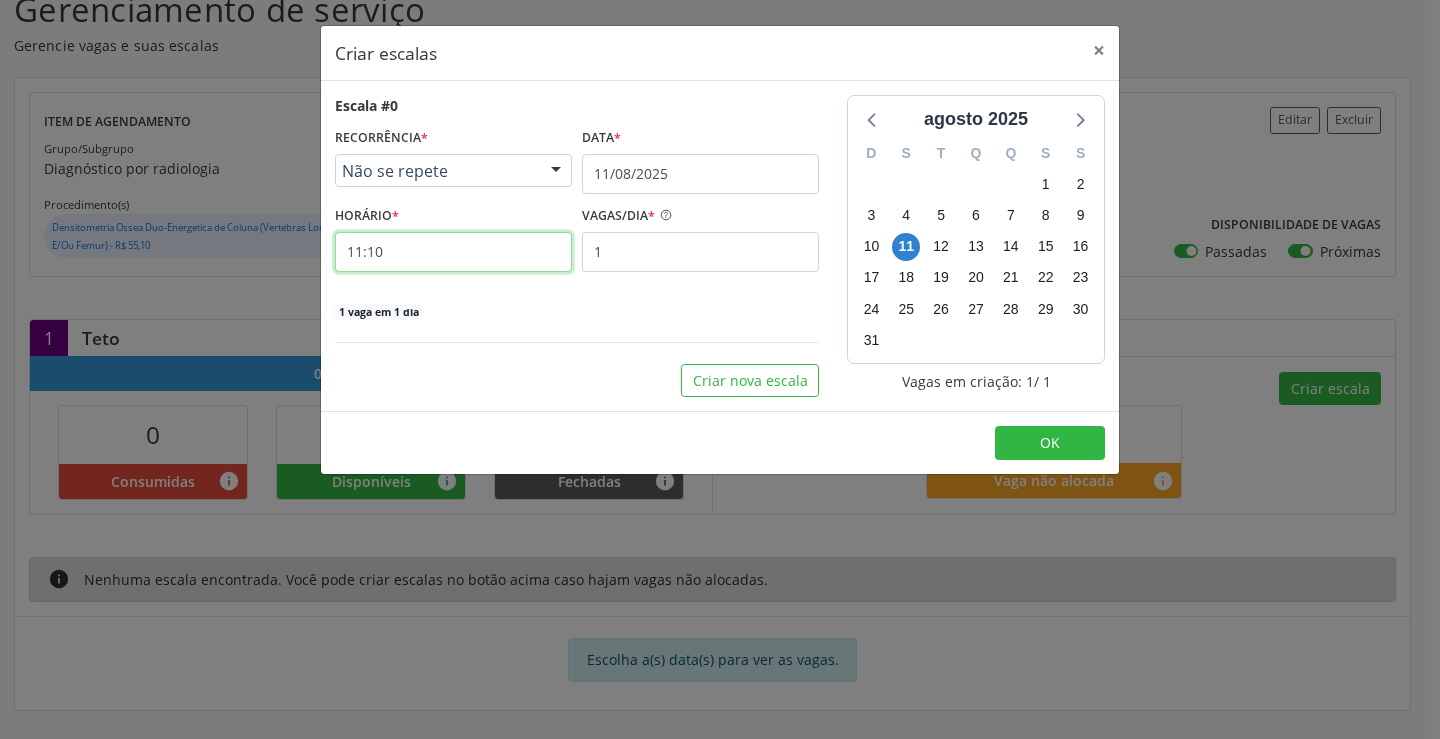 click on "11:10" at bounding box center [453, 252] 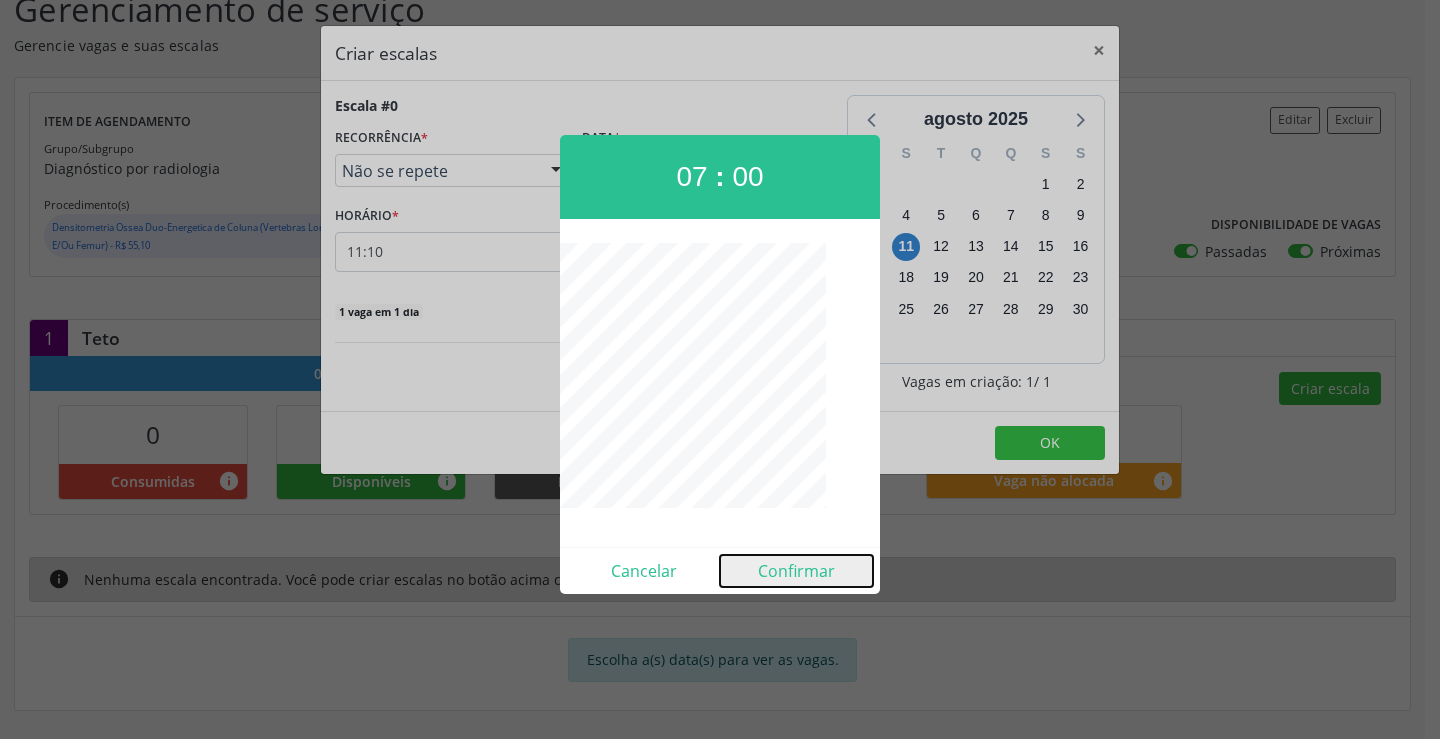click on "Confirmar" at bounding box center (796, 571) 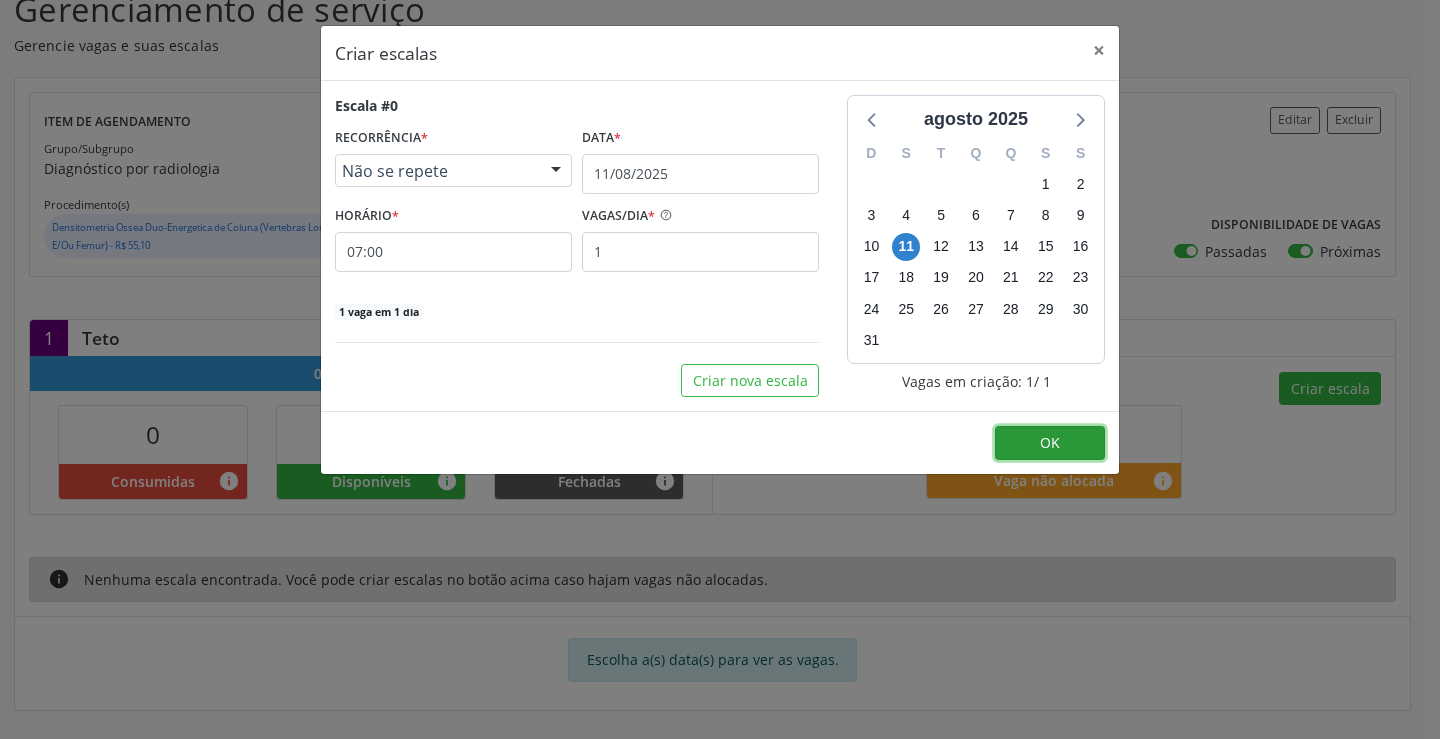 click on "OK" at bounding box center [1050, 443] 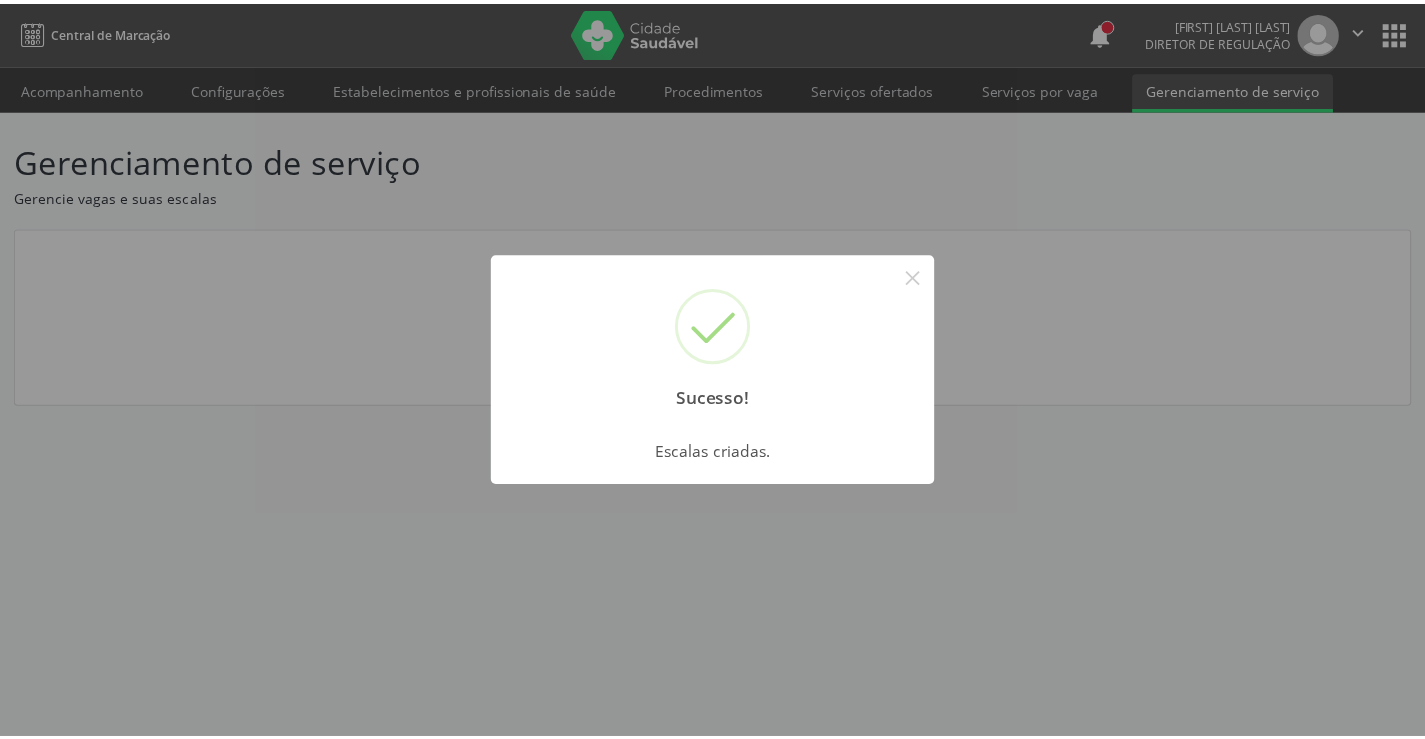 scroll, scrollTop: 0, scrollLeft: 0, axis: both 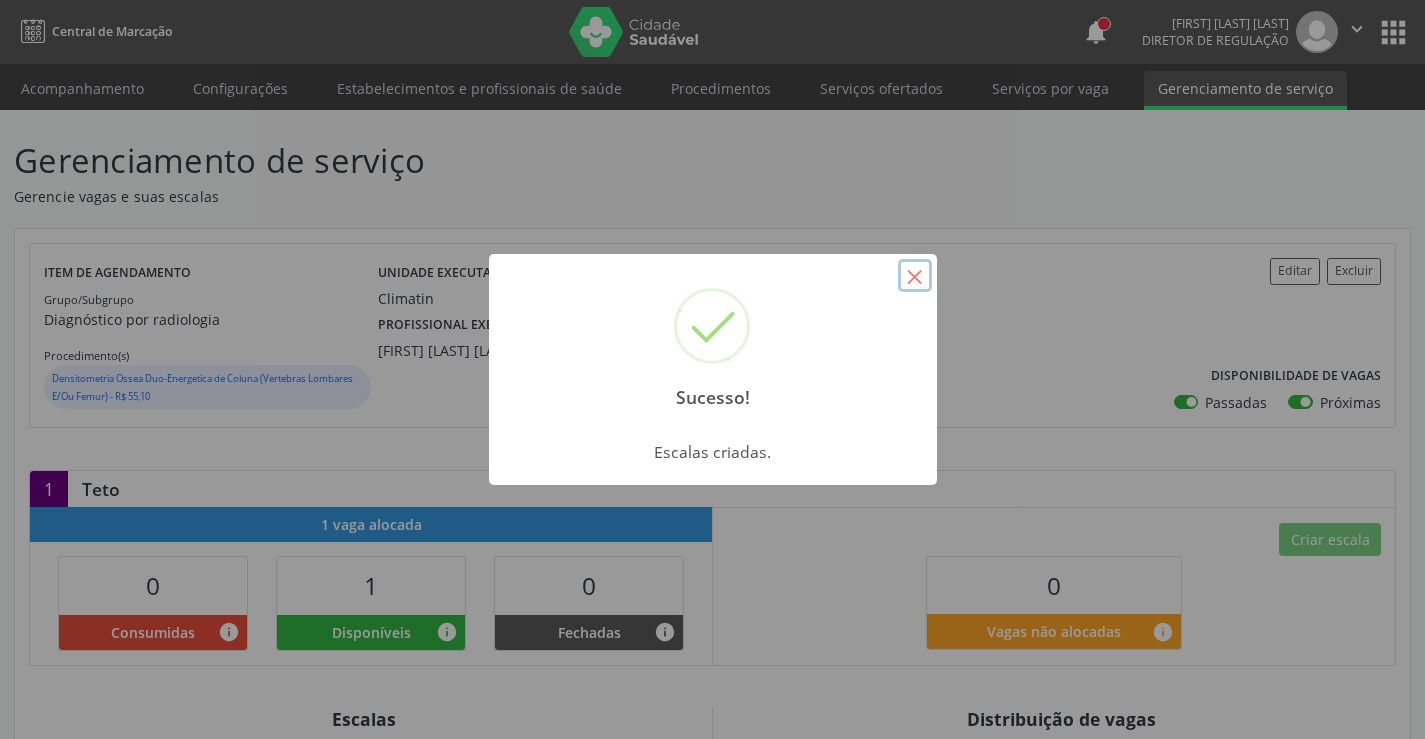 click on "×" at bounding box center (915, 276) 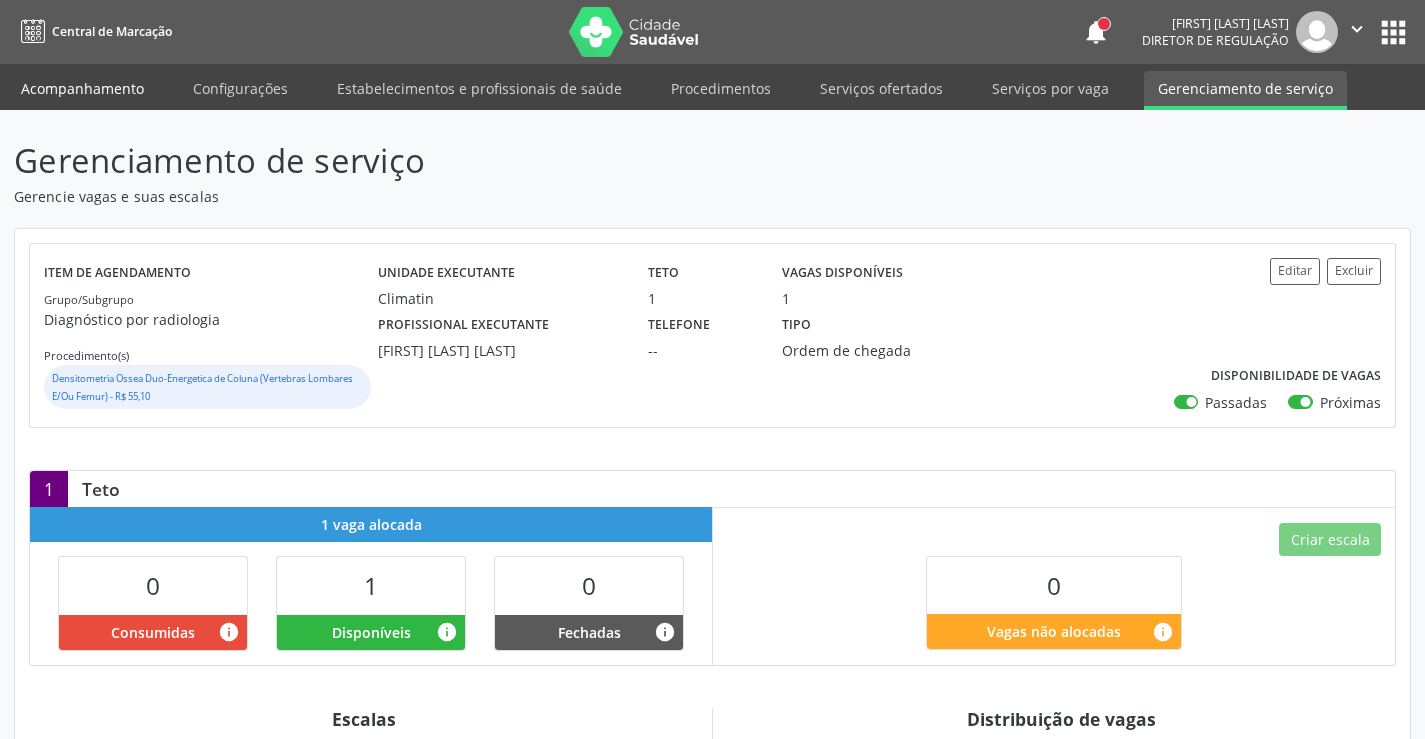 click on "Acompanhamento" at bounding box center [82, 88] 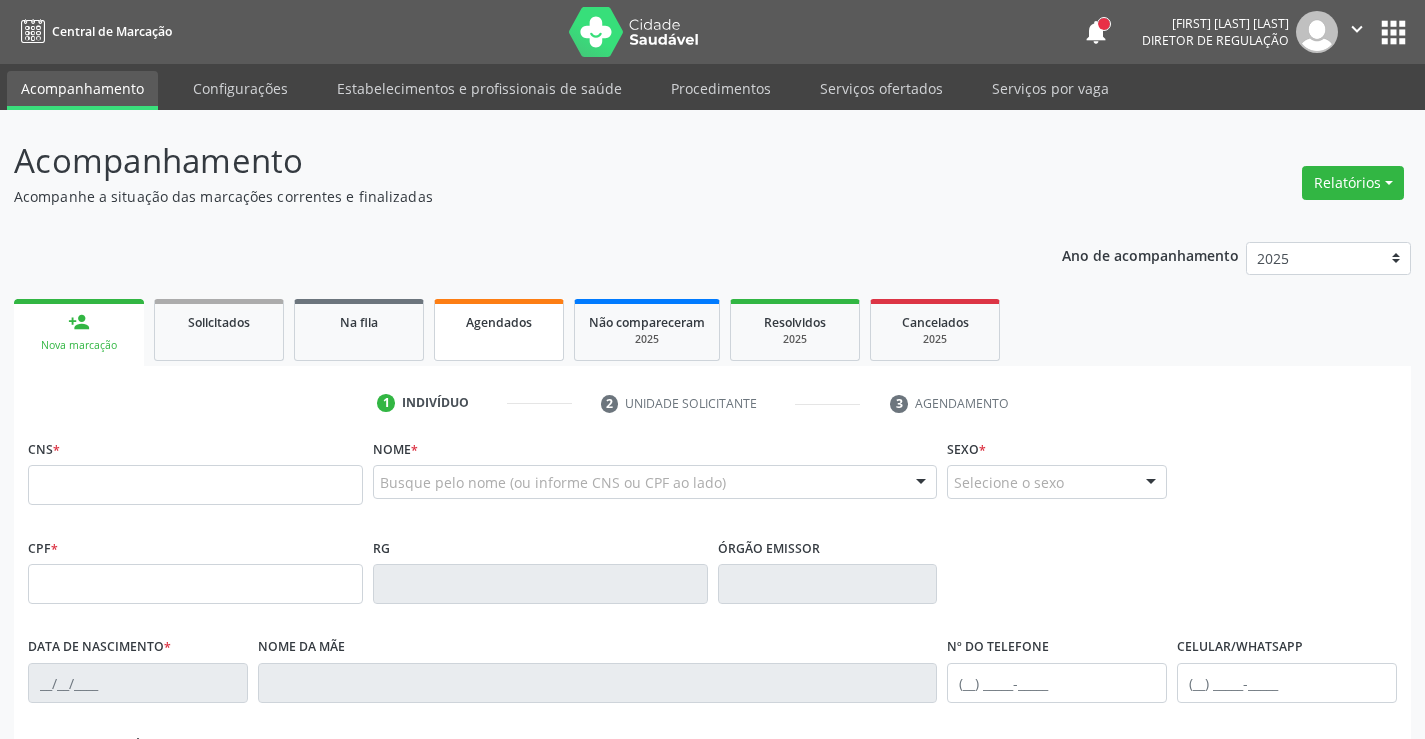 click on "Agendados" at bounding box center (499, 322) 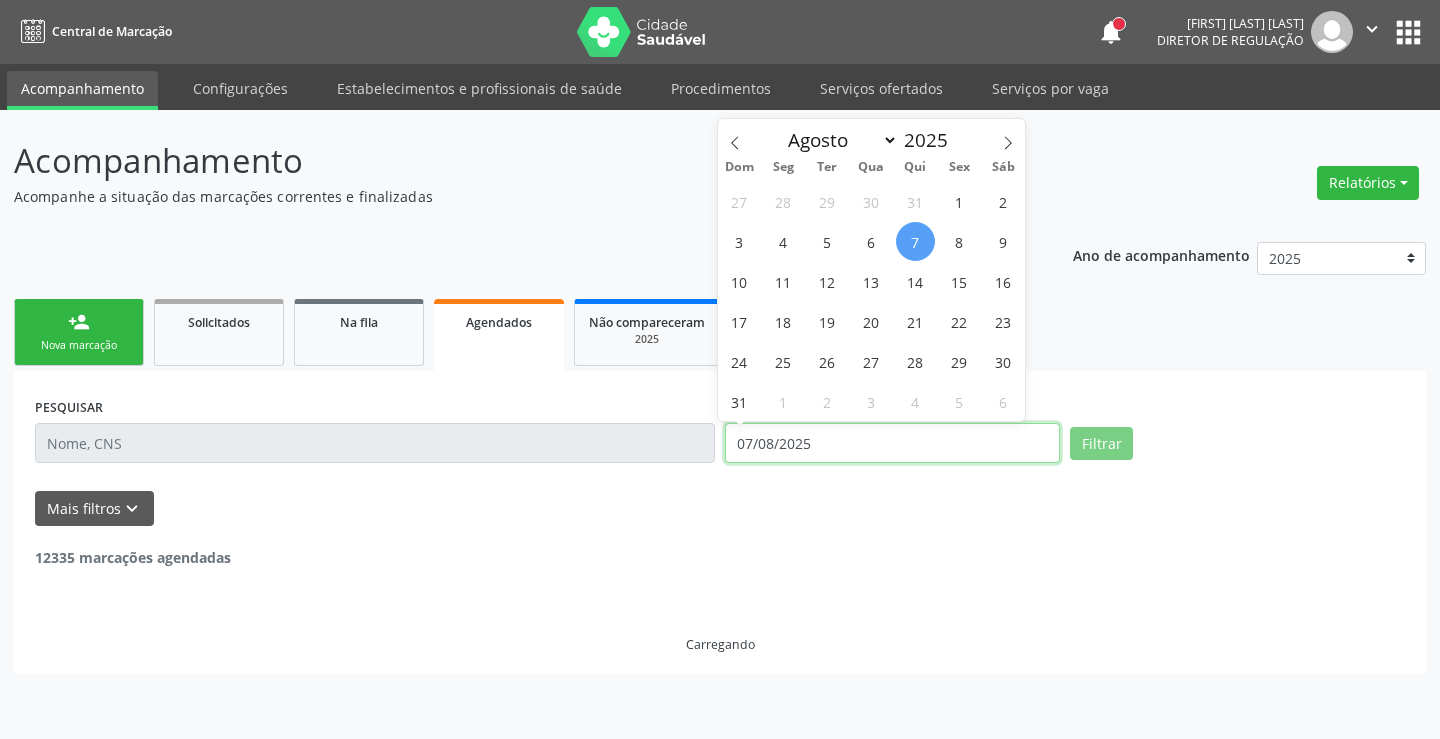 click on "07/08/2025" at bounding box center [892, 443] 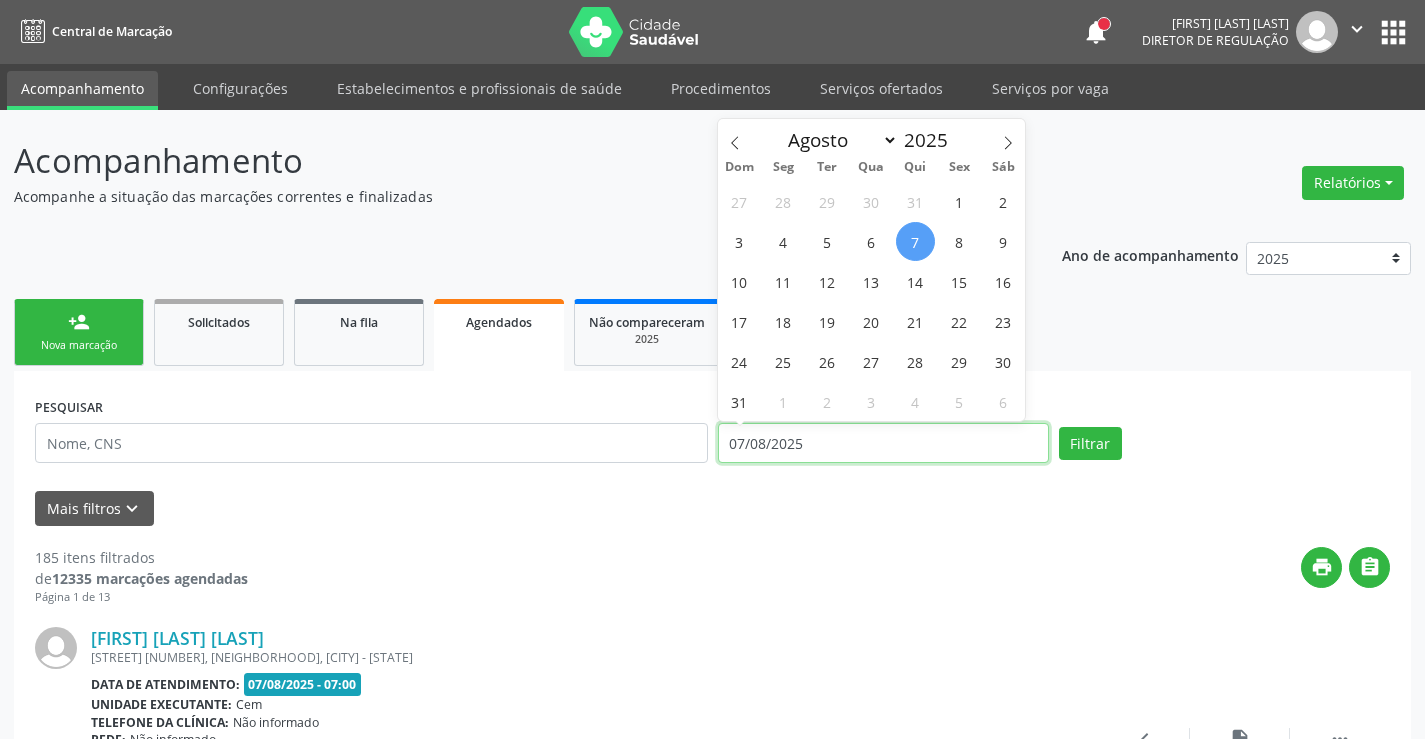 type 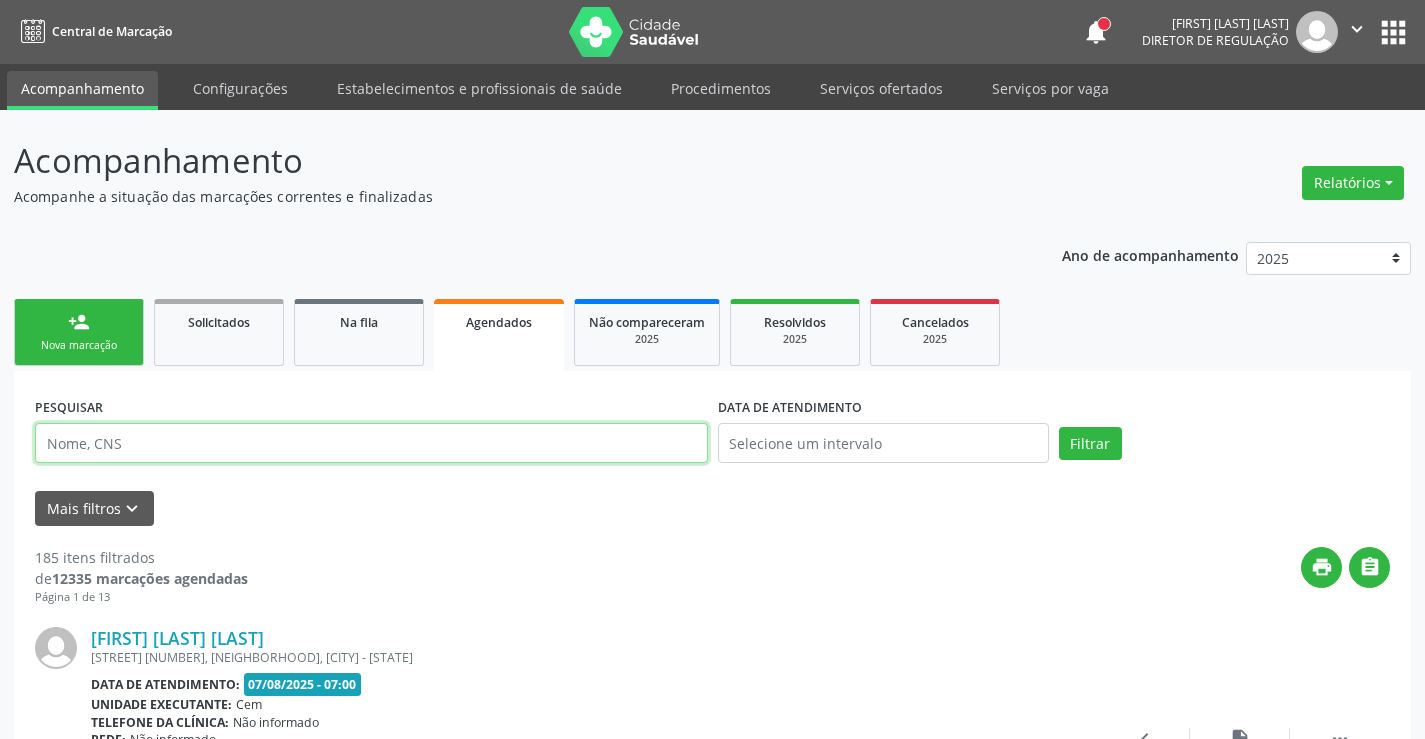 click at bounding box center (371, 443) 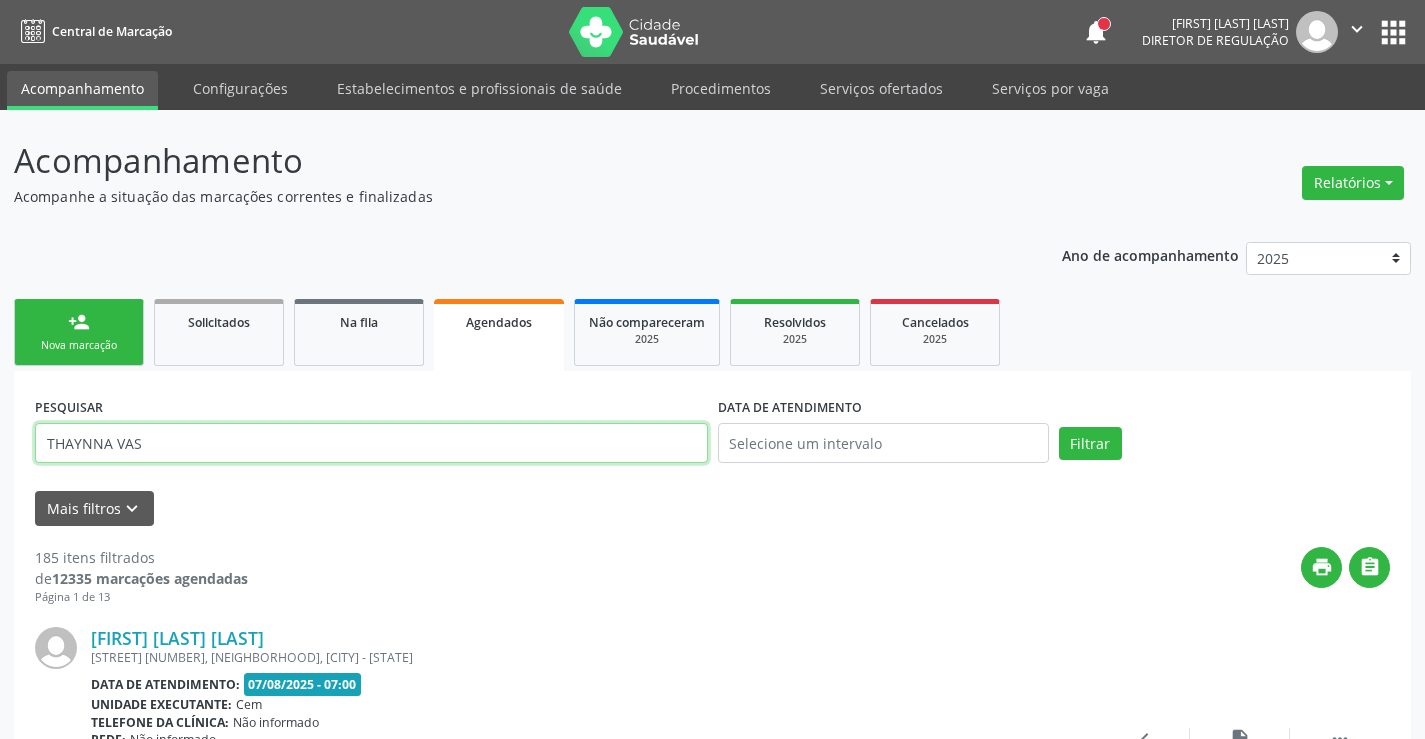 type on "THAYNNA VAS" 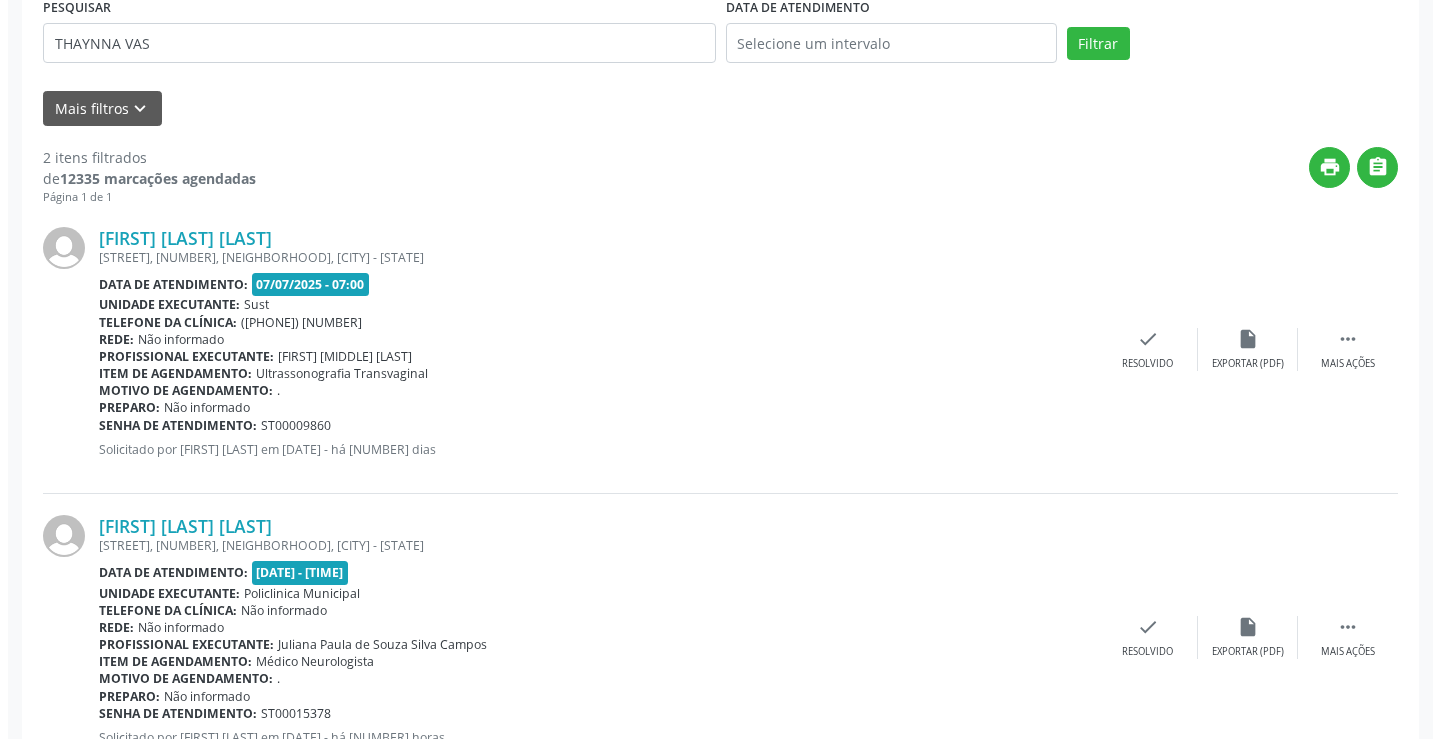 scroll, scrollTop: 477, scrollLeft: 0, axis: vertical 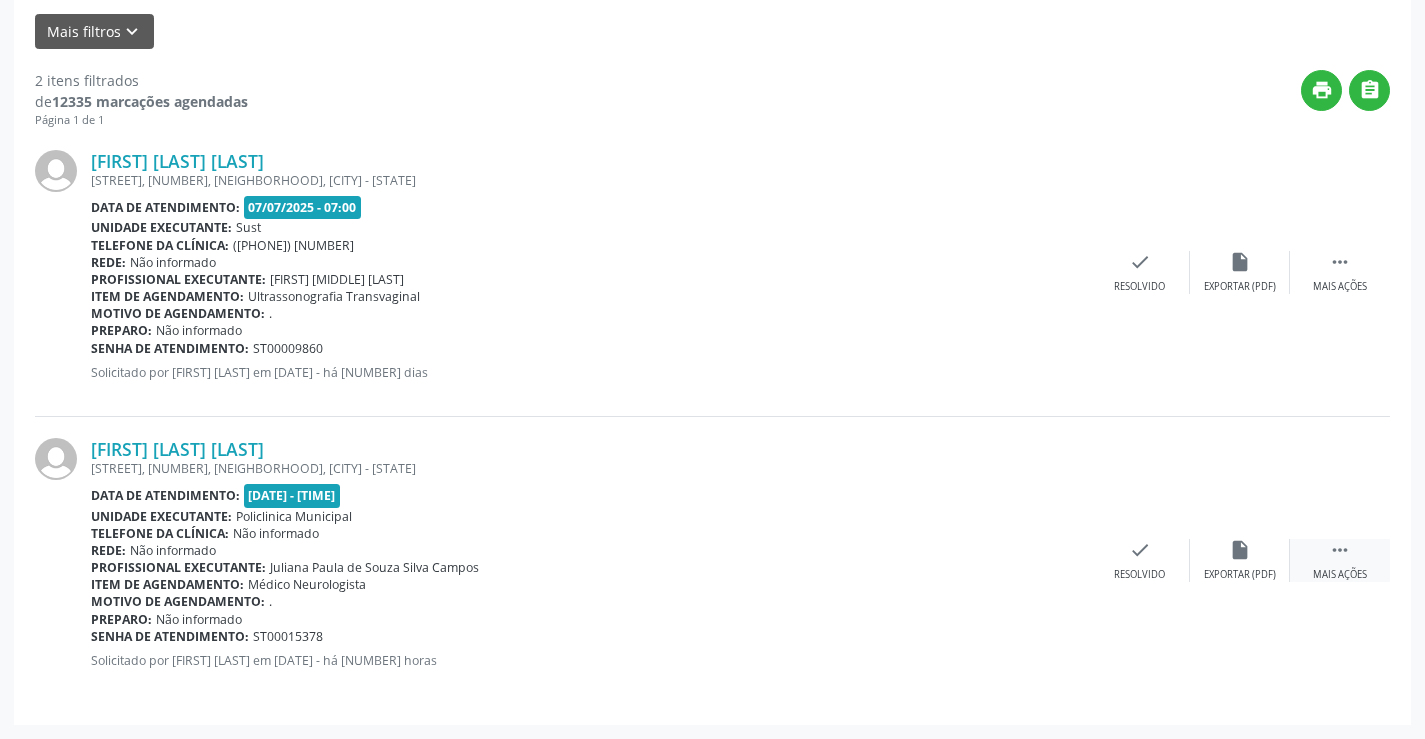 click on "
Mais ações" at bounding box center [1340, 560] 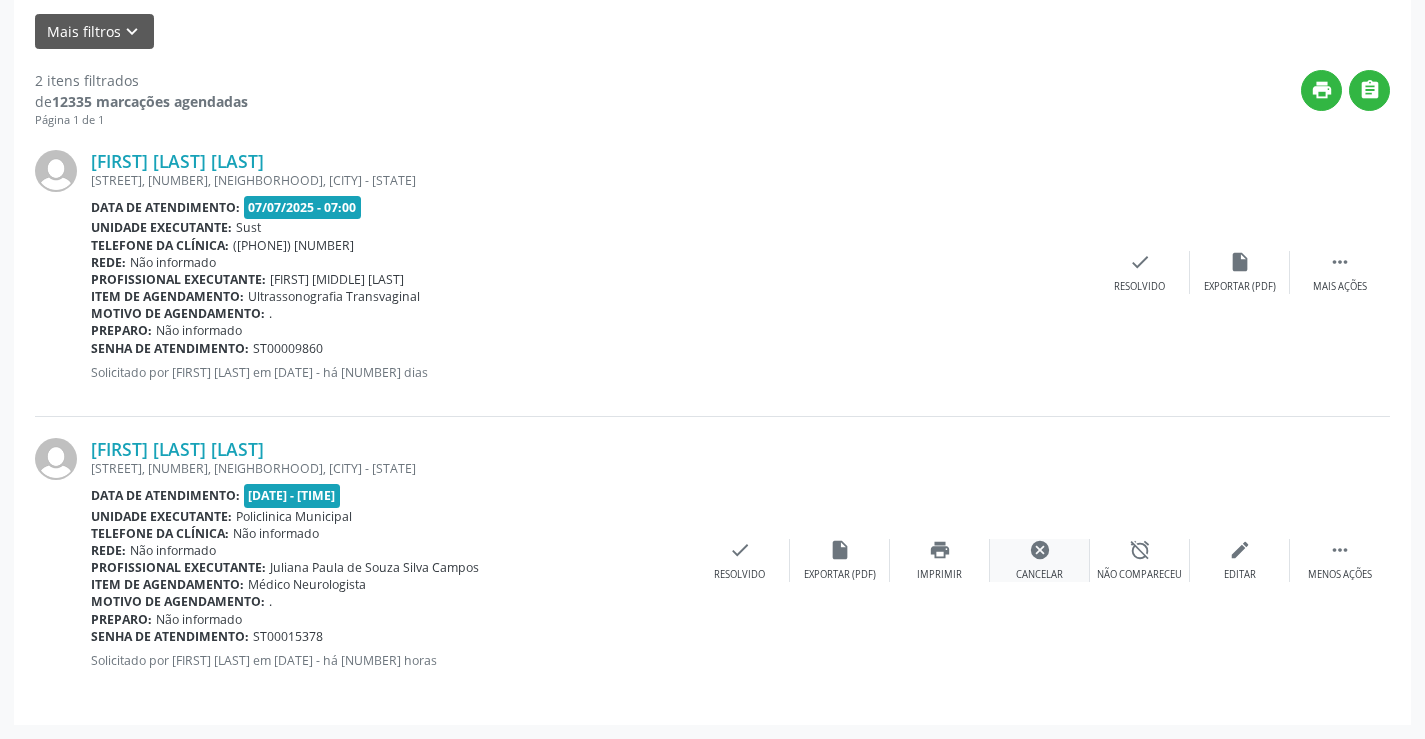 click on "Cancelar" at bounding box center [1039, 575] 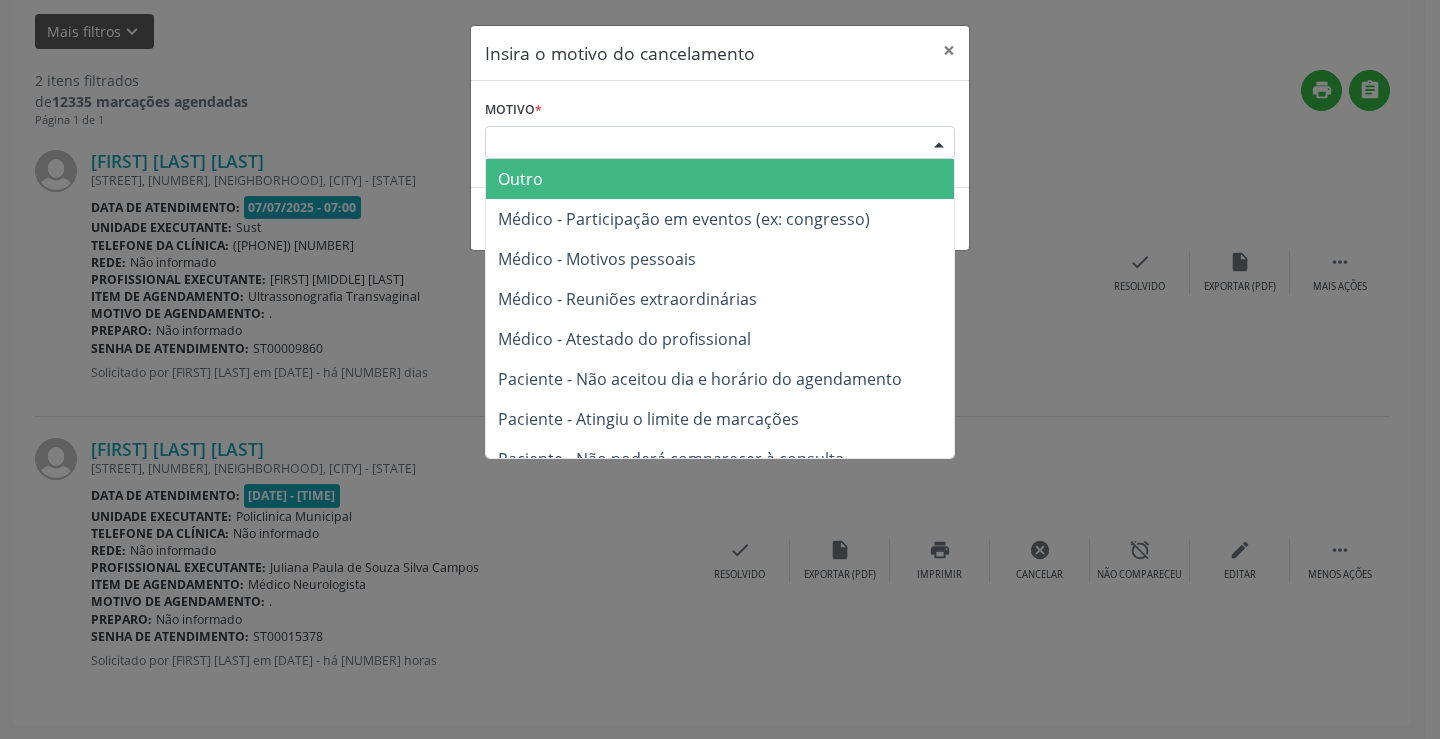 click on "Escolha o motivo" at bounding box center [720, 143] 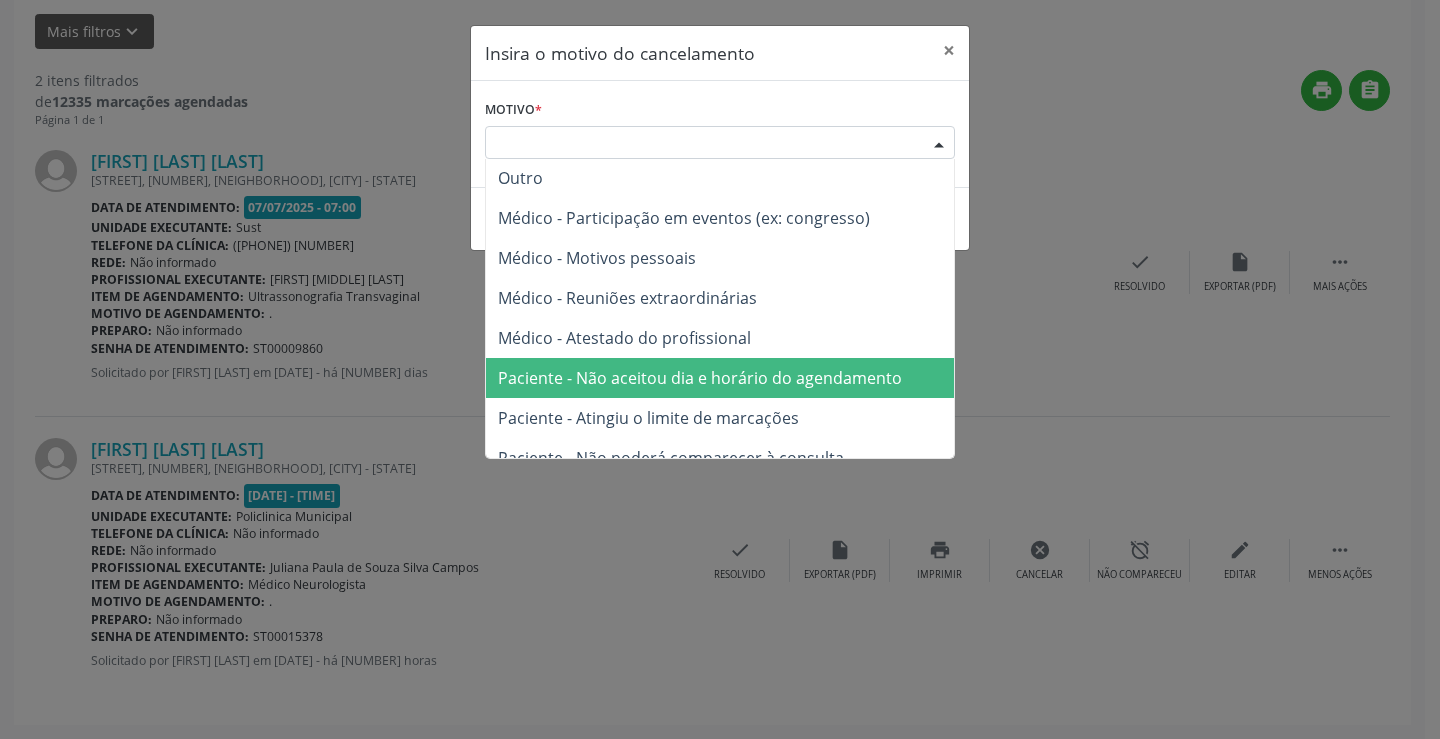 scroll, scrollTop: 0, scrollLeft: 0, axis: both 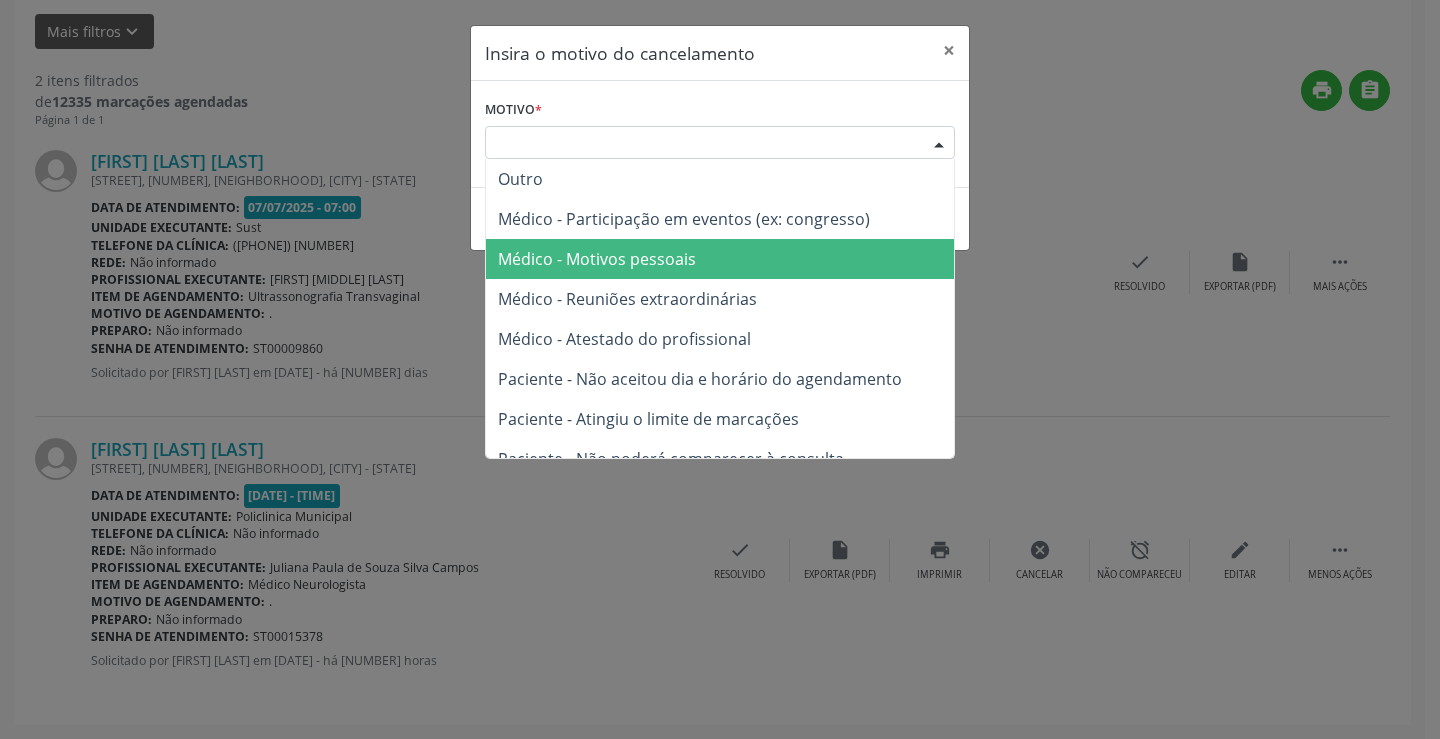 click on "Médico - Motivos pessoais" at bounding box center (720, 259) 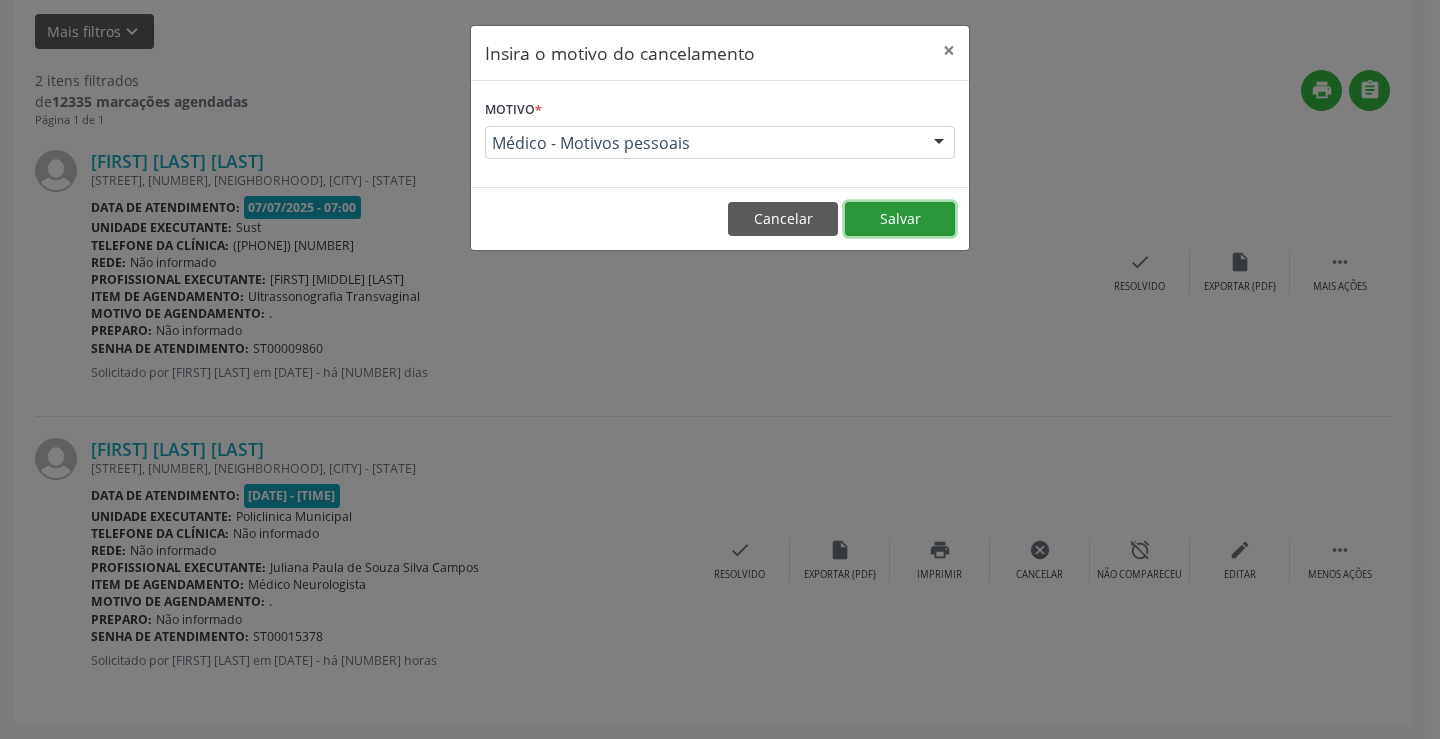 click on "Salvar" at bounding box center [900, 219] 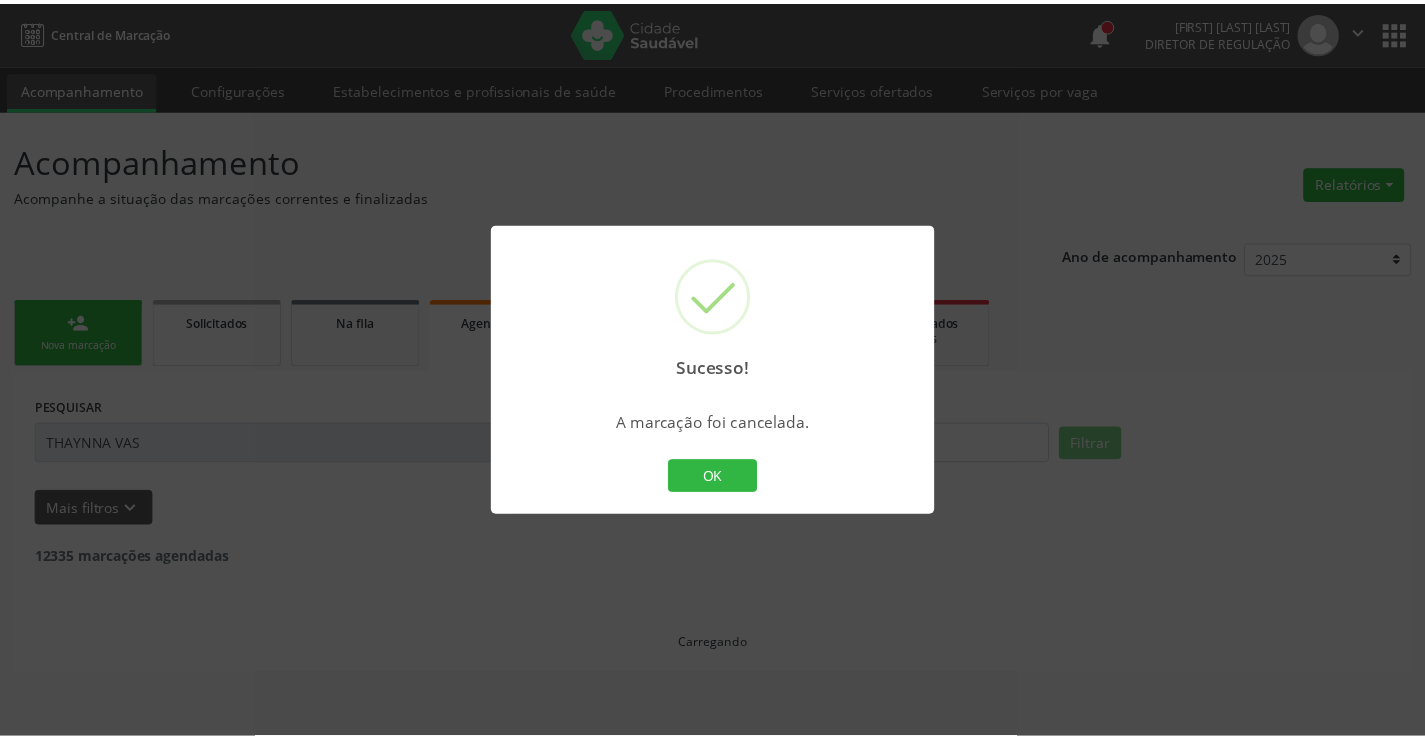 scroll, scrollTop: 0, scrollLeft: 0, axis: both 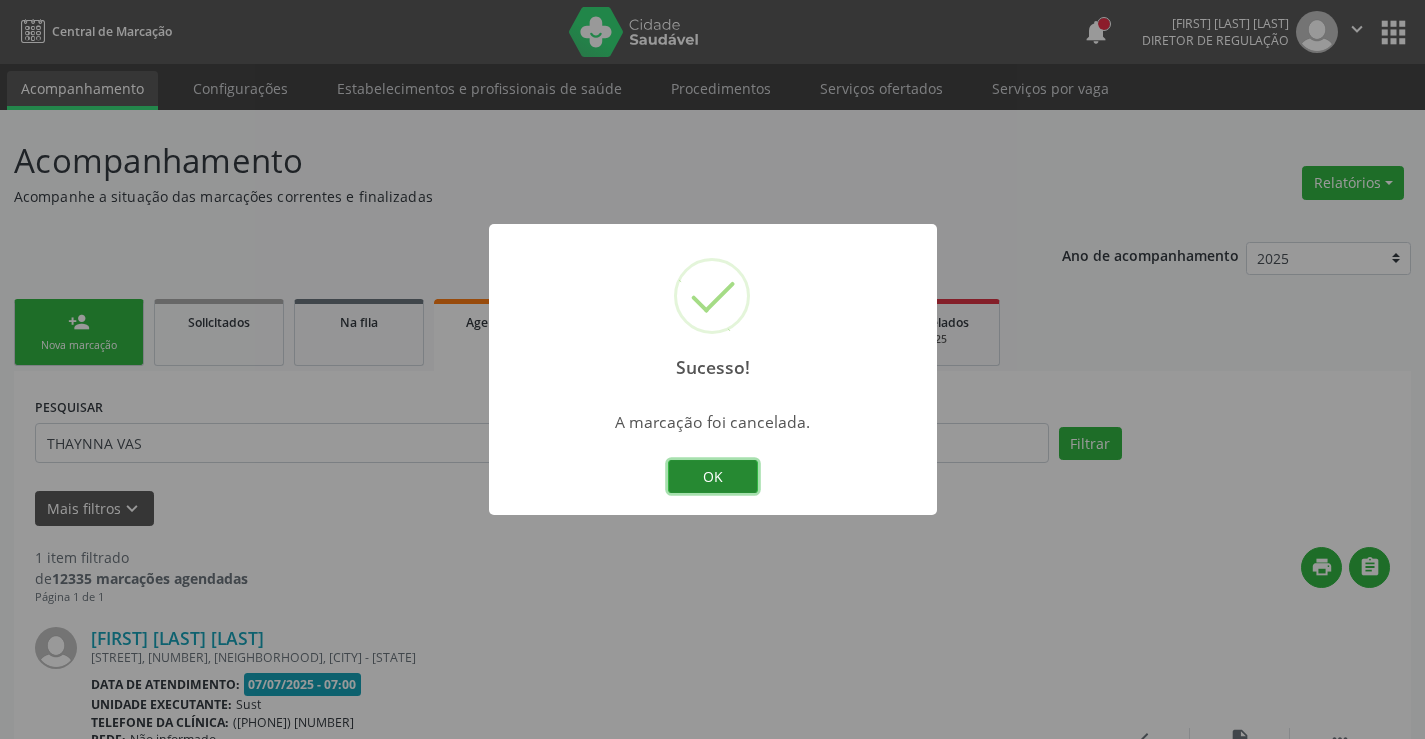 click on "OK" at bounding box center (713, 477) 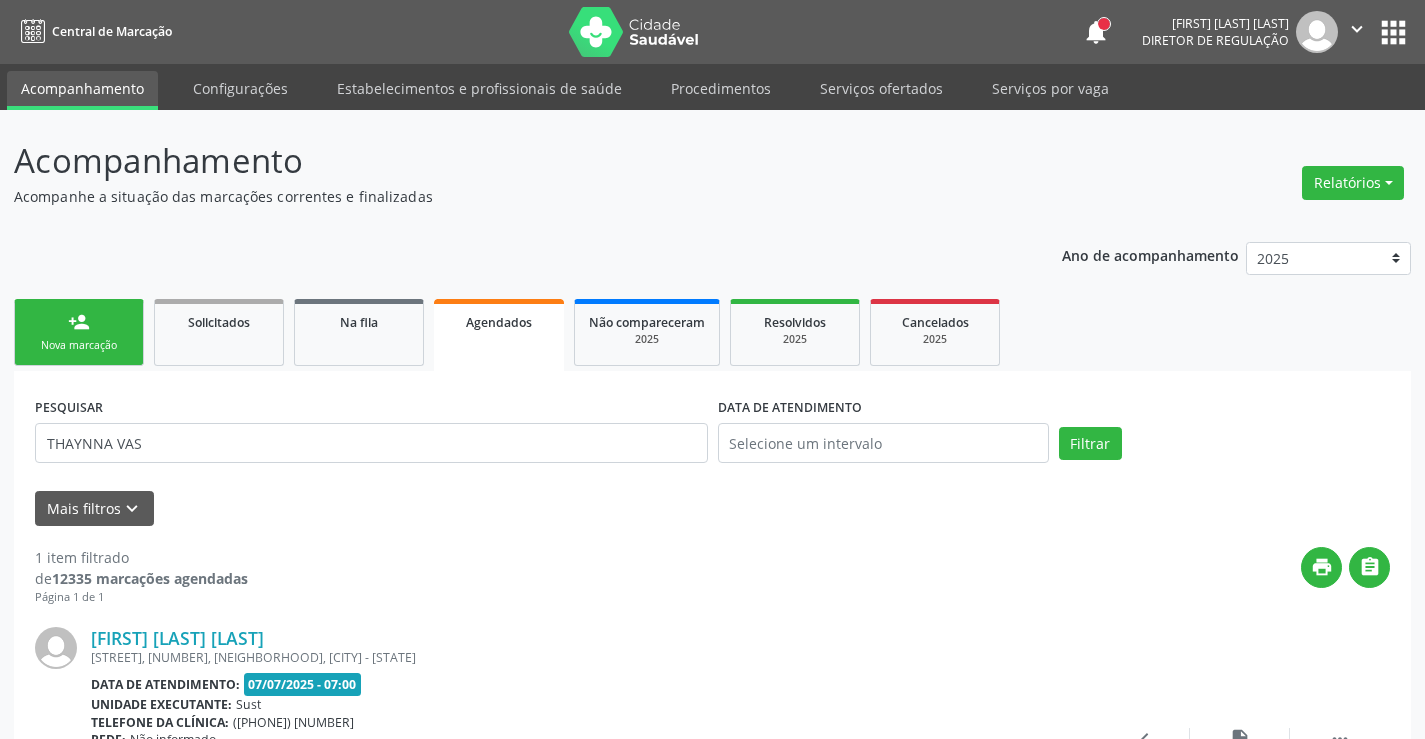 click on "person_add
Nova marcação" at bounding box center [79, 332] 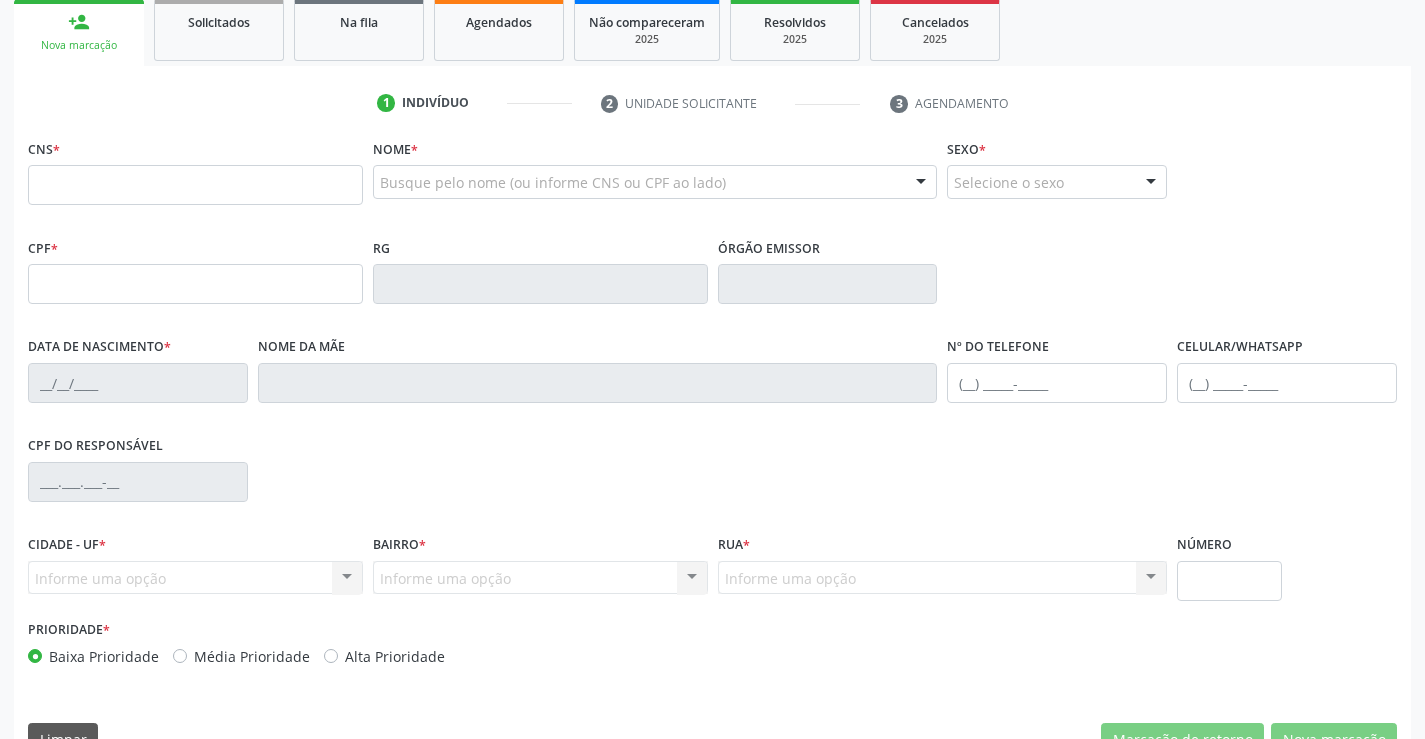 scroll, scrollTop: 345, scrollLeft: 0, axis: vertical 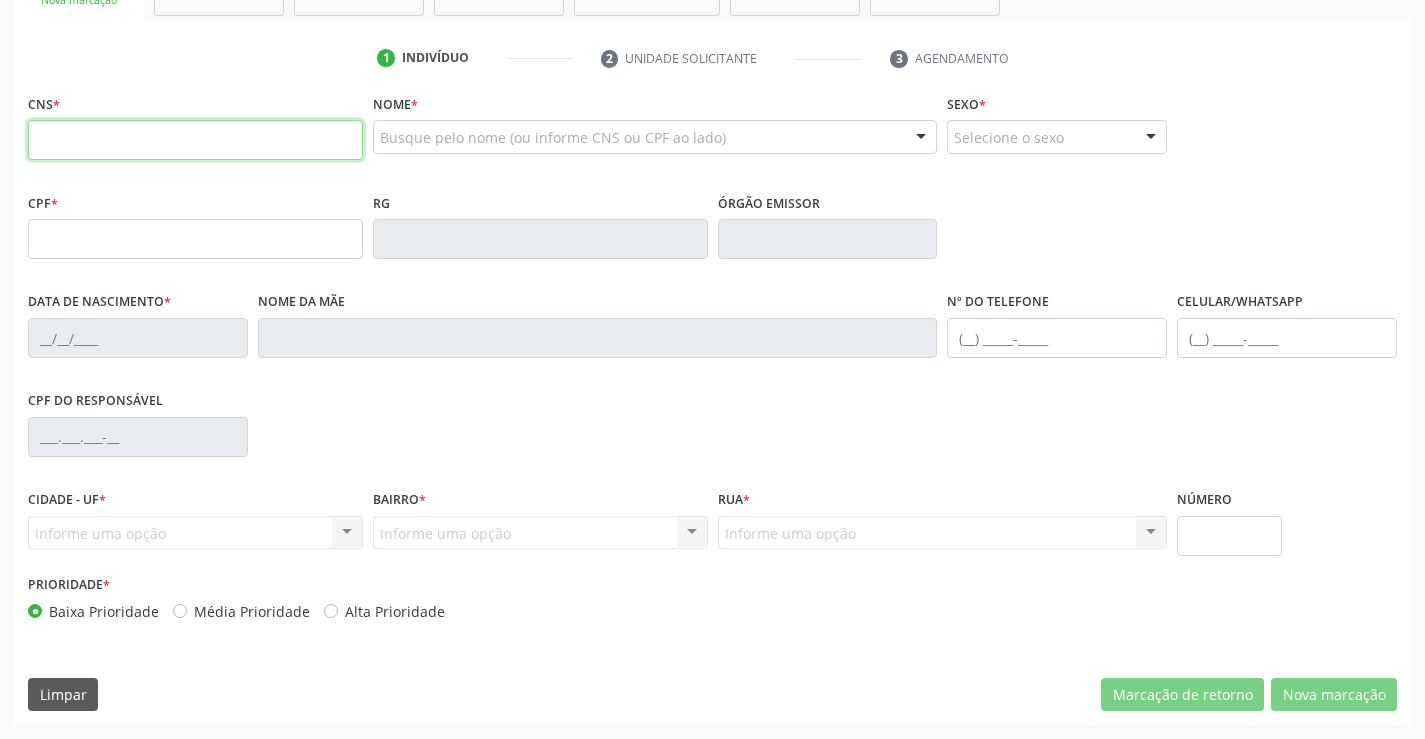 click at bounding box center (195, 140) 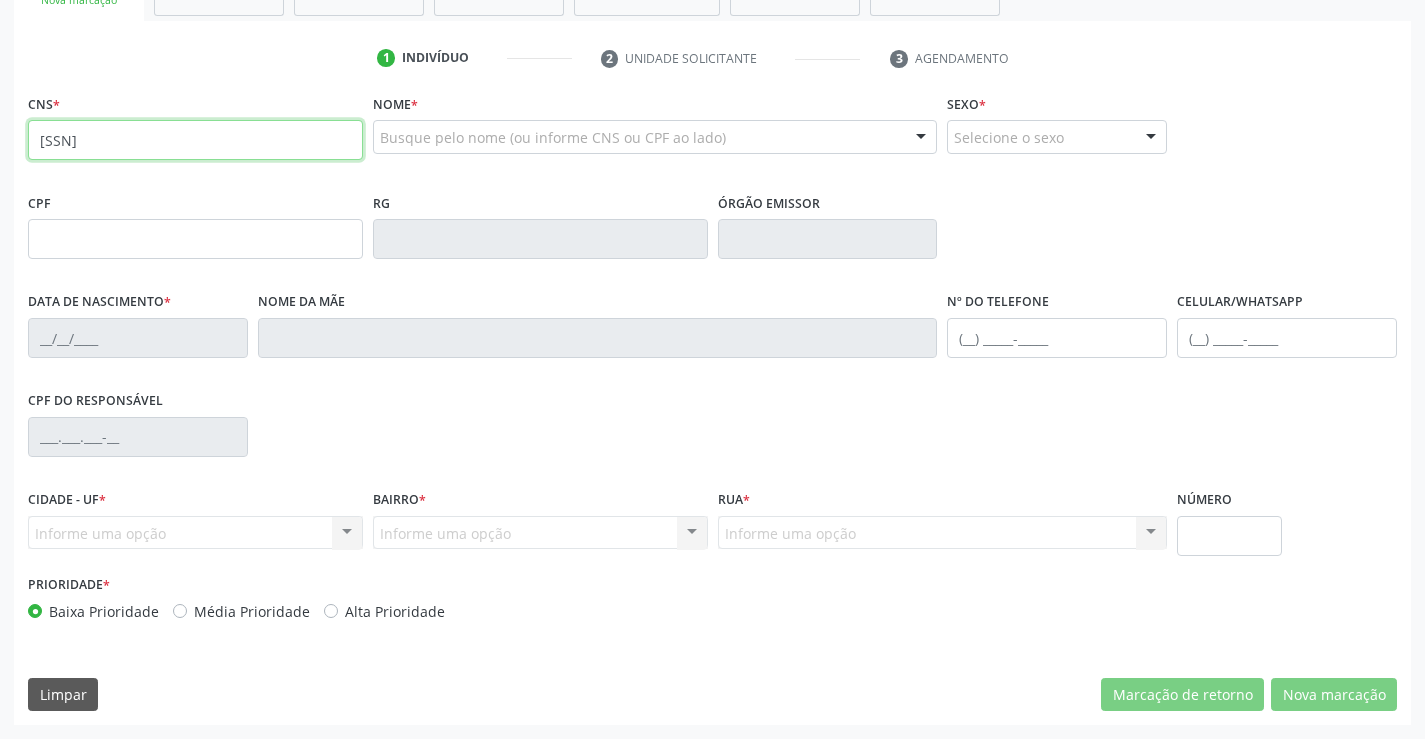 type on "898 0048 7279 4496" 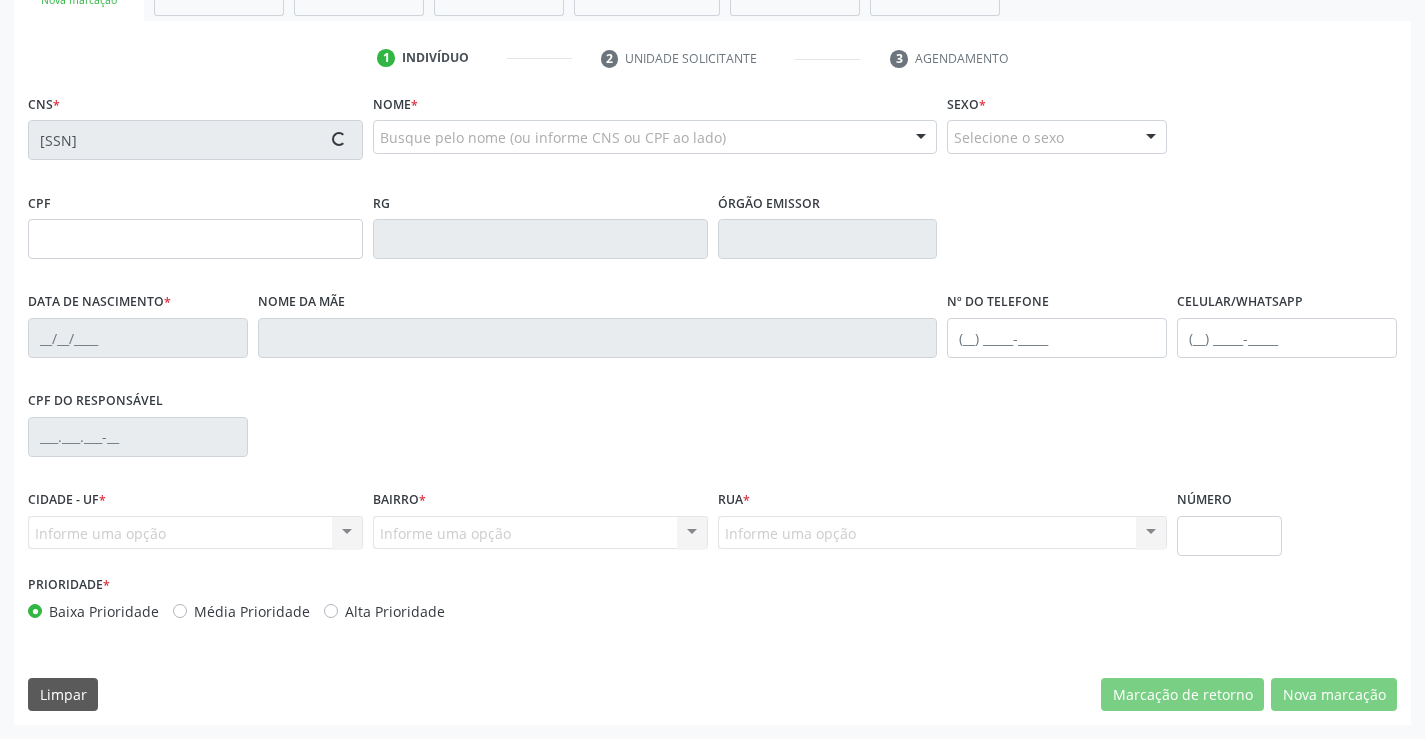 type on "05/02/2003" 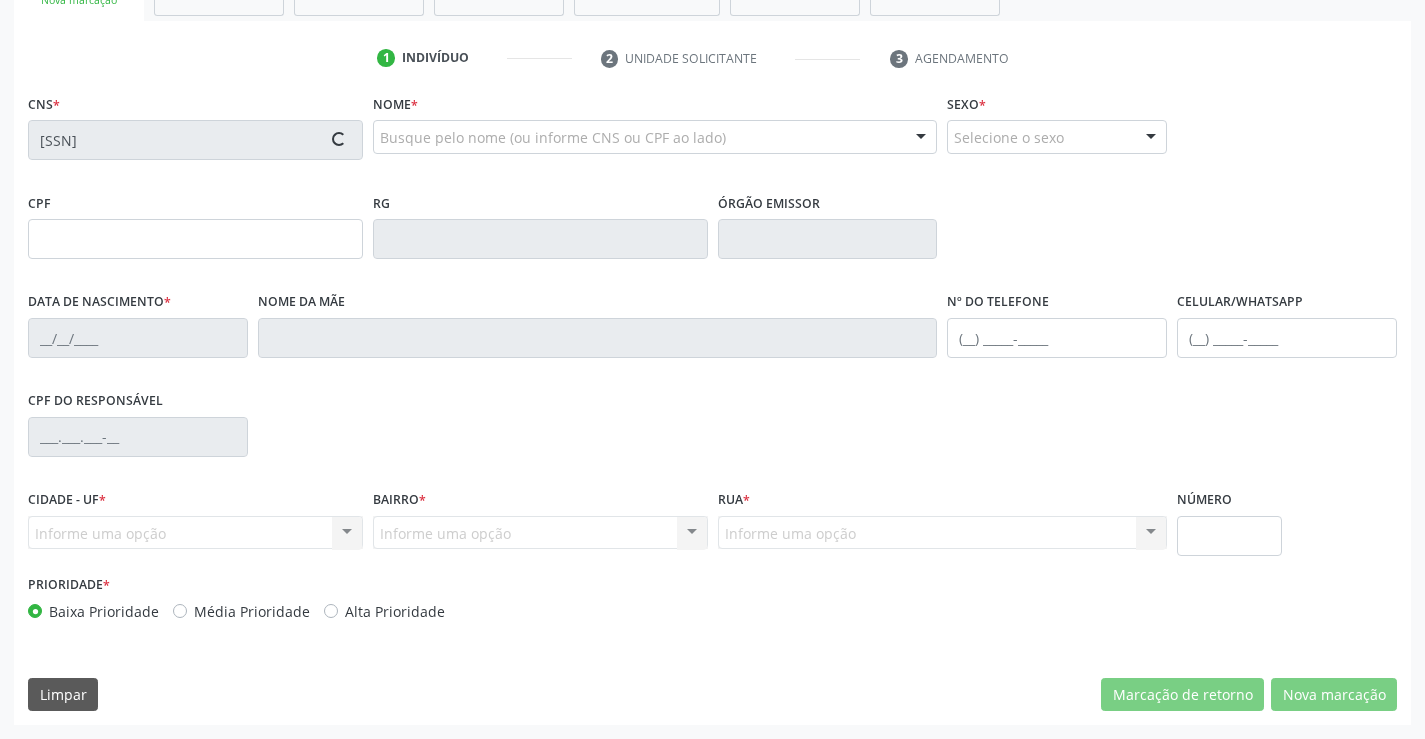 type on "Luiza da Silva de Vasconcelos" 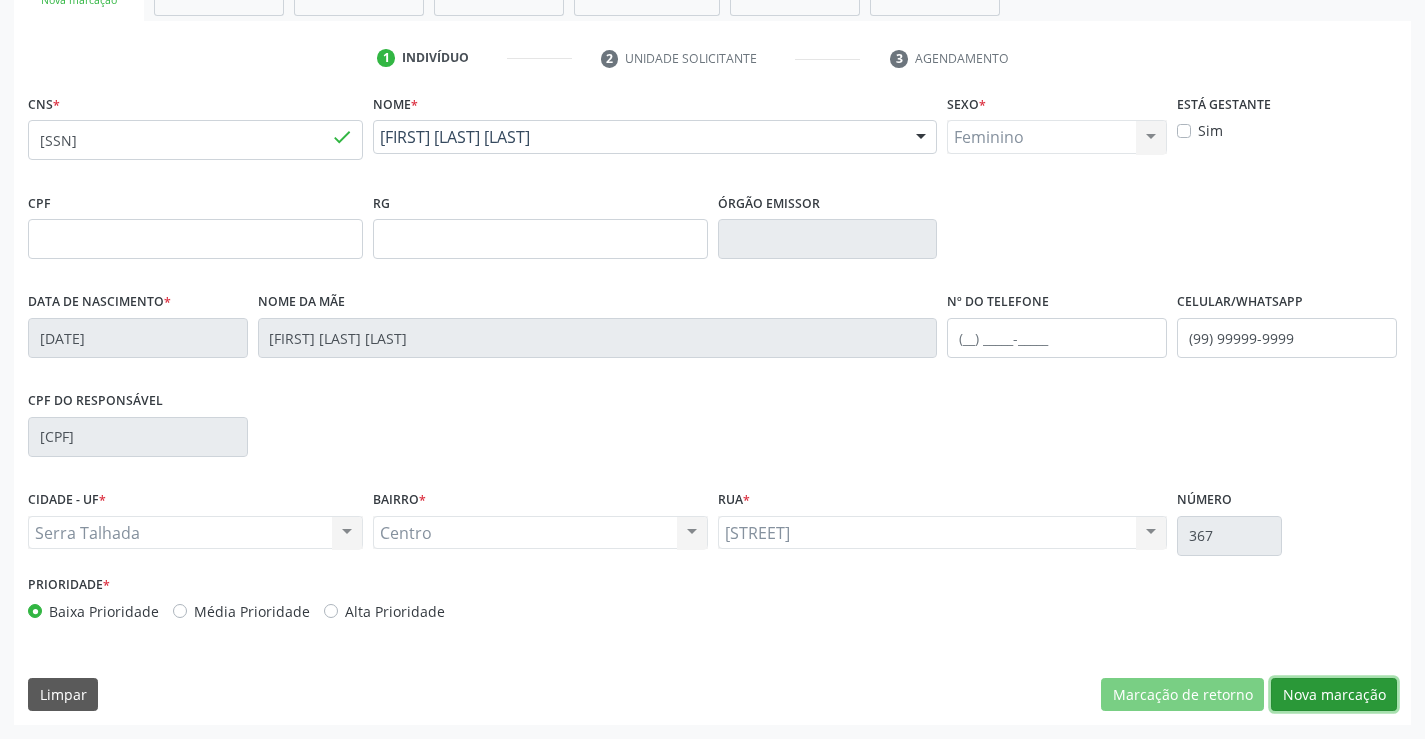 click on "Nova marcação" at bounding box center [1334, 695] 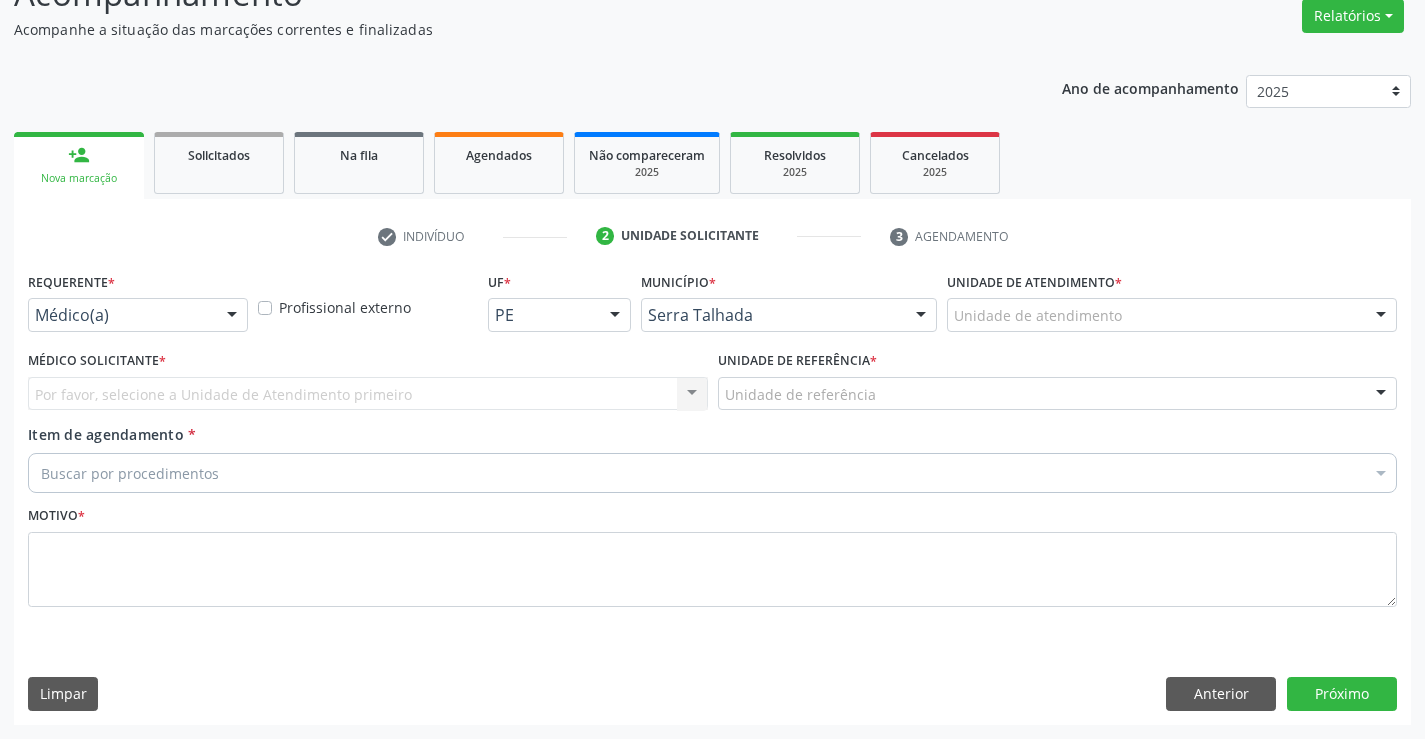 scroll, scrollTop: 167, scrollLeft: 0, axis: vertical 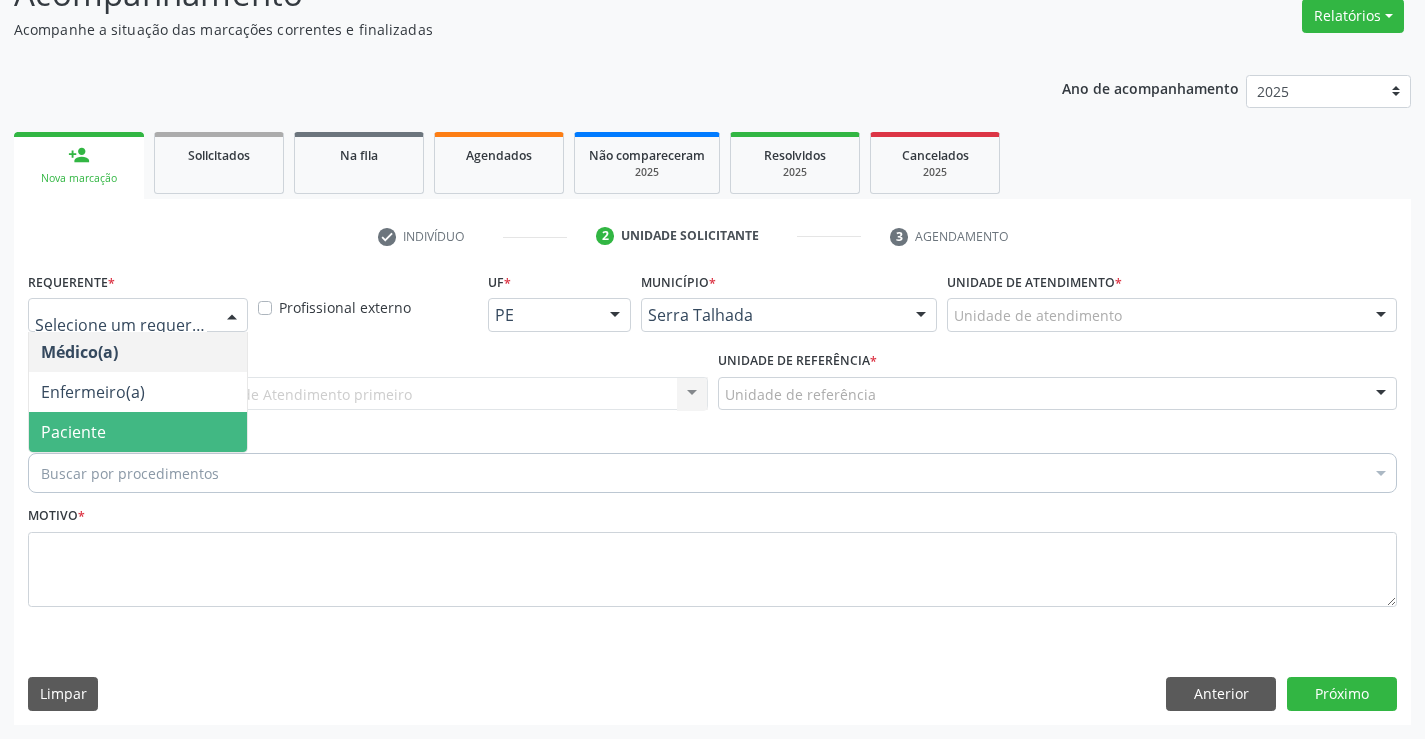 click on "Paciente" at bounding box center [138, 432] 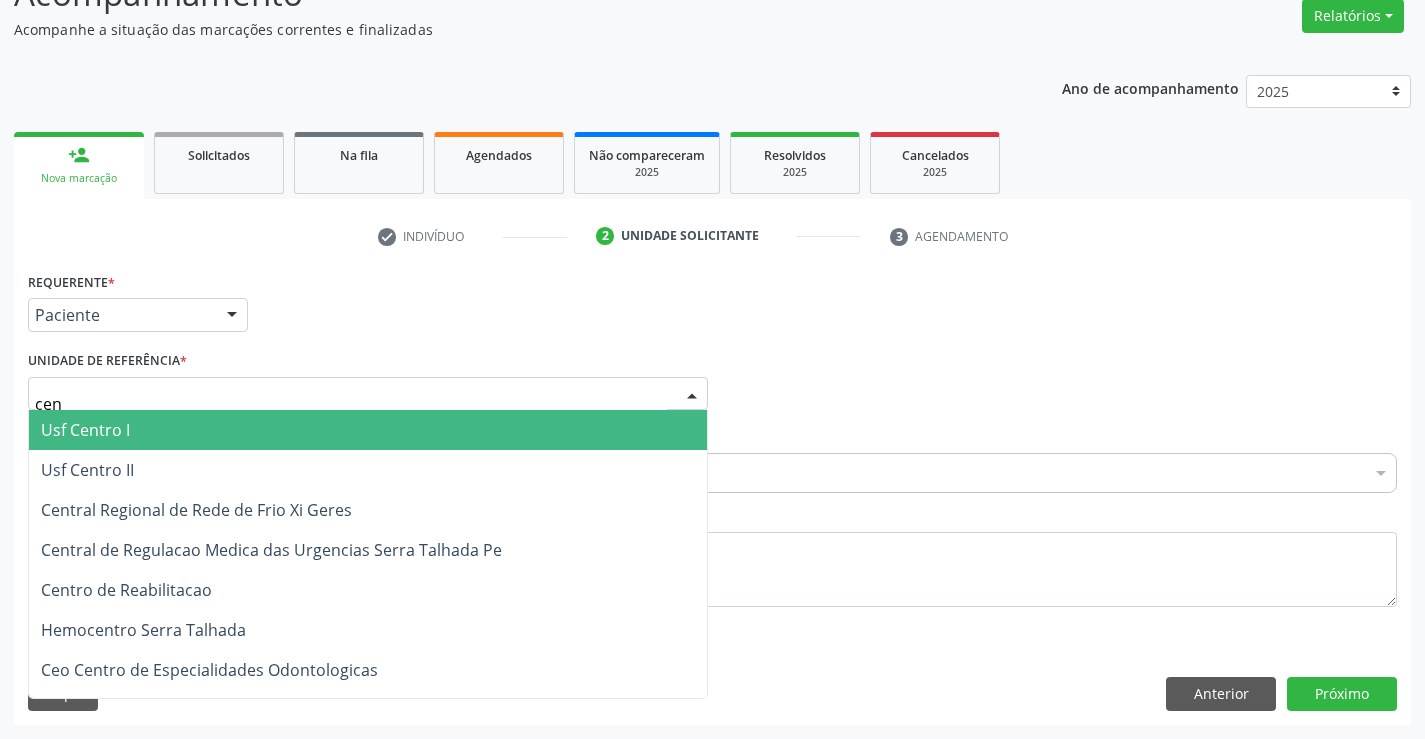 type on "cent" 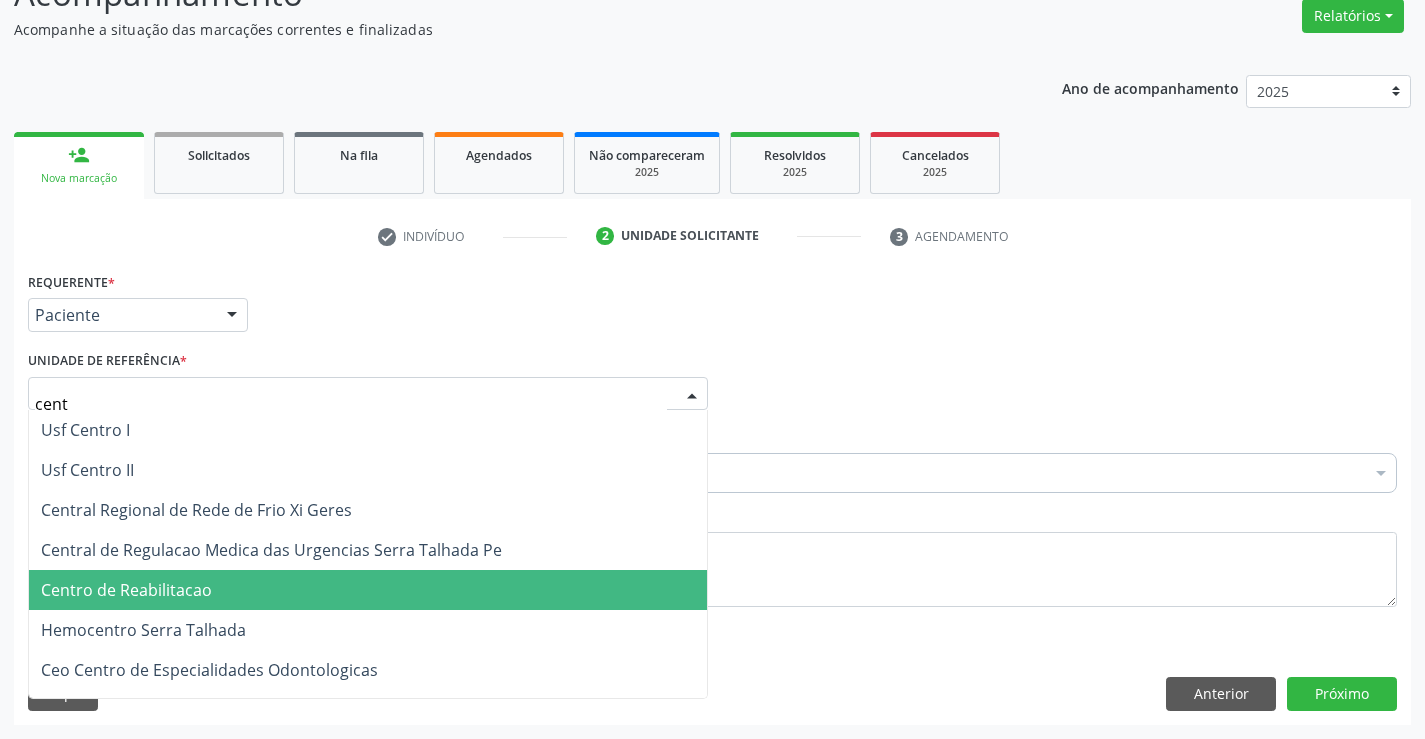click on "Centro de Reabilitacao" at bounding box center [126, 590] 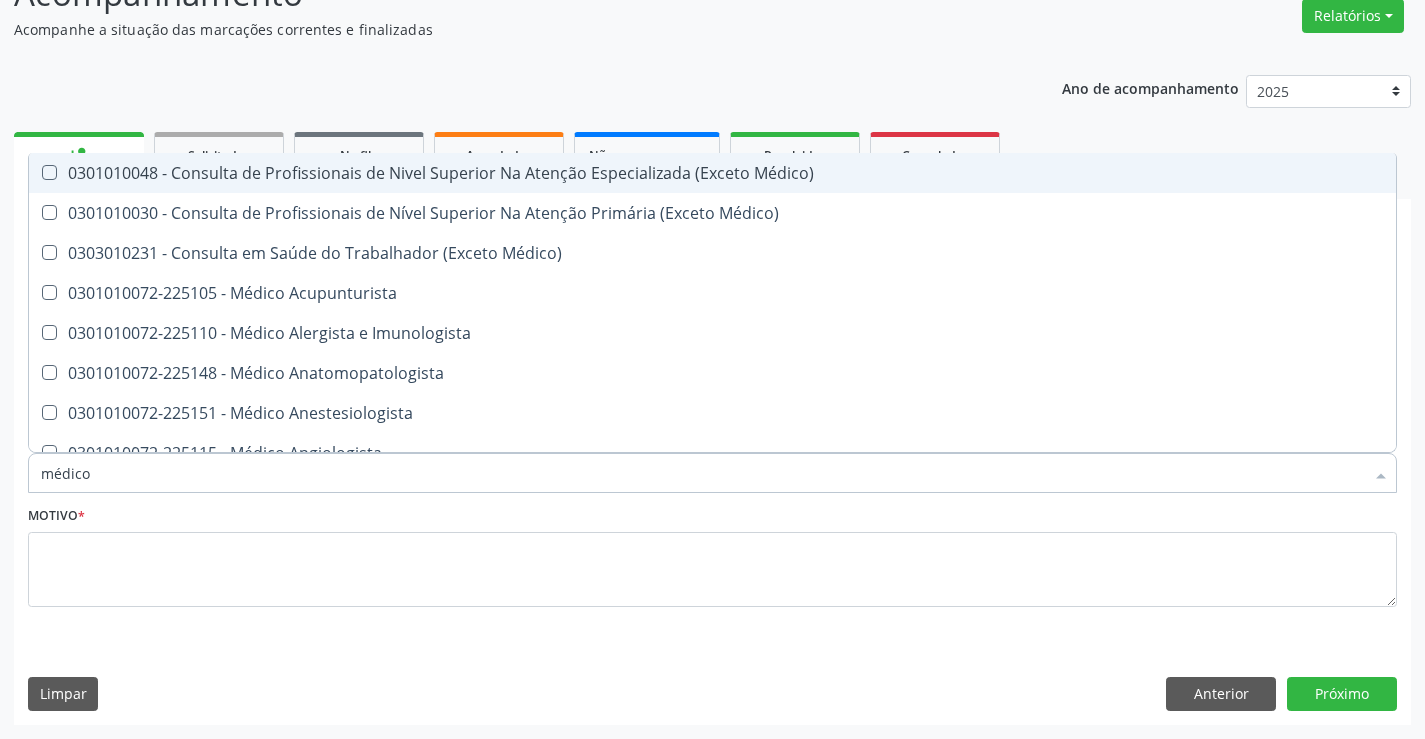 type on "médico c" 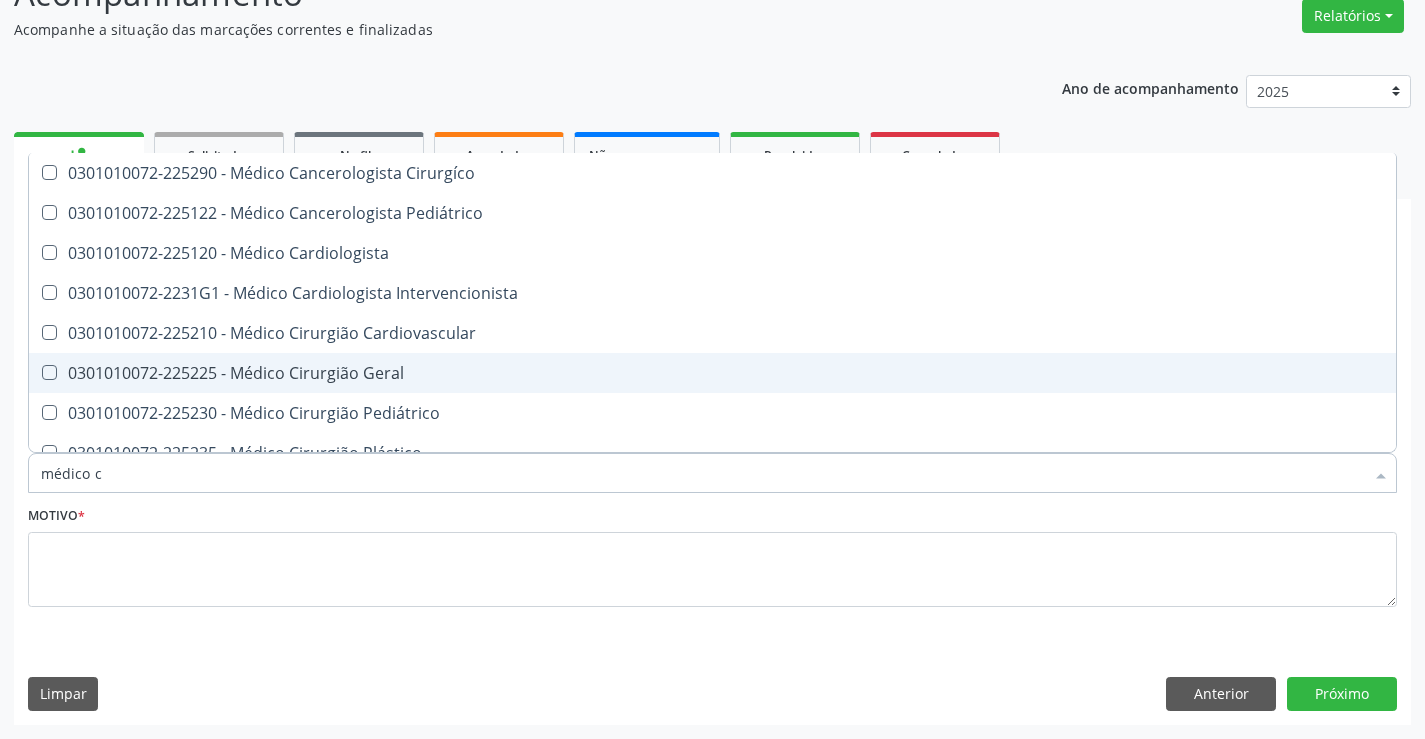 click on "0301010072-225225 - Médico Cirurgião Geral" at bounding box center [712, 373] 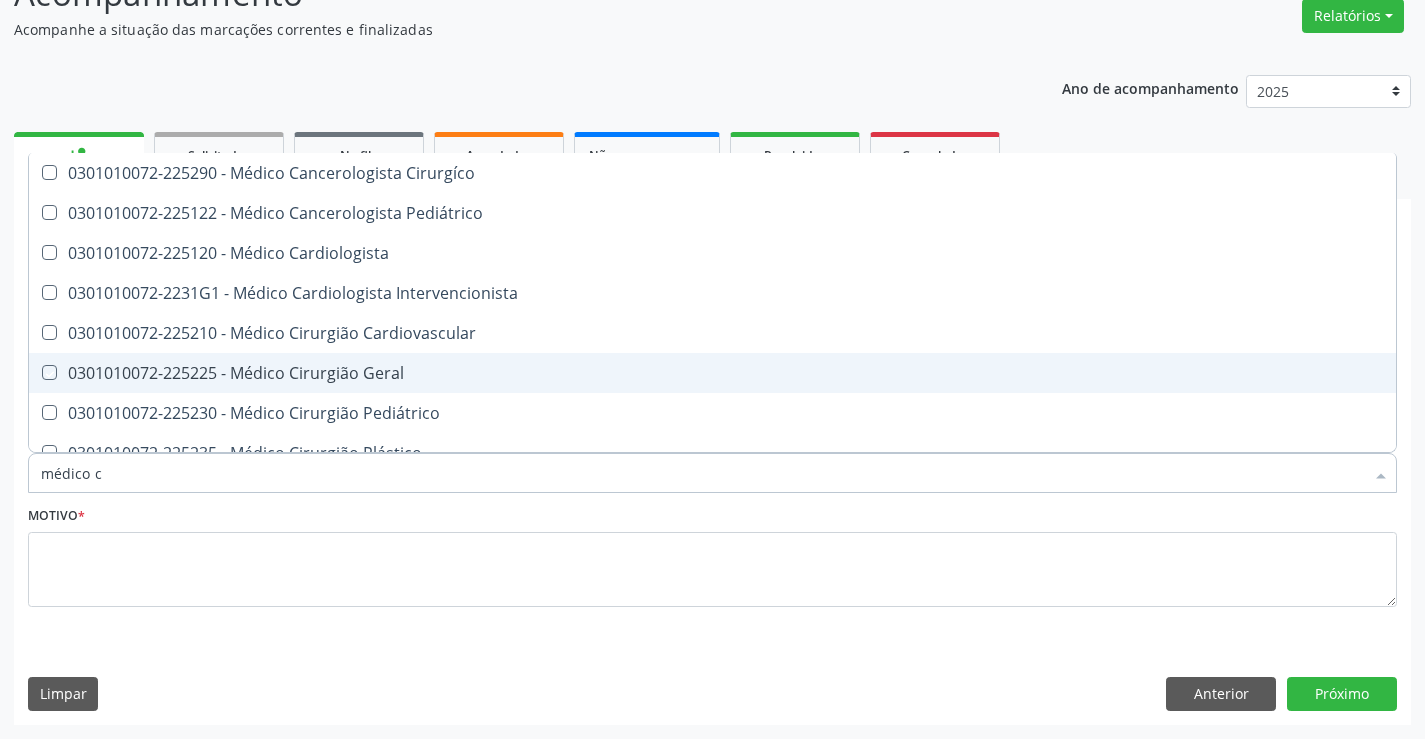 checkbox on "true" 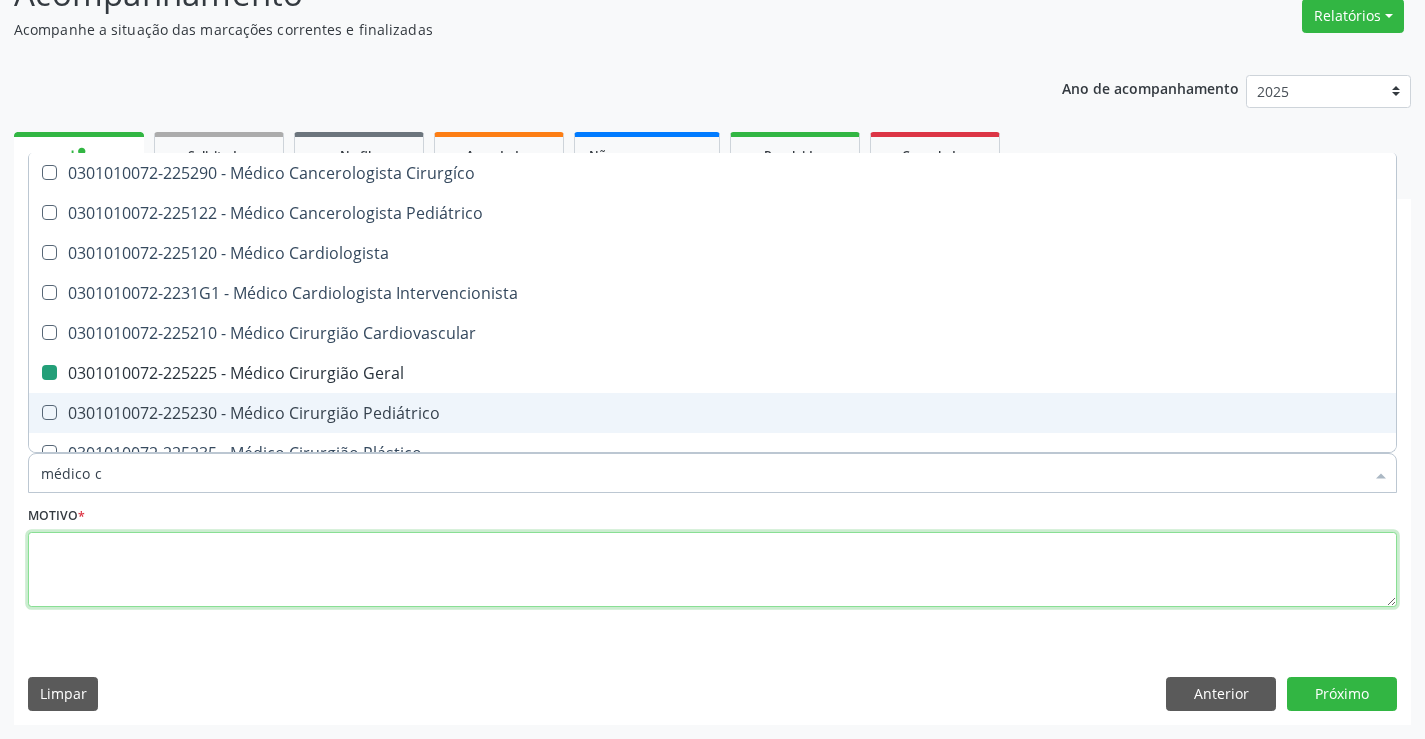 click at bounding box center (712, 570) 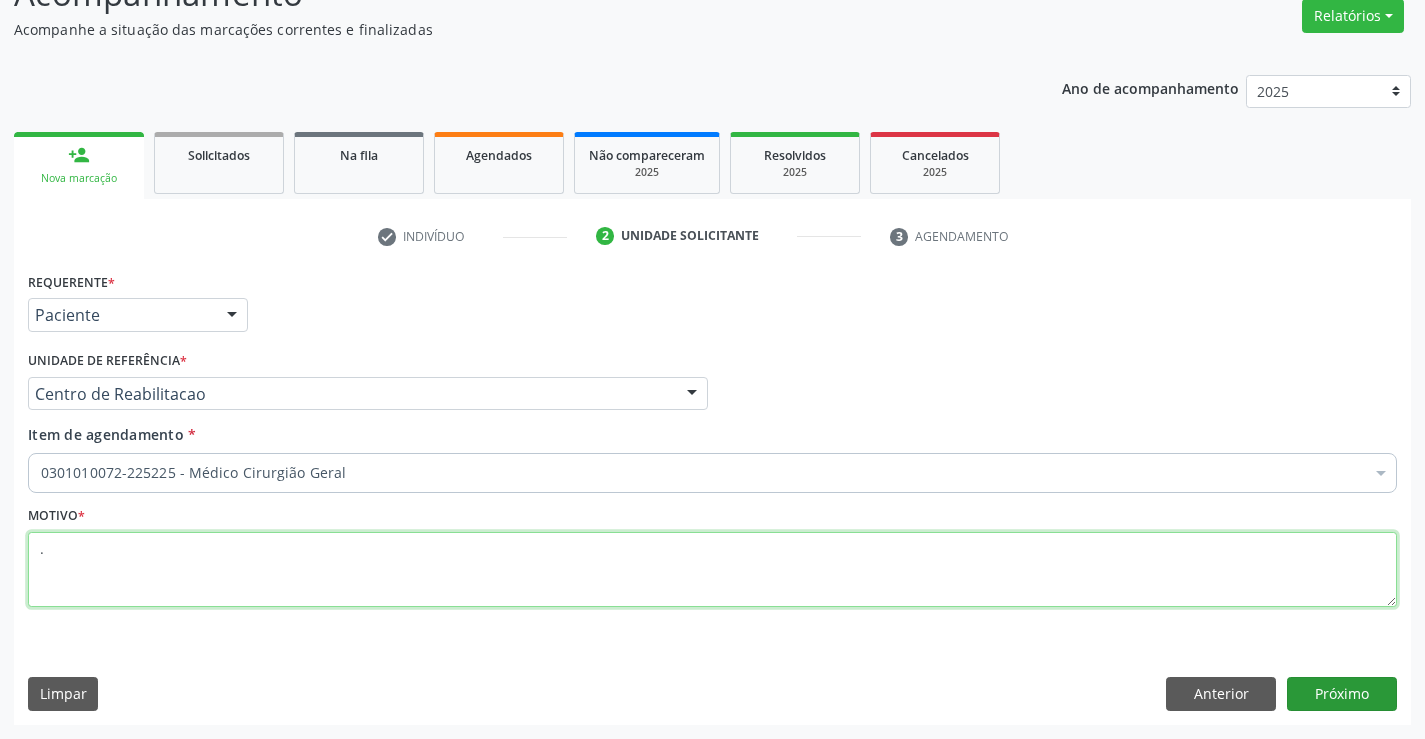 type on "." 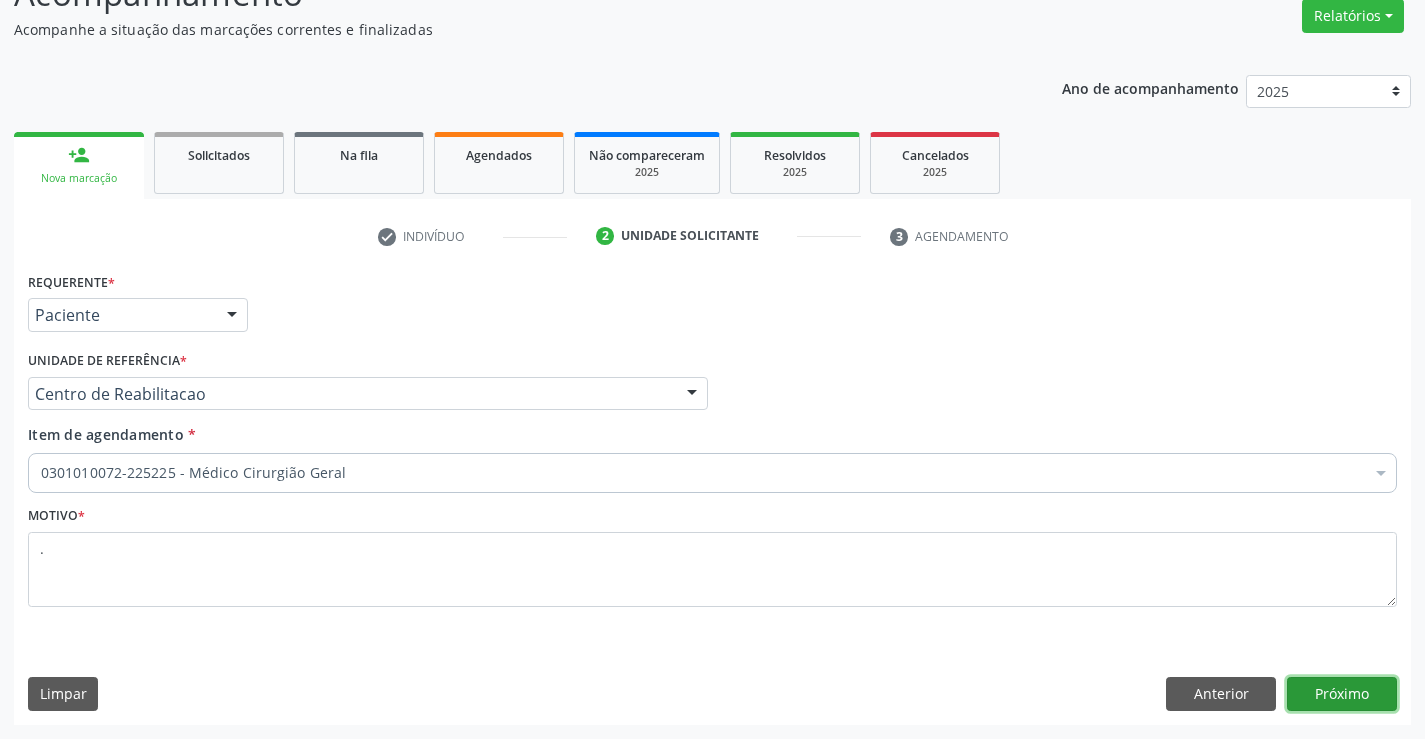 click on "Próximo" at bounding box center (1342, 694) 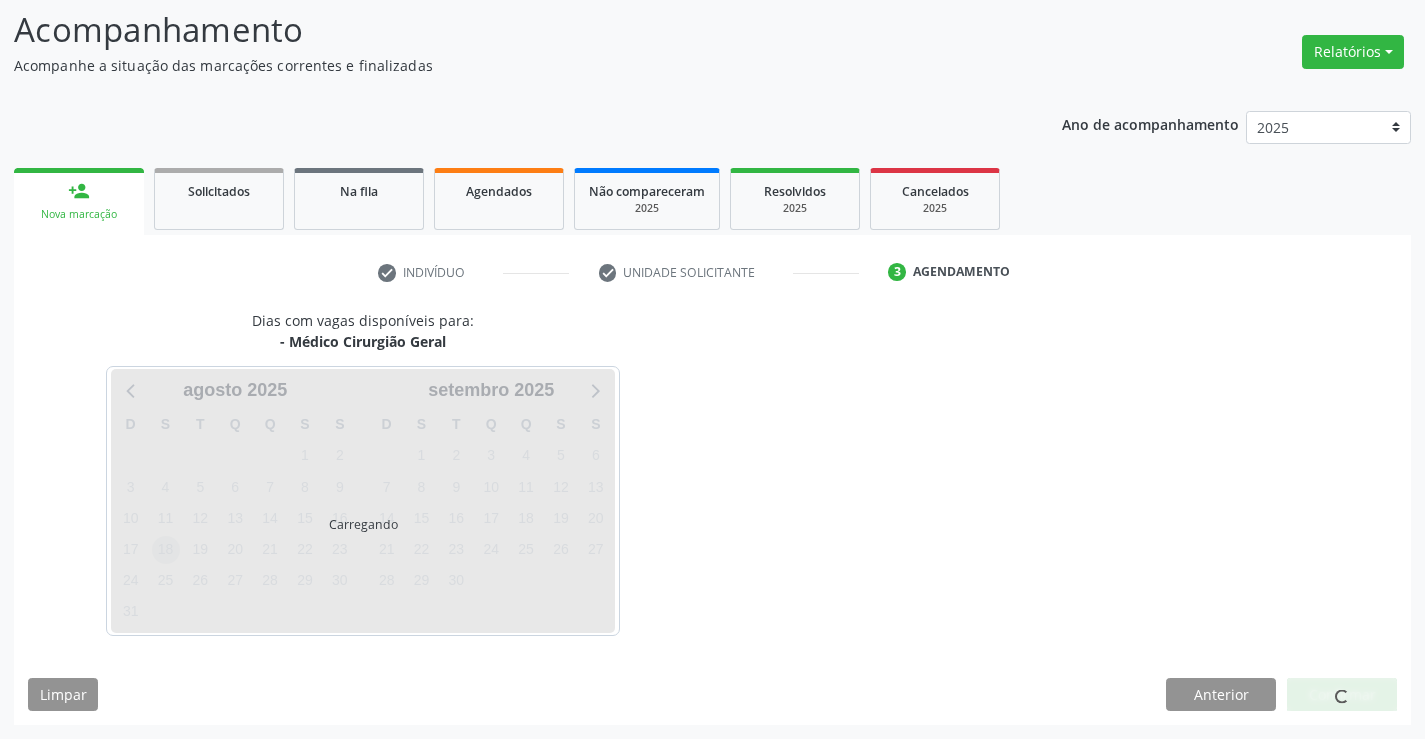 scroll, scrollTop: 131, scrollLeft: 0, axis: vertical 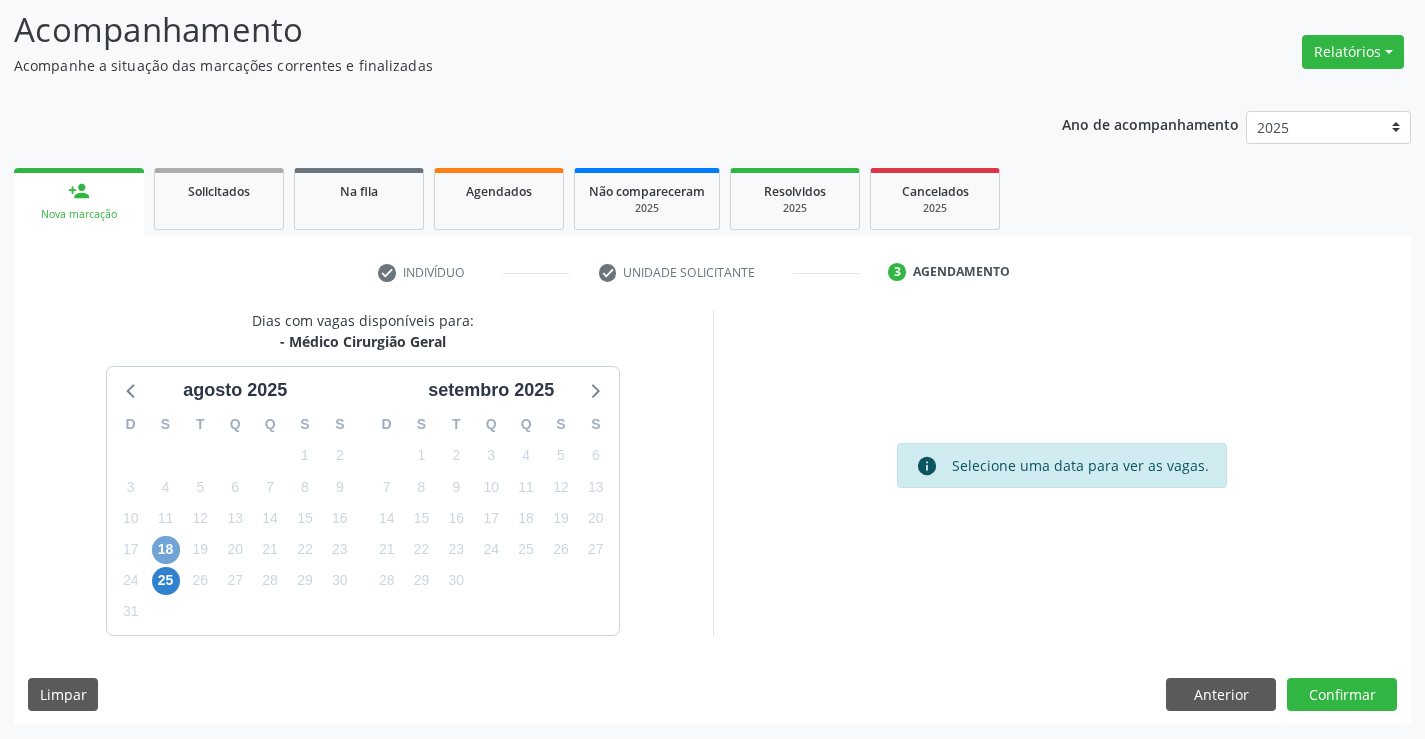 click on "18" at bounding box center (166, 550) 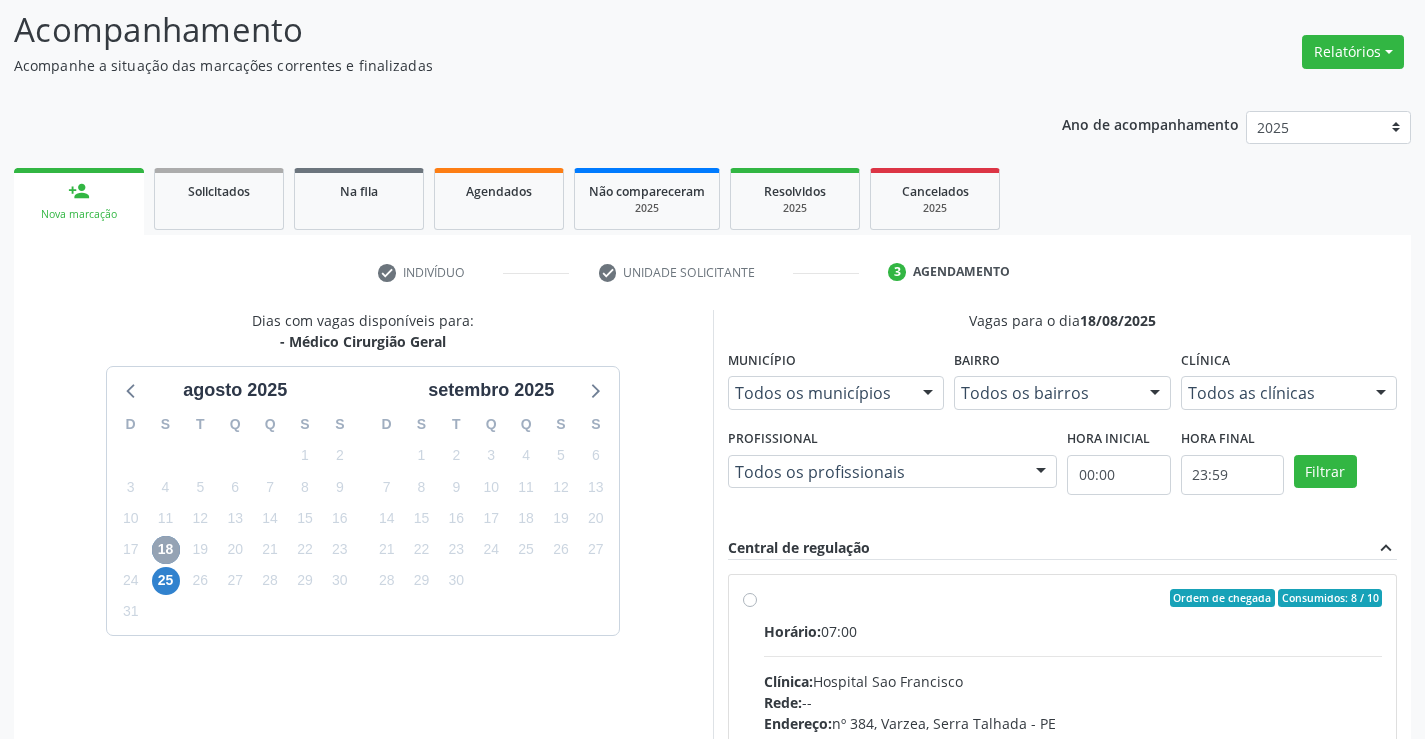 scroll, scrollTop: 331, scrollLeft: 0, axis: vertical 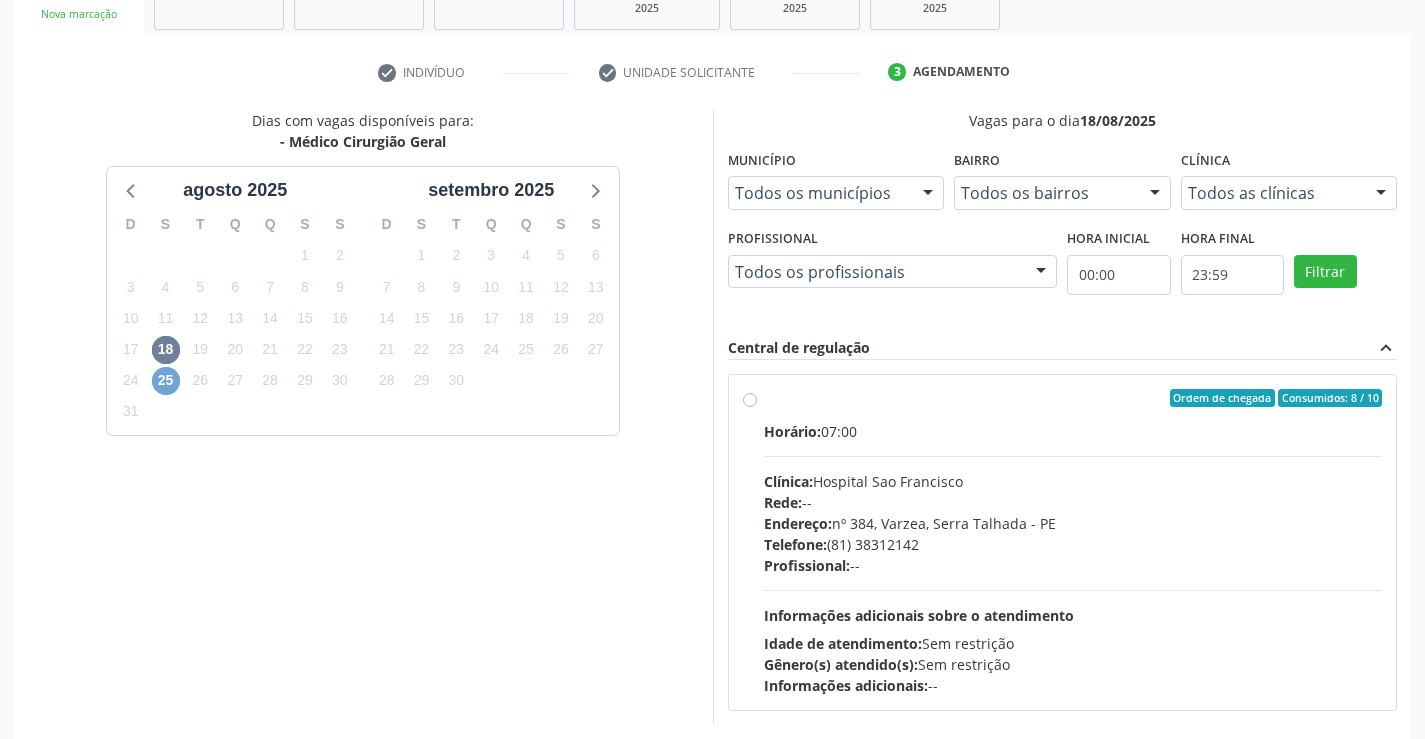 click on "25" at bounding box center [166, 381] 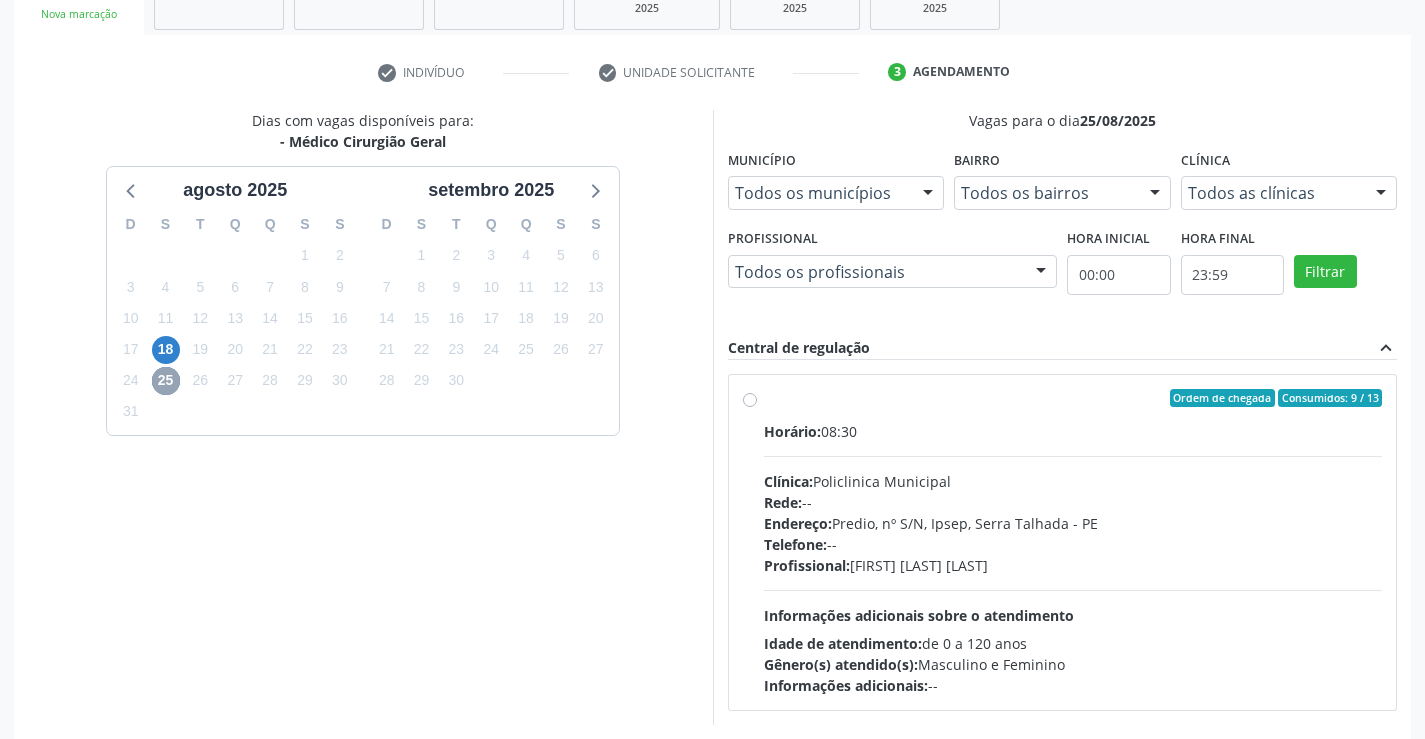 scroll, scrollTop: 420, scrollLeft: 0, axis: vertical 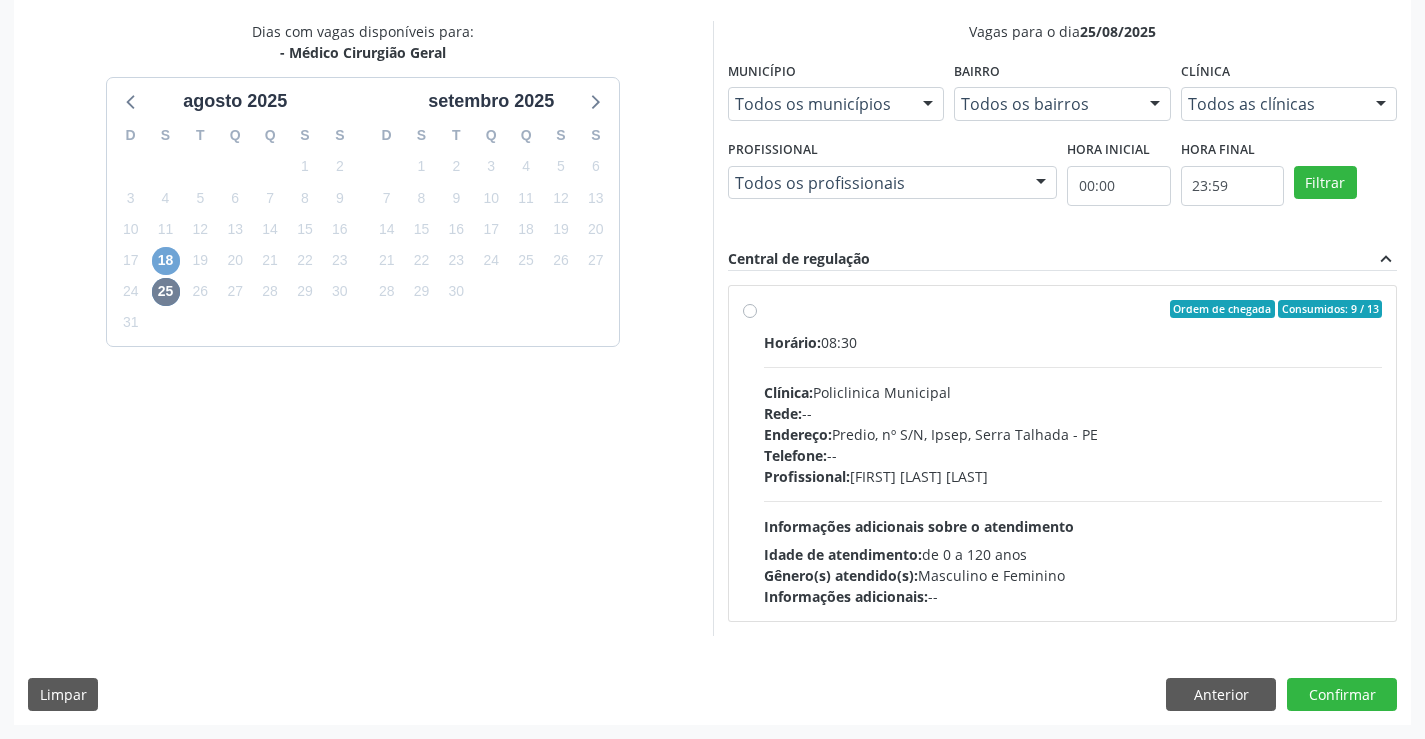 click on "18" at bounding box center [166, 261] 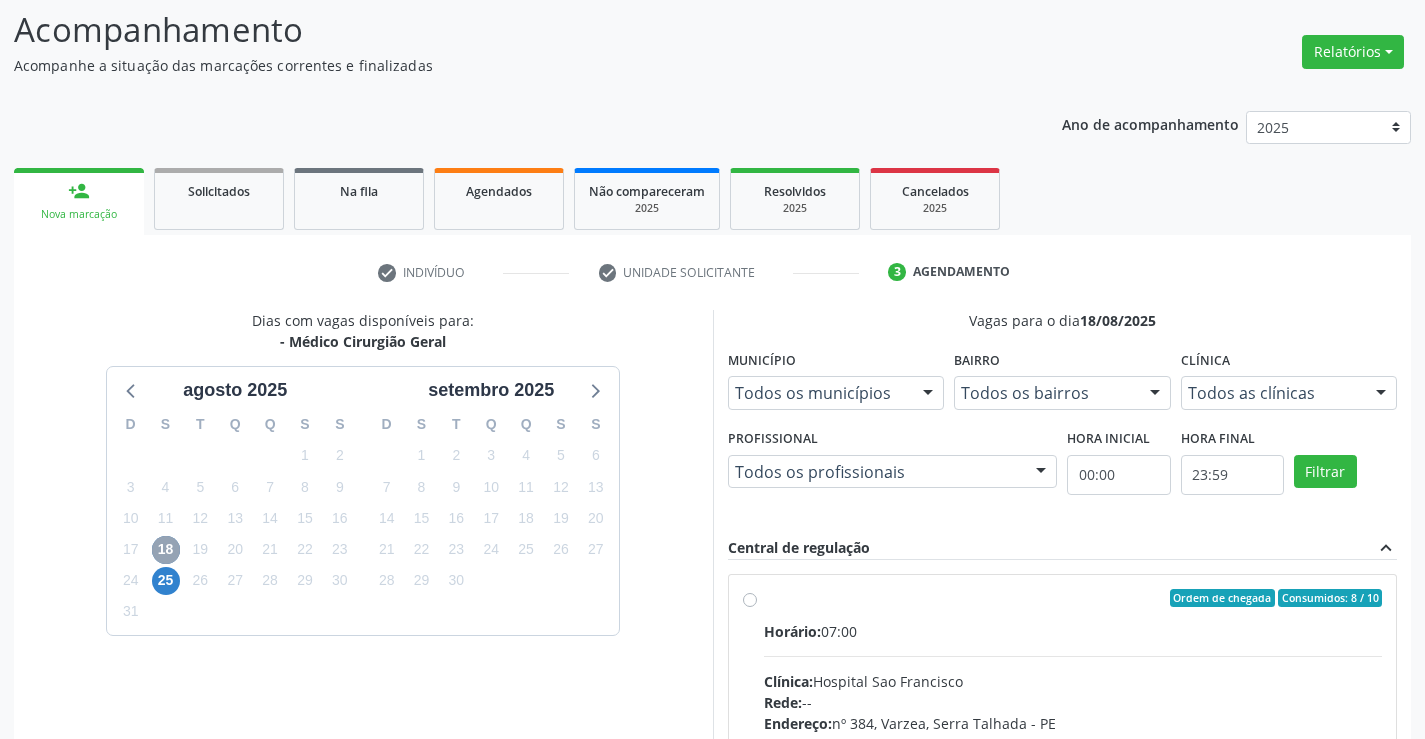scroll, scrollTop: 420, scrollLeft: 0, axis: vertical 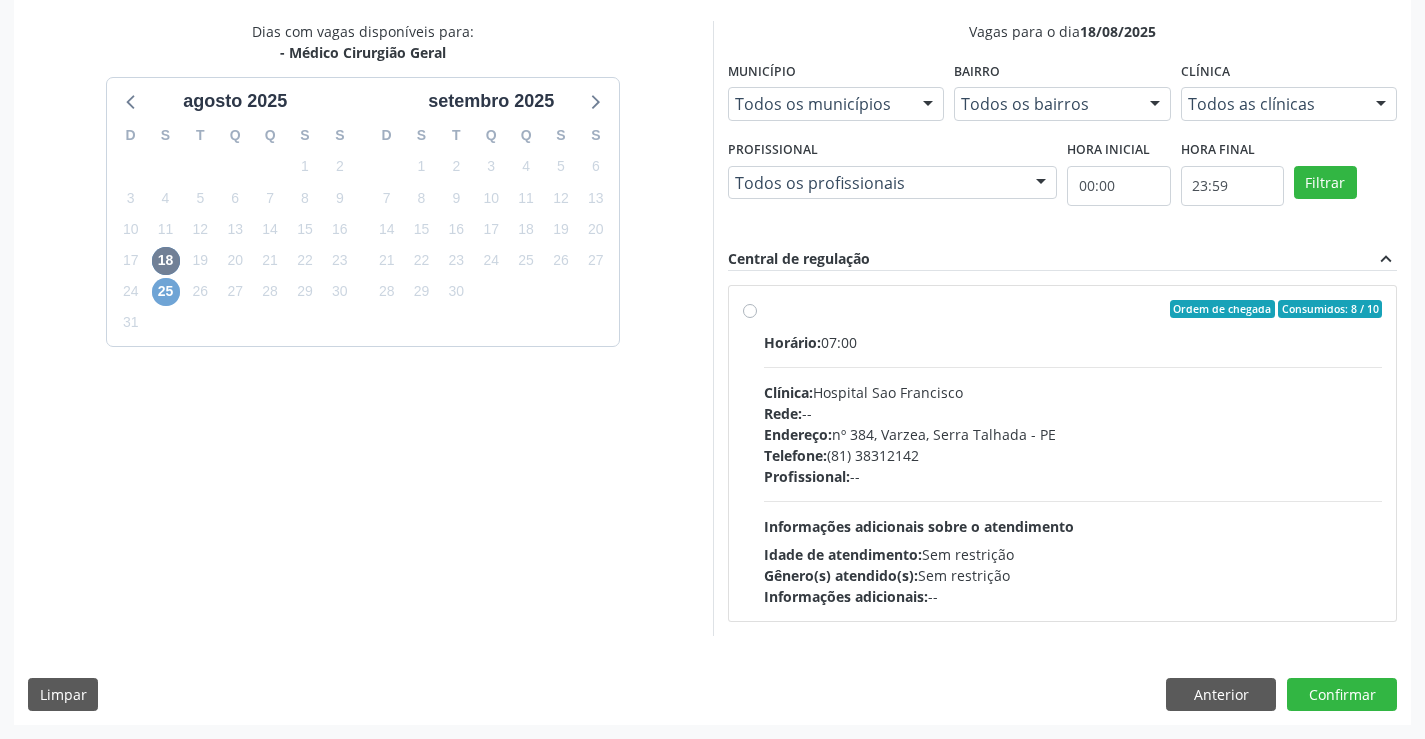 click on "25" at bounding box center (166, 292) 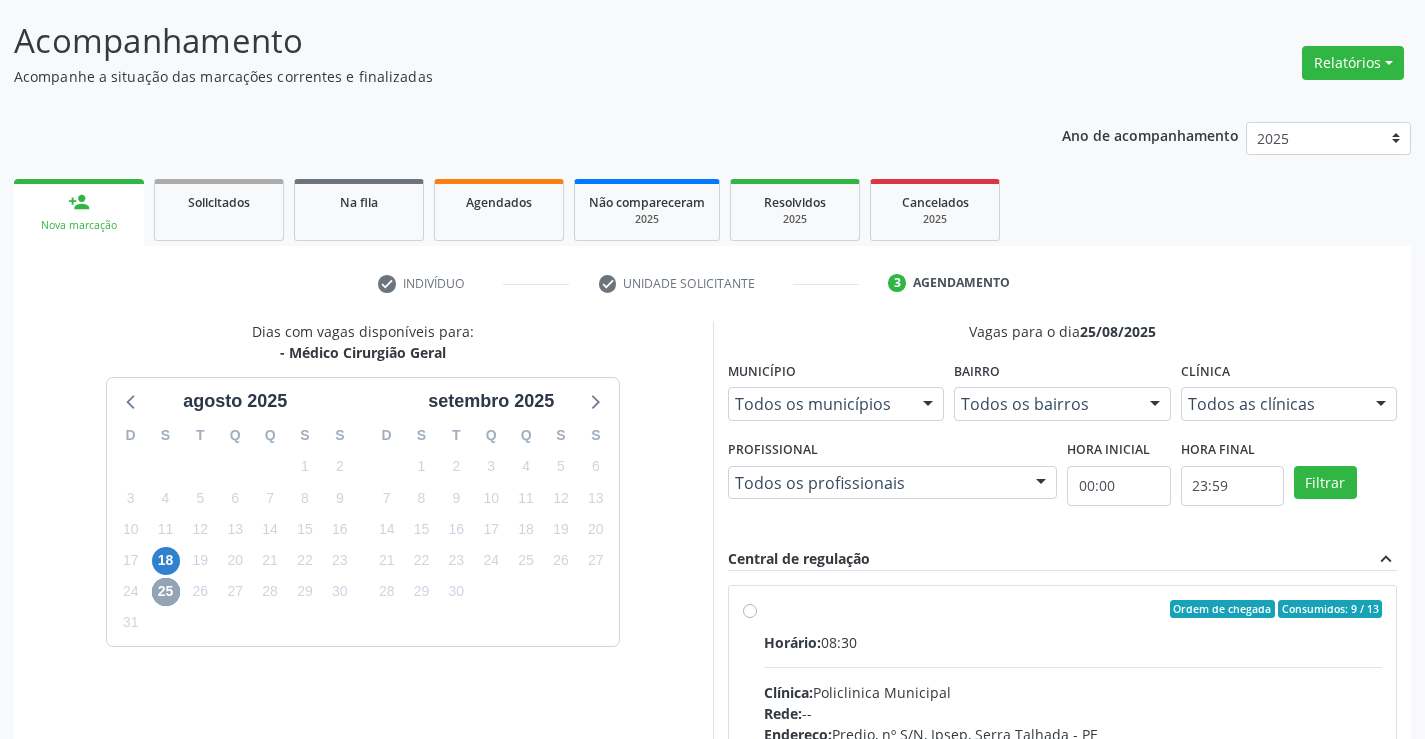 scroll, scrollTop: 420, scrollLeft: 0, axis: vertical 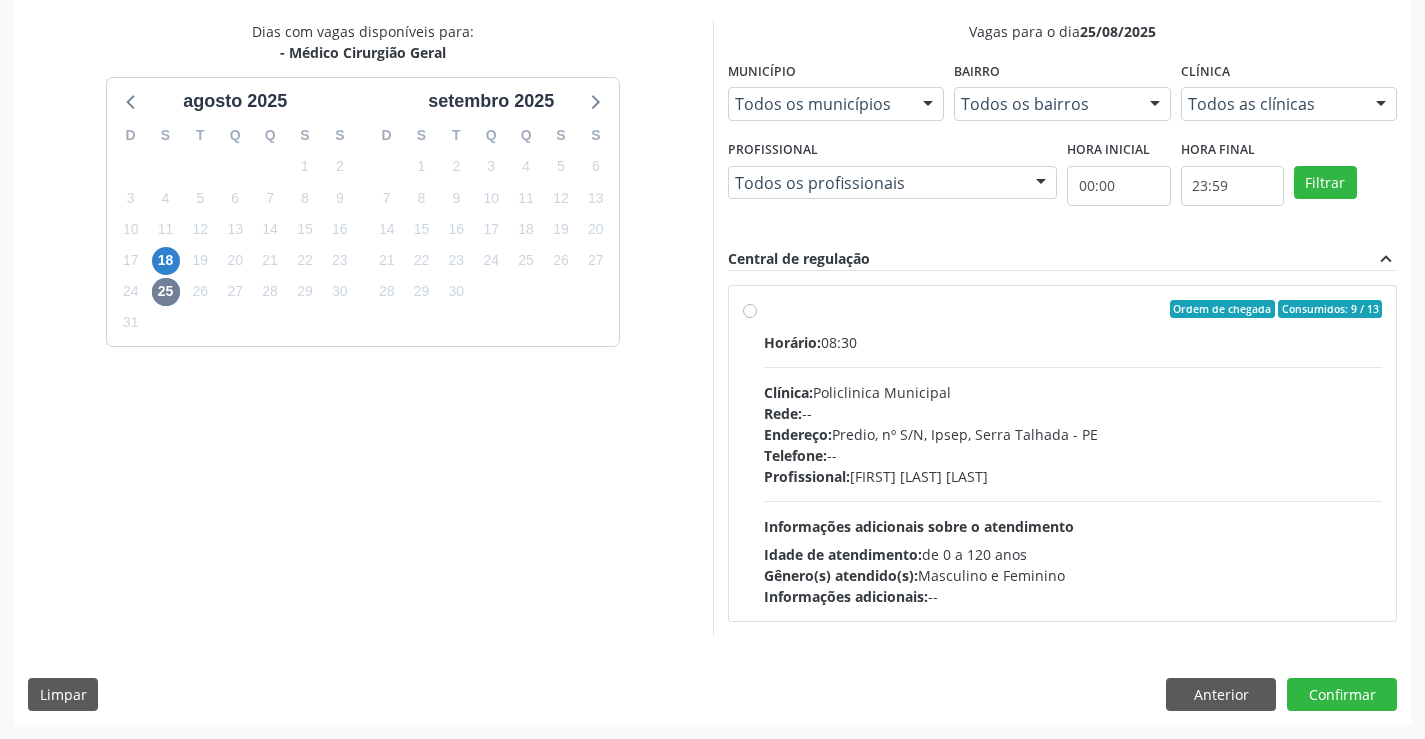 click on "Idade de atendimento:
de 0 a 120 anos" at bounding box center [1073, 554] 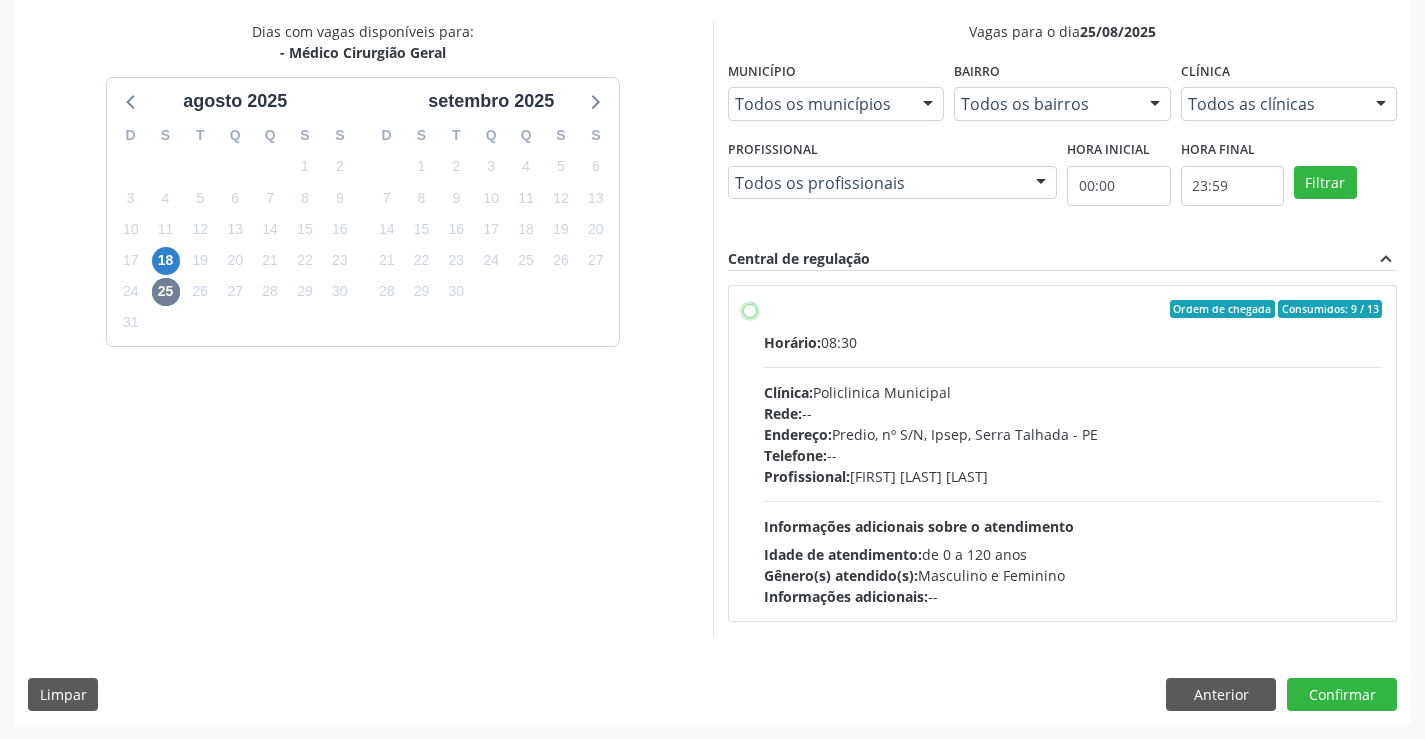 click on "Ordem de chegada
Consumidos: 9 / 13
Horário:   08:30
Clínica:  Policlinica Municipal
Rede:
--
Endereço:   Predio, nº S/N, Ipsep, Serra Talhada - PE
Telefone:   --
Profissional:
Thiago Figueiredo Felix
Informações adicionais sobre o atendimento
Idade de atendimento:
de 0 a 120 anos
Gênero(s) atendido(s):
Masculino e Feminino
Informações adicionais:
--" at bounding box center (750, 309) 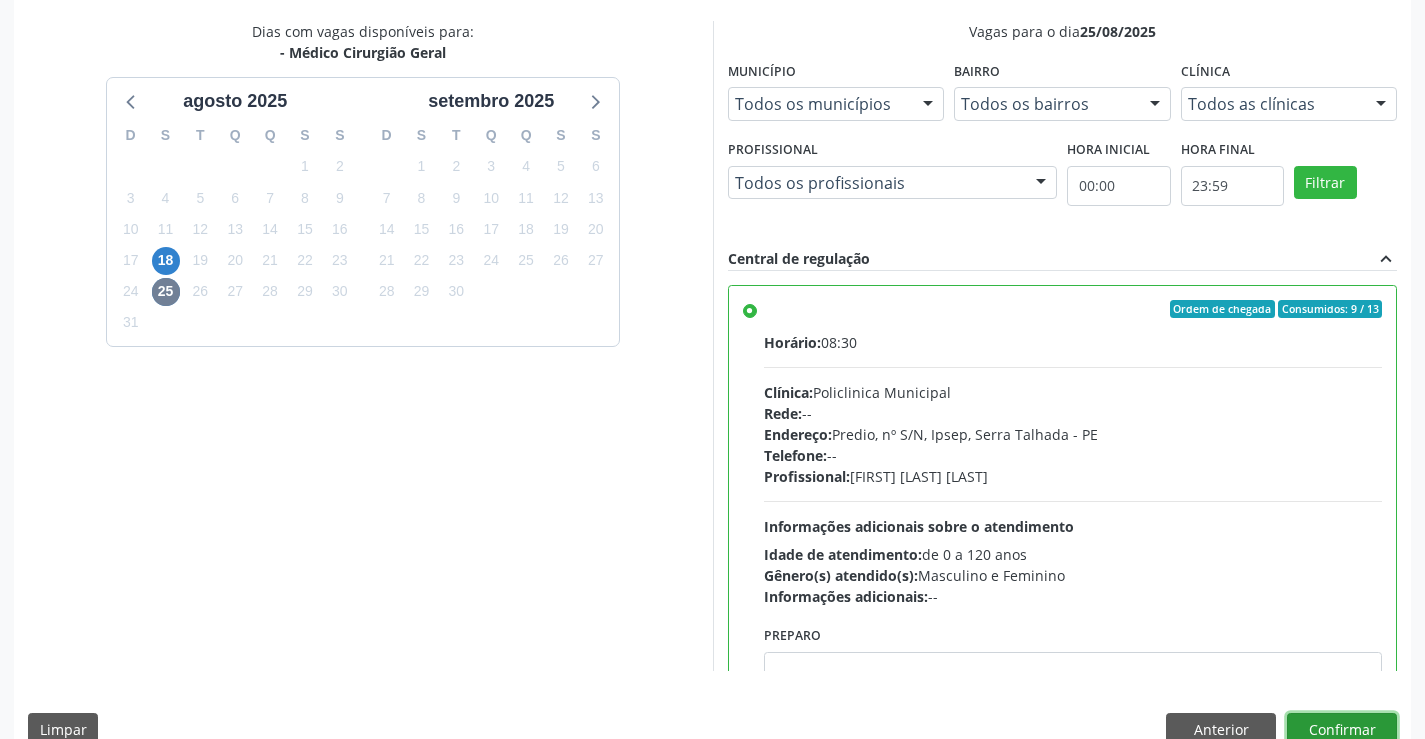 click on "Confirmar" at bounding box center (1342, 730) 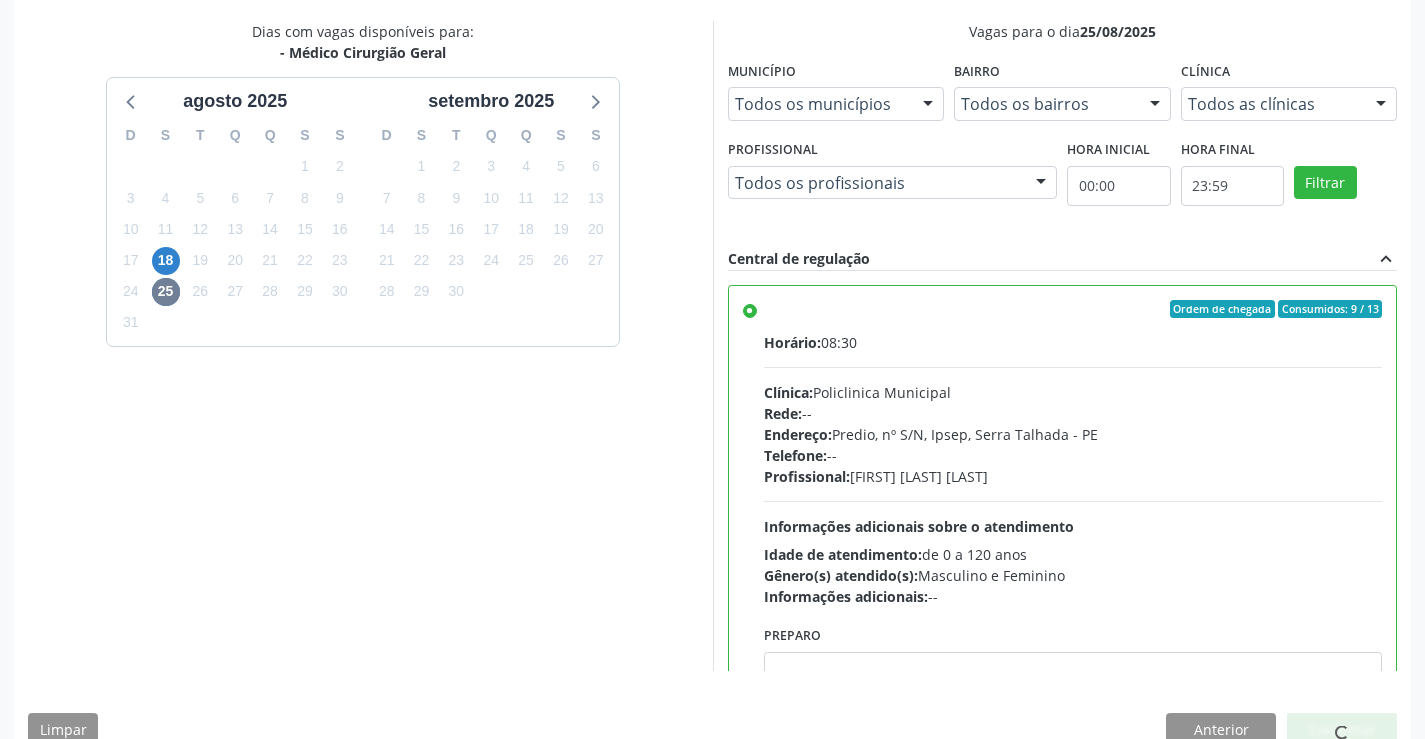 scroll, scrollTop: 0, scrollLeft: 0, axis: both 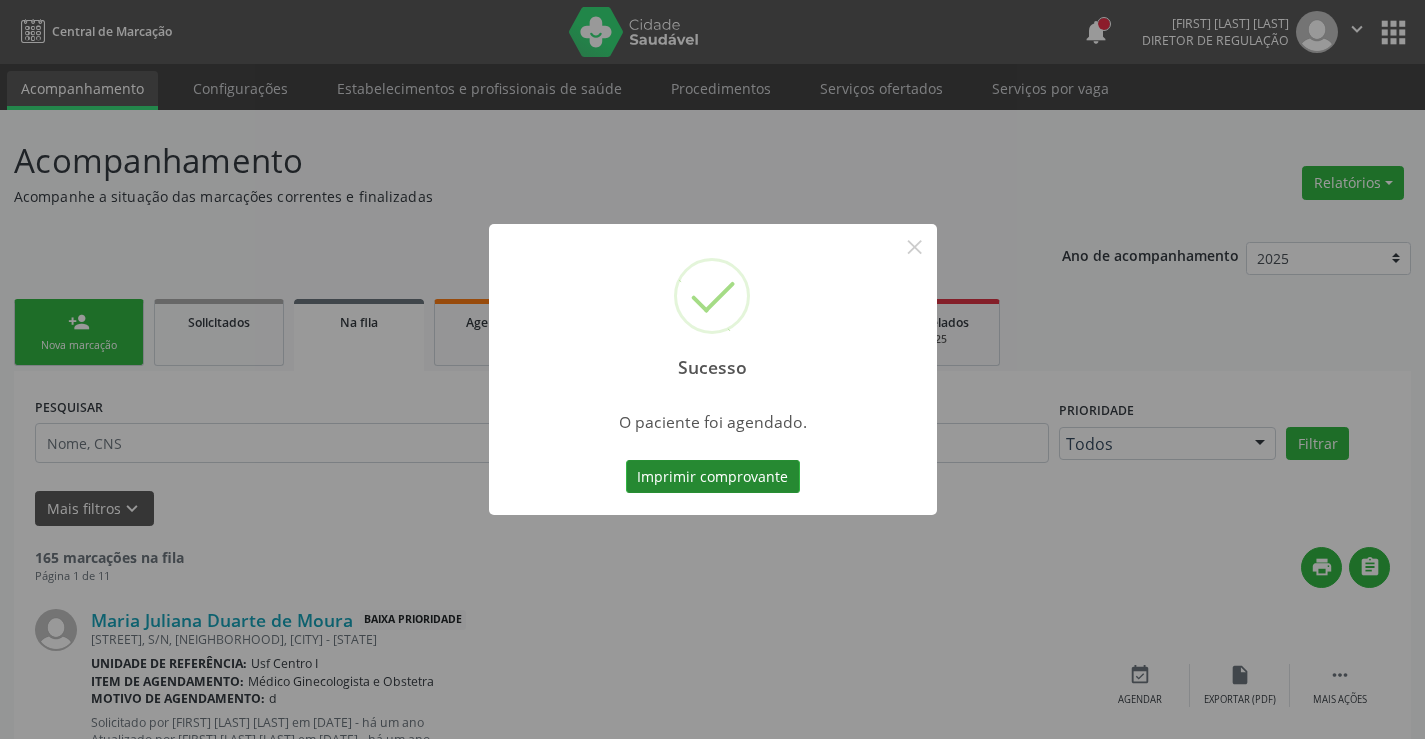 type 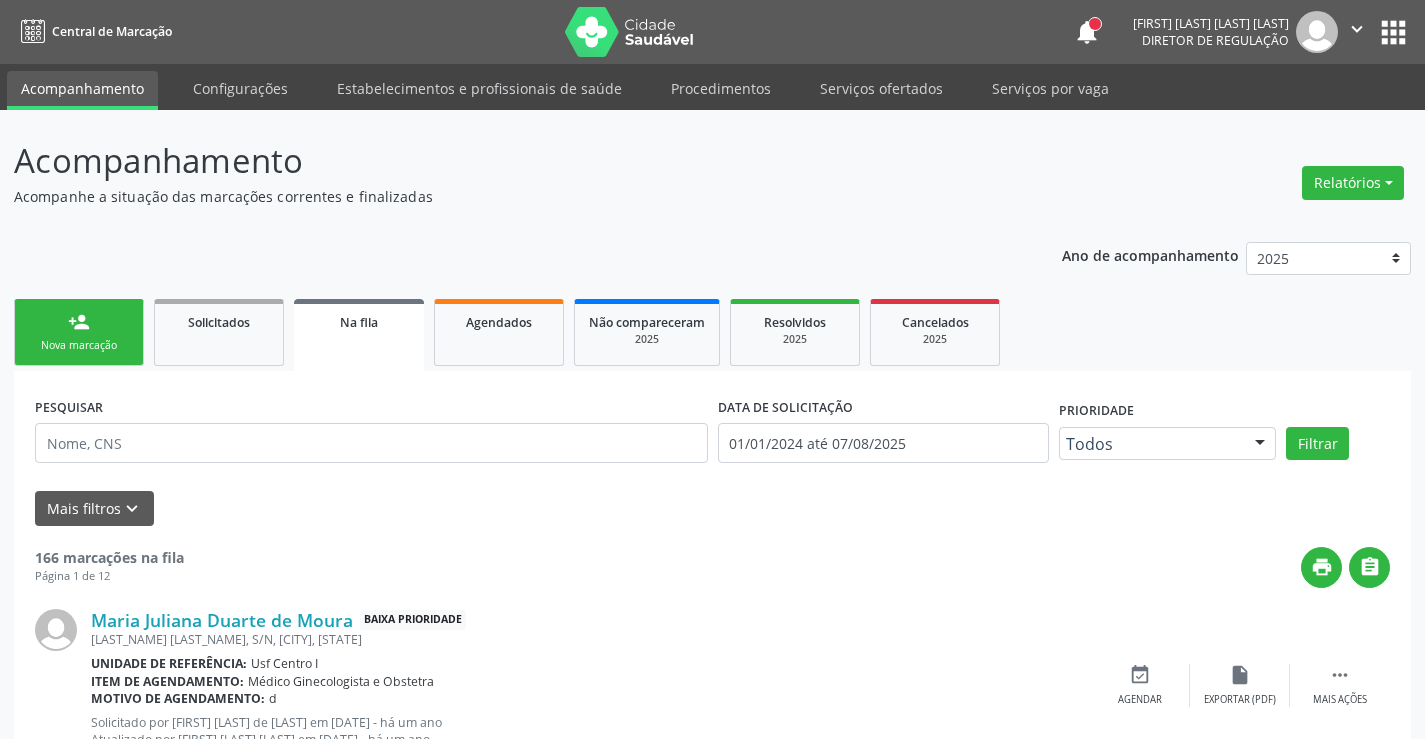scroll, scrollTop: 0, scrollLeft: 0, axis: both 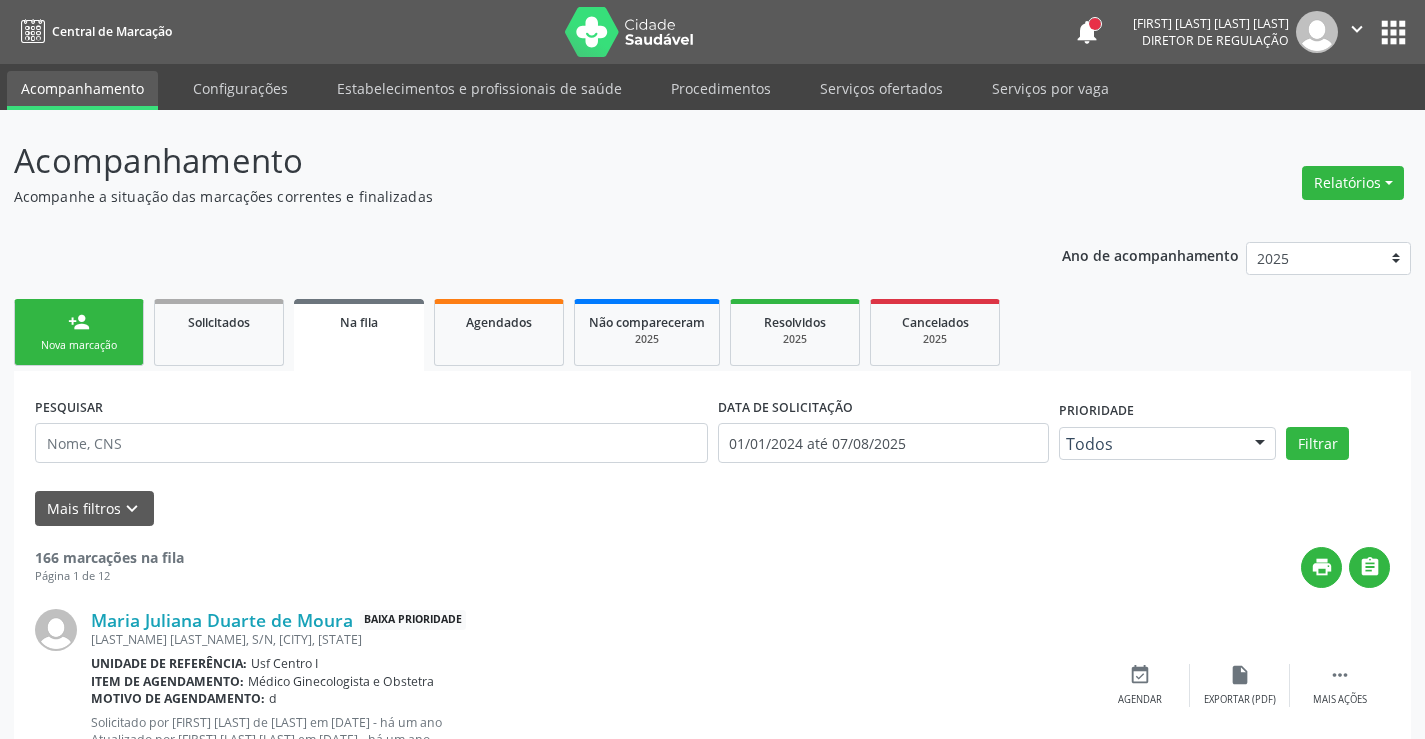 click on "person_add
Nova marcação" at bounding box center [79, 332] 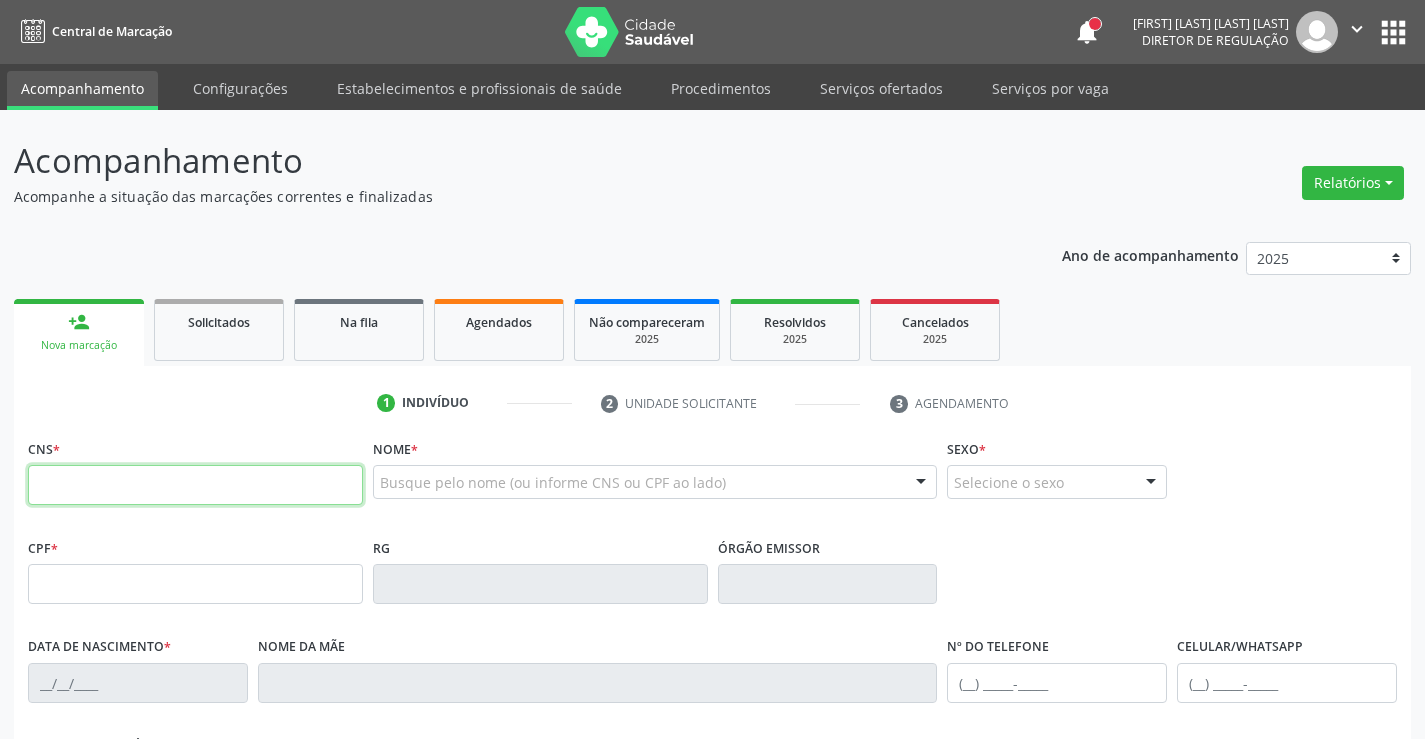 click at bounding box center [195, 485] 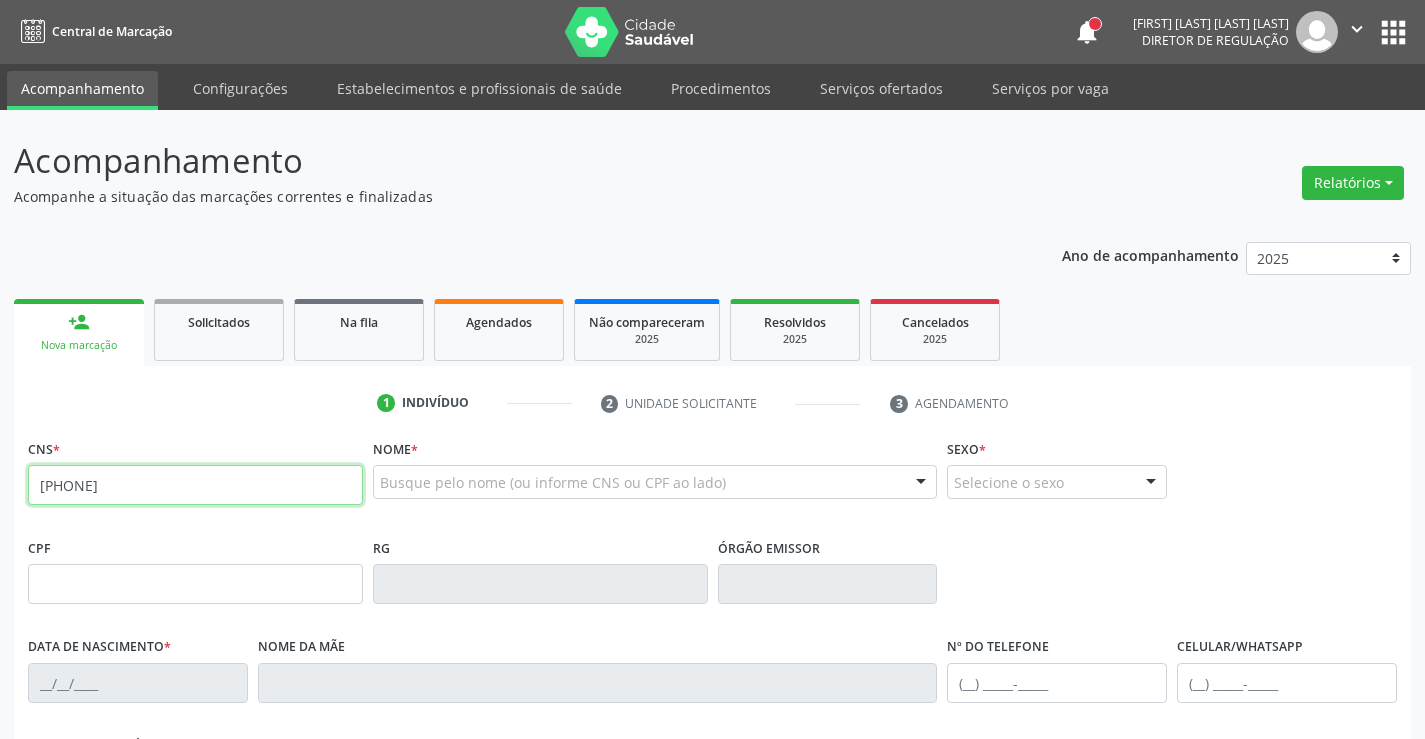 type on "[PHONE]" 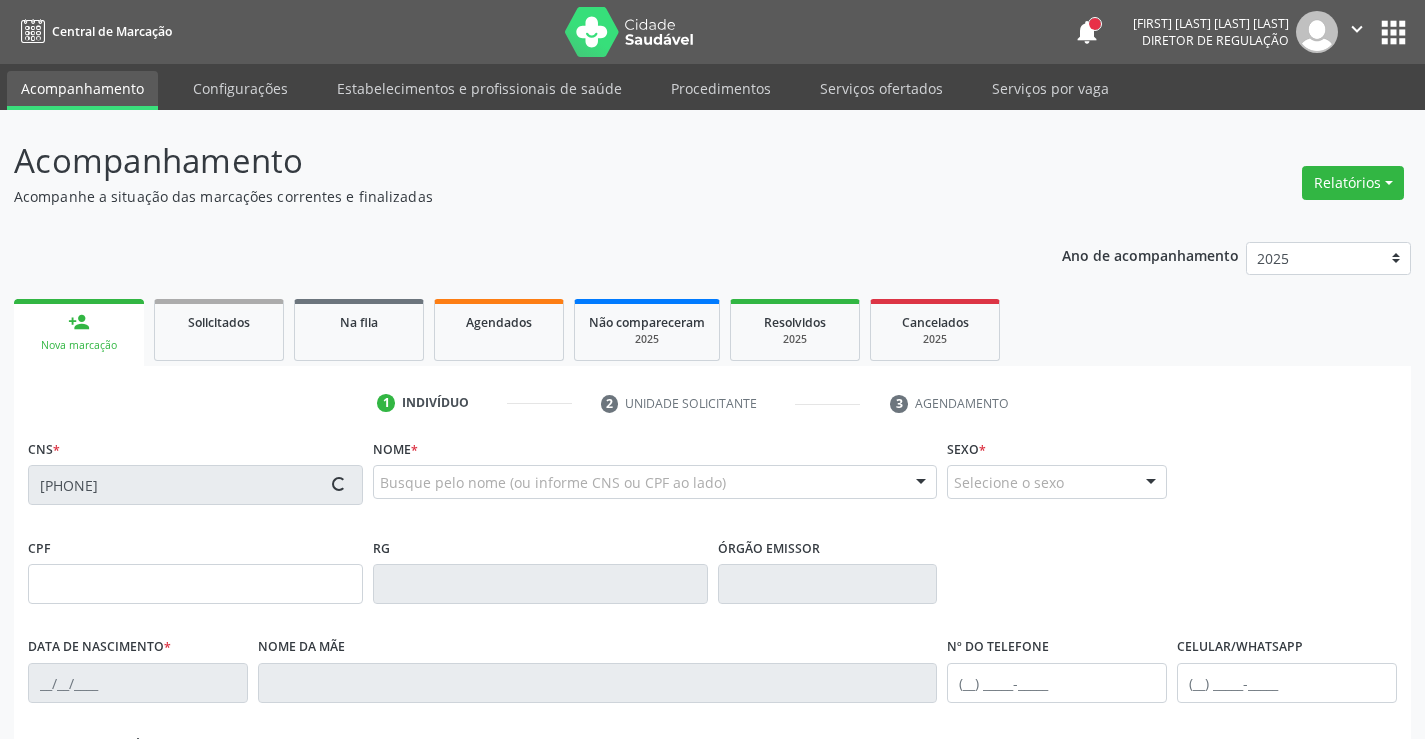 type on "[SSN]" 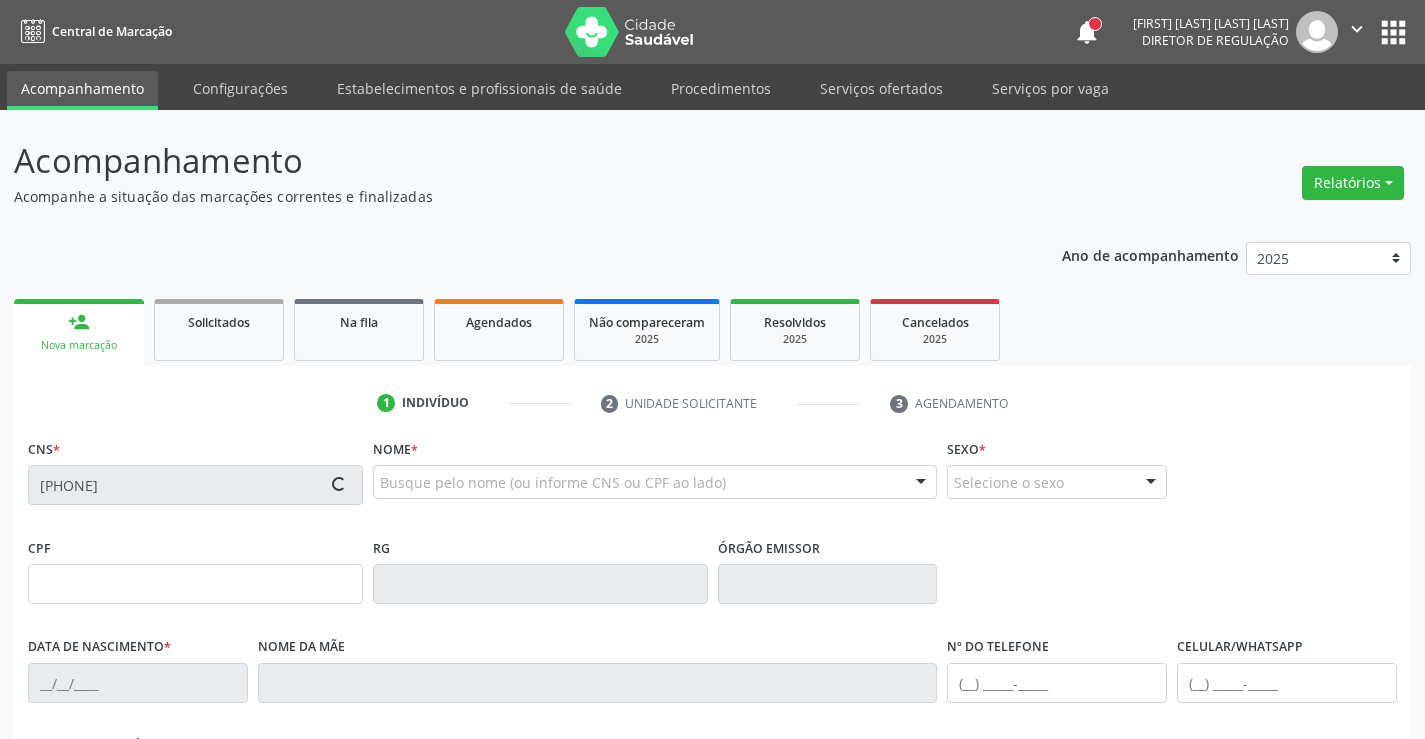 type on "[DATE]" 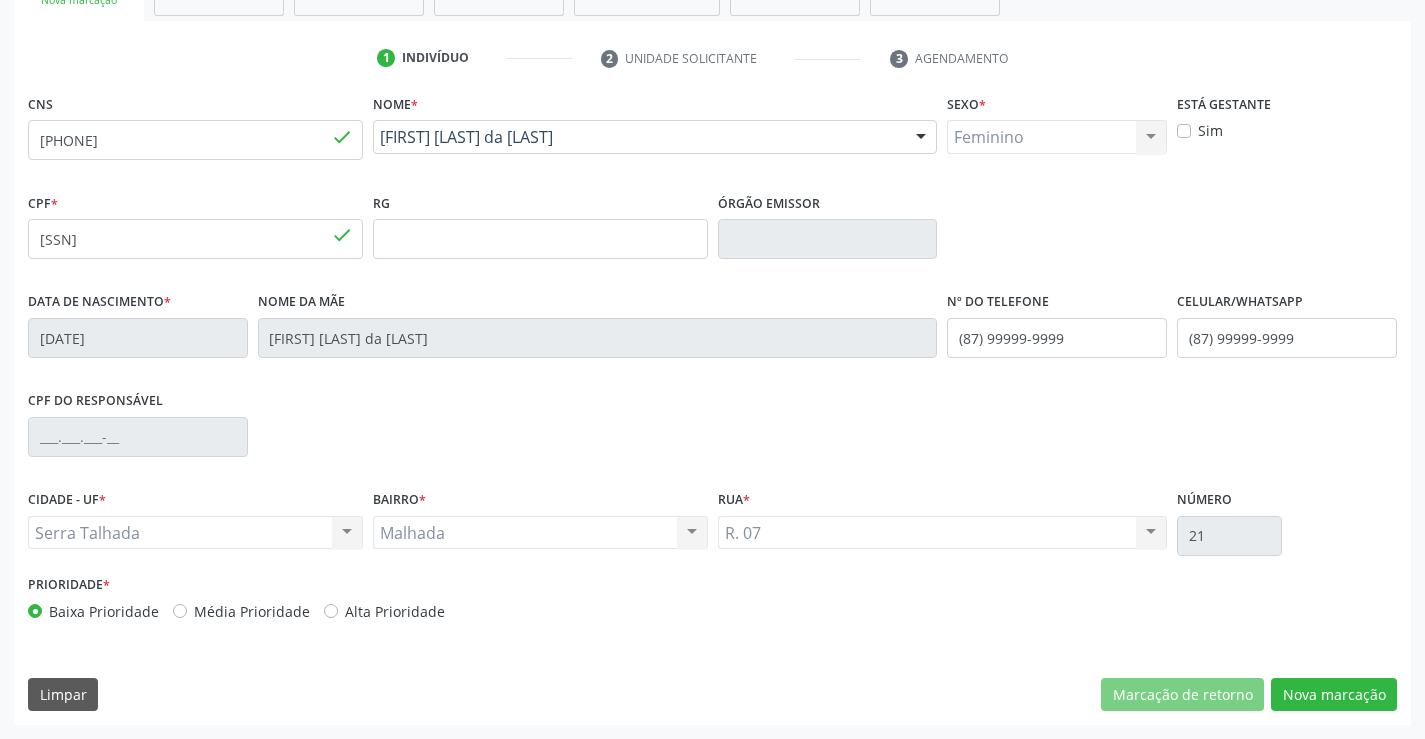 scroll, scrollTop: 0, scrollLeft: 0, axis: both 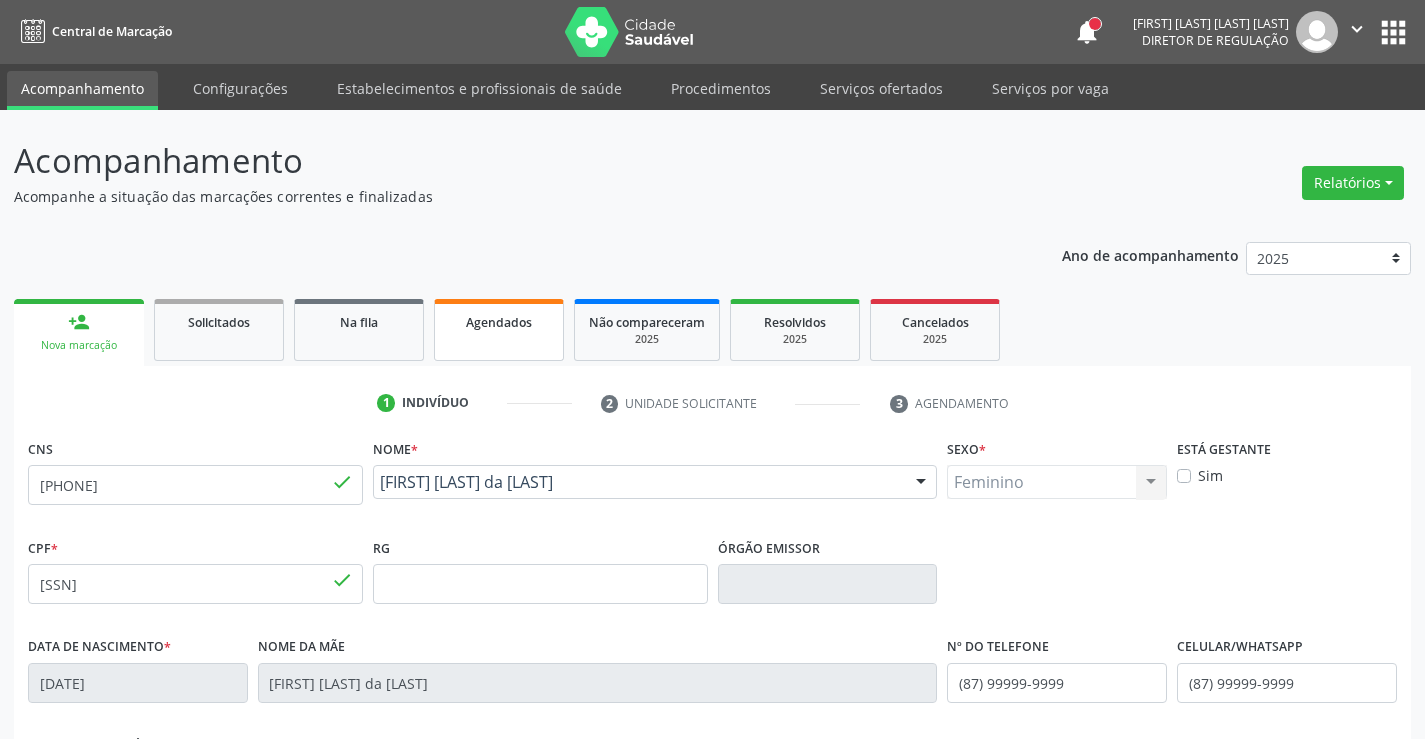 click on "Agendados" at bounding box center [499, 321] 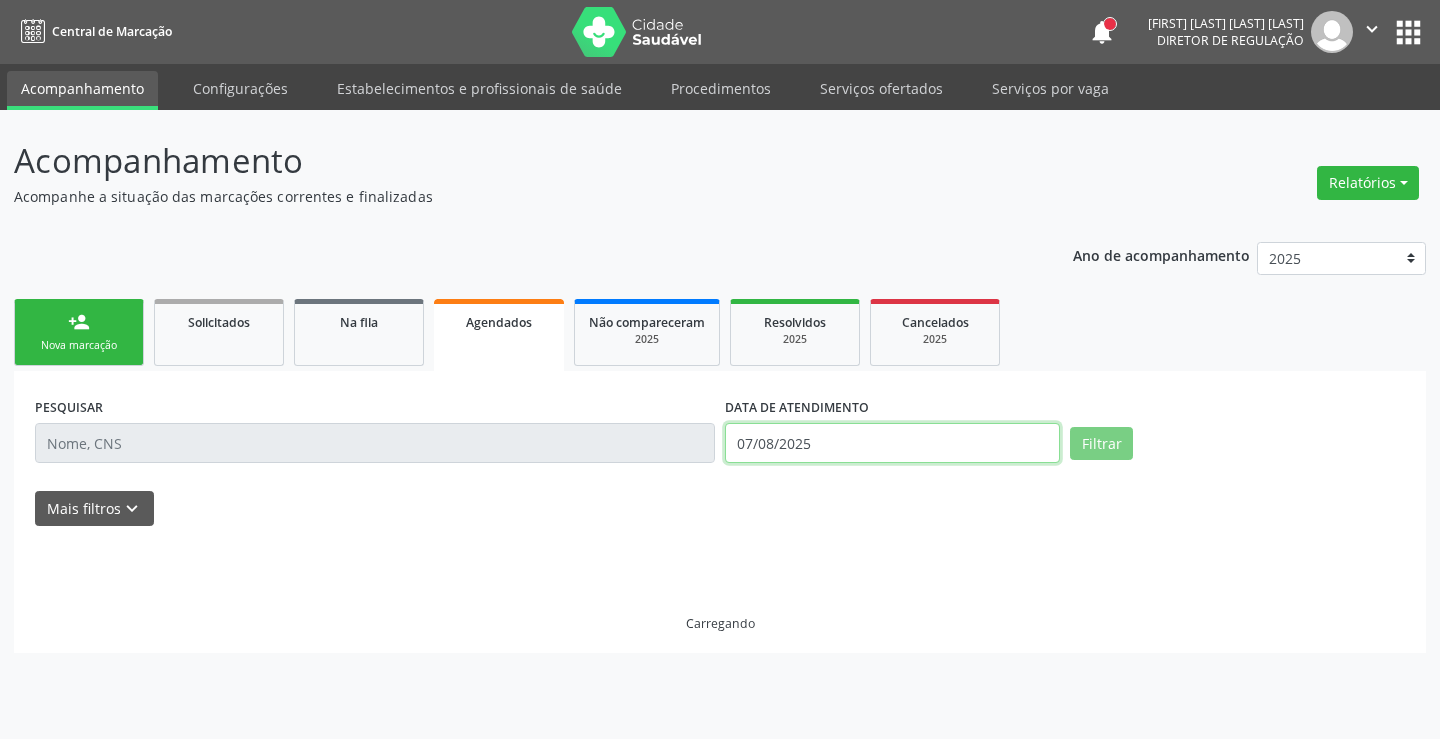 click on "07/08/2025" at bounding box center (892, 443) 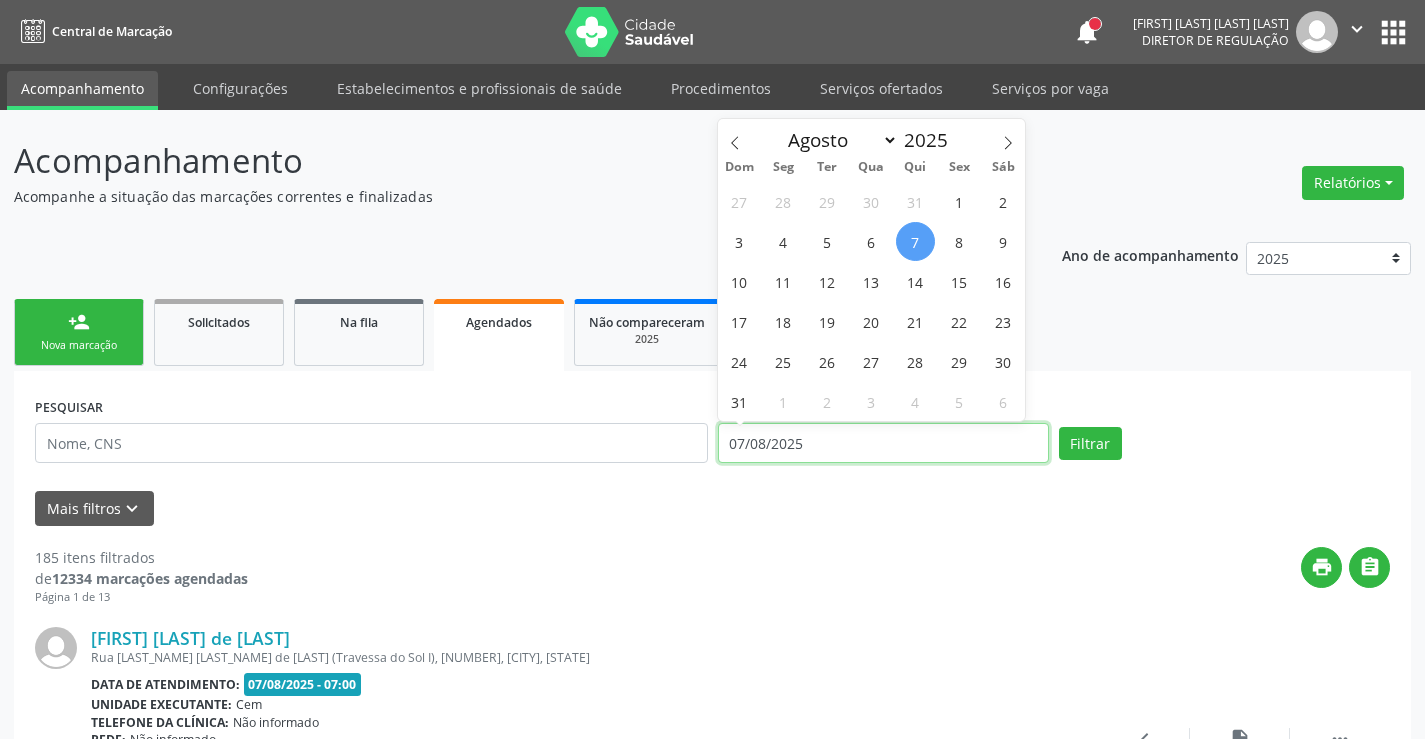 type 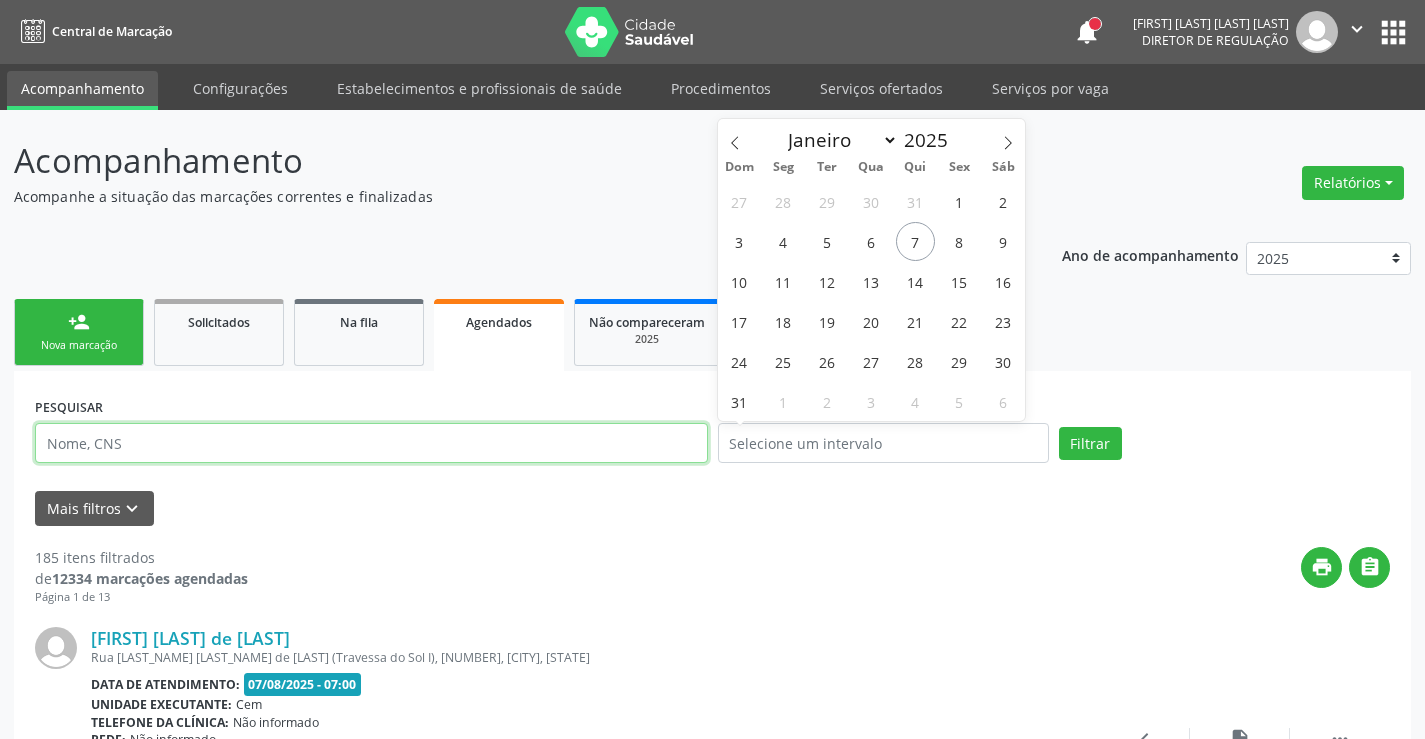 click at bounding box center (371, 443) 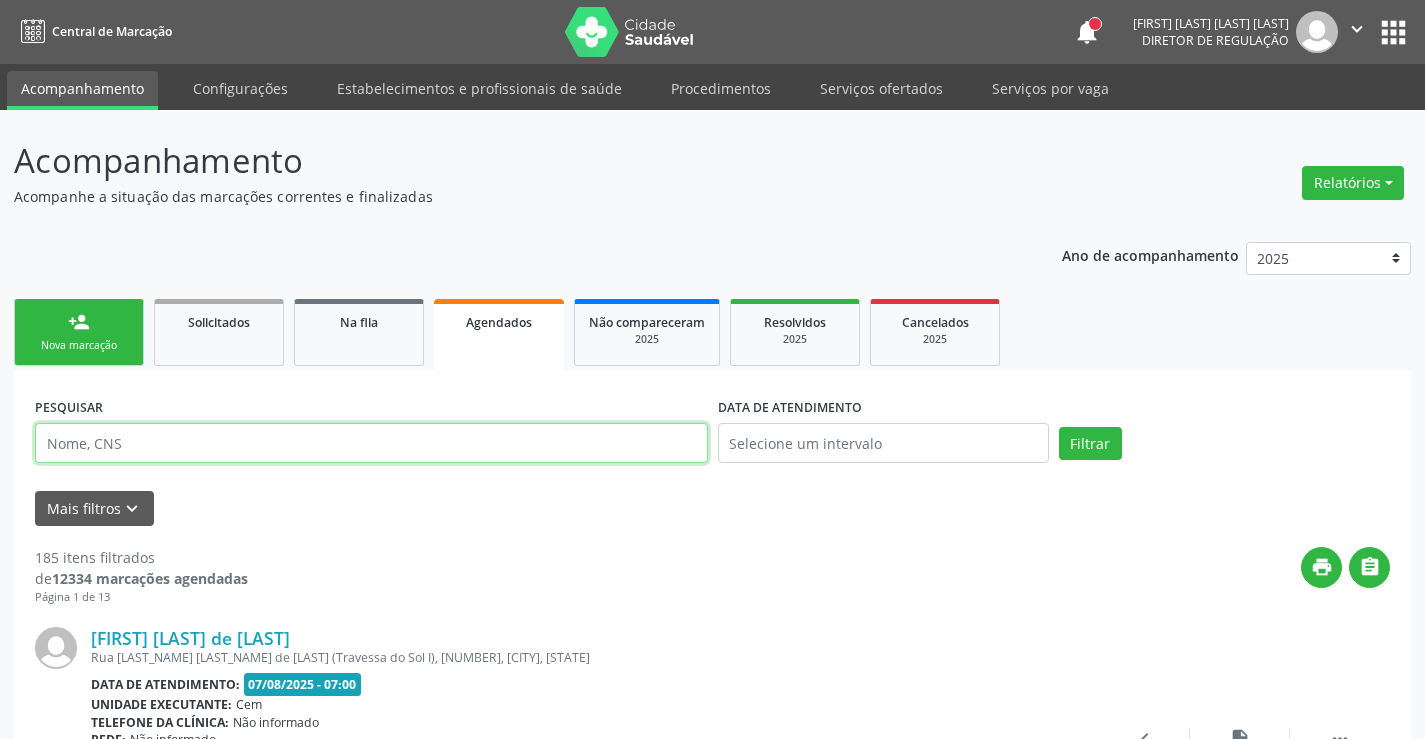 paste on "[PHONE]" 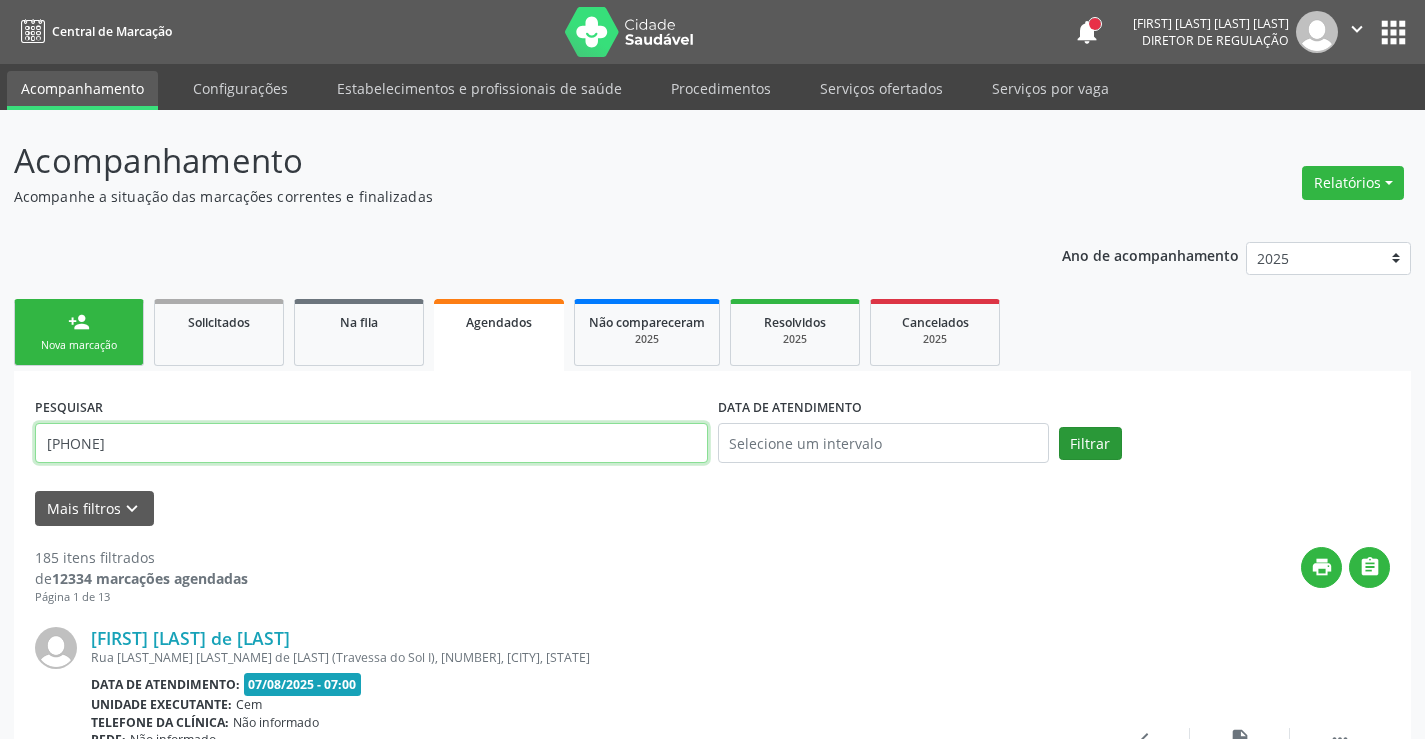 type on "[PHONE]" 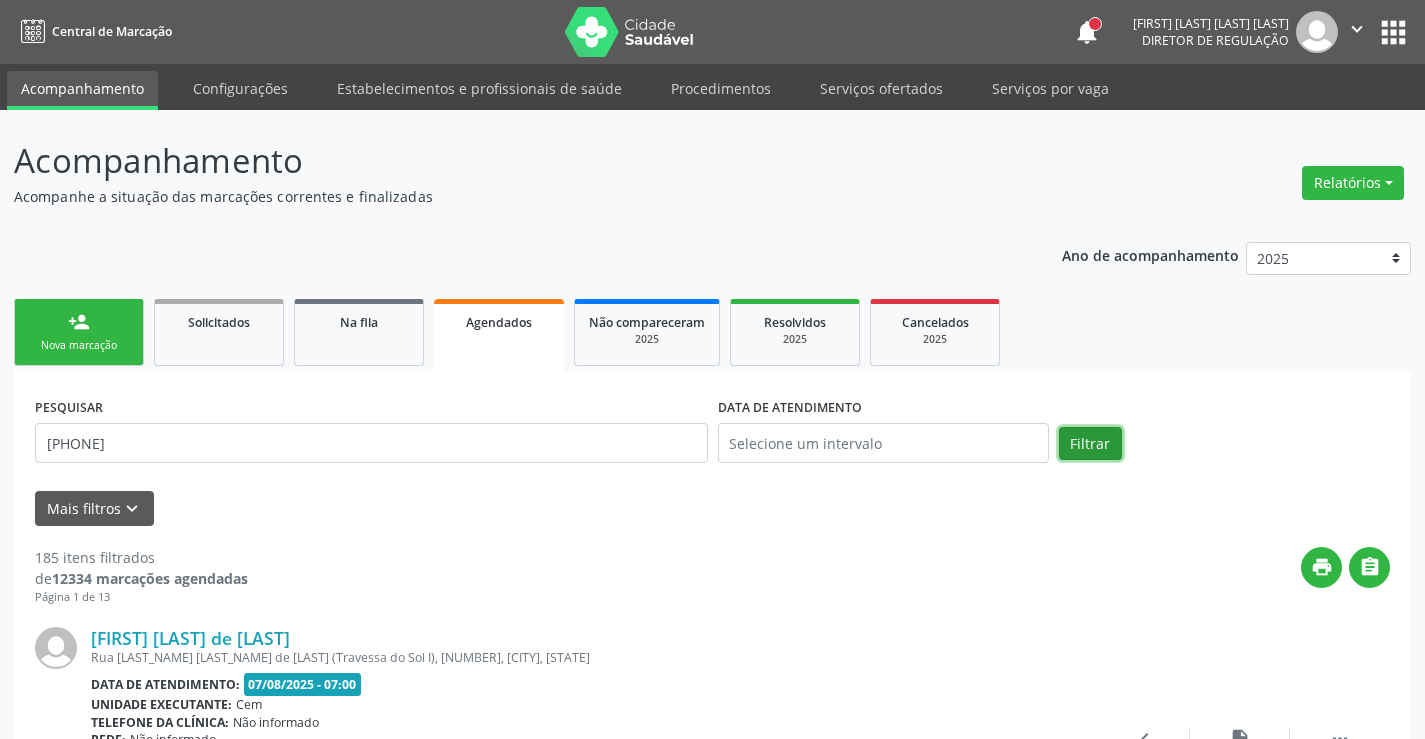 click on "Filtrar" at bounding box center [1090, 444] 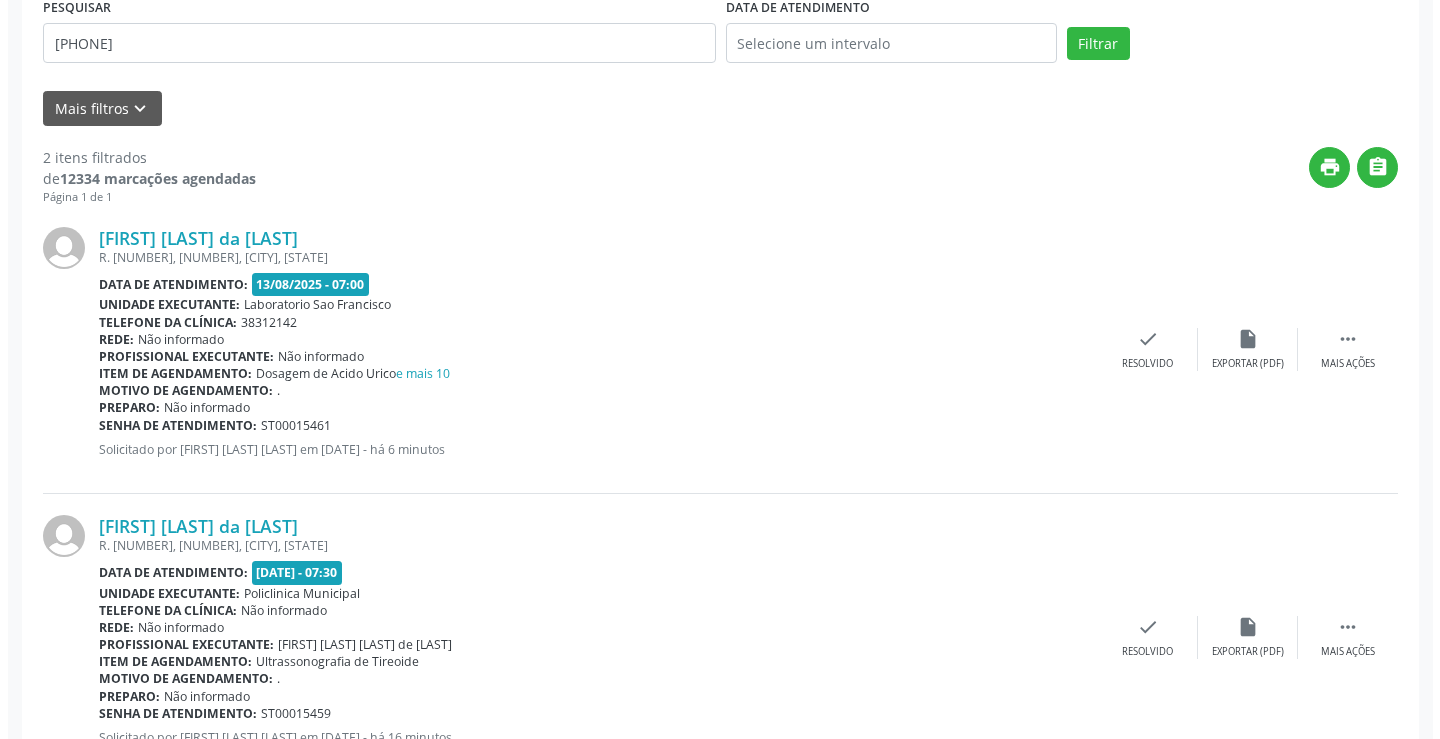 scroll, scrollTop: 477, scrollLeft: 0, axis: vertical 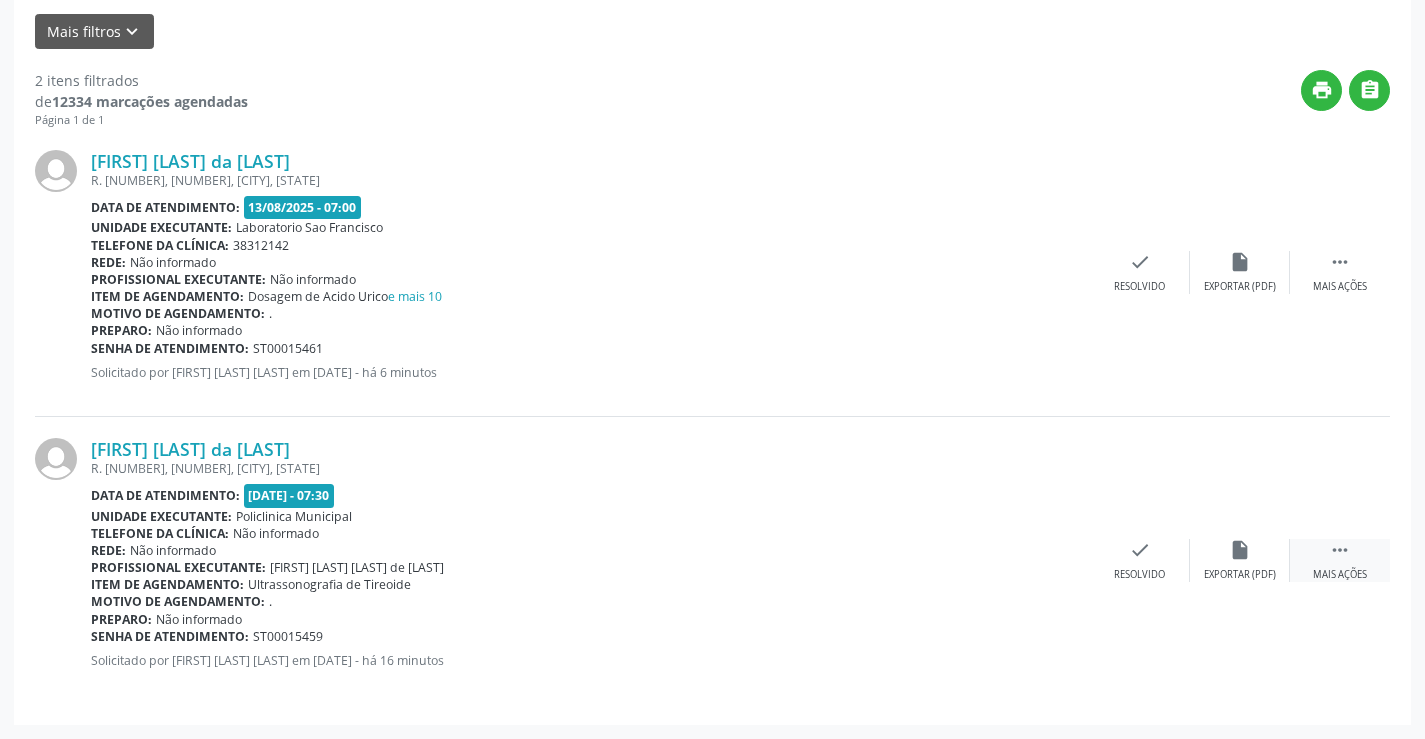 click on "
Mais ações" at bounding box center (1340, 560) 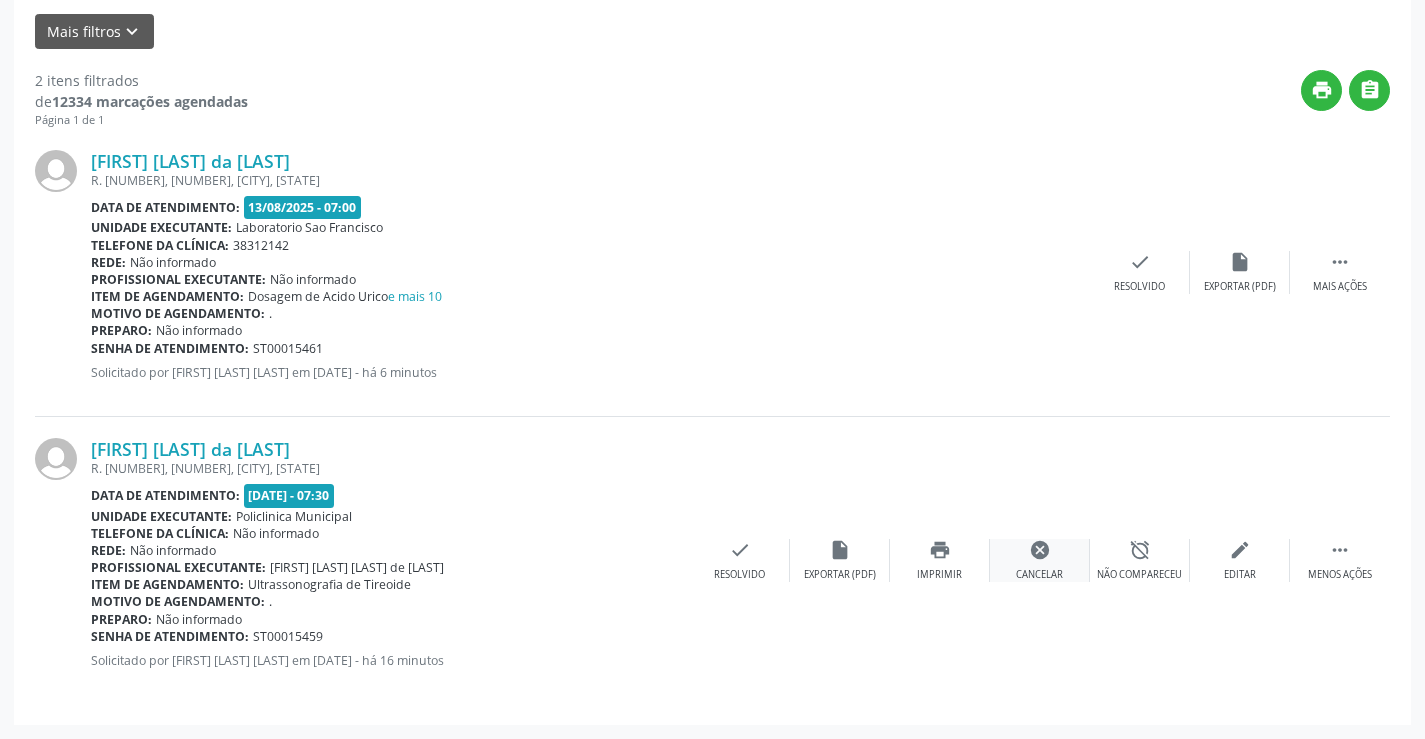 click on "cancel" at bounding box center (1040, 550) 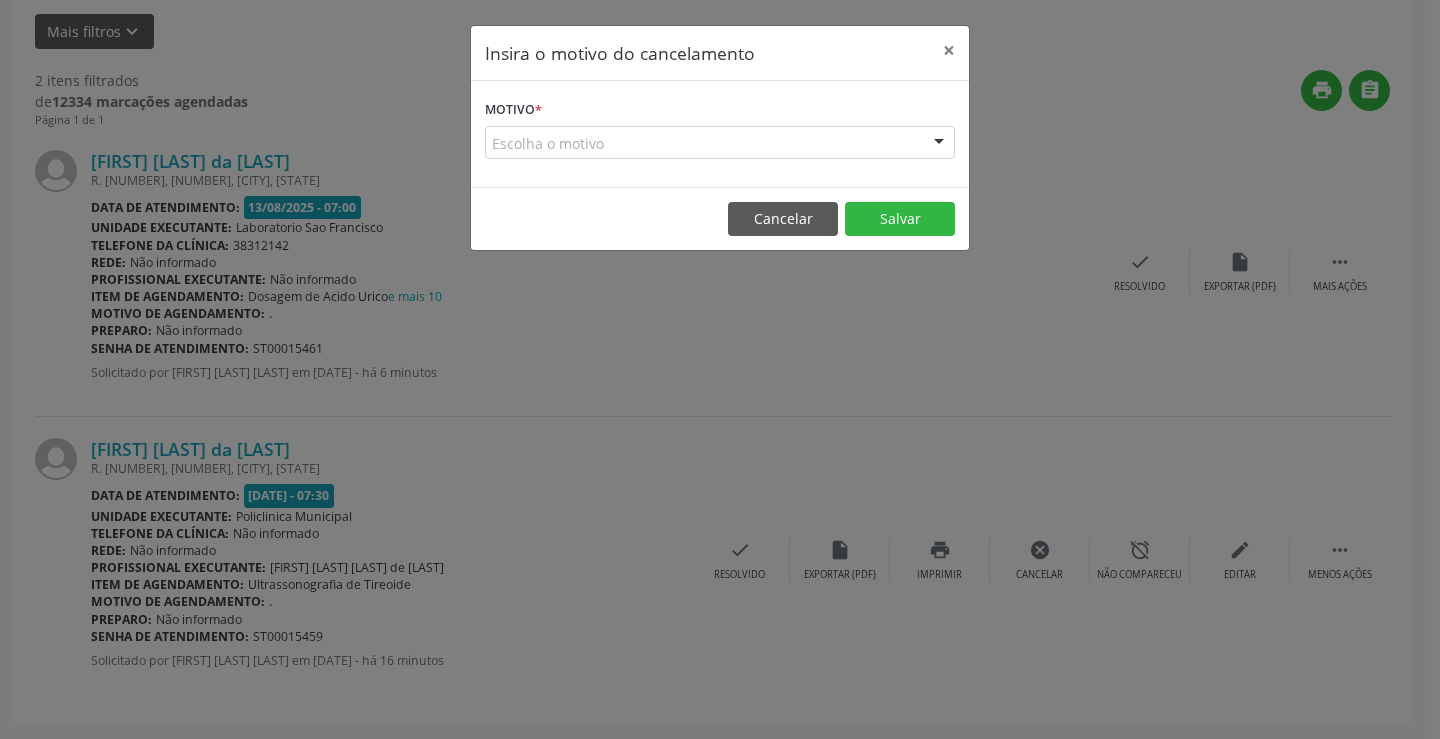click on "Escolha o motivo" at bounding box center (720, 143) 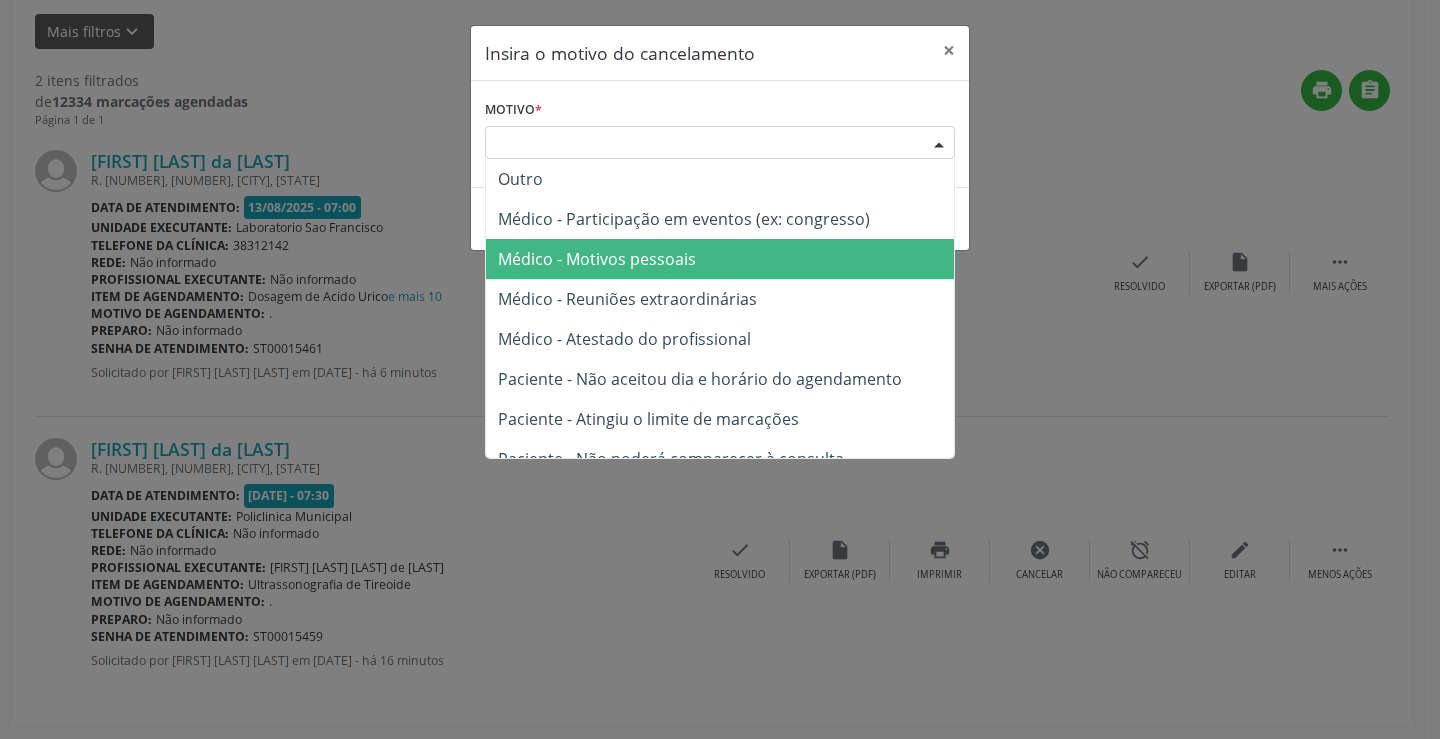 click on "Médico - Motivos pessoais" at bounding box center [720, 259] 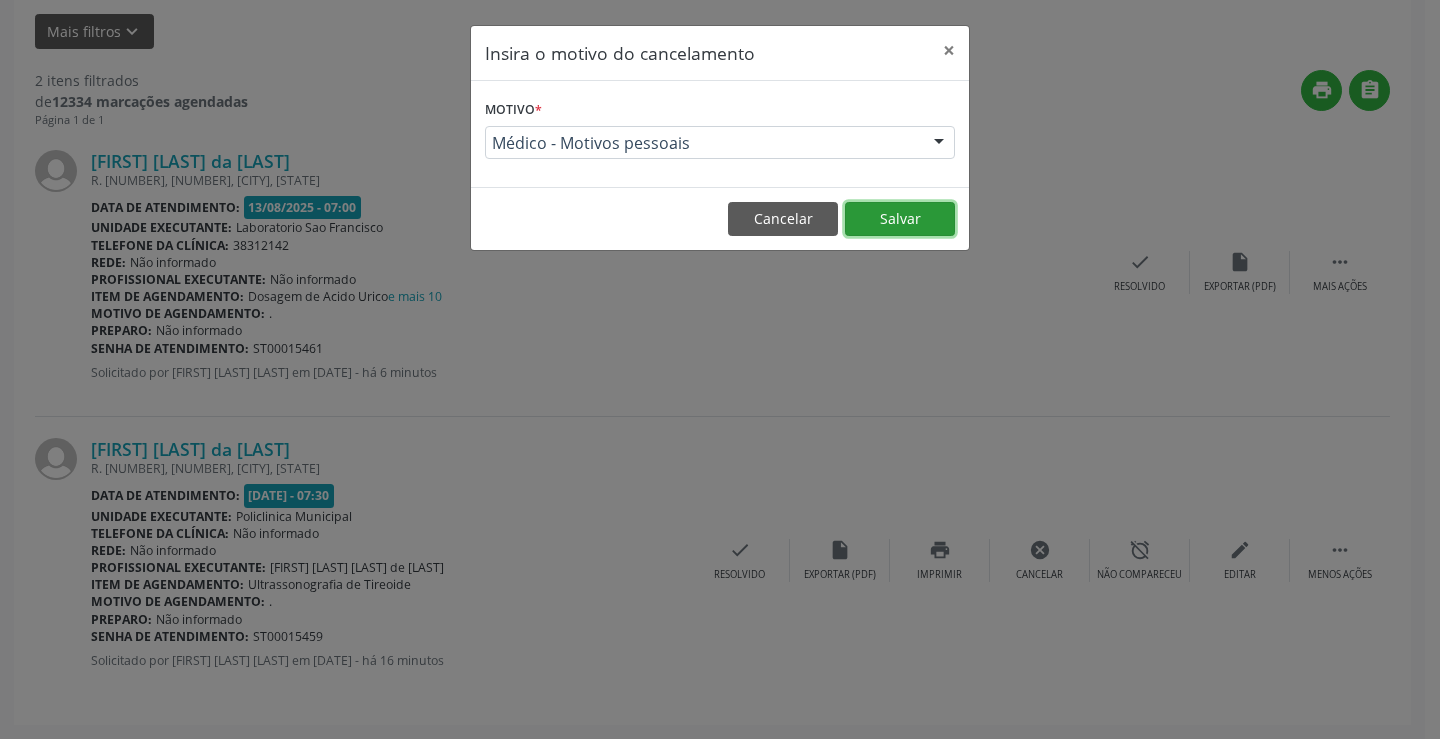 click on "Salvar" at bounding box center [900, 219] 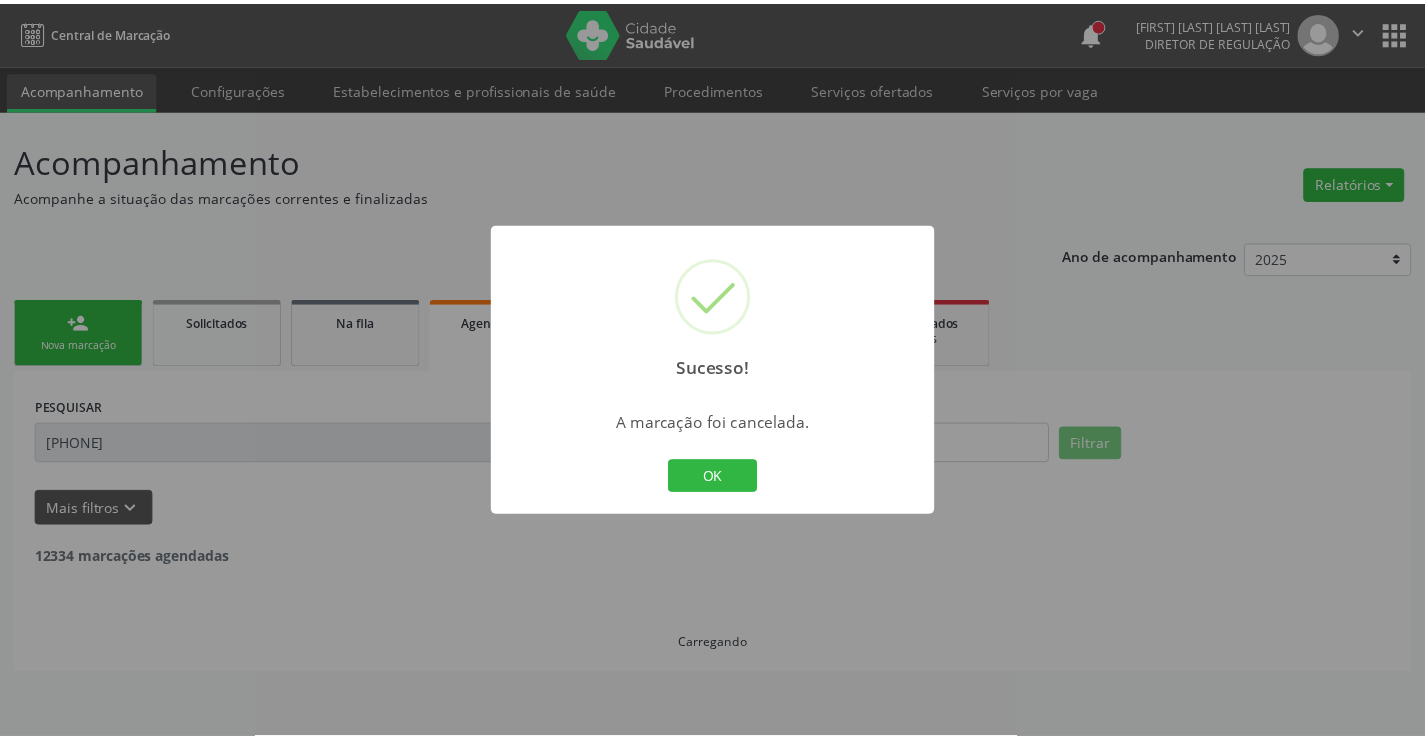 scroll, scrollTop: 0, scrollLeft: 0, axis: both 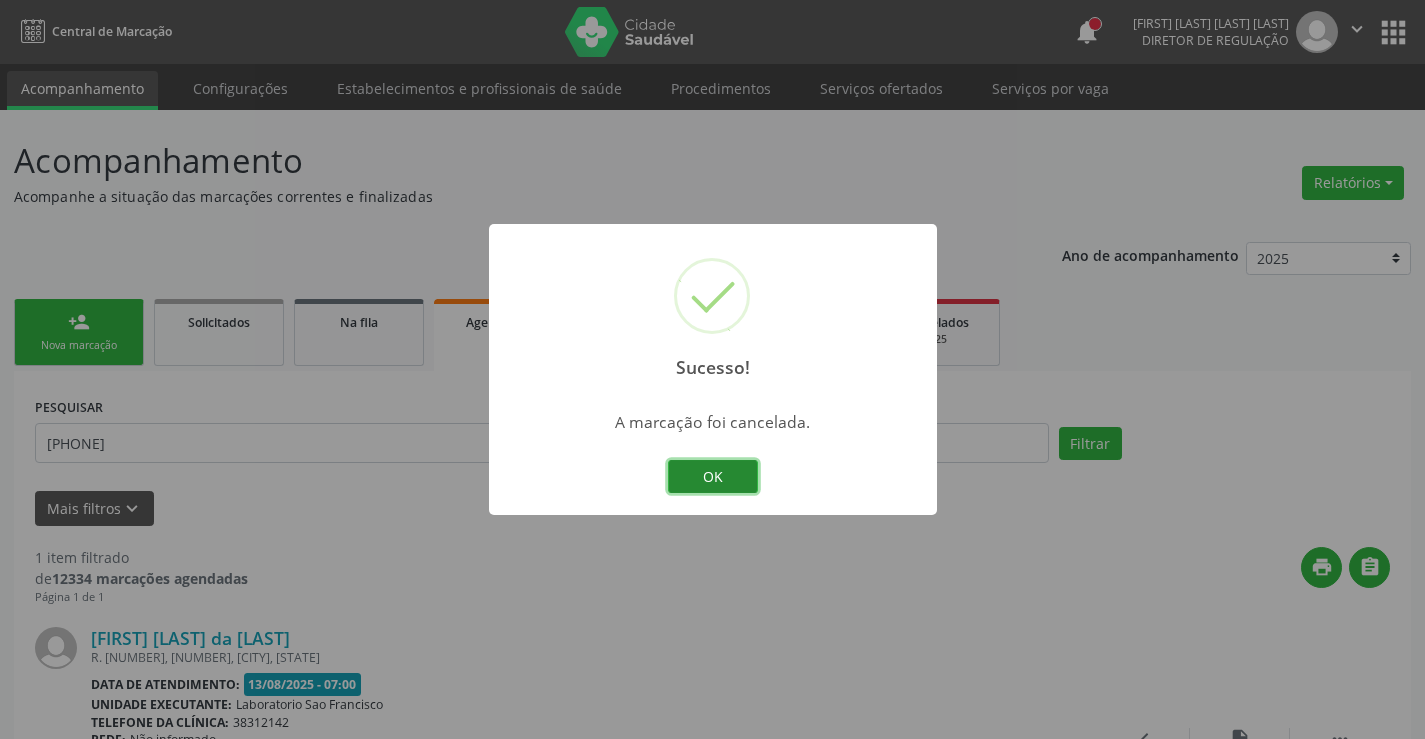 click on "OK" at bounding box center (713, 477) 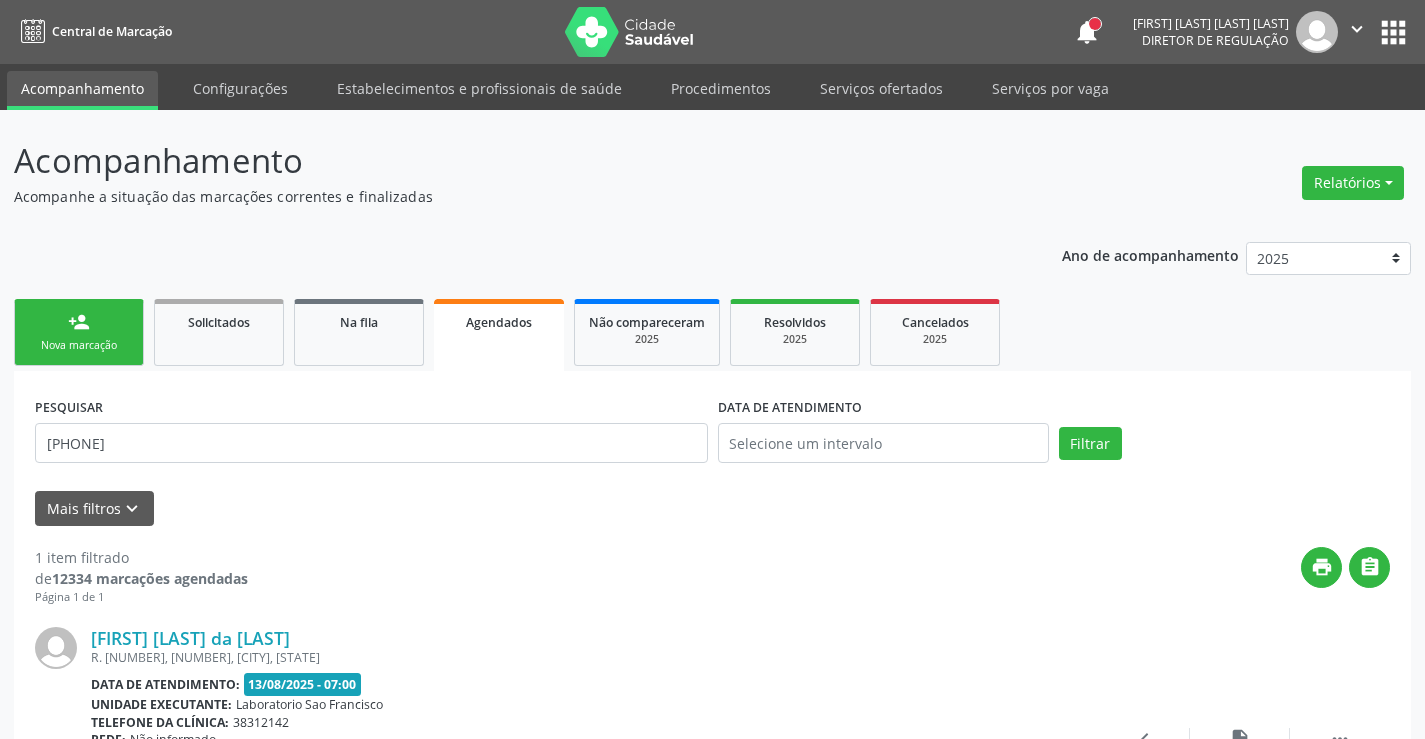 click on "Nova marcação" at bounding box center [79, 345] 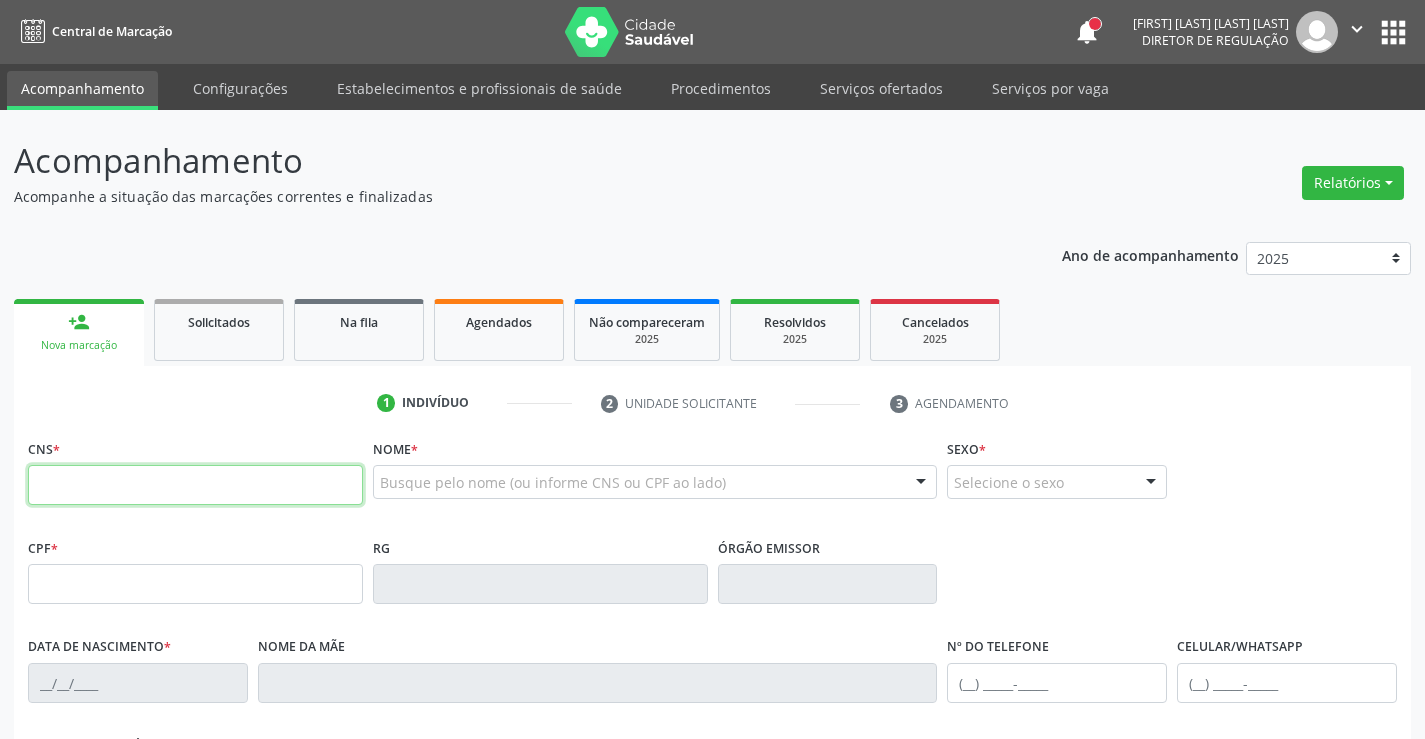 click at bounding box center (195, 485) 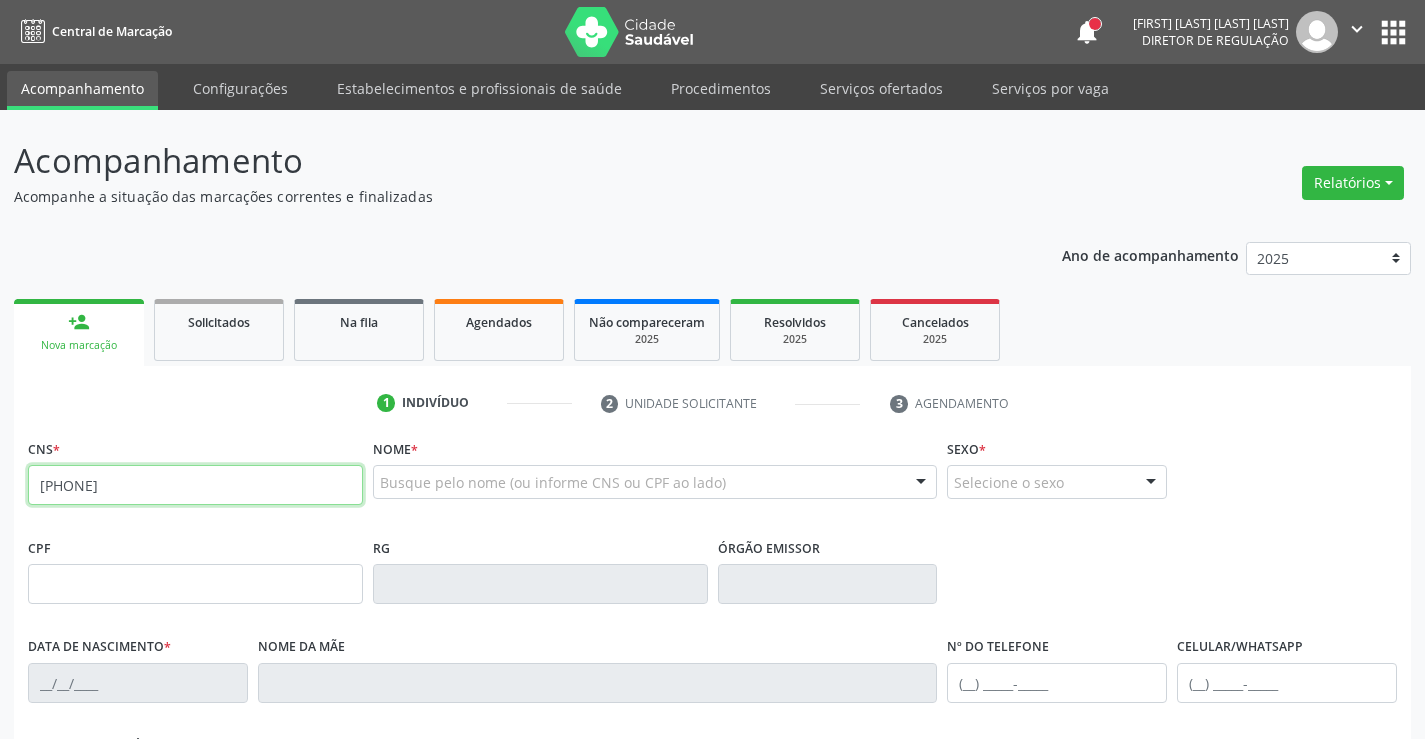 type on "[PHONE]" 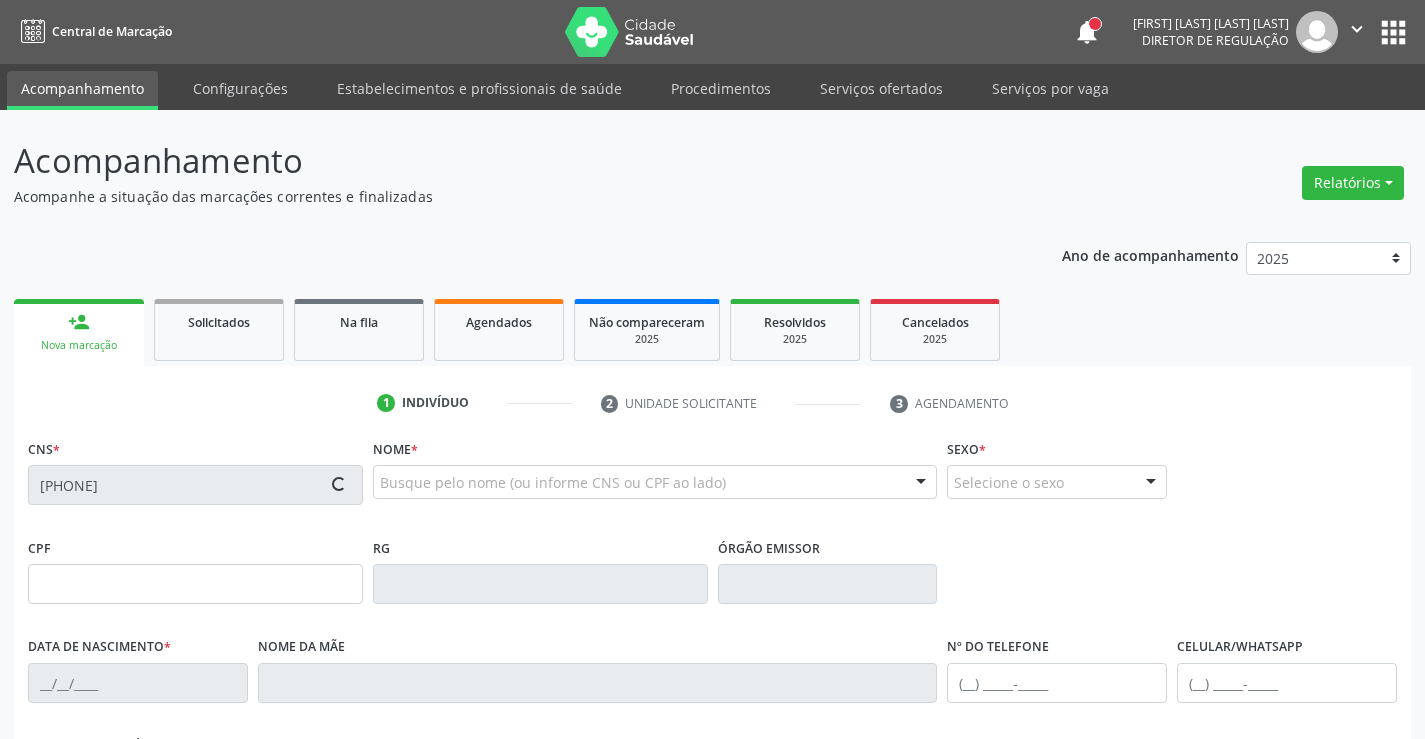 type on "[DATE]" 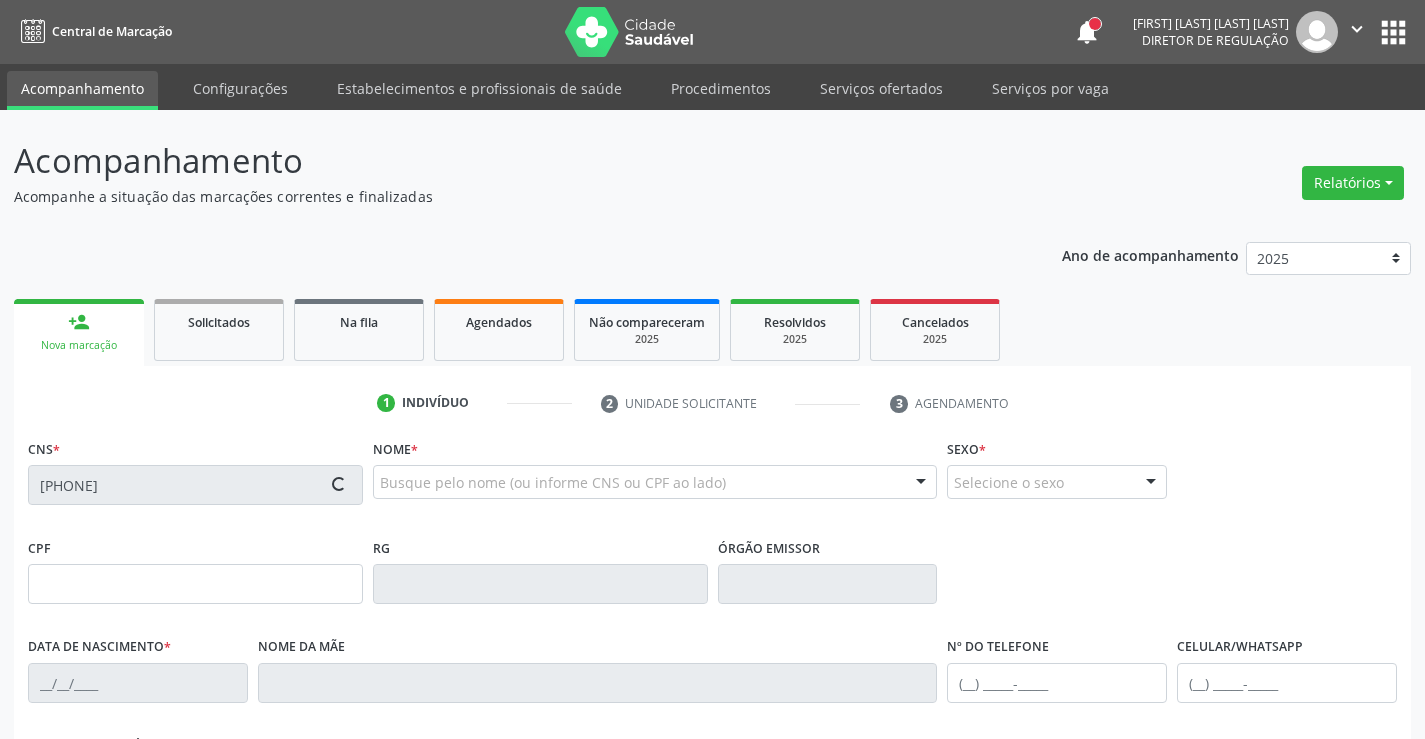 type on "[FIRST] [LAST] da [LAST]" 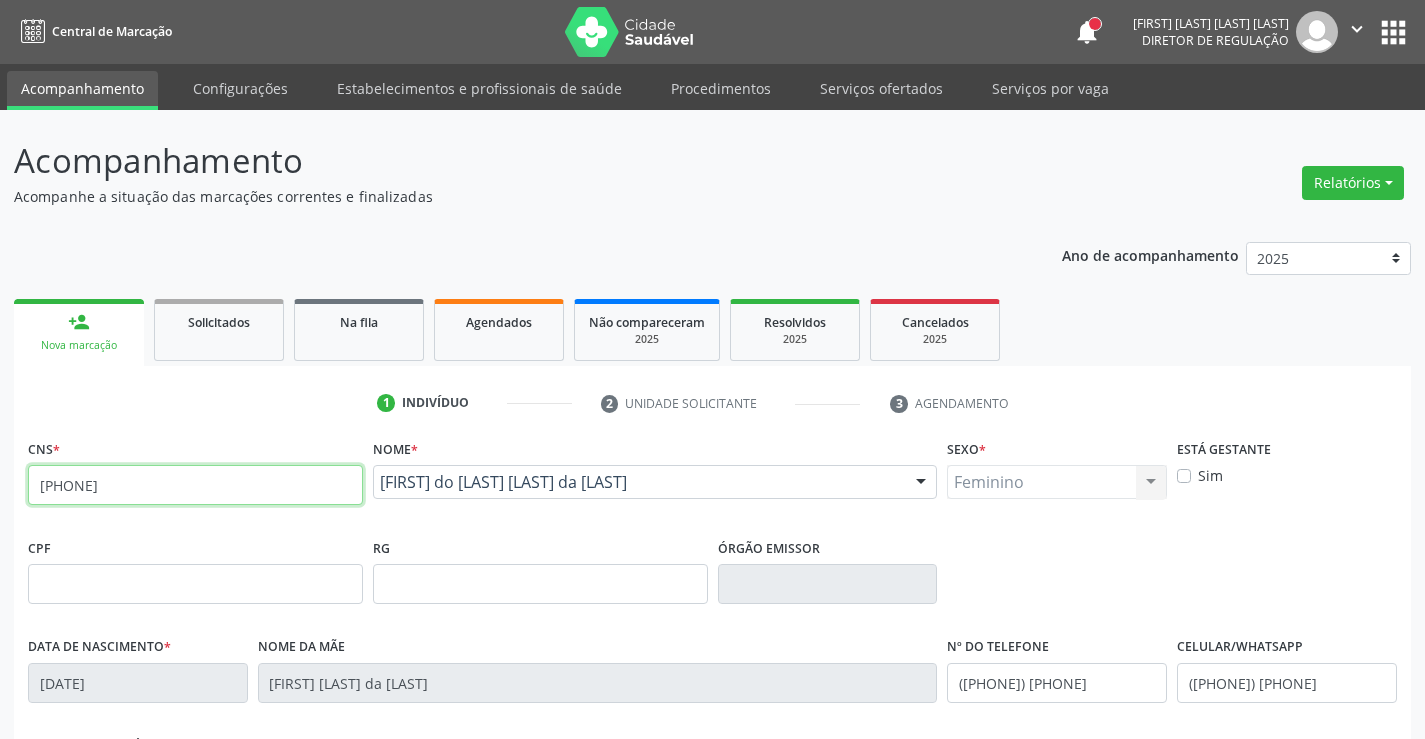drag, startPoint x: 174, startPoint y: 492, endPoint x: 19, endPoint y: 483, distance: 155.26108 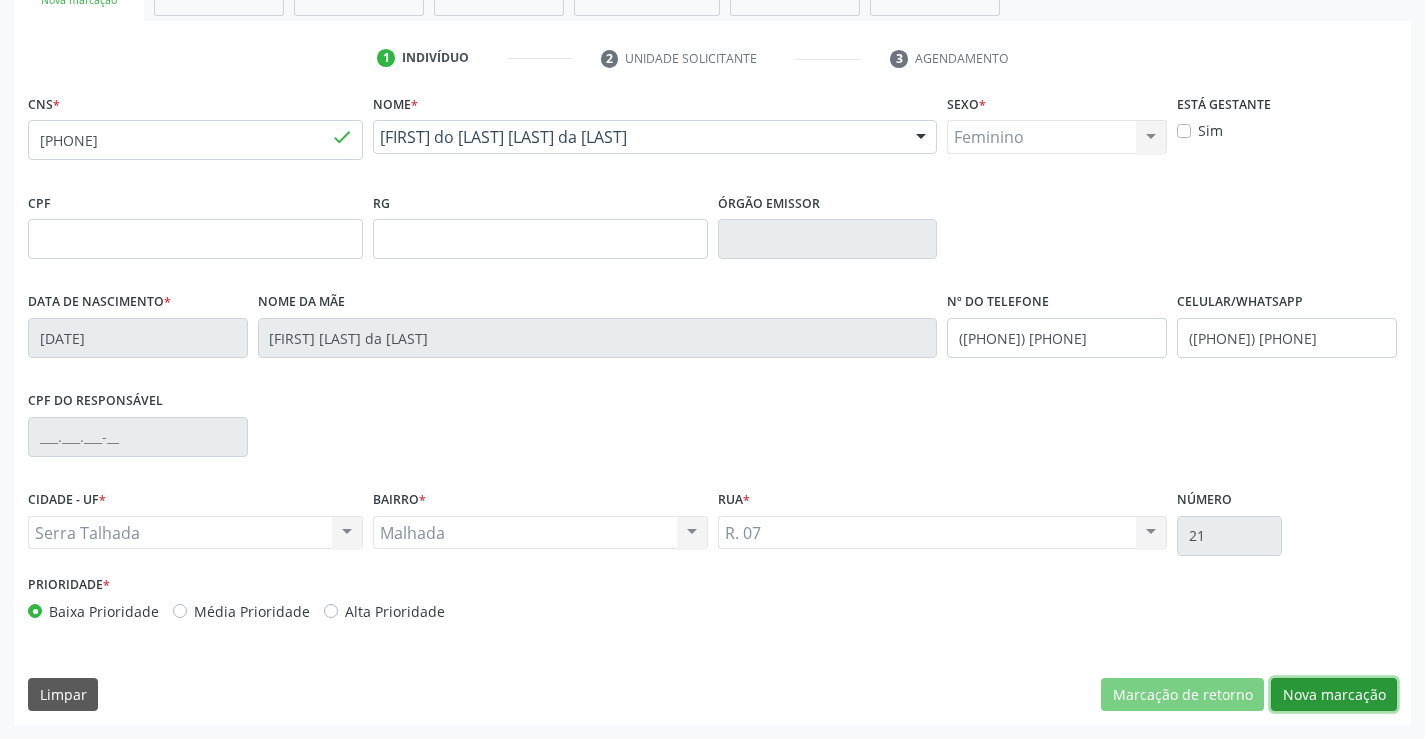 click on "Nova marcação" at bounding box center (1334, 695) 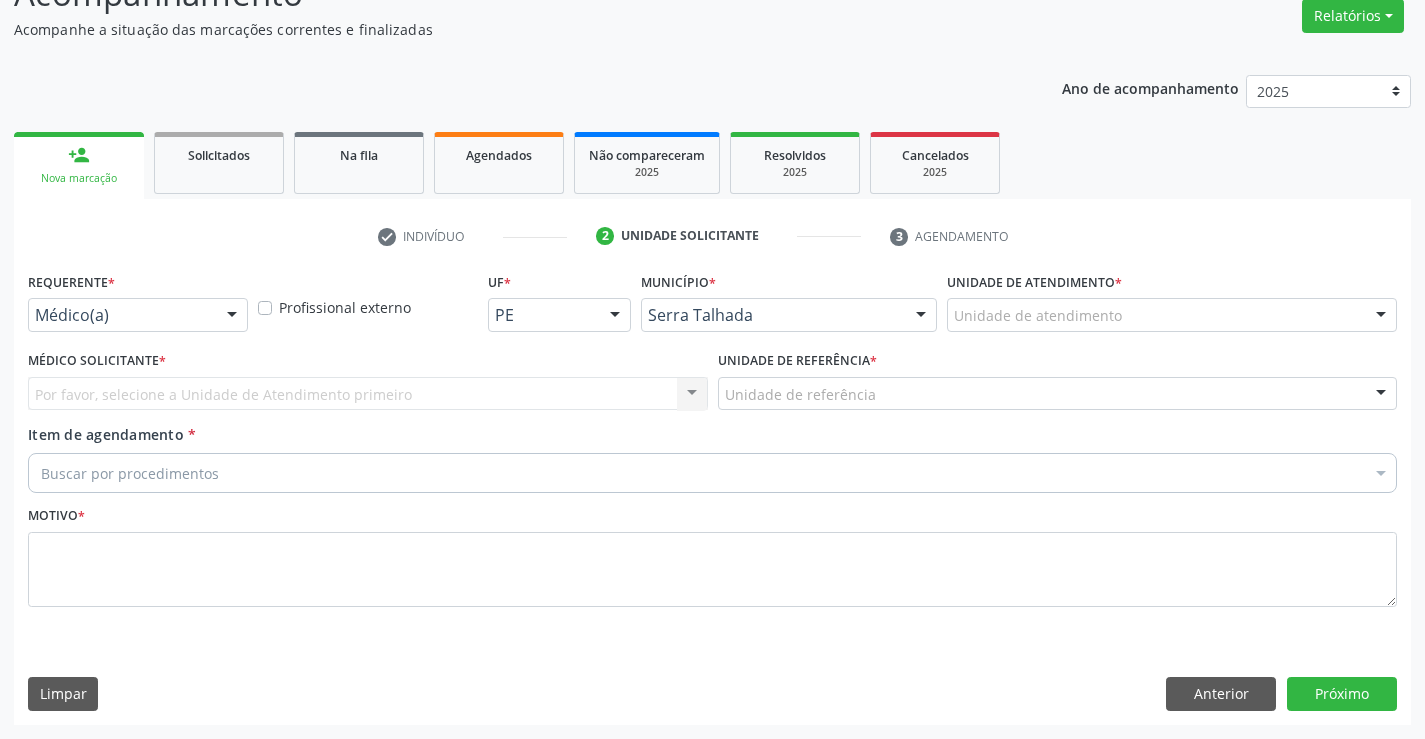 scroll, scrollTop: 167, scrollLeft: 0, axis: vertical 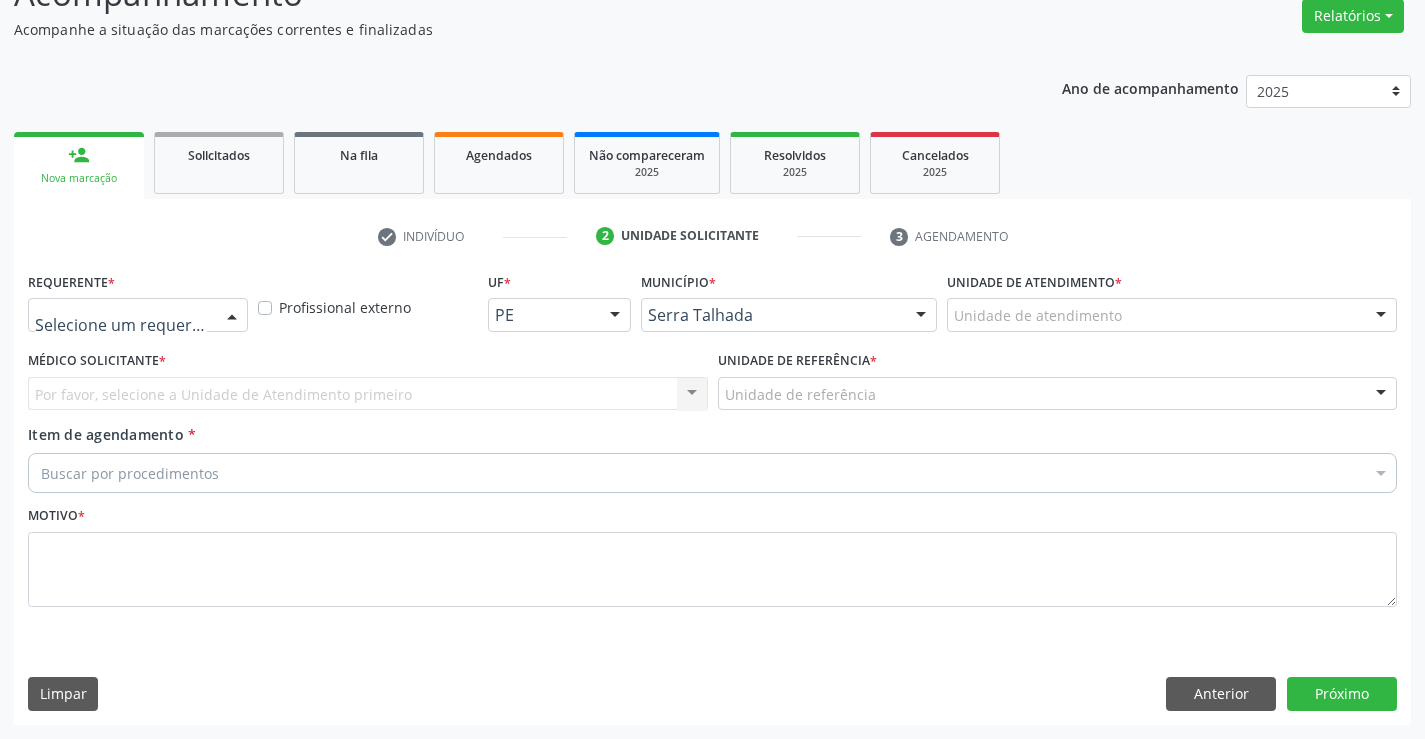 click at bounding box center [138, 315] 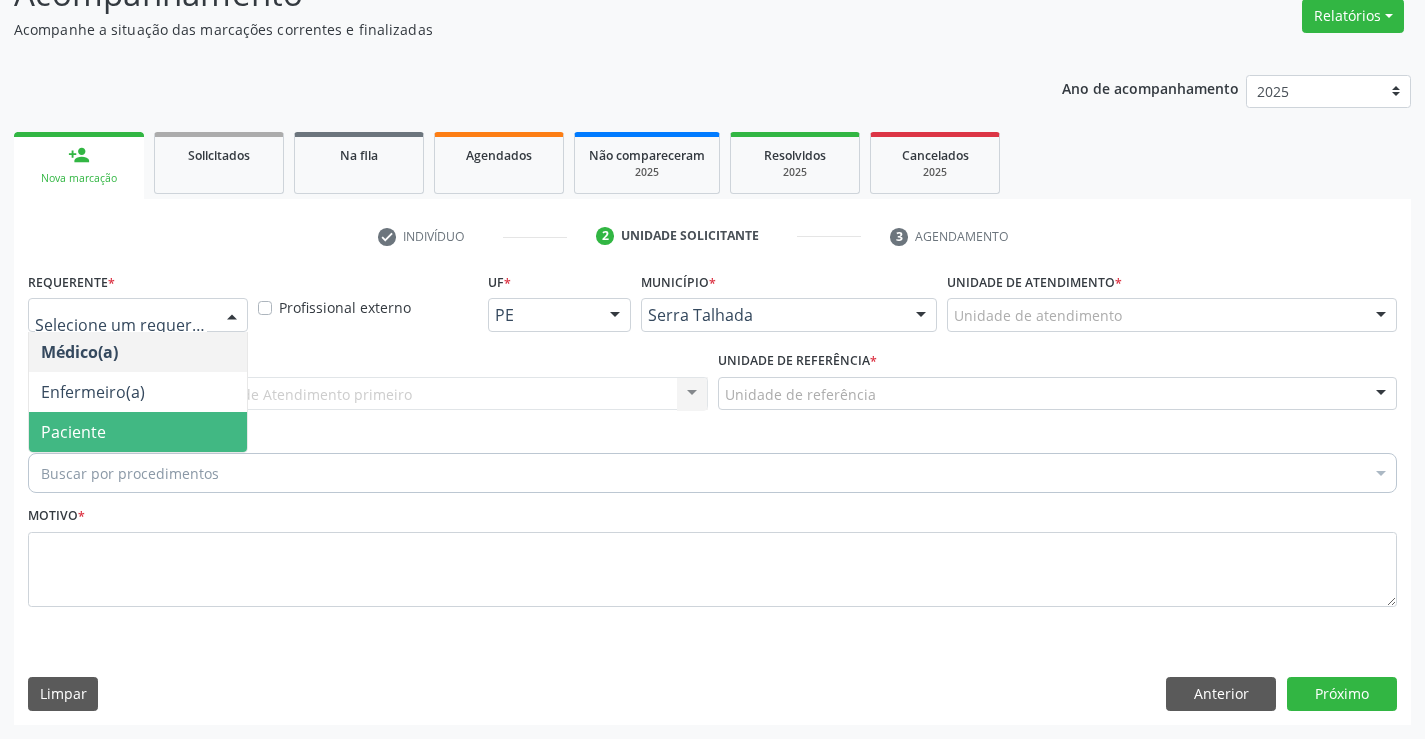 click on "Paciente" at bounding box center (138, 432) 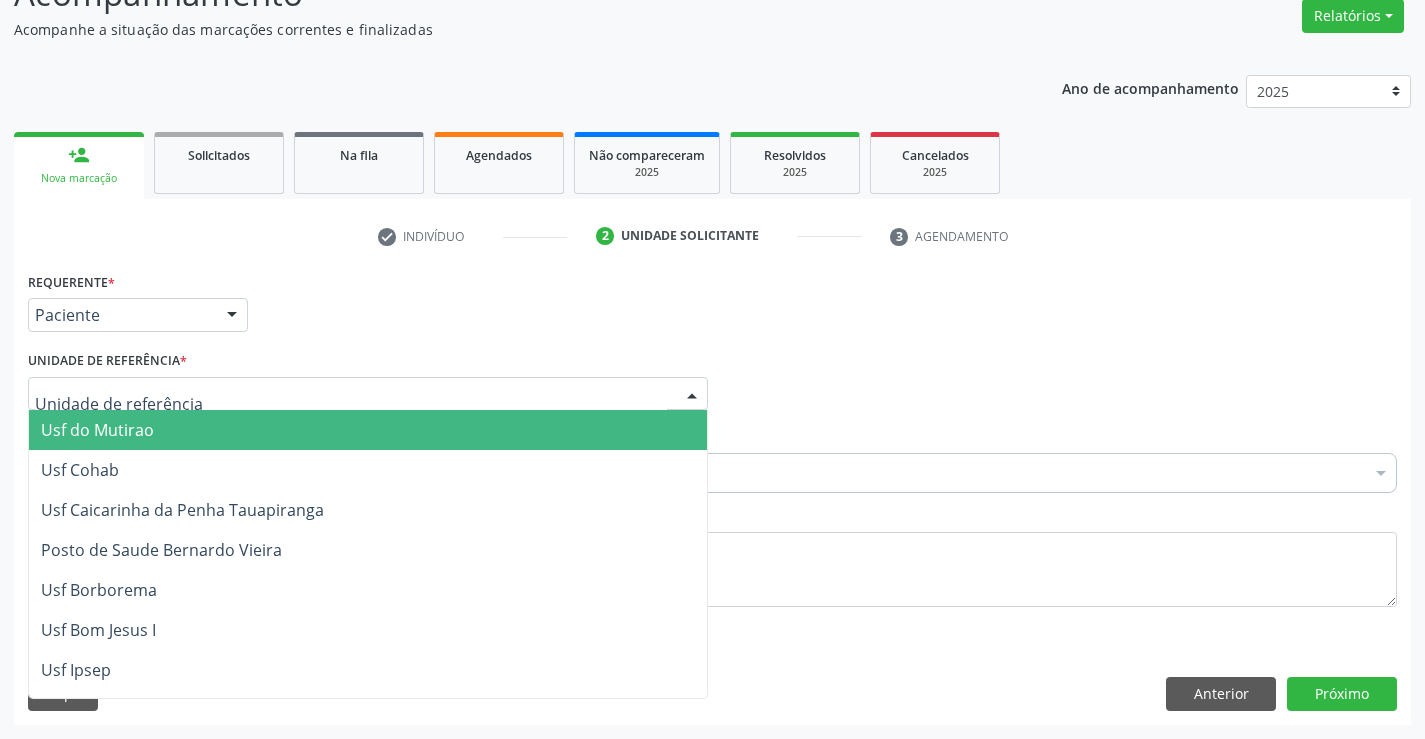 click at bounding box center [368, 394] 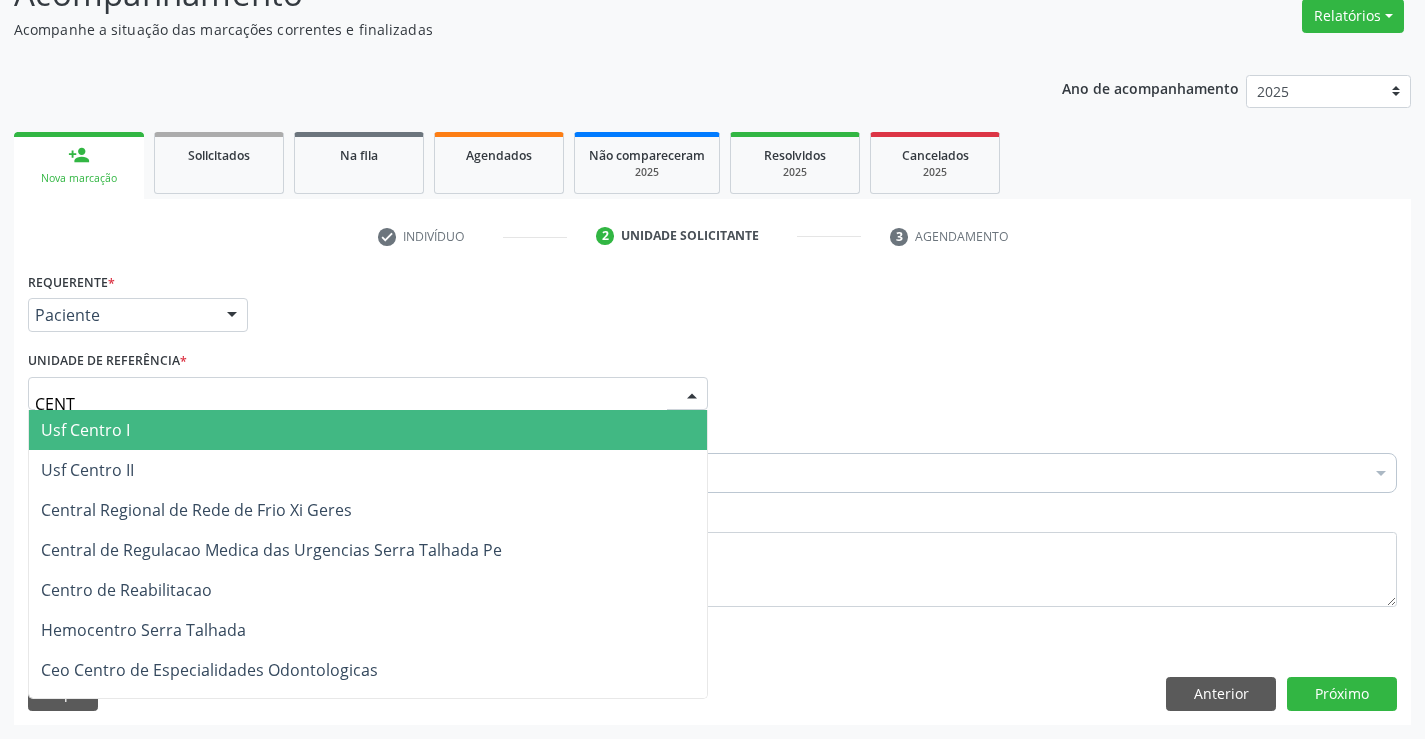 type on "CENTR" 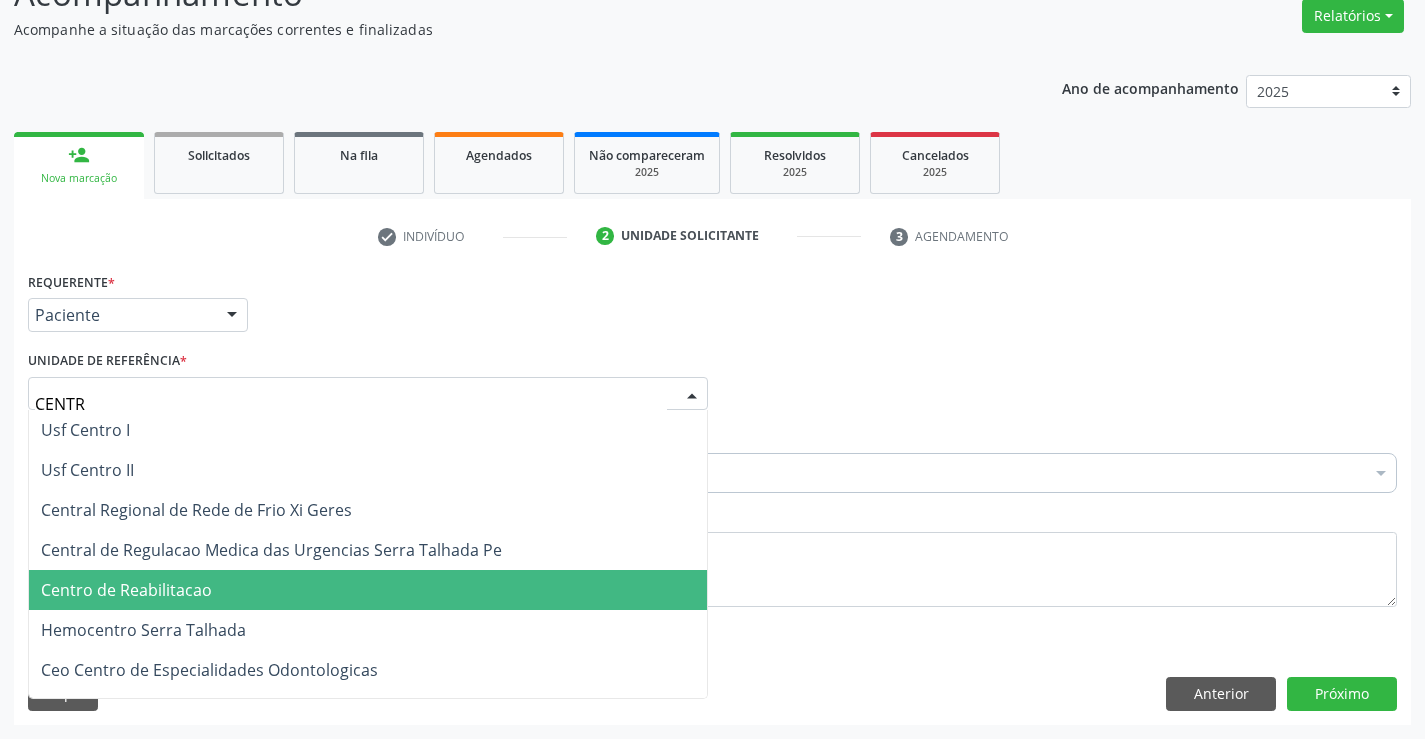 click on "Centro de Reabilitacao" at bounding box center (126, 590) 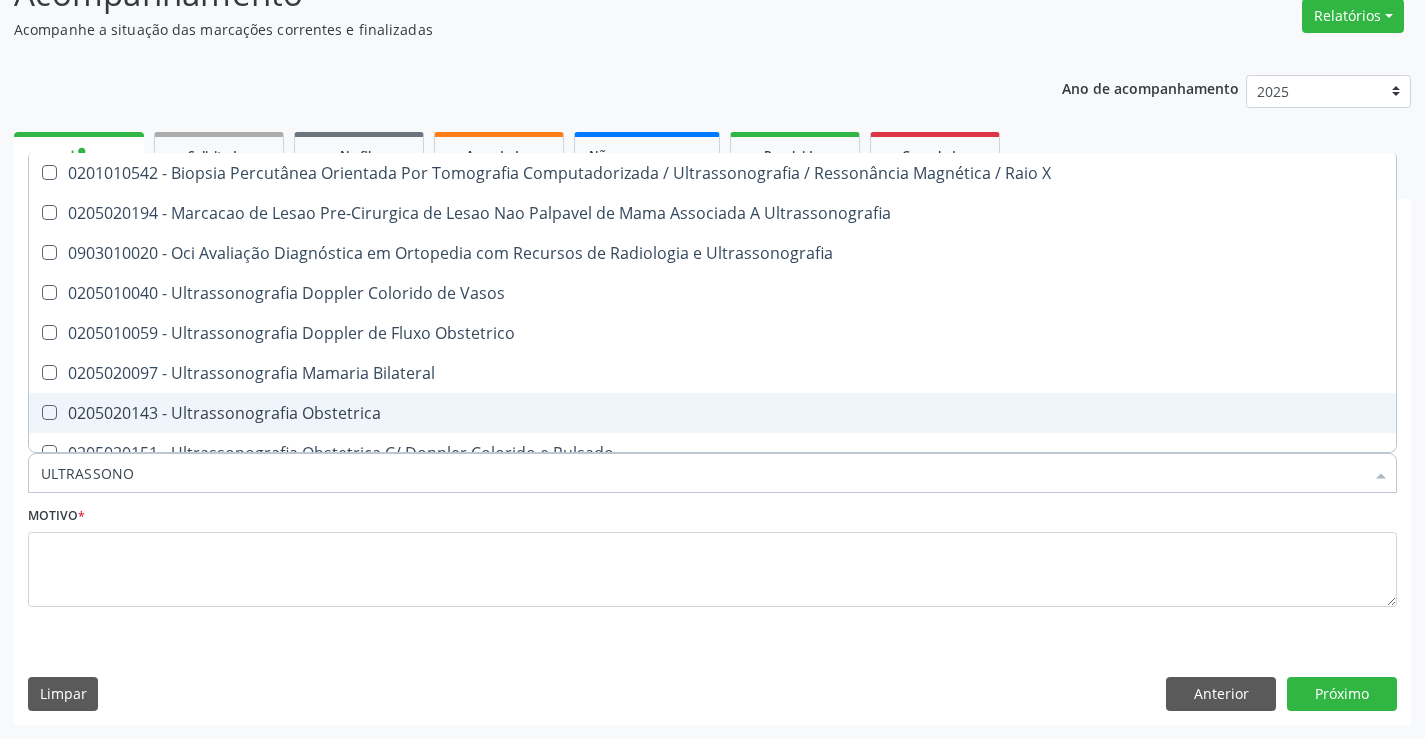 type on "ULTRASSONOG" 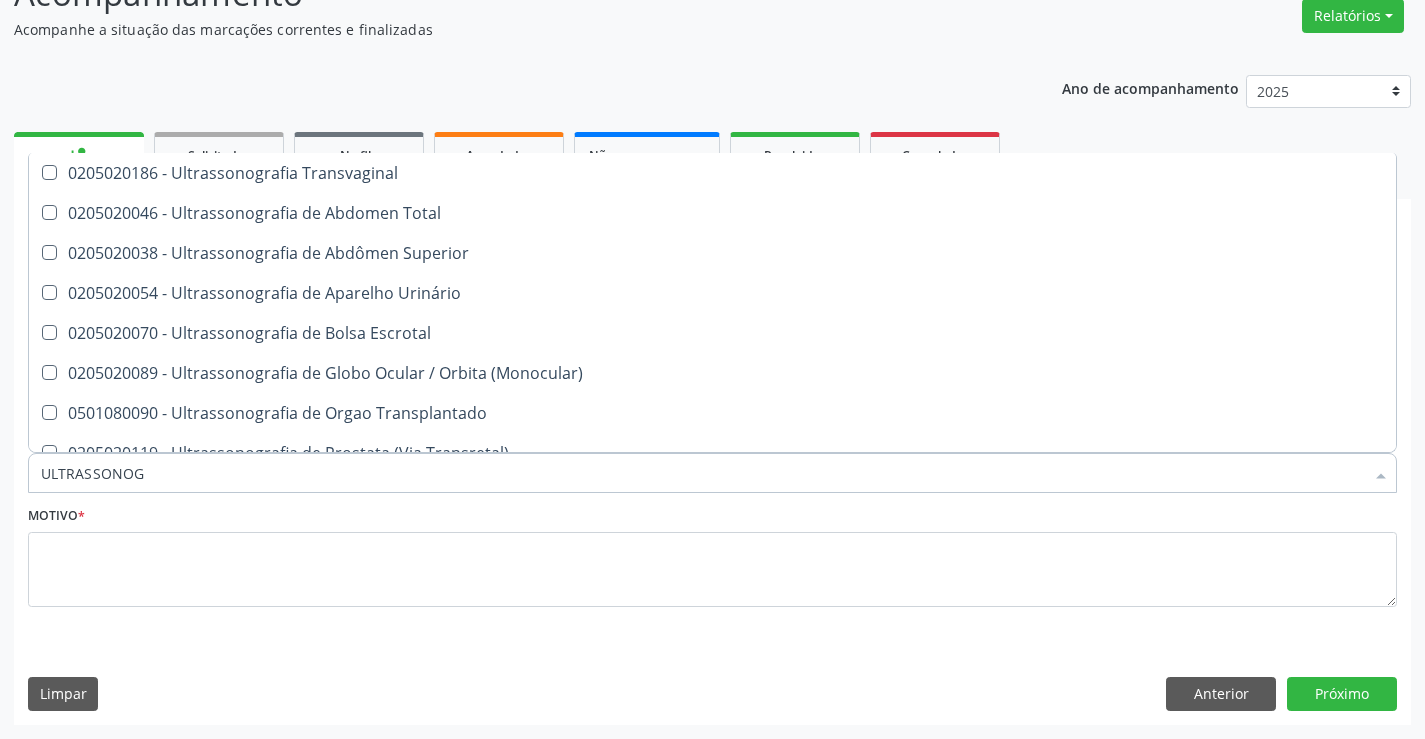 scroll, scrollTop: 500, scrollLeft: 0, axis: vertical 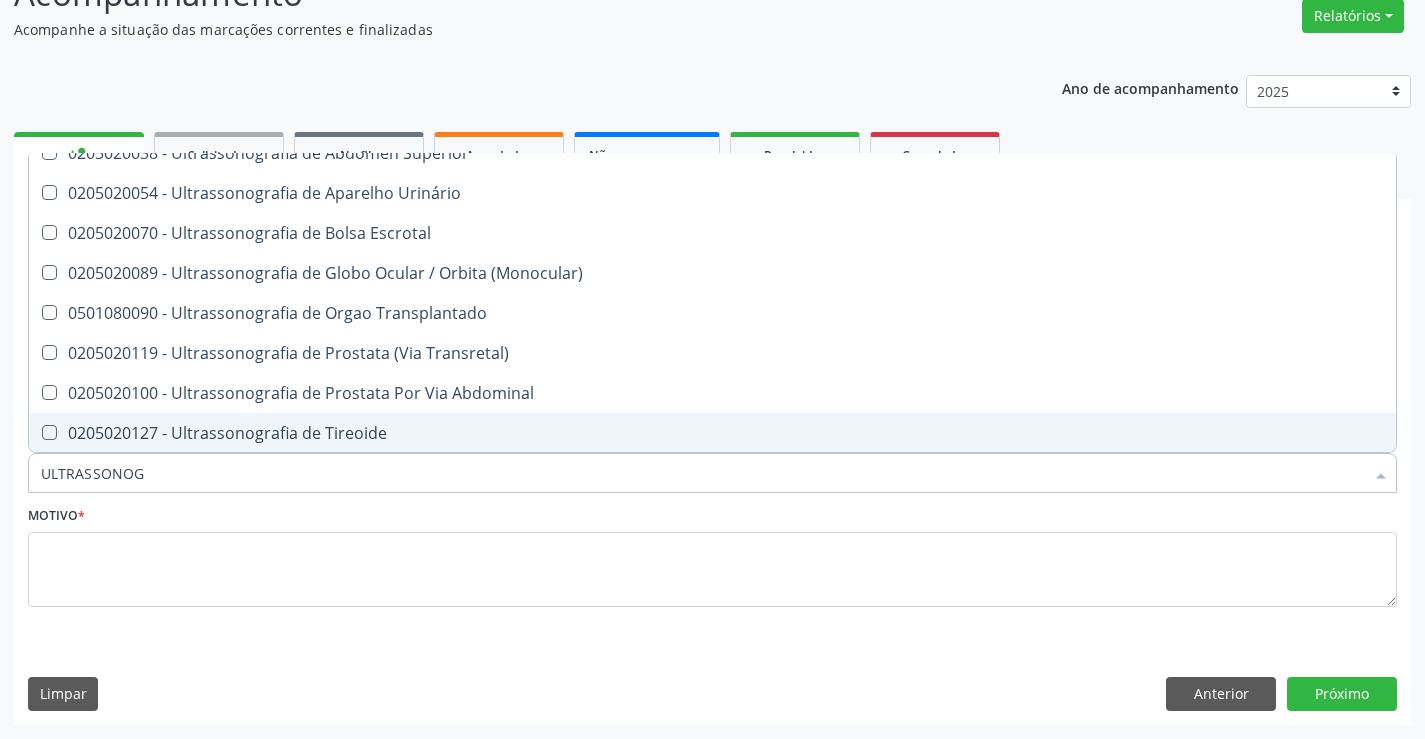 click on "0205020127 - Ultrassonografia de Tireoide" at bounding box center (712, 433) 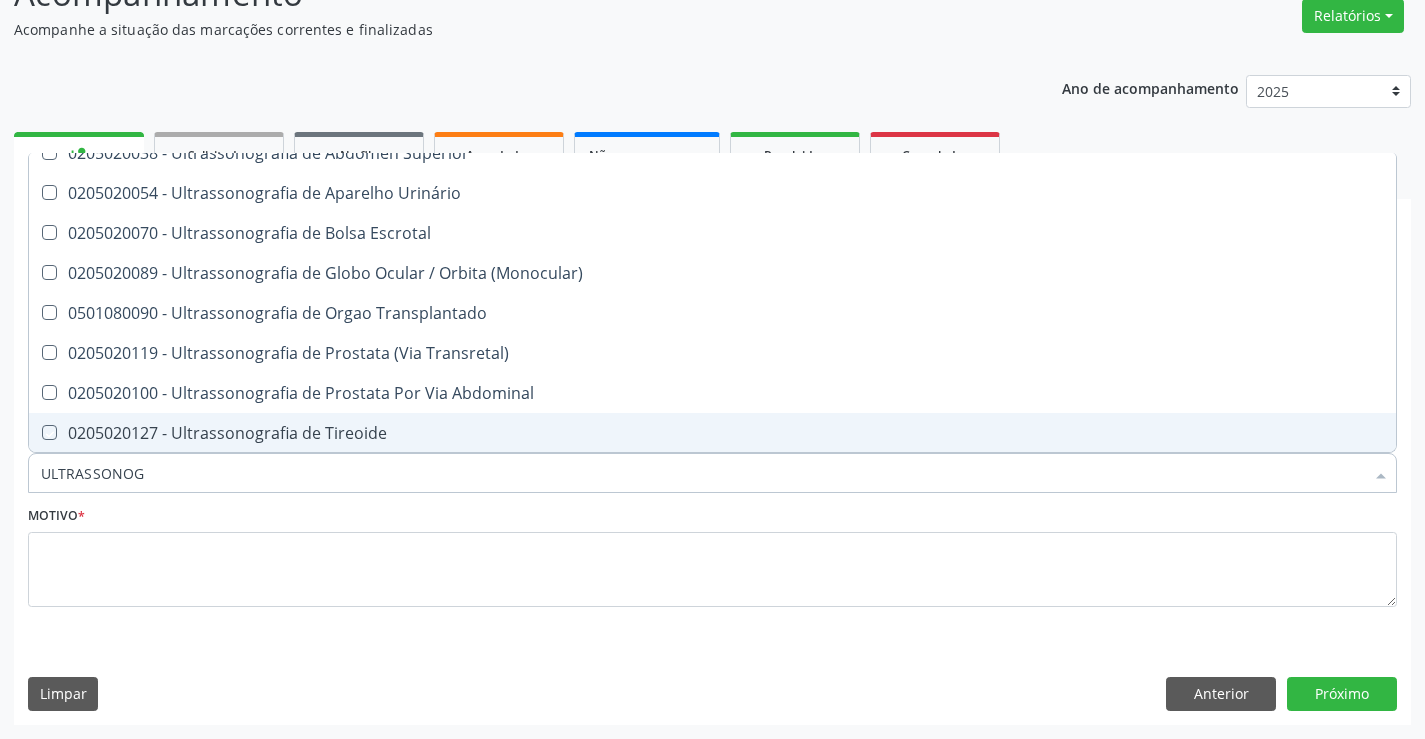checkbox on "true" 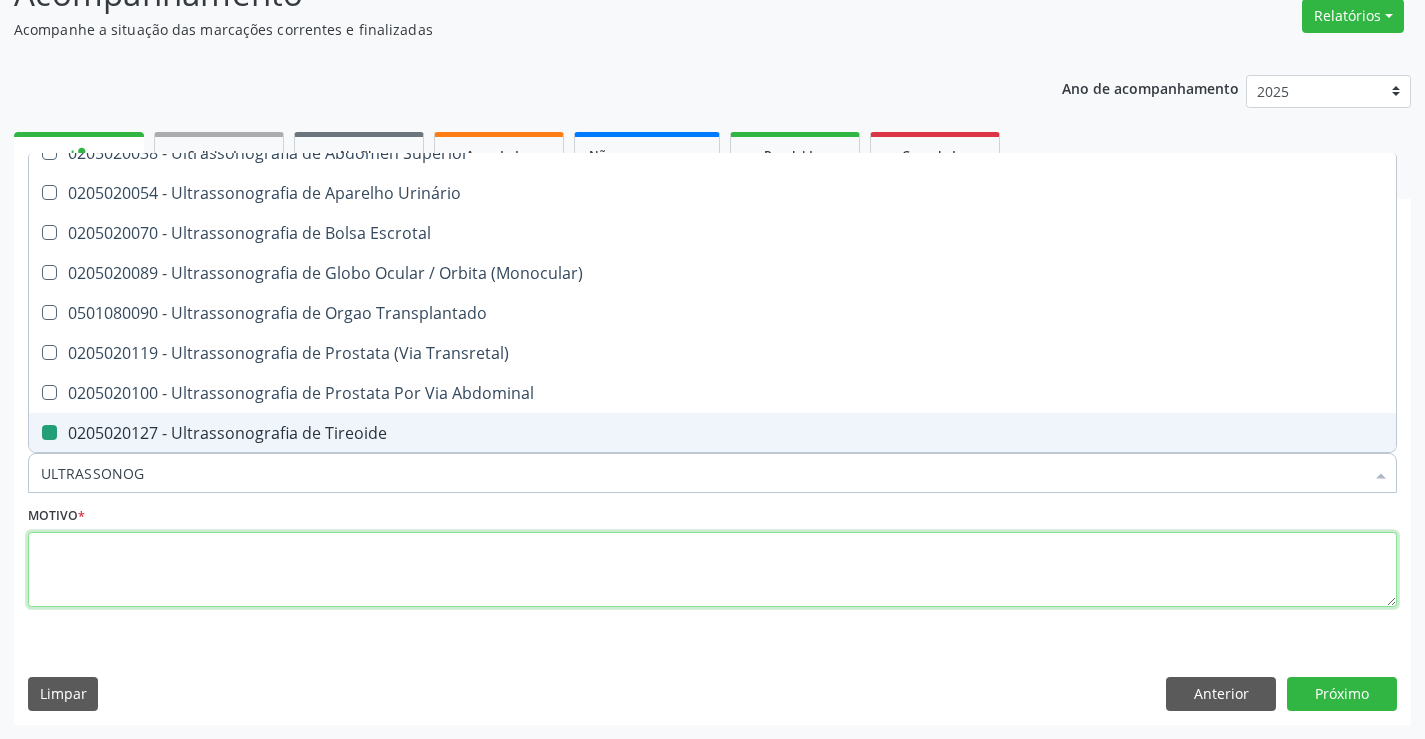 click at bounding box center [712, 570] 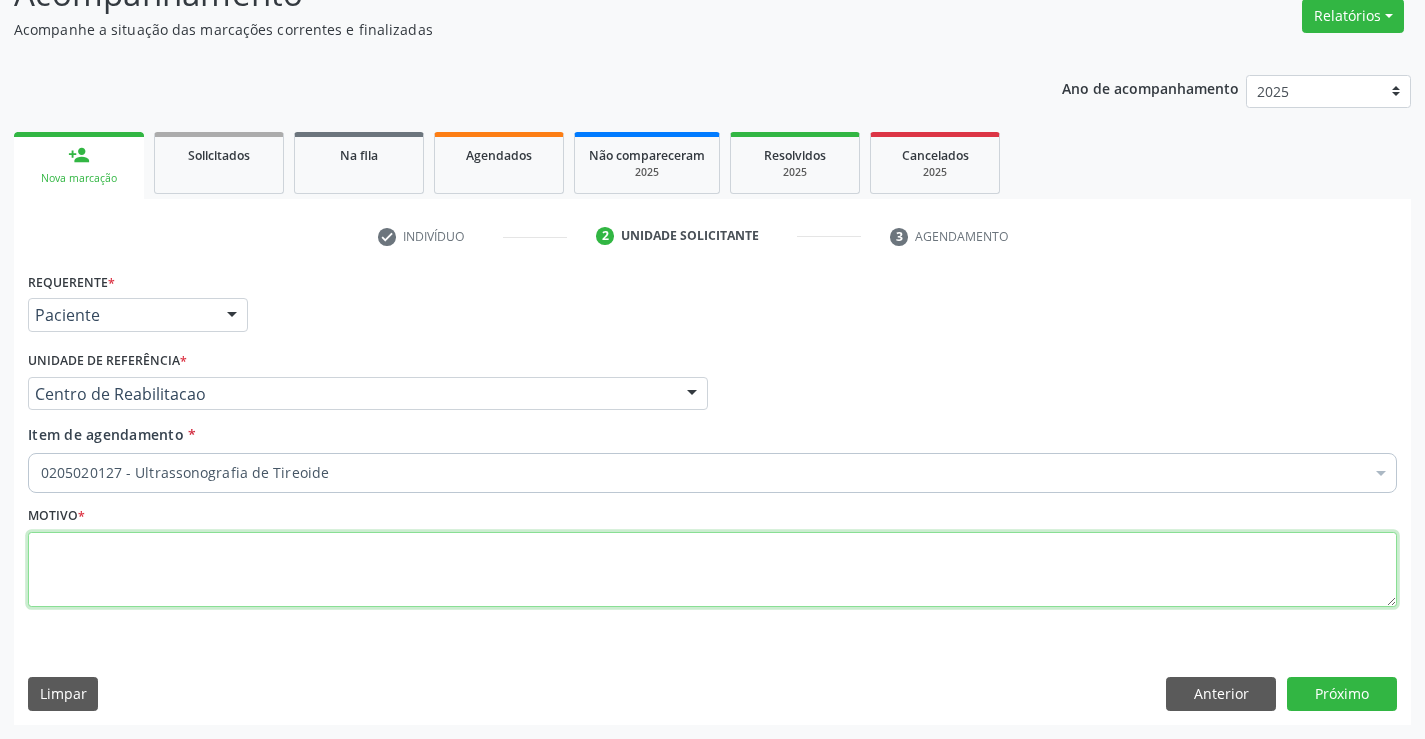 scroll, scrollTop: 0, scrollLeft: 0, axis: both 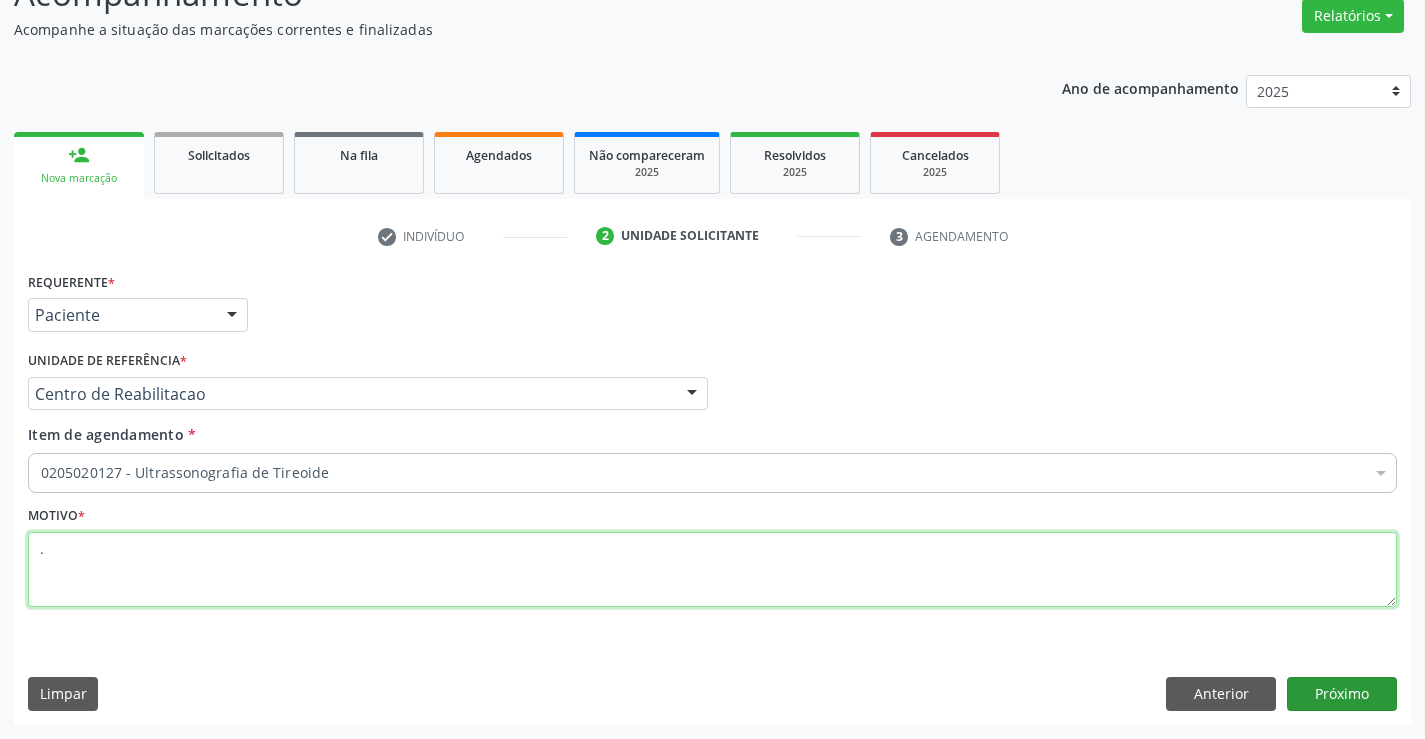type on "." 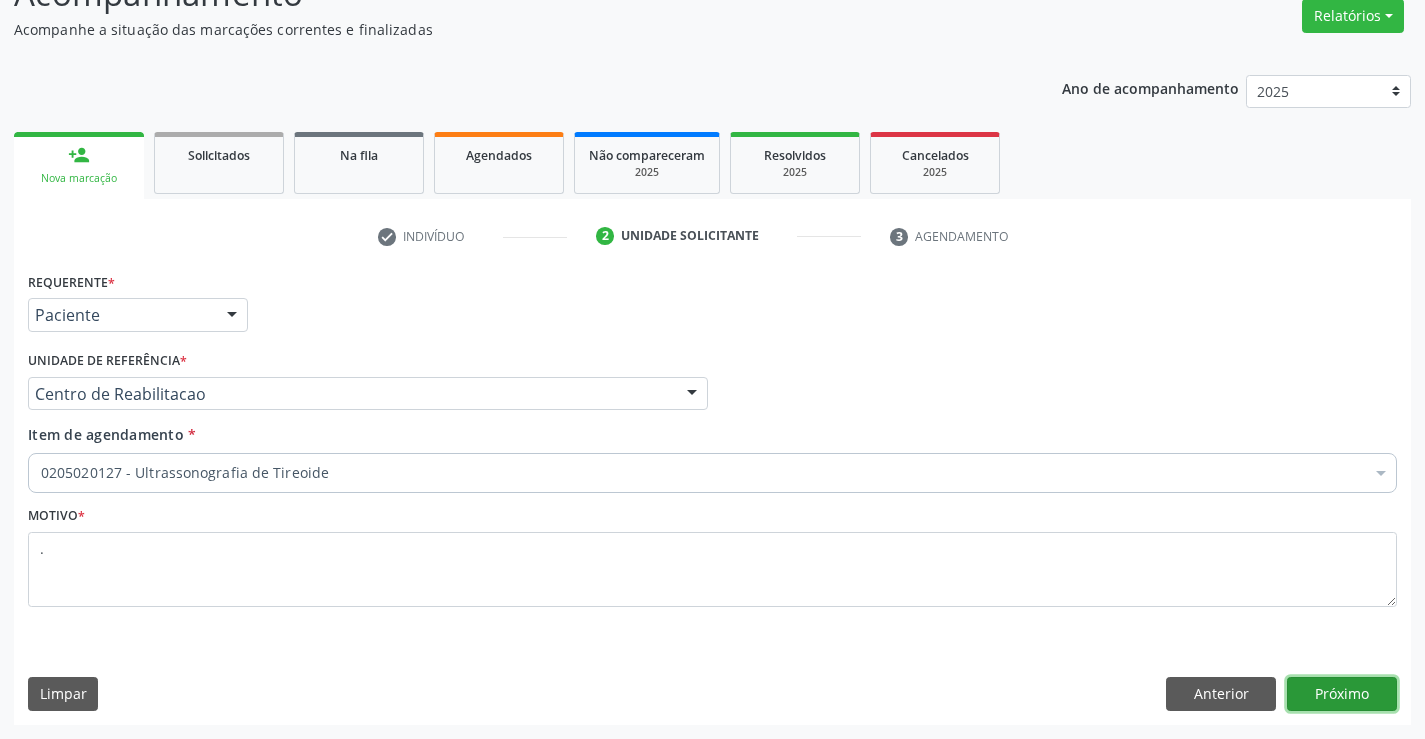 click on "Próximo" at bounding box center (1342, 694) 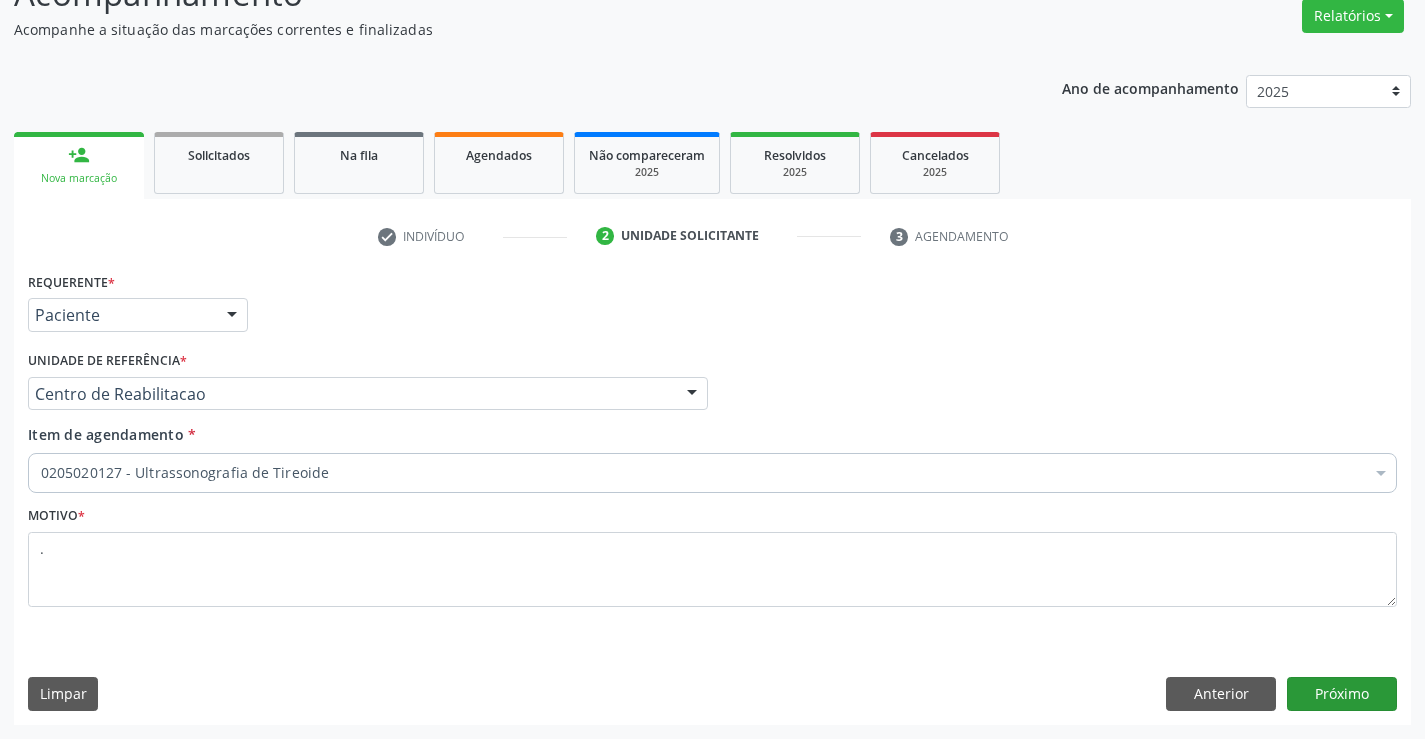 scroll, scrollTop: 131, scrollLeft: 0, axis: vertical 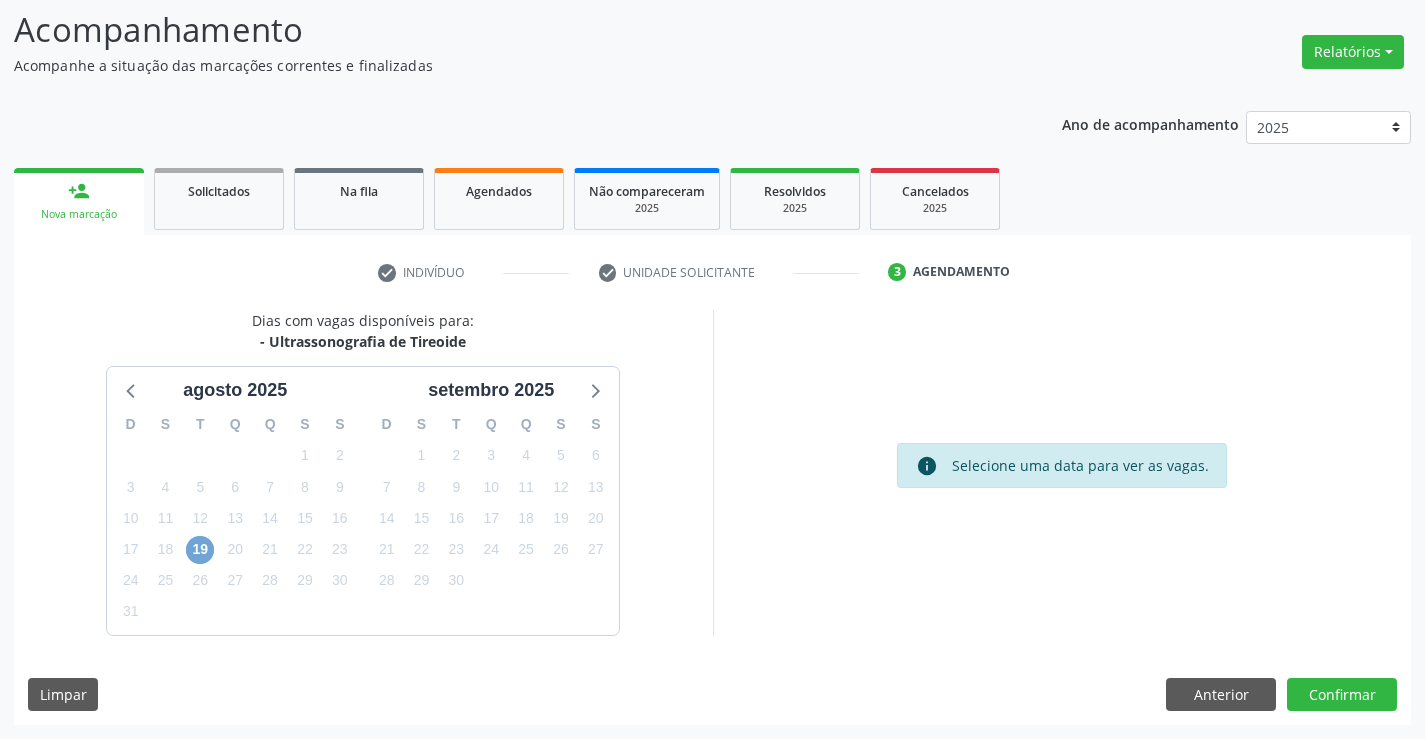 click on "19" at bounding box center (200, 550) 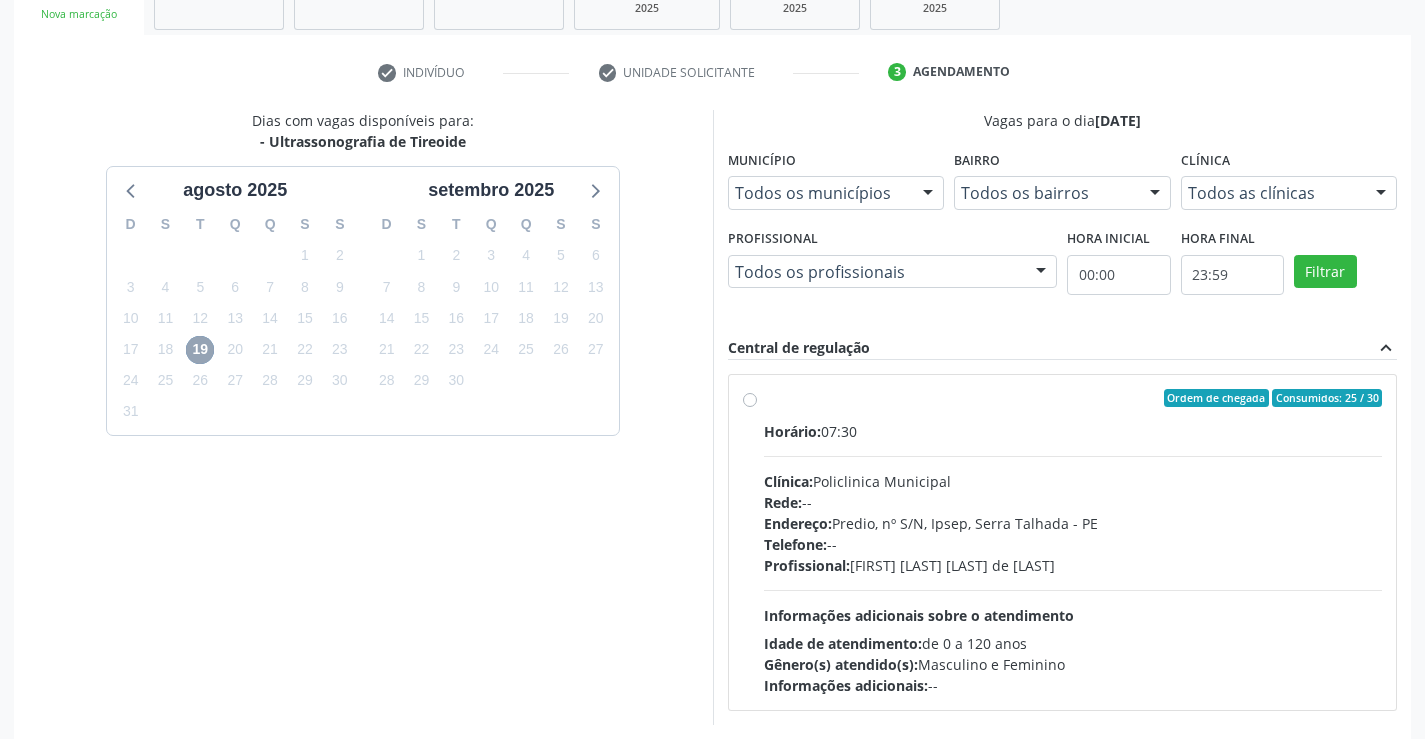 scroll, scrollTop: 420, scrollLeft: 0, axis: vertical 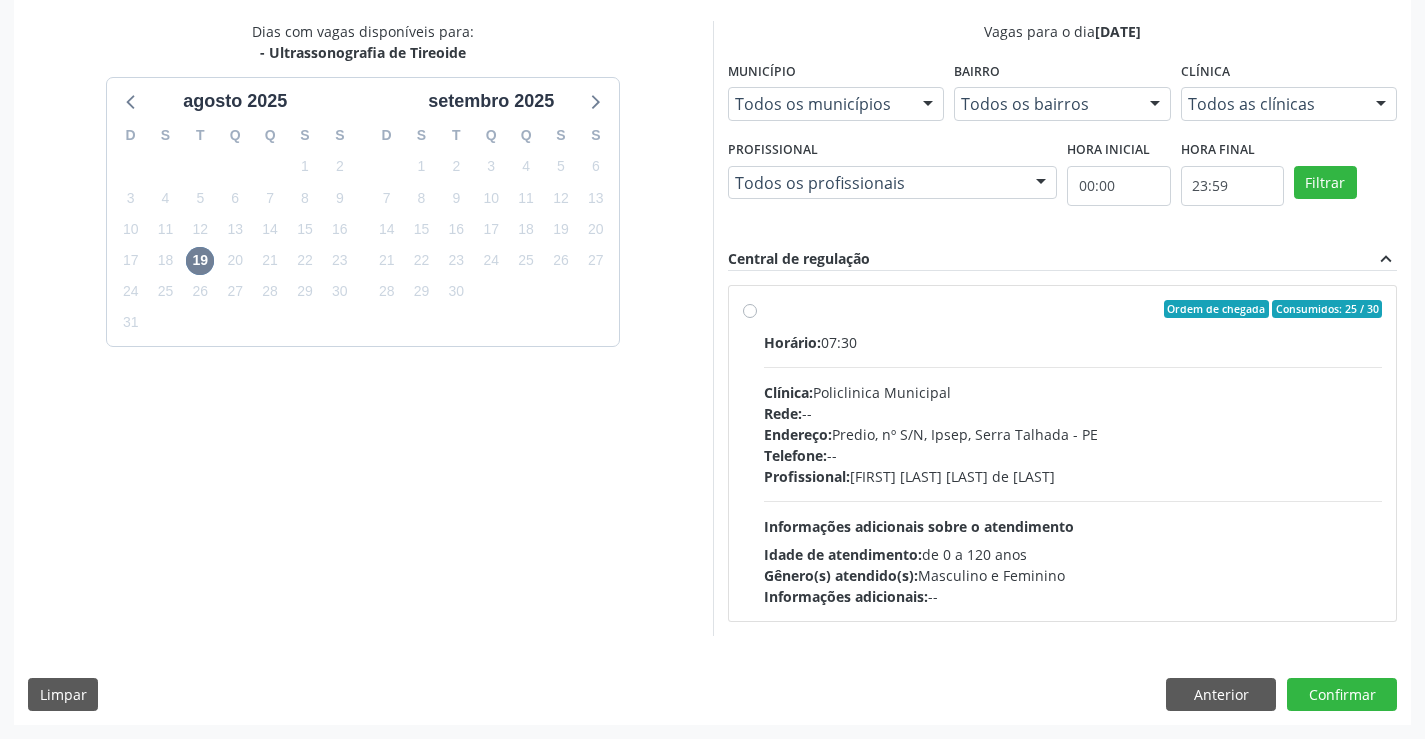 click on "Endereço:   Predio, nº S/N, [CITY], [STATE]" at bounding box center (1073, 434) 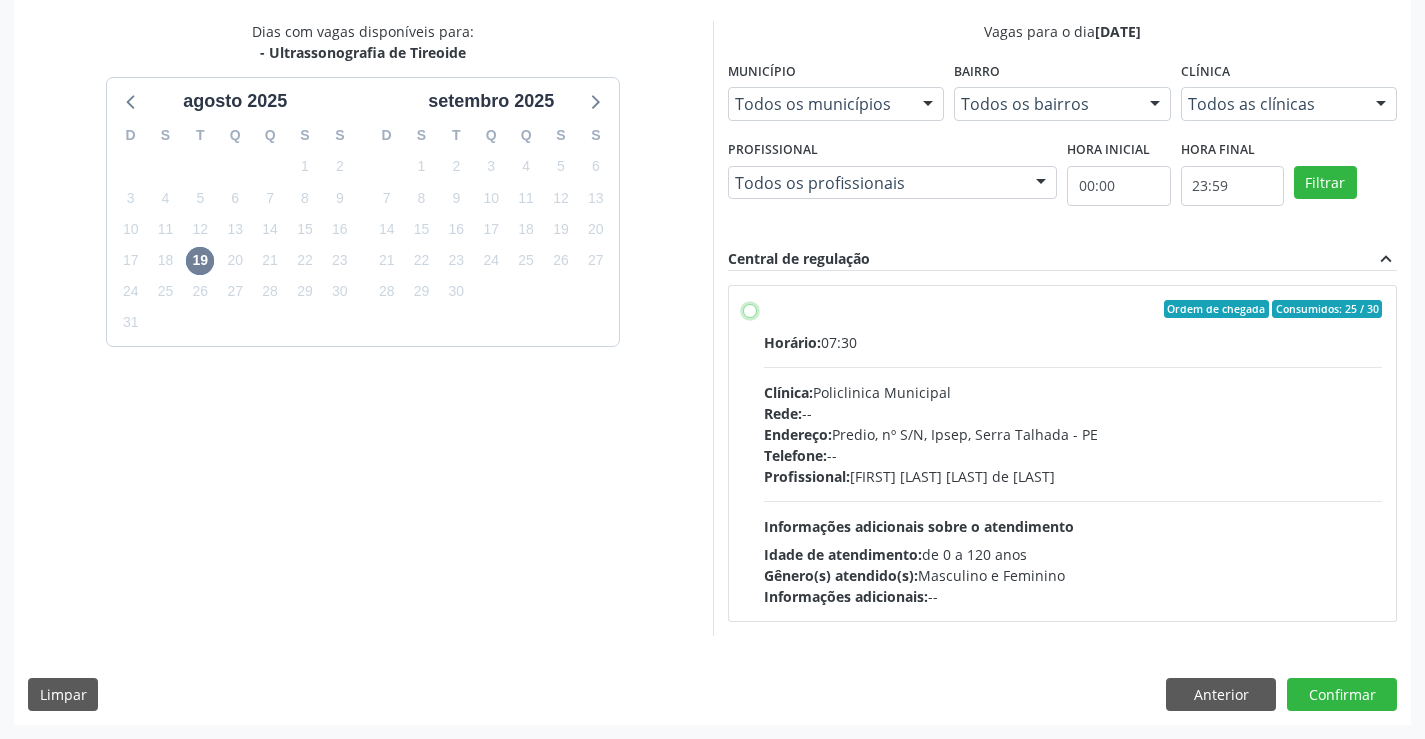 click on "Ordem de chegada
Consumidos: 25 / 30
Horário:   07:30
Clínica:  Policlinica Municipal
Rede:
--
Endereço:   Predio, nº S/N, [CITY], [STATE]
Telefone:   --
Profissional:
[FIRST] [LAST] [LAST] de [LAST]
Informações adicionais sobre o atendimento
Idade de atendimento:
de 0 a 120 anos
Gênero(s) atendido(s):
Masculino e Feminino
Informações adicionais:
--" at bounding box center [750, 309] 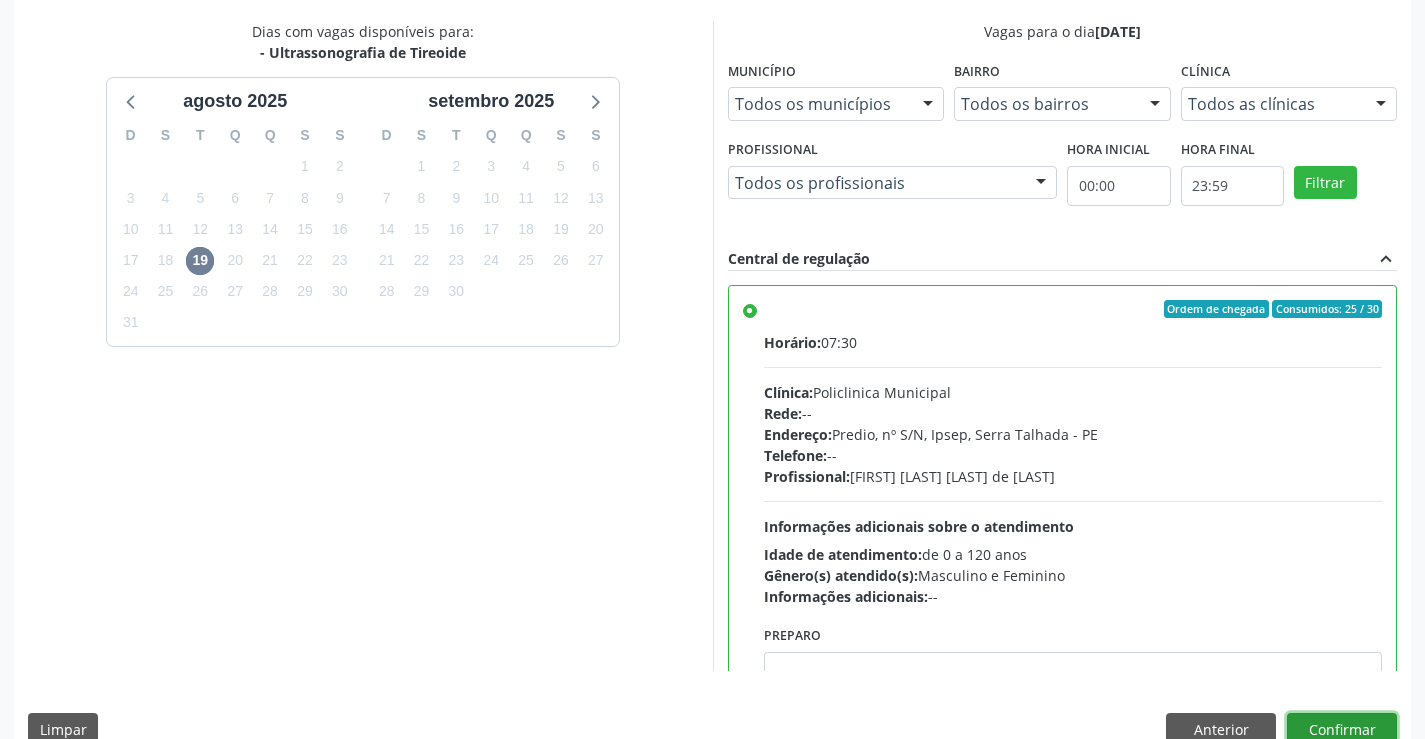 click on "Confirmar" at bounding box center (1342, 730) 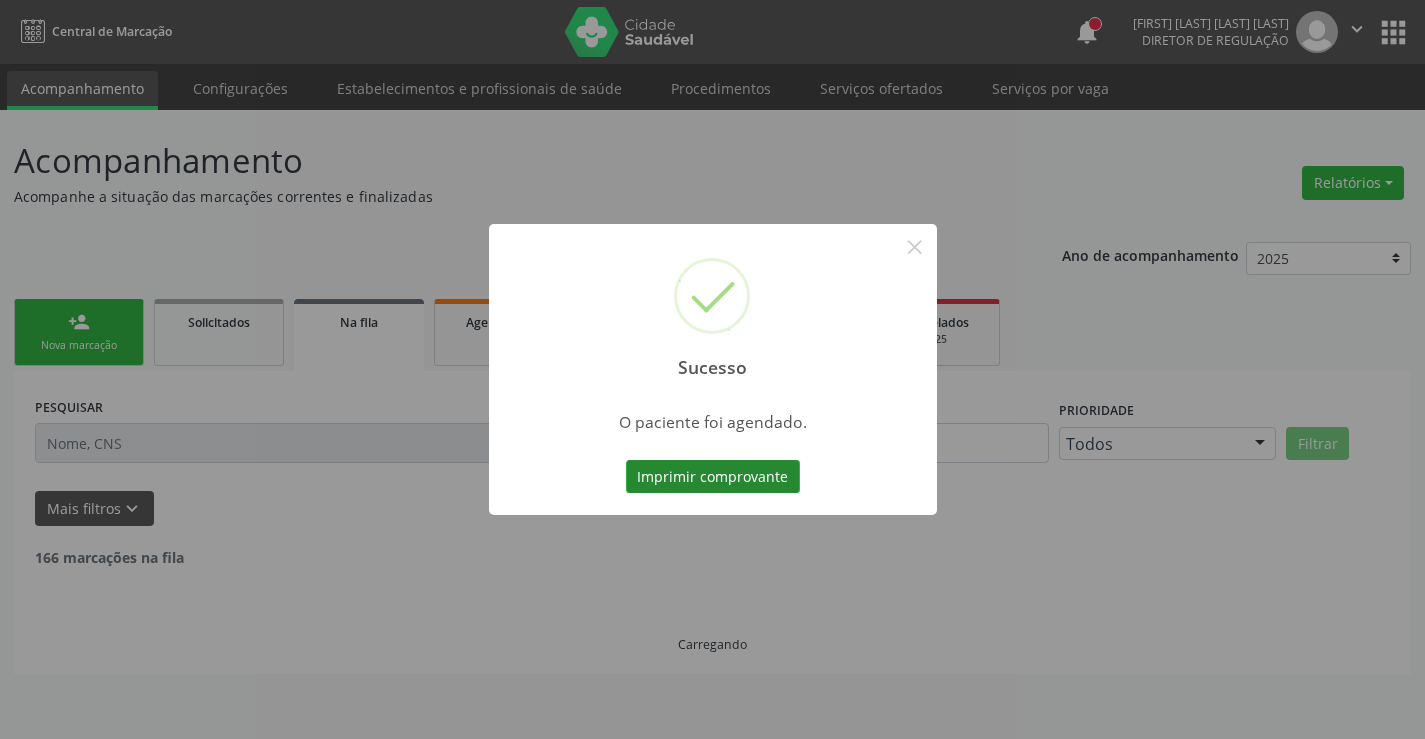 scroll, scrollTop: 0, scrollLeft: 0, axis: both 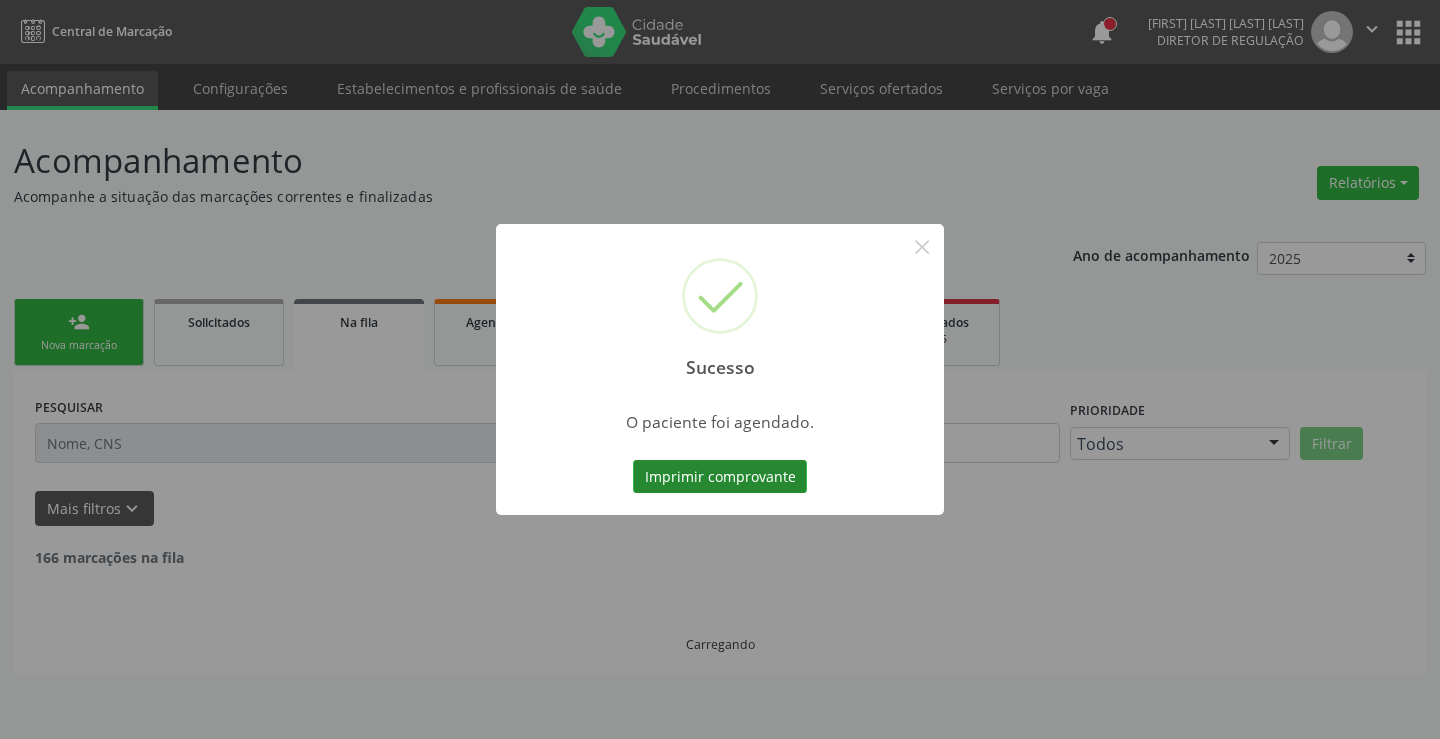 click on "Imprimir comprovante" at bounding box center [720, 477] 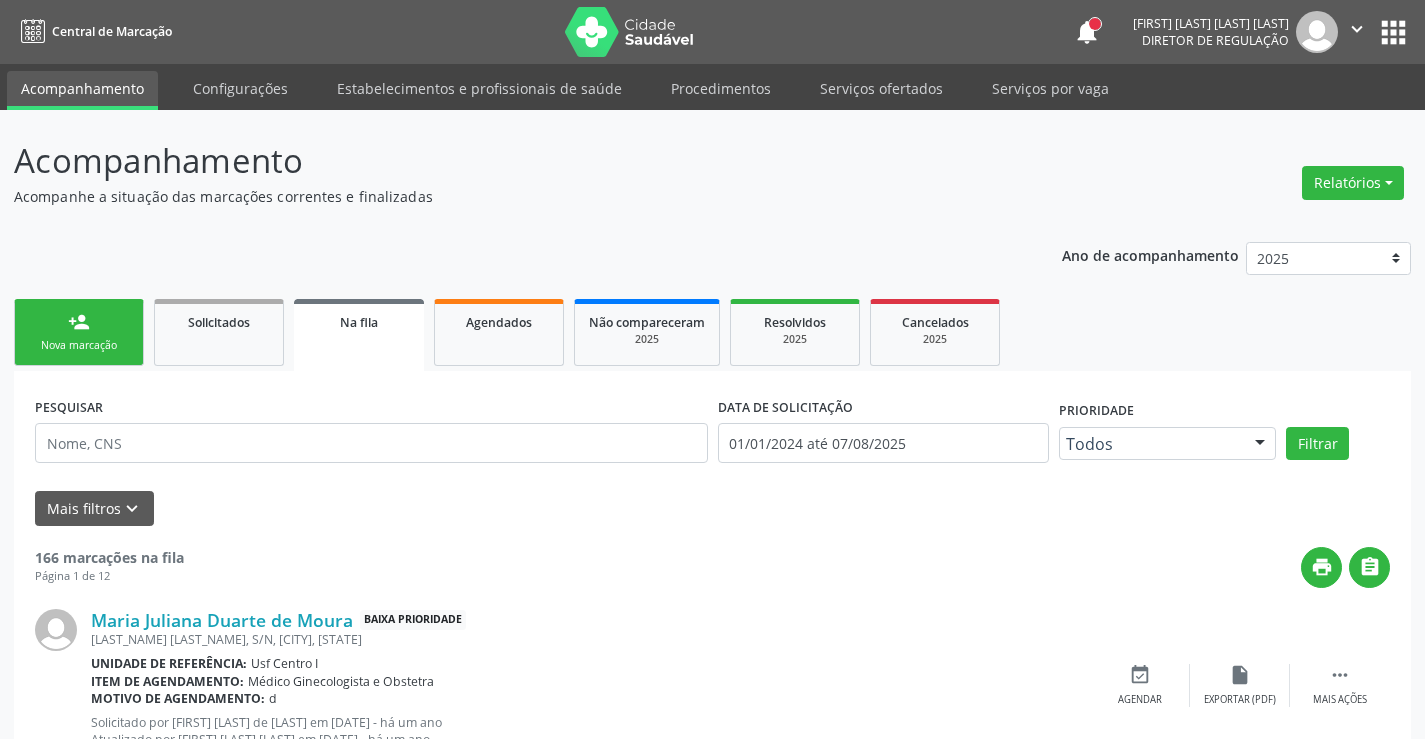 click on "person_add
Nova marcação" at bounding box center (79, 332) 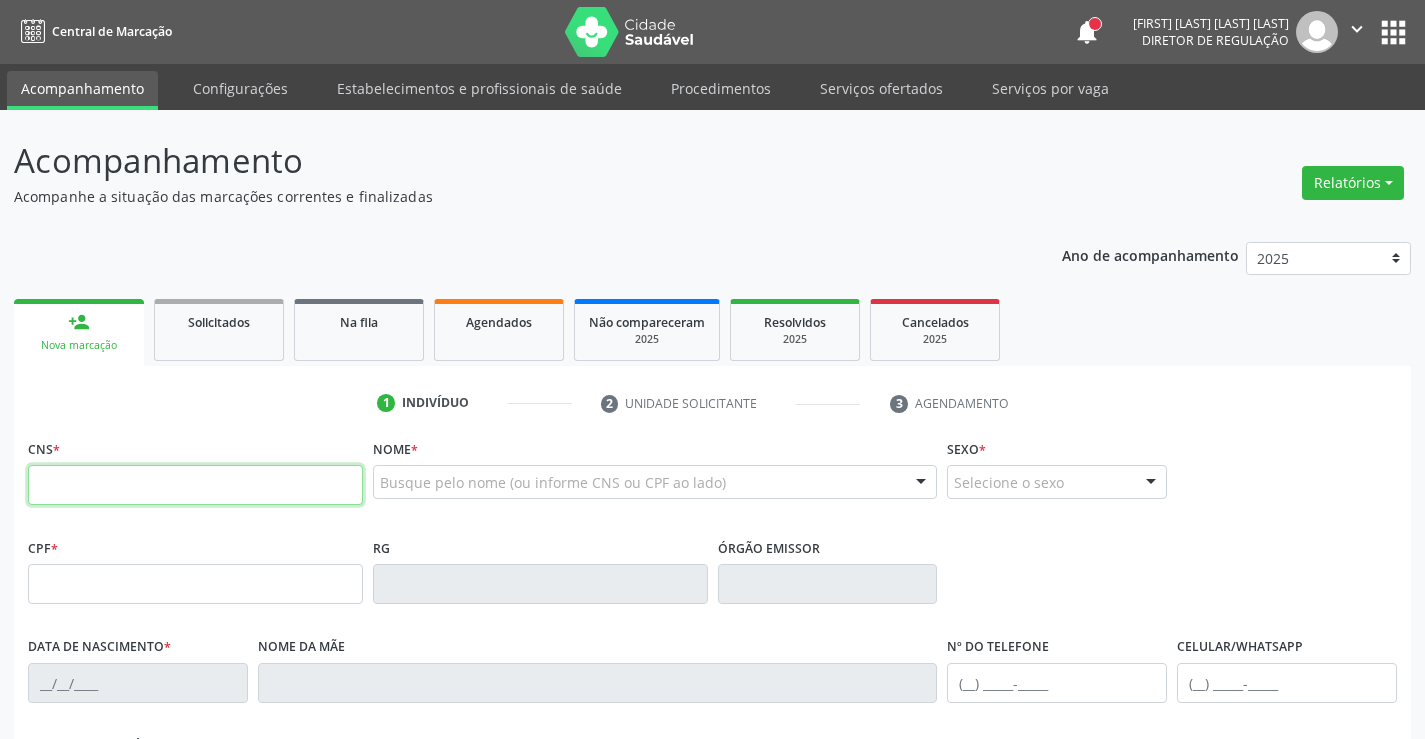 click at bounding box center [195, 485] 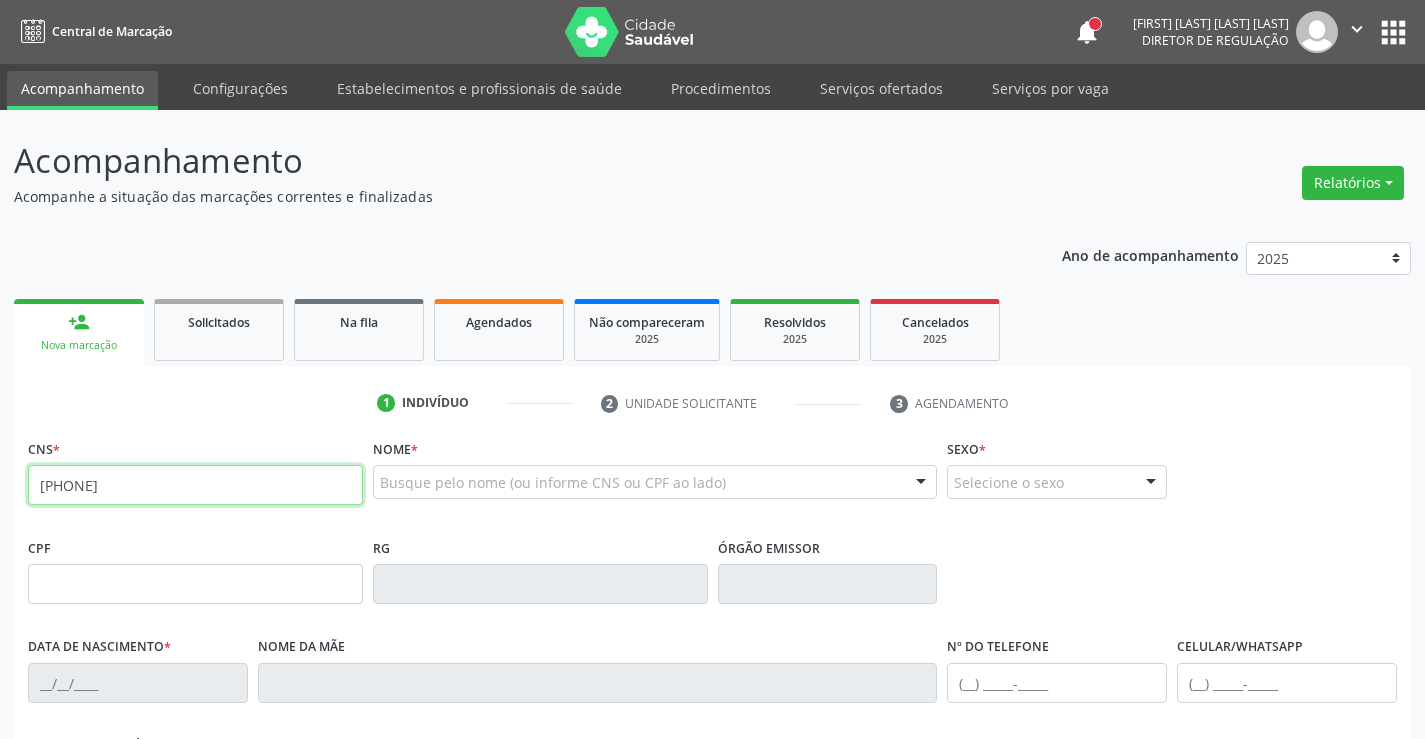 type on "[PHONE]" 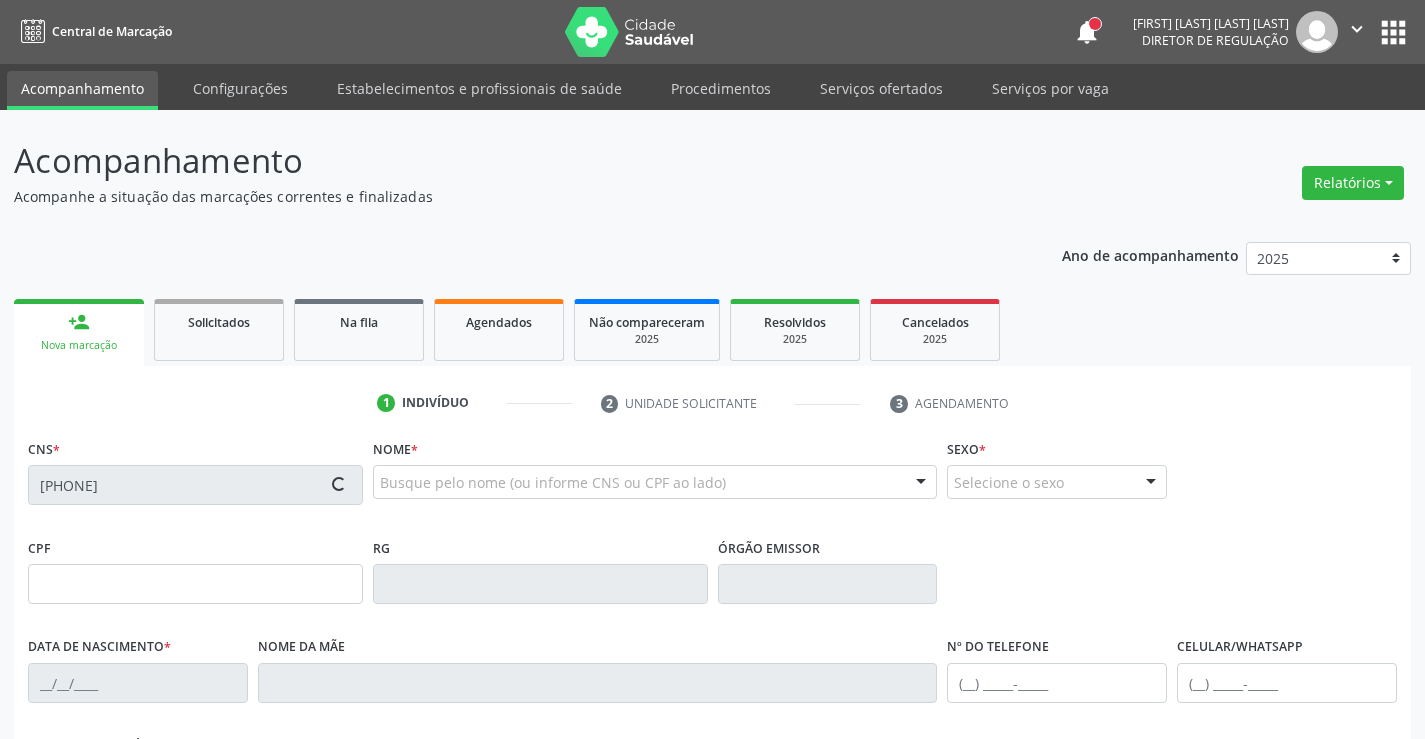 type on "[DATE]" 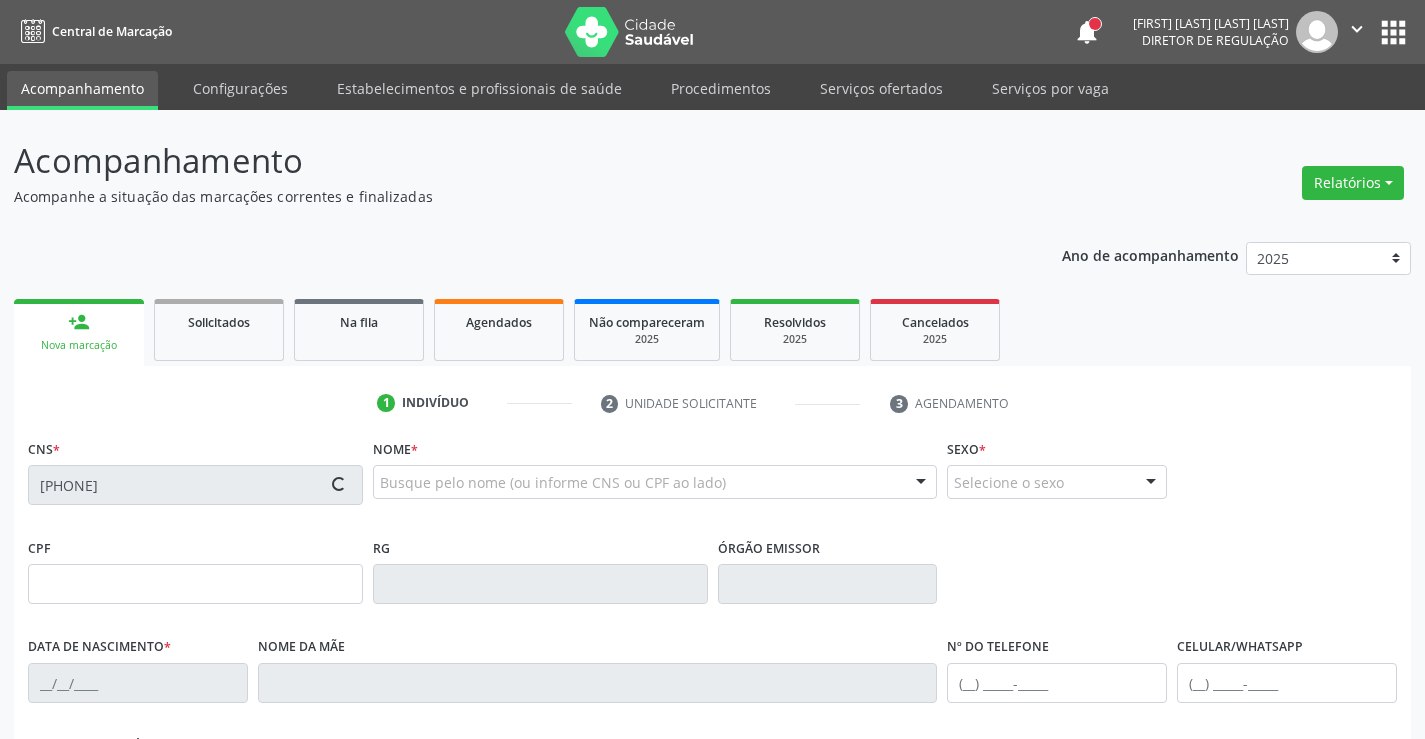 type on "[FIRST] [LAST] da [LAST]" 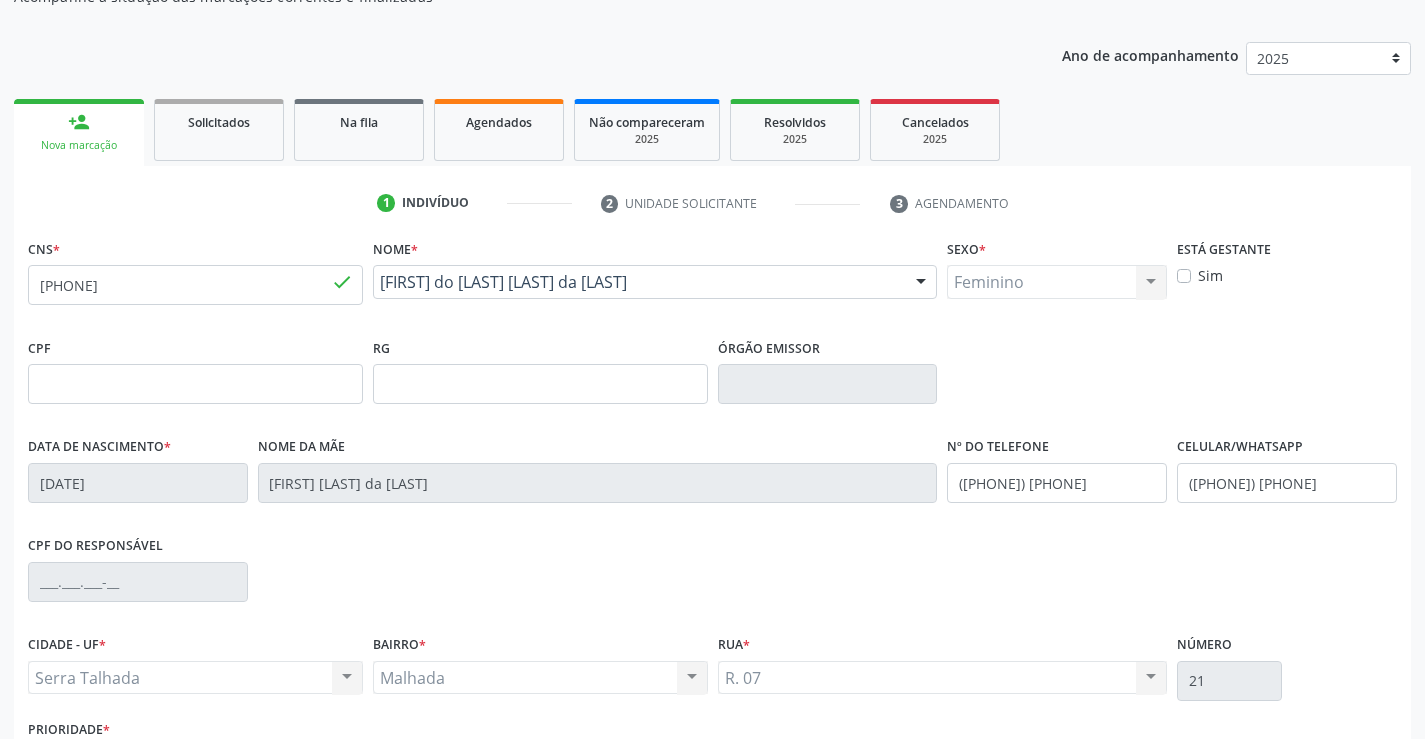 scroll, scrollTop: 345, scrollLeft: 0, axis: vertical 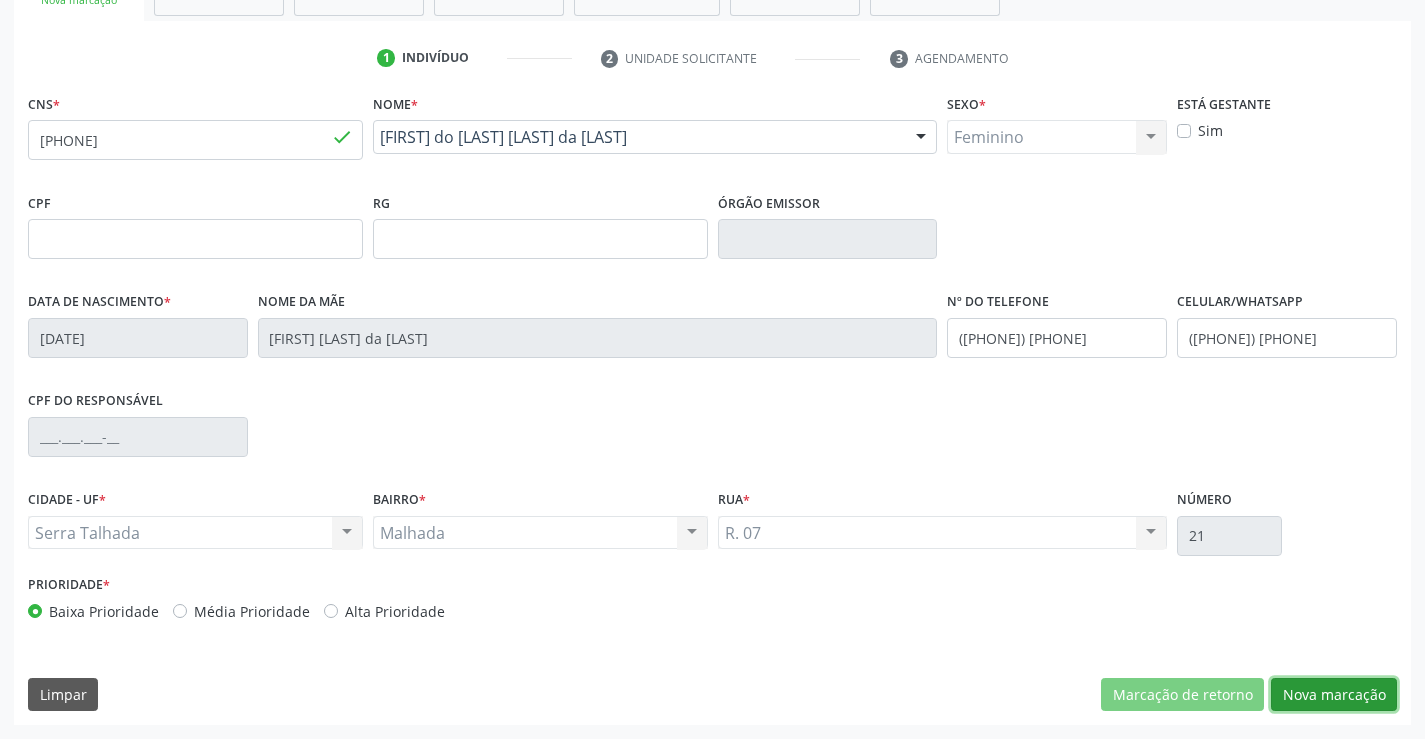 click on "Nova marcação" at bounding box center (1334, 695) 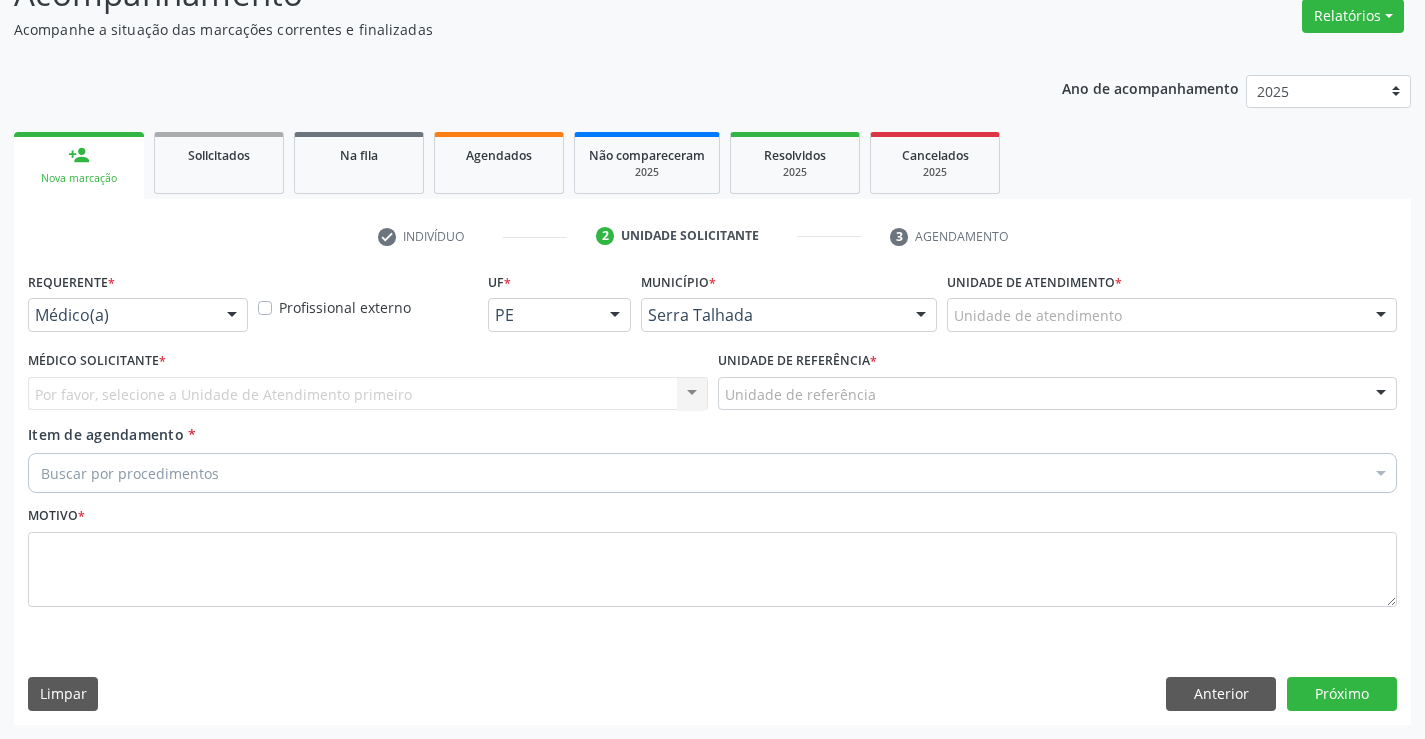 scroll, scrollTop: 167, scrollLeft: 0, axis: vertical 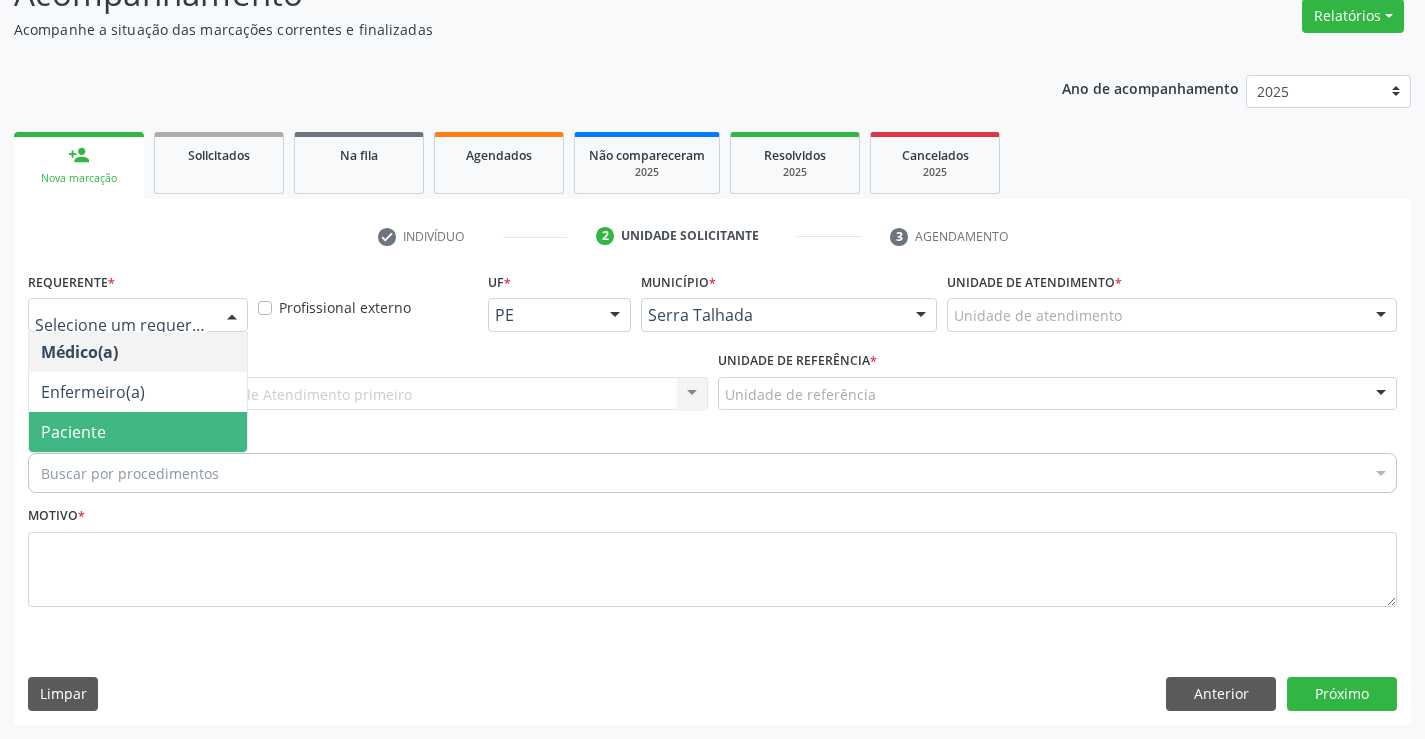 click on "Paciente" at bounding box center (138, 432) 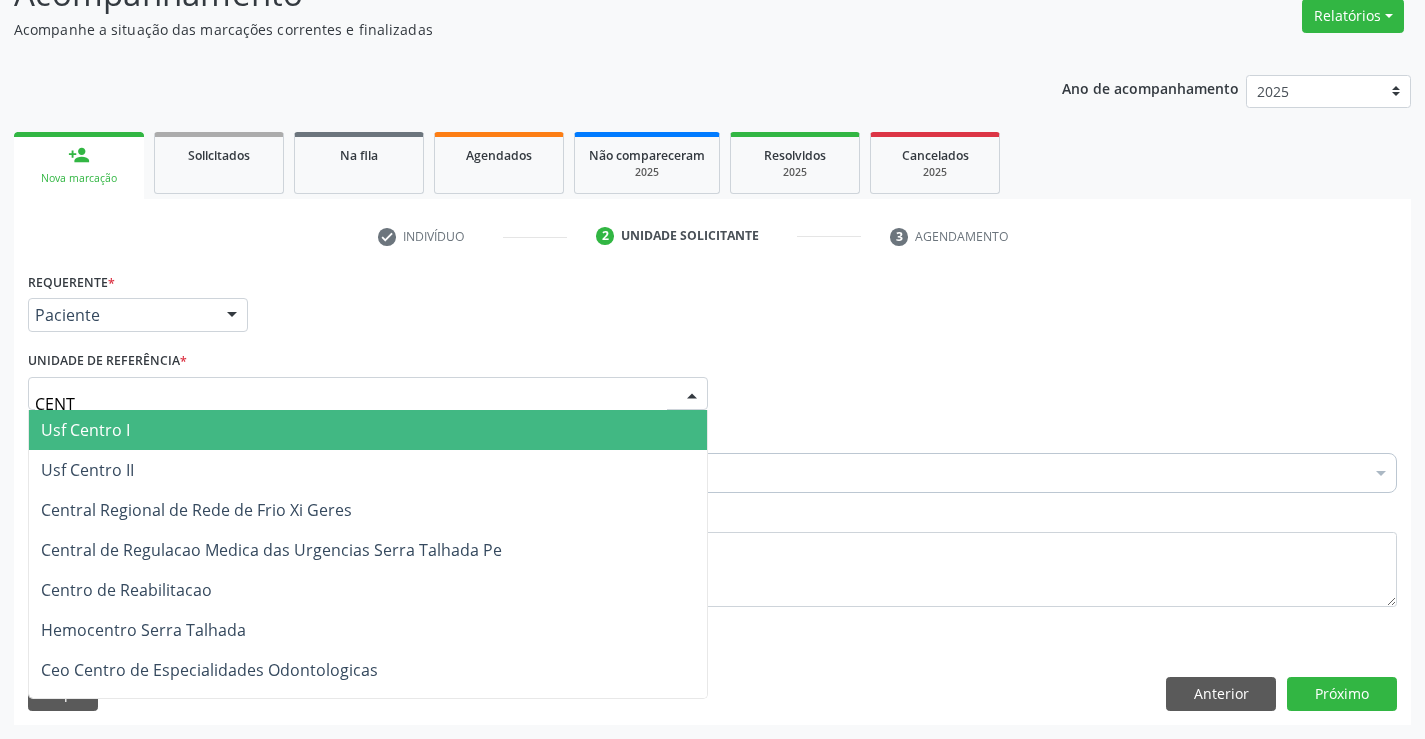 type on "CENTR" 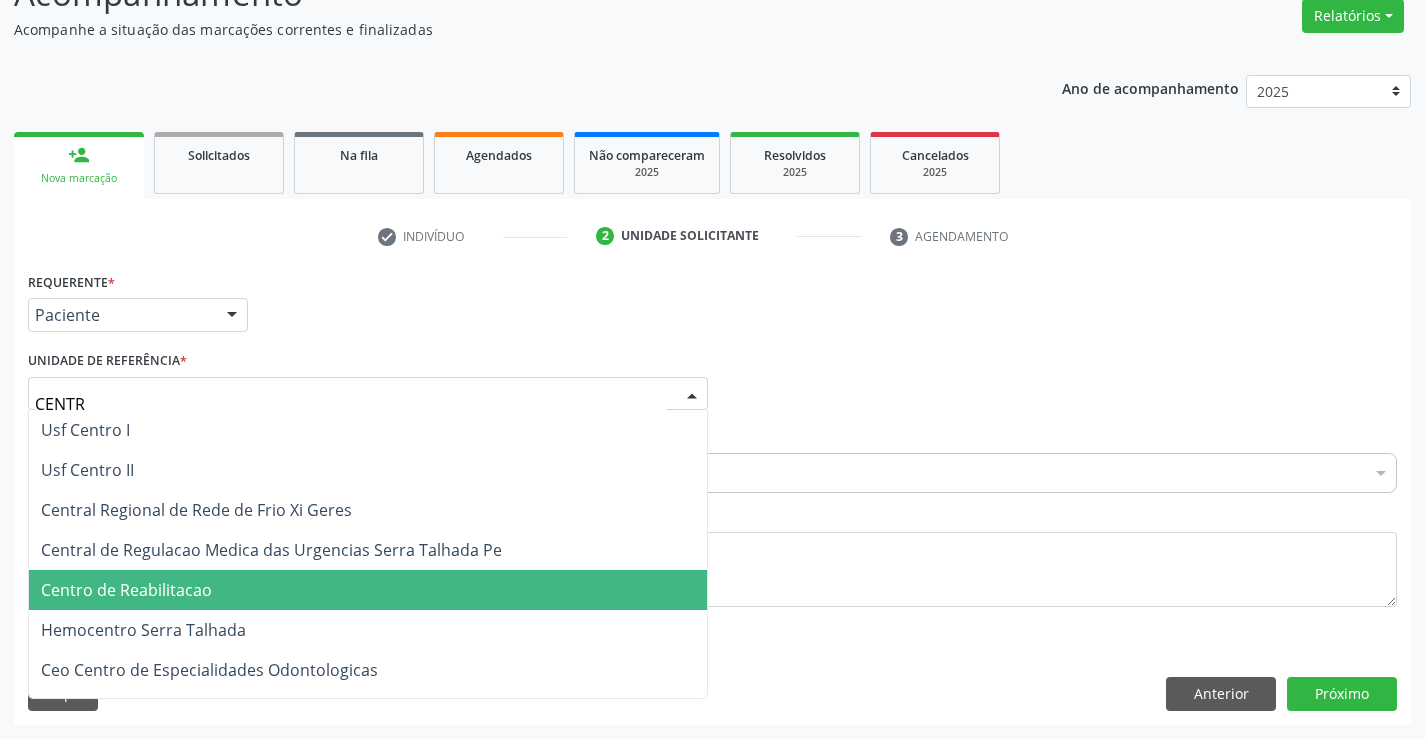 click on "Centro de Reabilitacao" at bounding box center (126, 590) 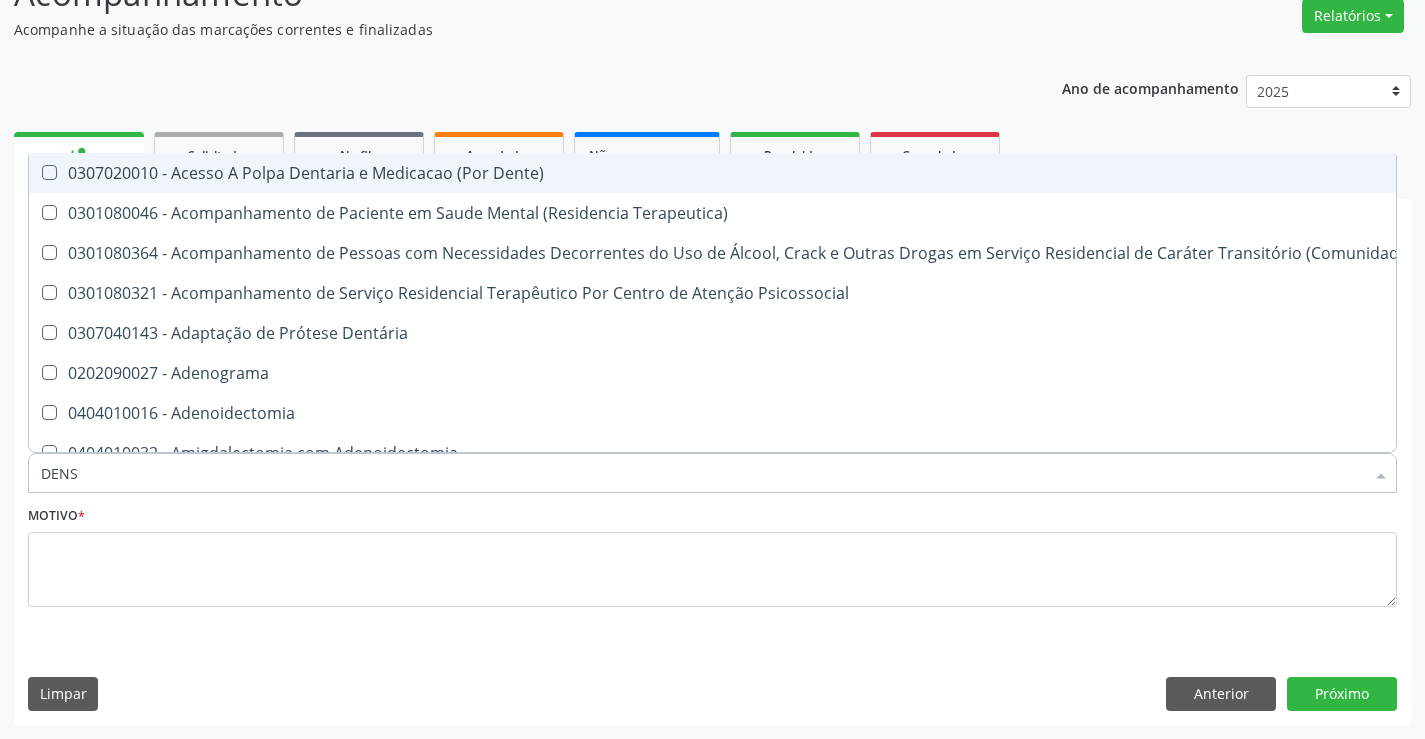 type on "DENSI" 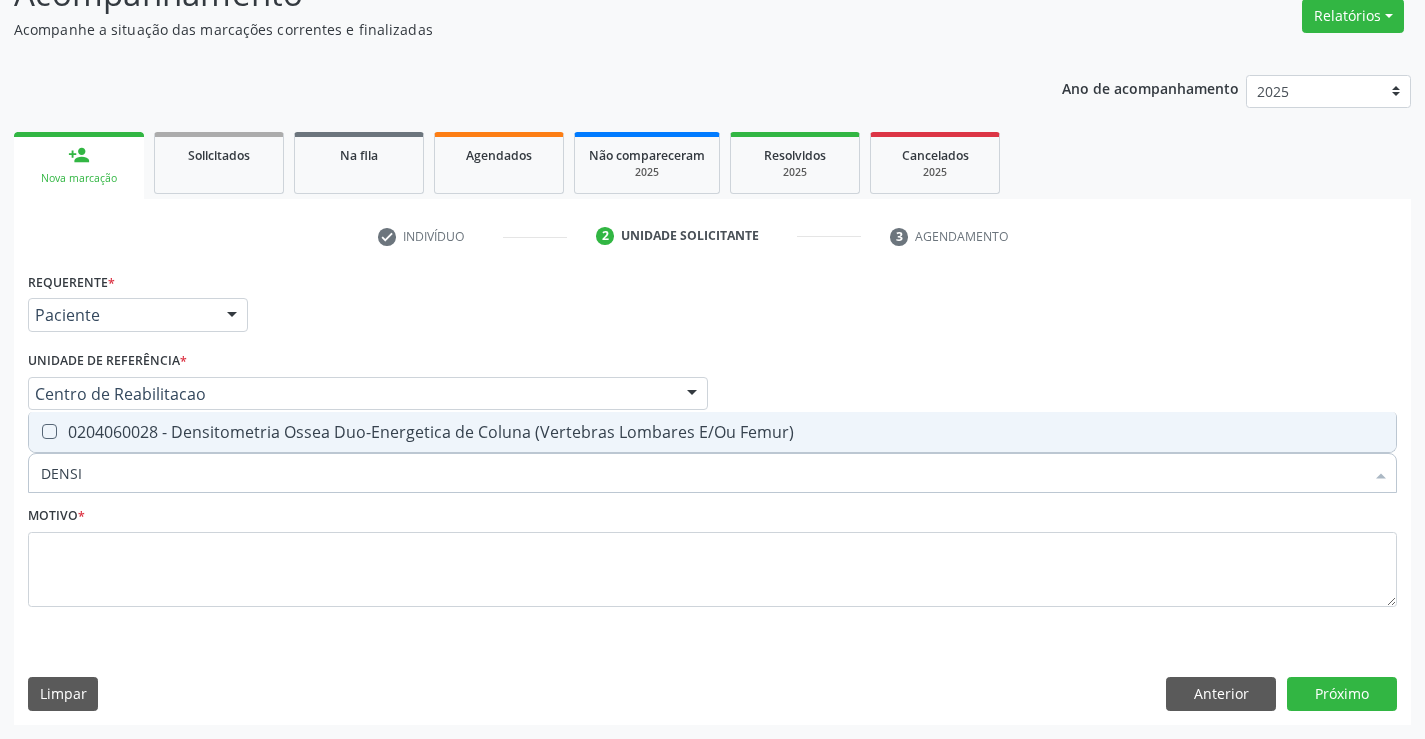 click on "0204060028 - Densitometria Ossea Duo-Energetica de Coluna (Vertebras Lombares E/Ou Femur)" at bounding box center (712, 432) 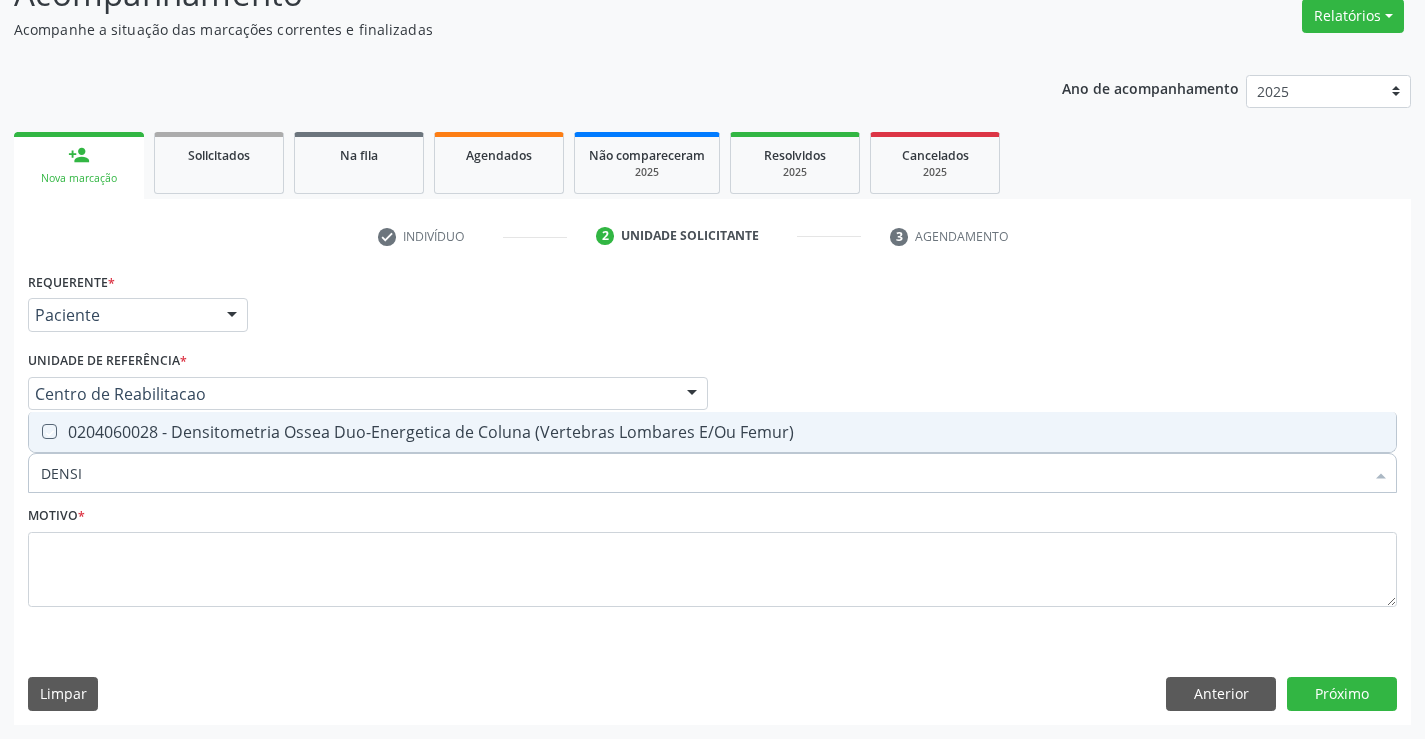 checkbox on "true" 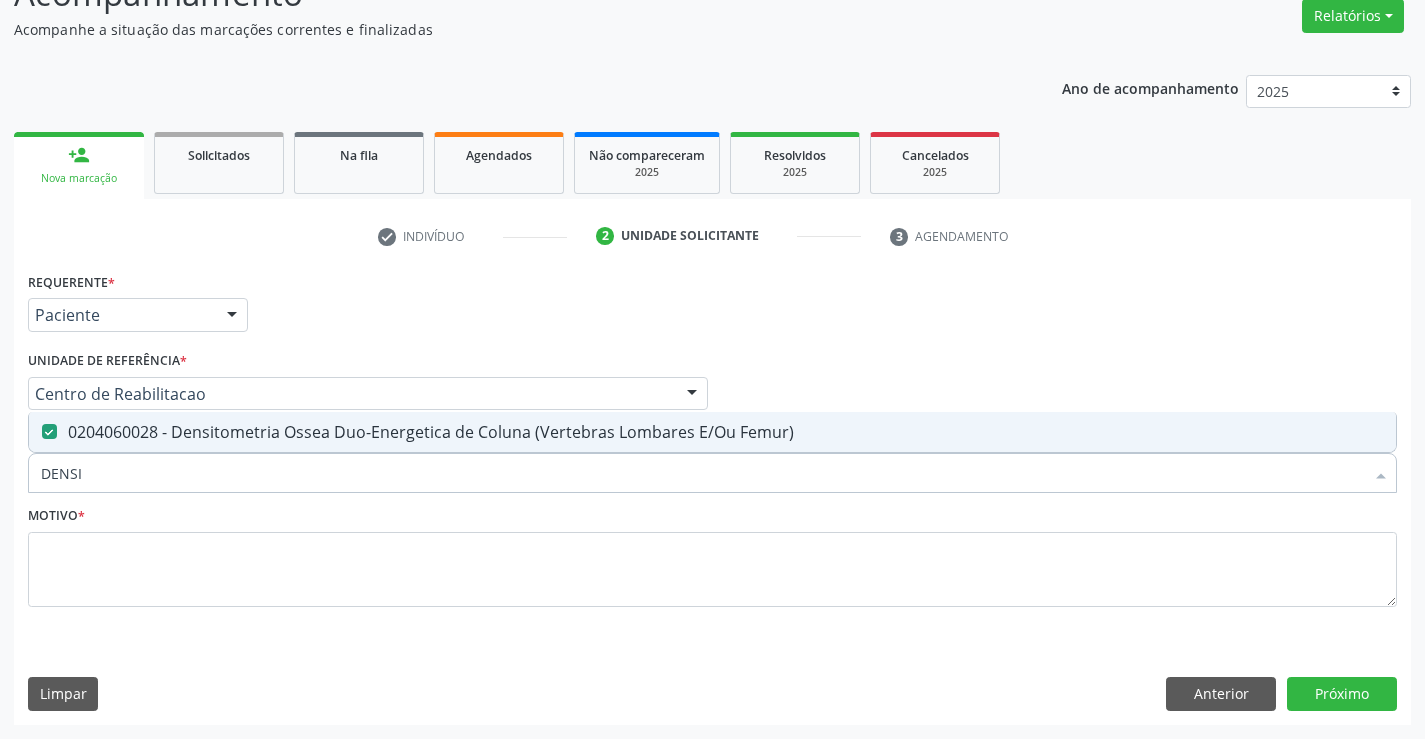 click on "Motivo
*" at bounding box center (712, 561) 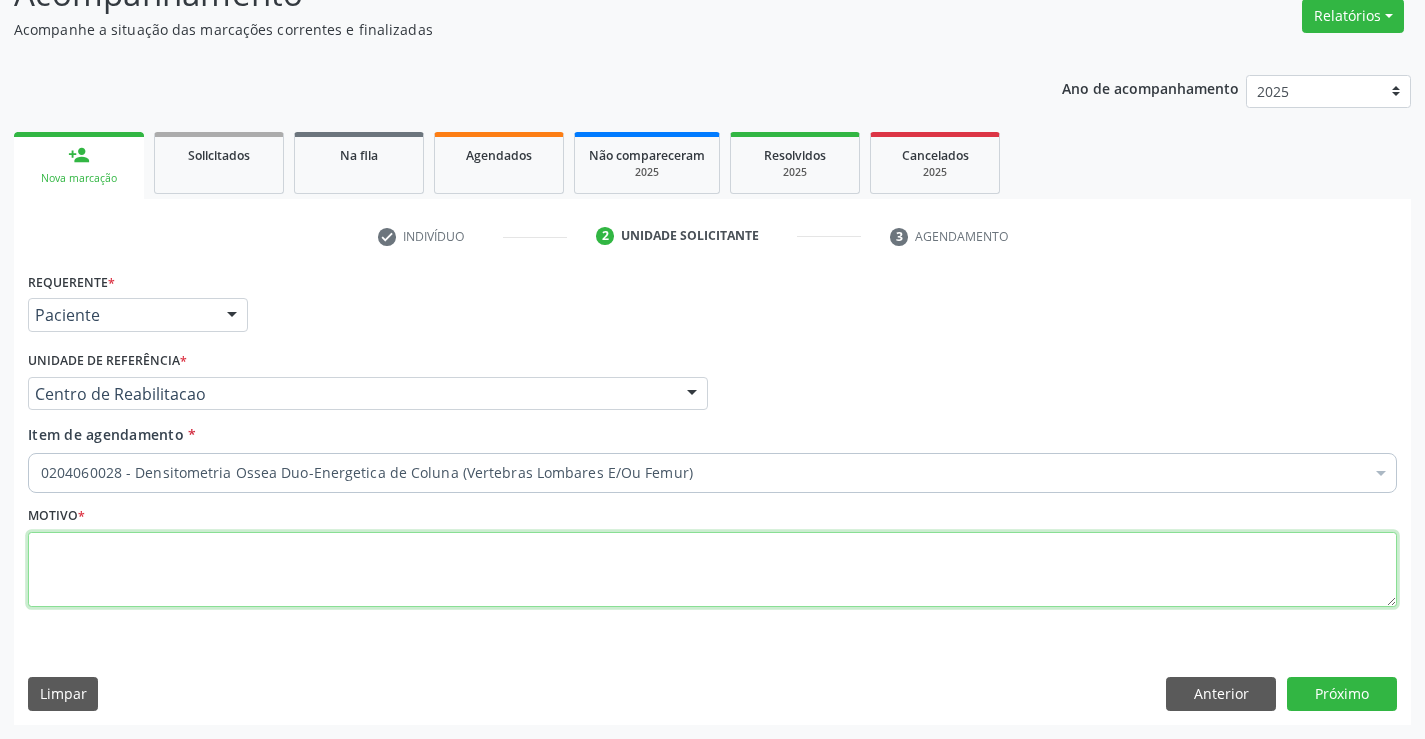 click at bounding box center (712, 570) 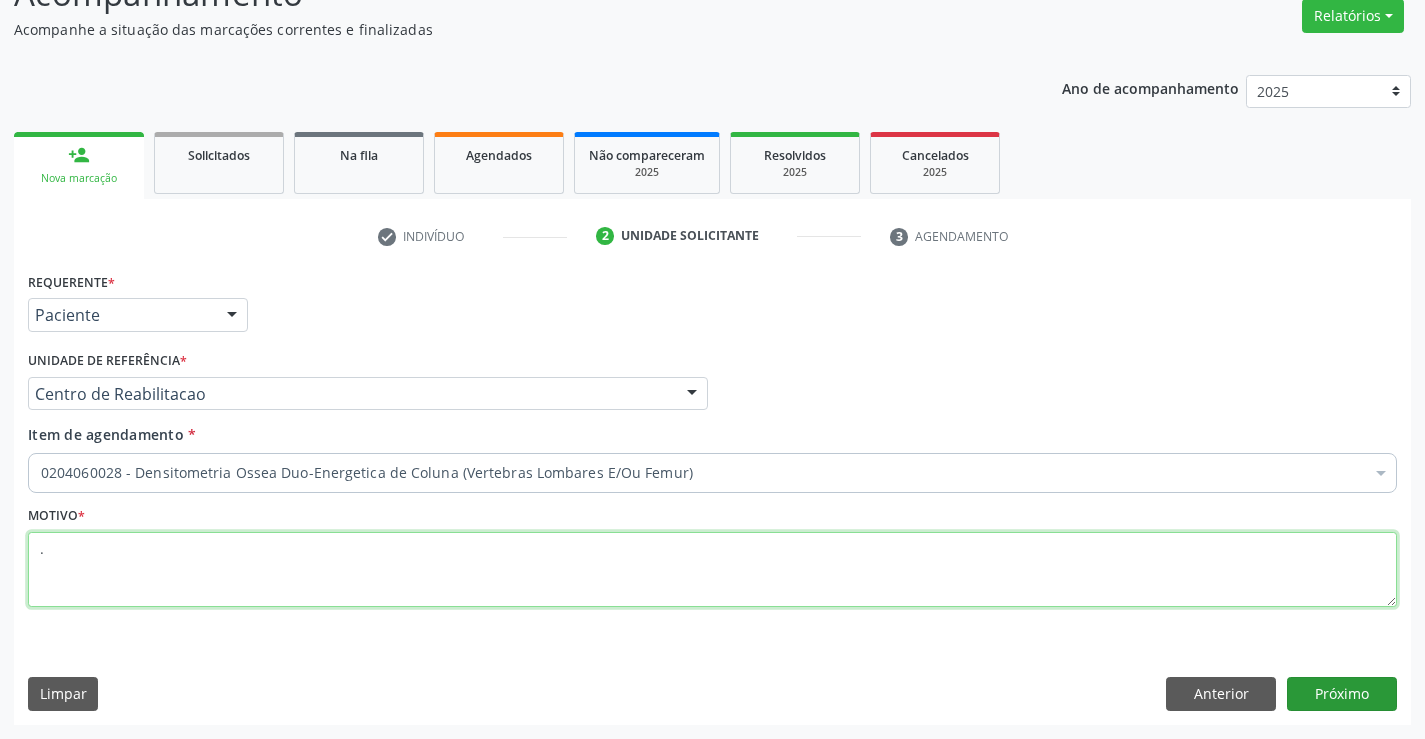 type on "." 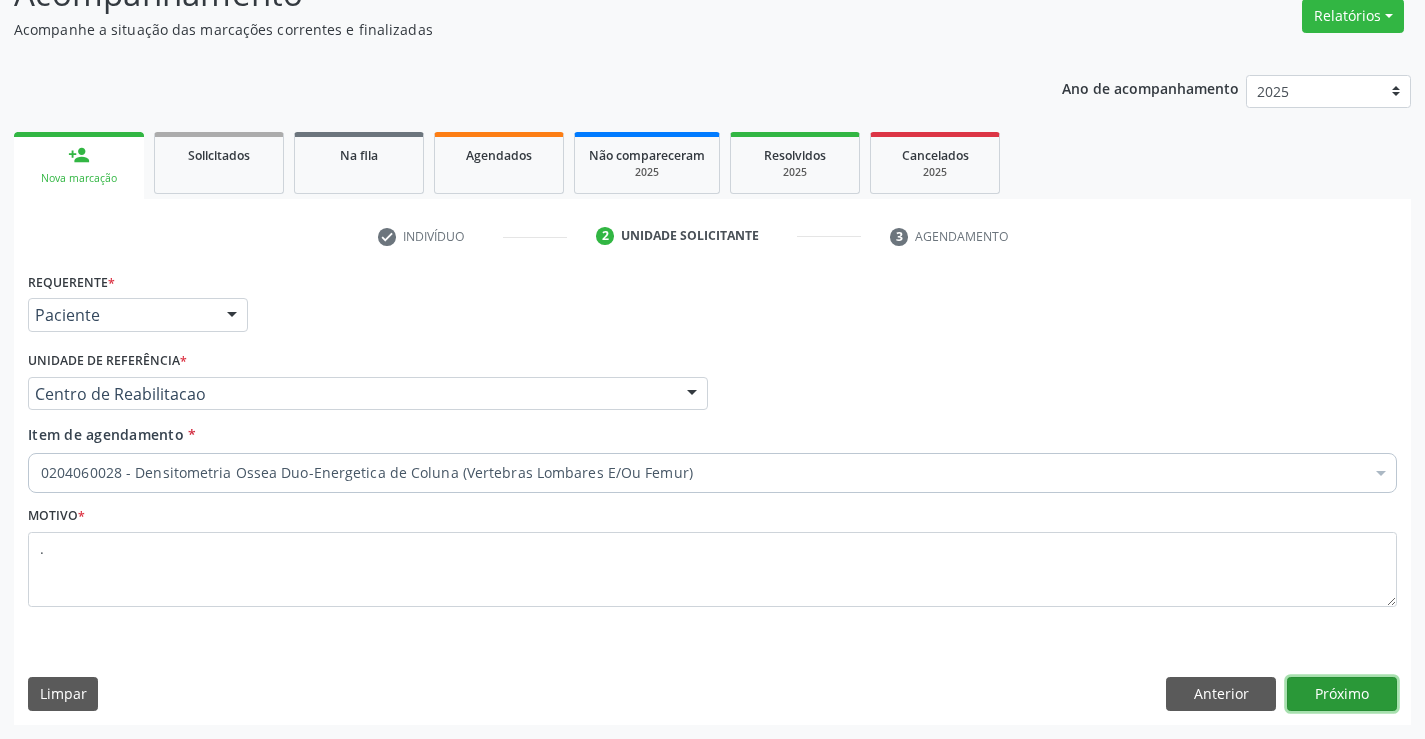 click on "Próximo" at bounding box center (1342, 694) 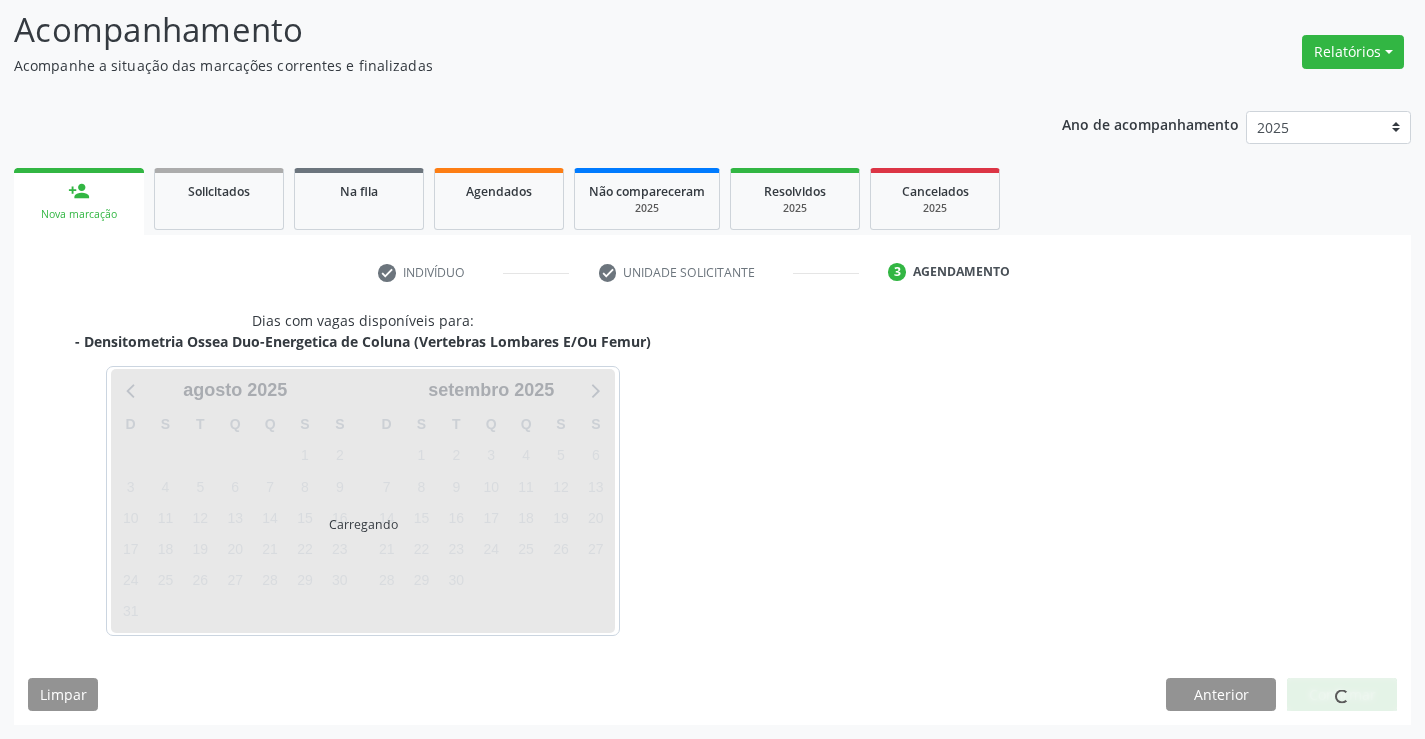 scroll, scrollTop: 131, scrollLeft: 0, axis: vertical 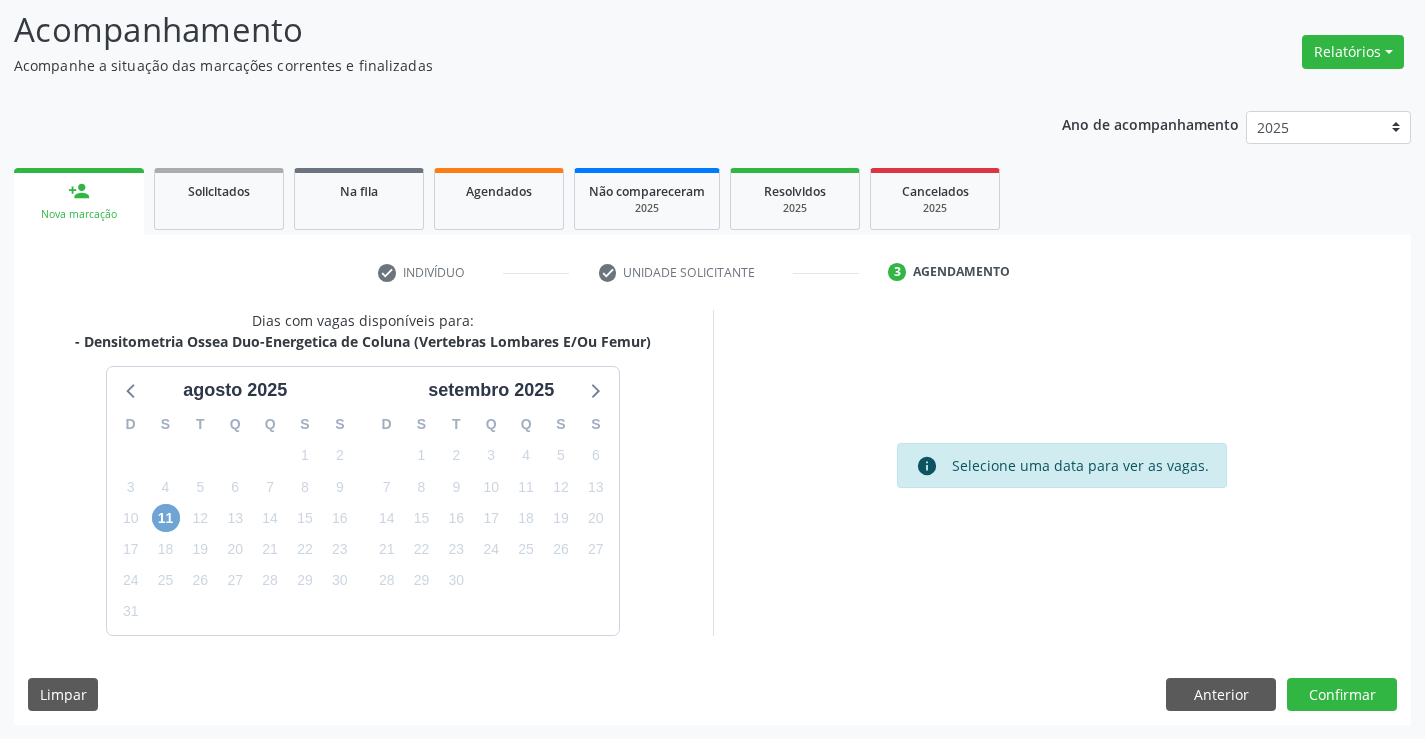 click on "11" at bounding box center [166, 518] 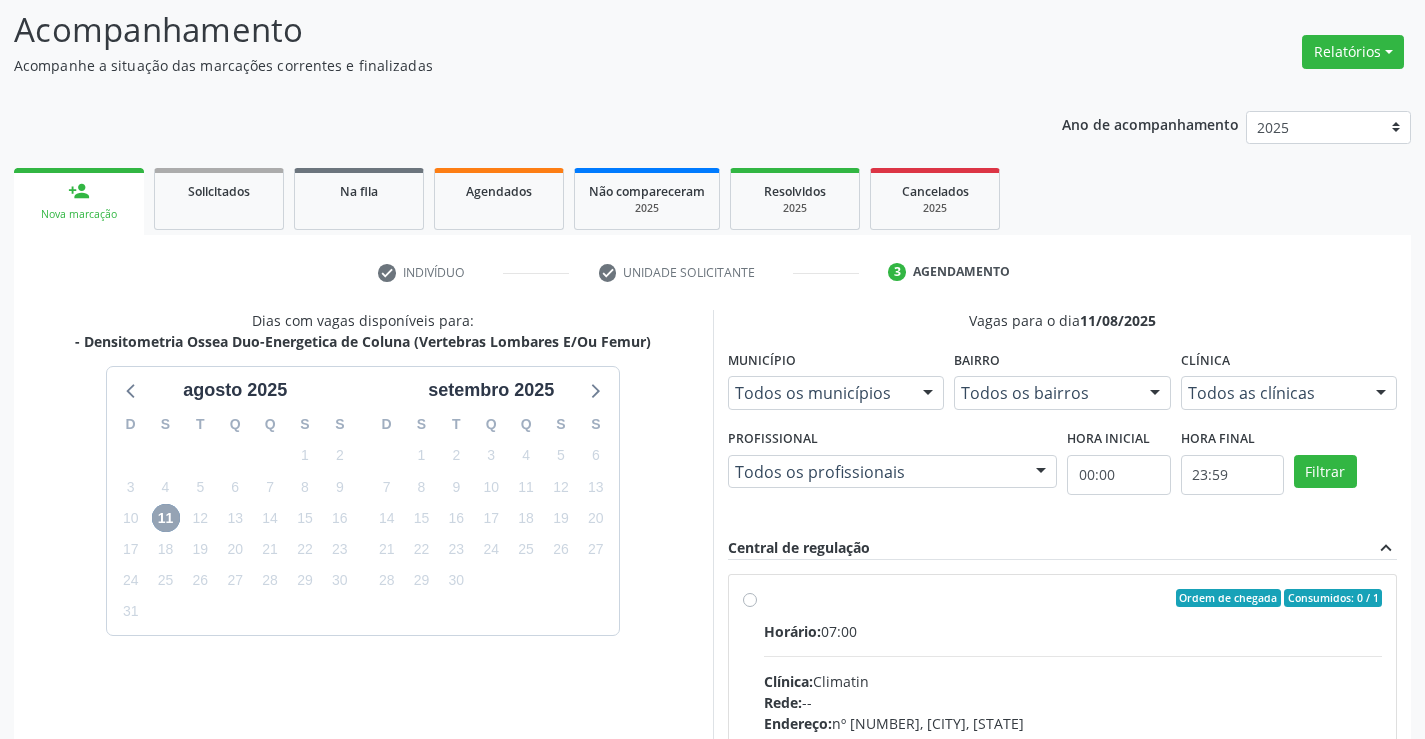 scroll, scrollTop: 420, scrollLeft: 0, axis: vertical 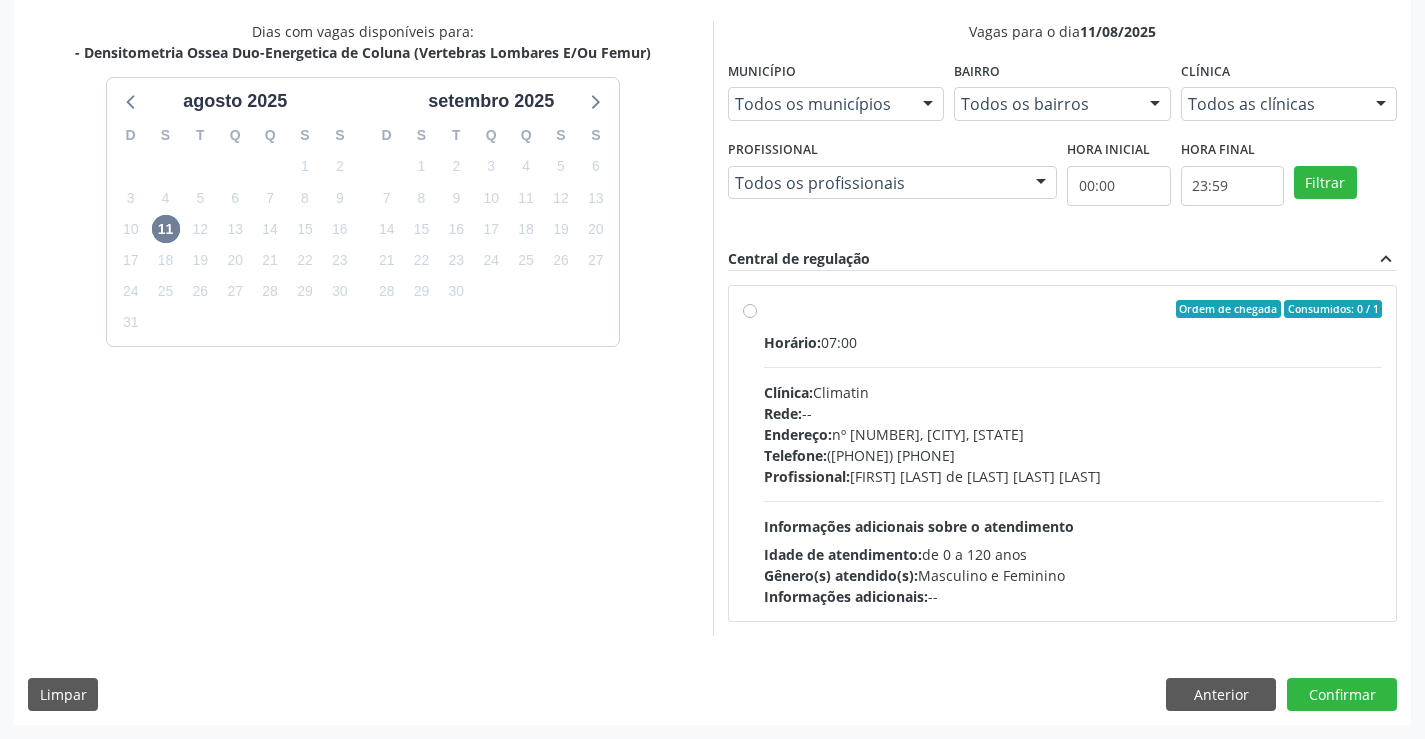 click on "Telefone:   ([PHONE]) [PHONE]" at bounding box center (1073, 455) 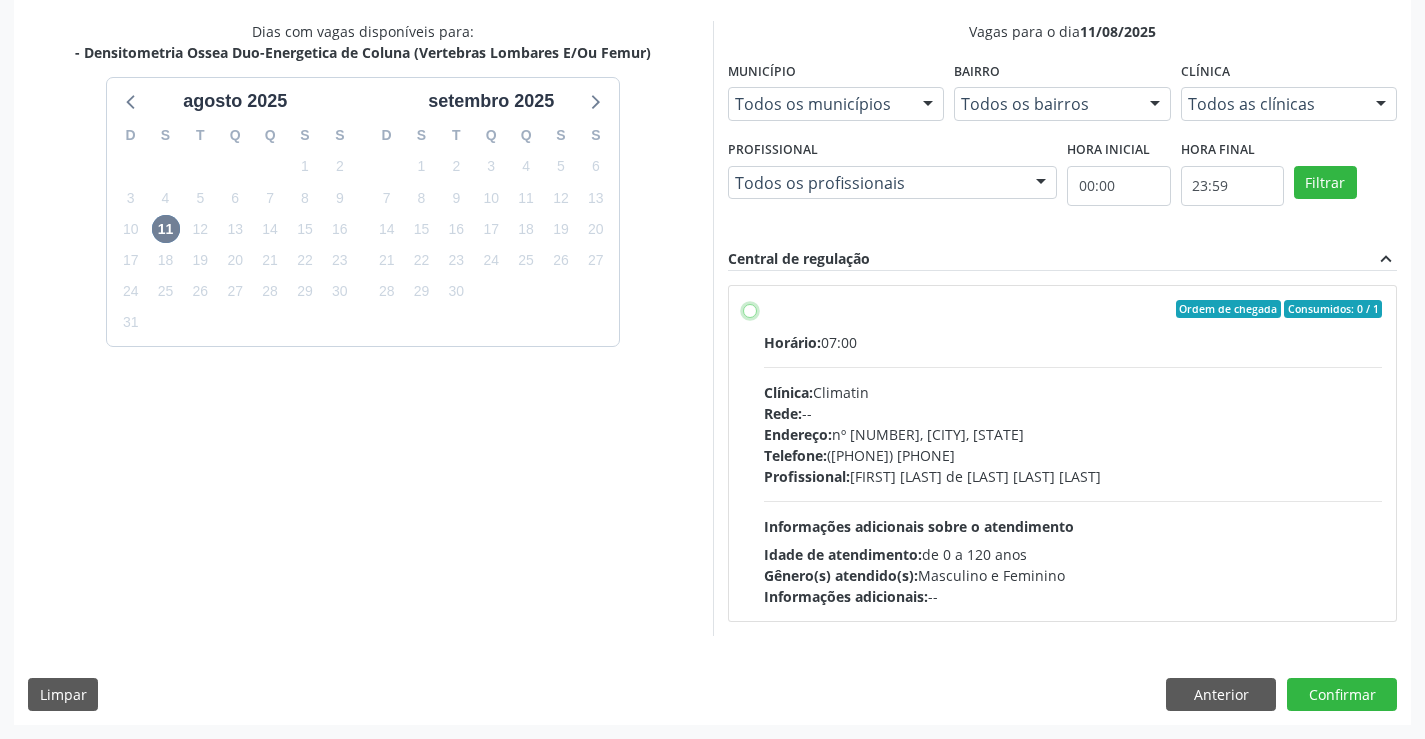radio on "true" 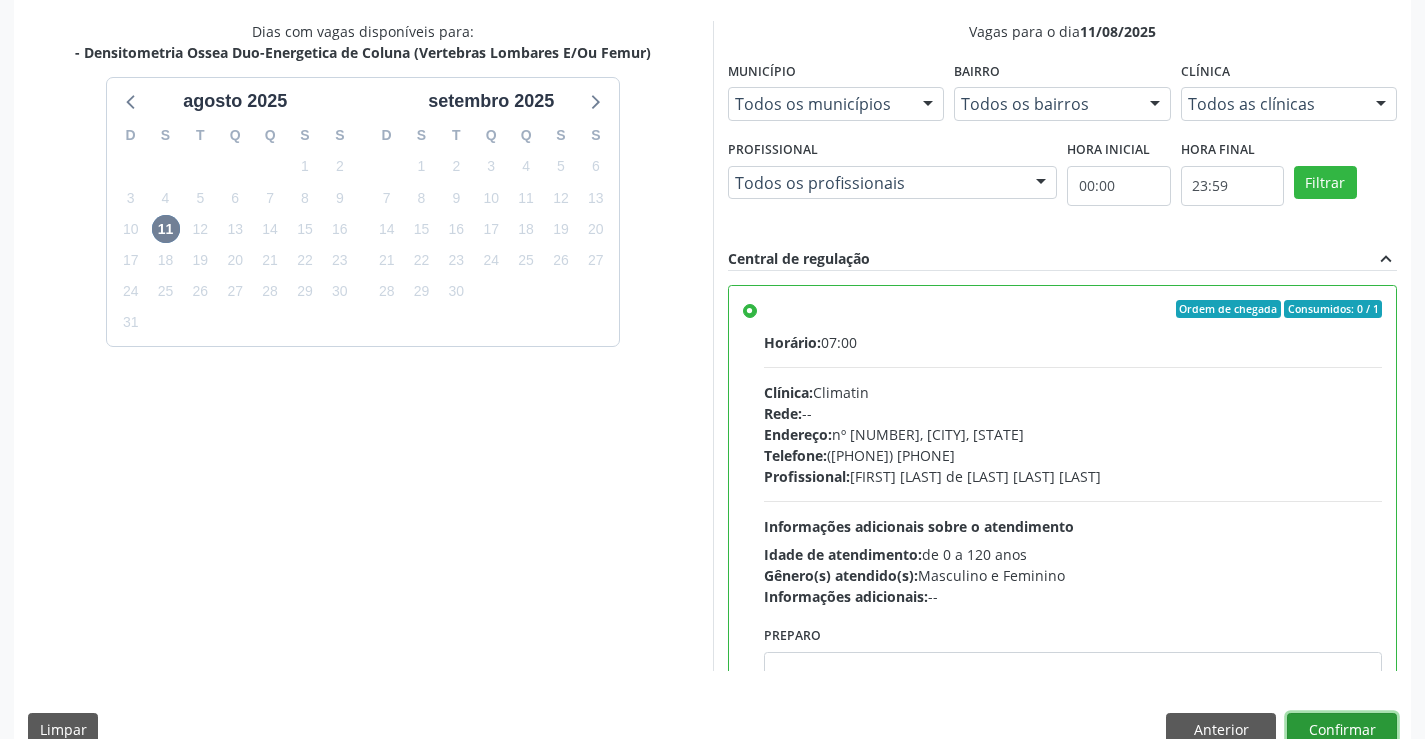 click on "Confirmar" at bounding box center [1342, 730] 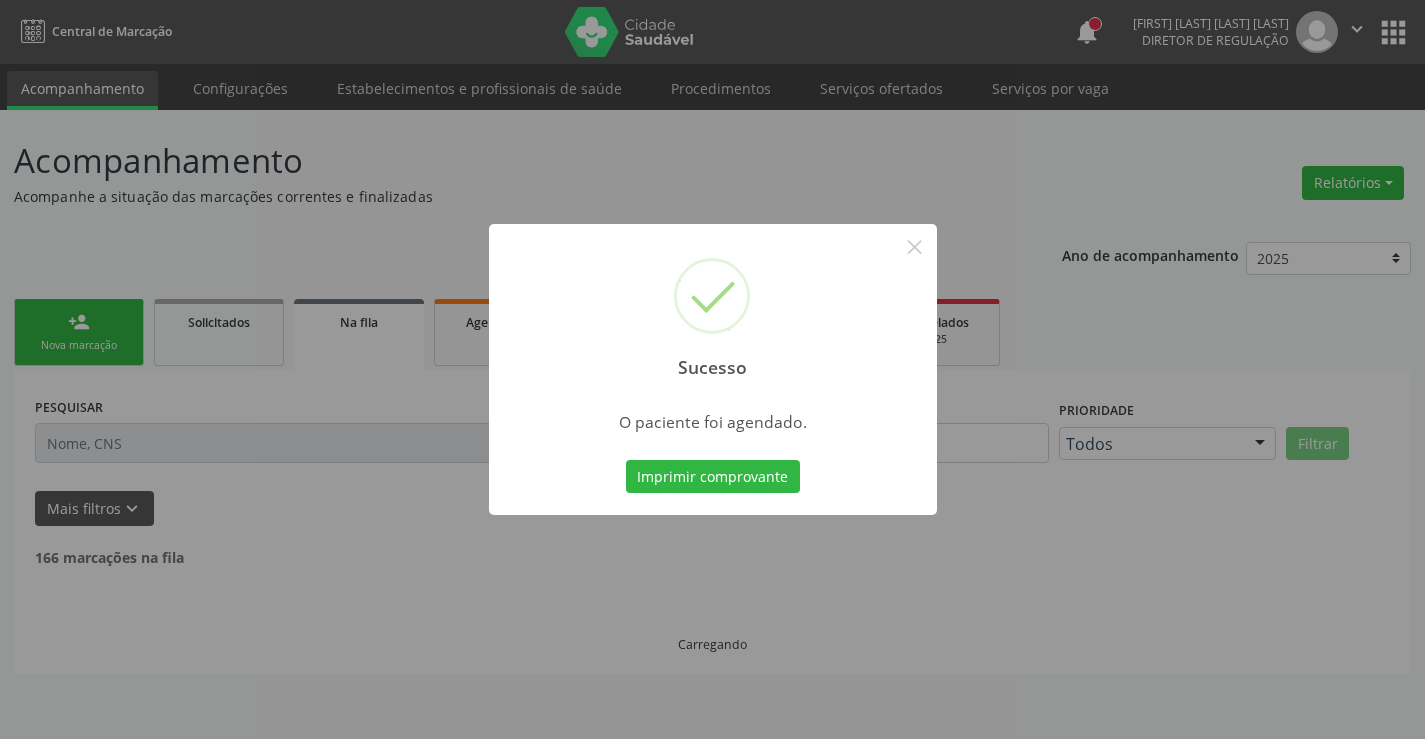 scroll, scrollTop: 0, scrollLeft: 0, axis: both 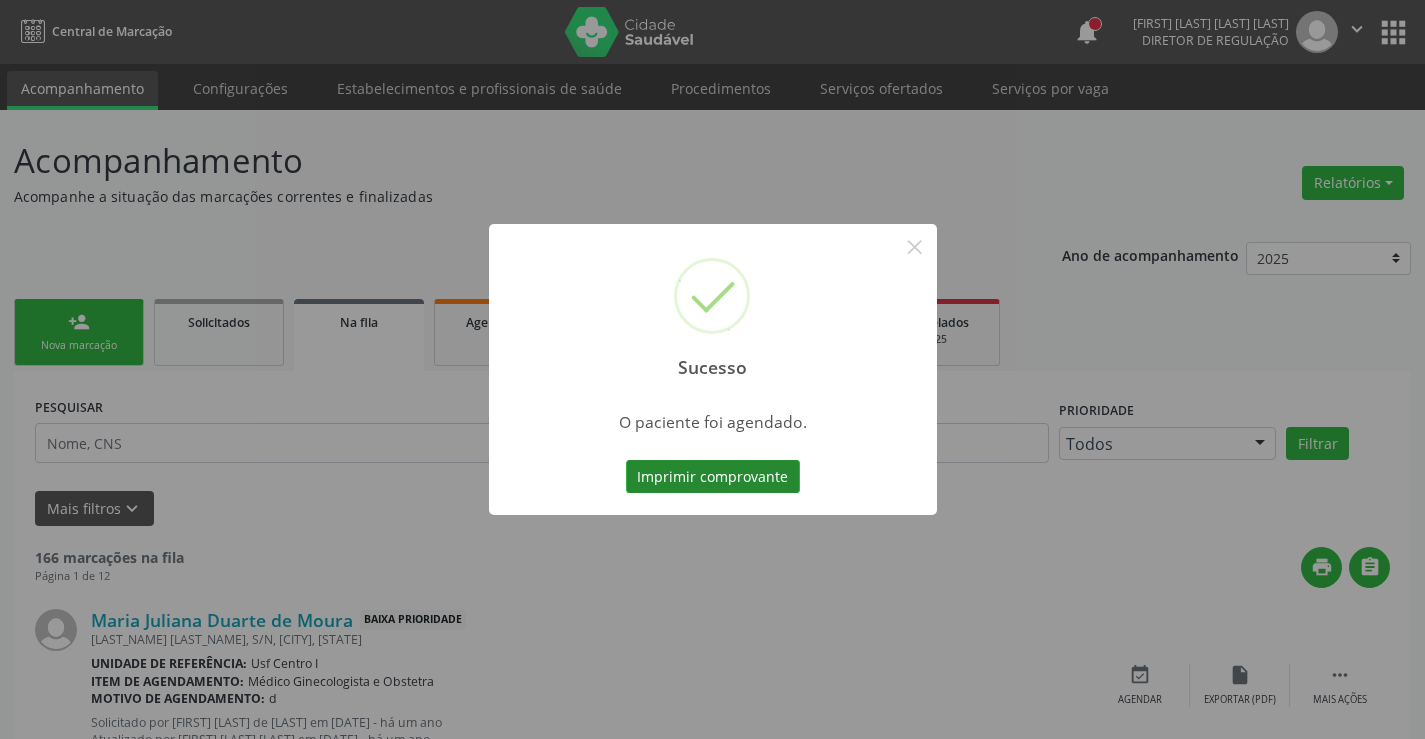 click on "Imprimir comprovante" at bounding box center (713, 477) 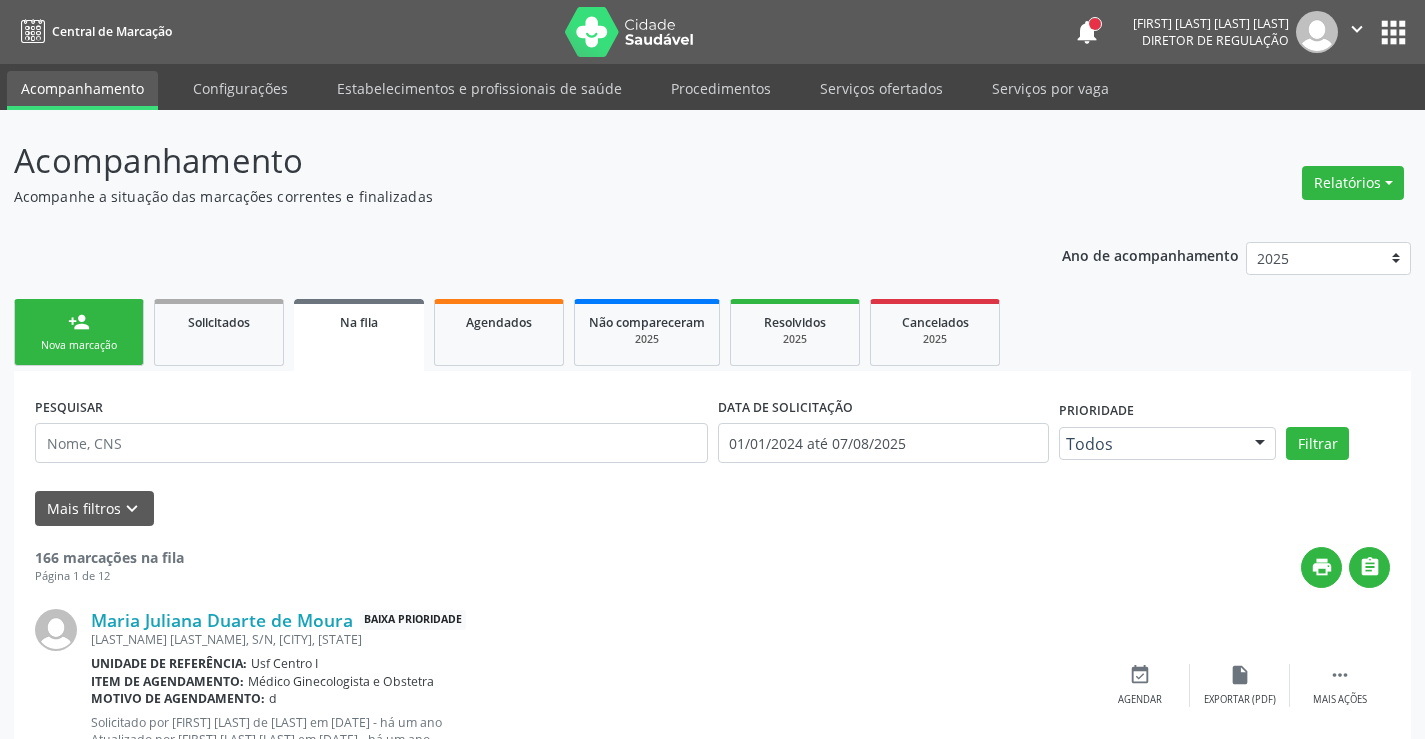 click on "person_add
Nova marcação" at bounding box center [79, 332] 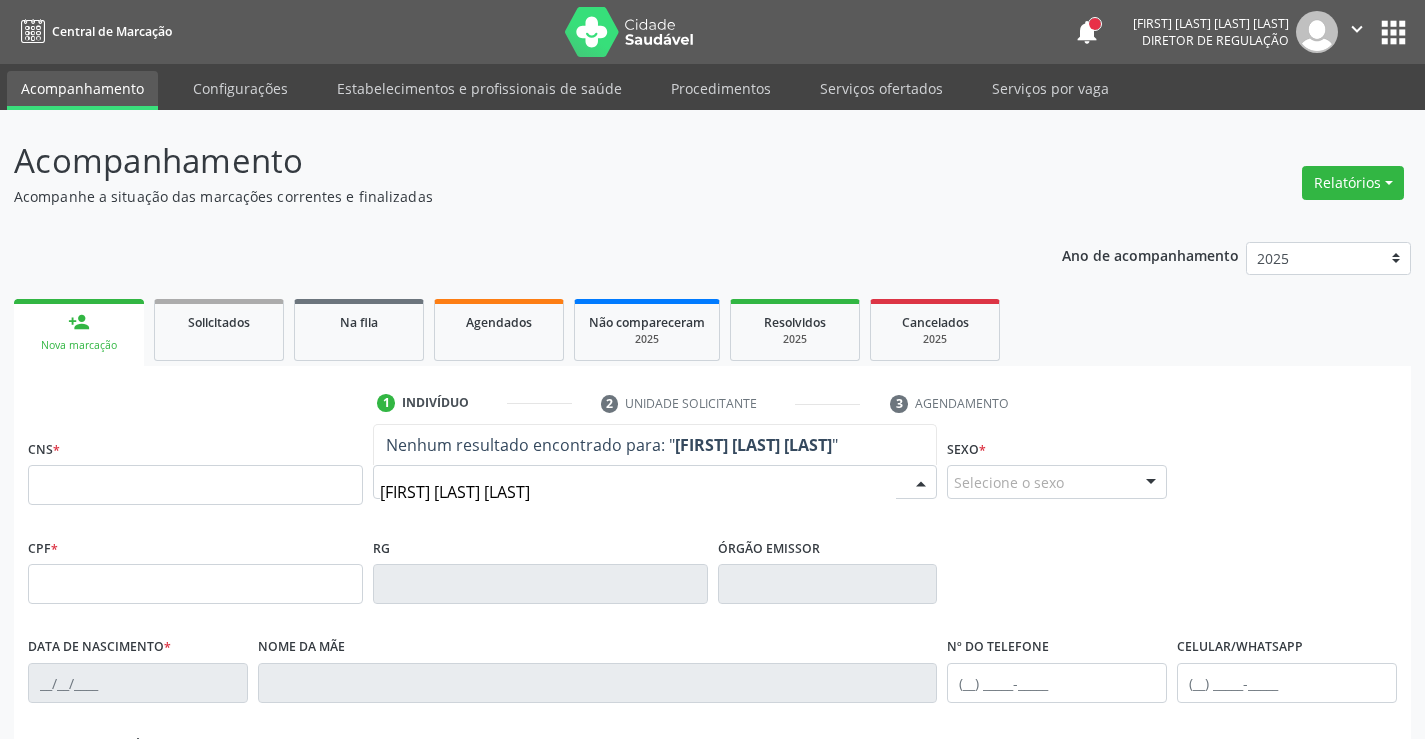 type on "[FIRST] [LAST] [LAST]" 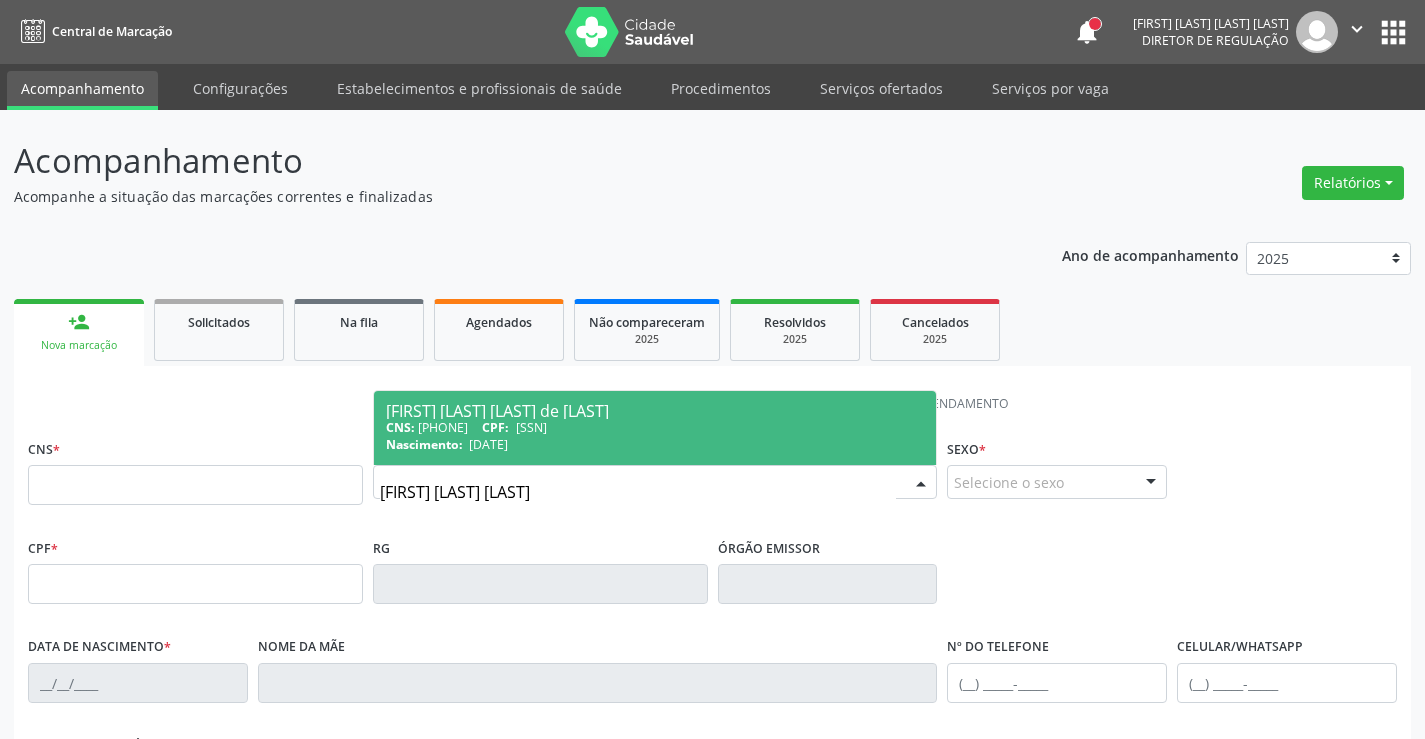 click on "CNS:
[PHONE]
CPF:
[SSN]" at bounding box center [655, 427] 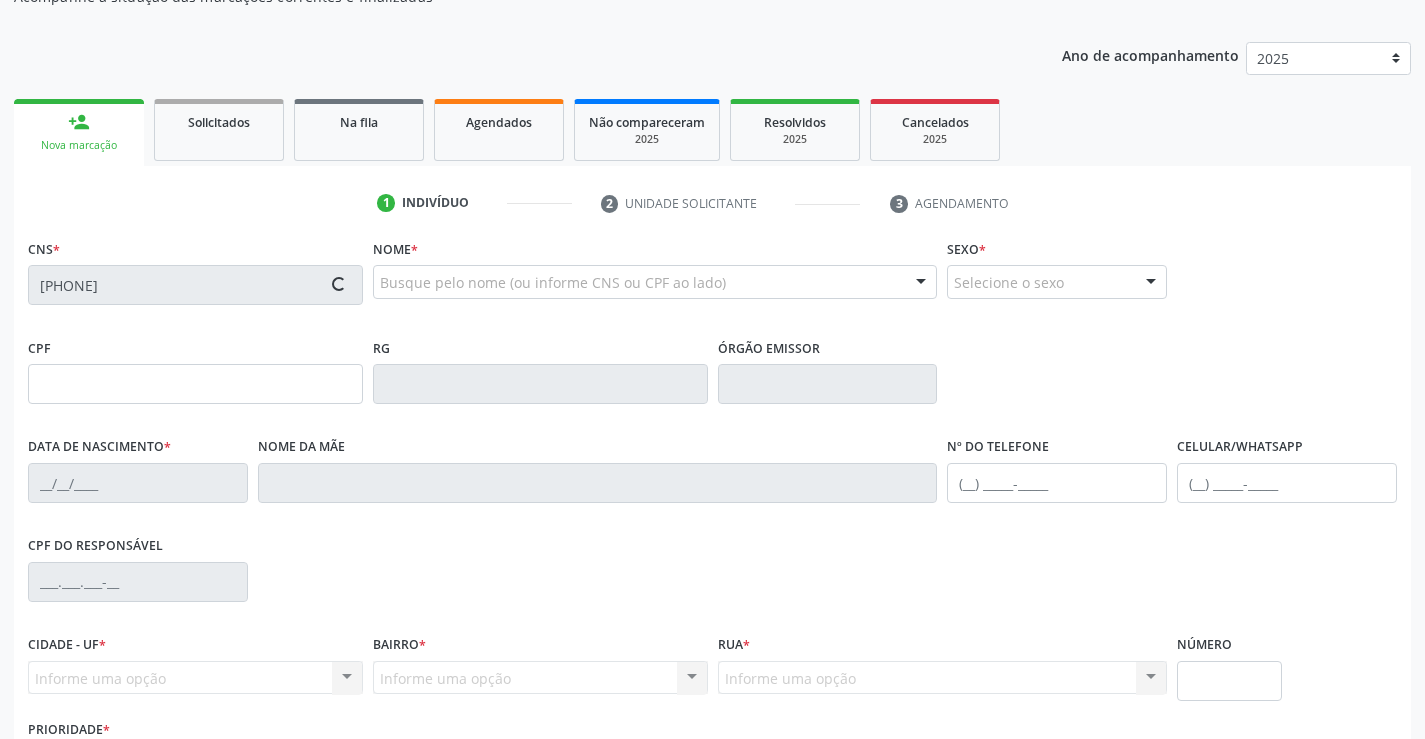 type on "[SSN]" 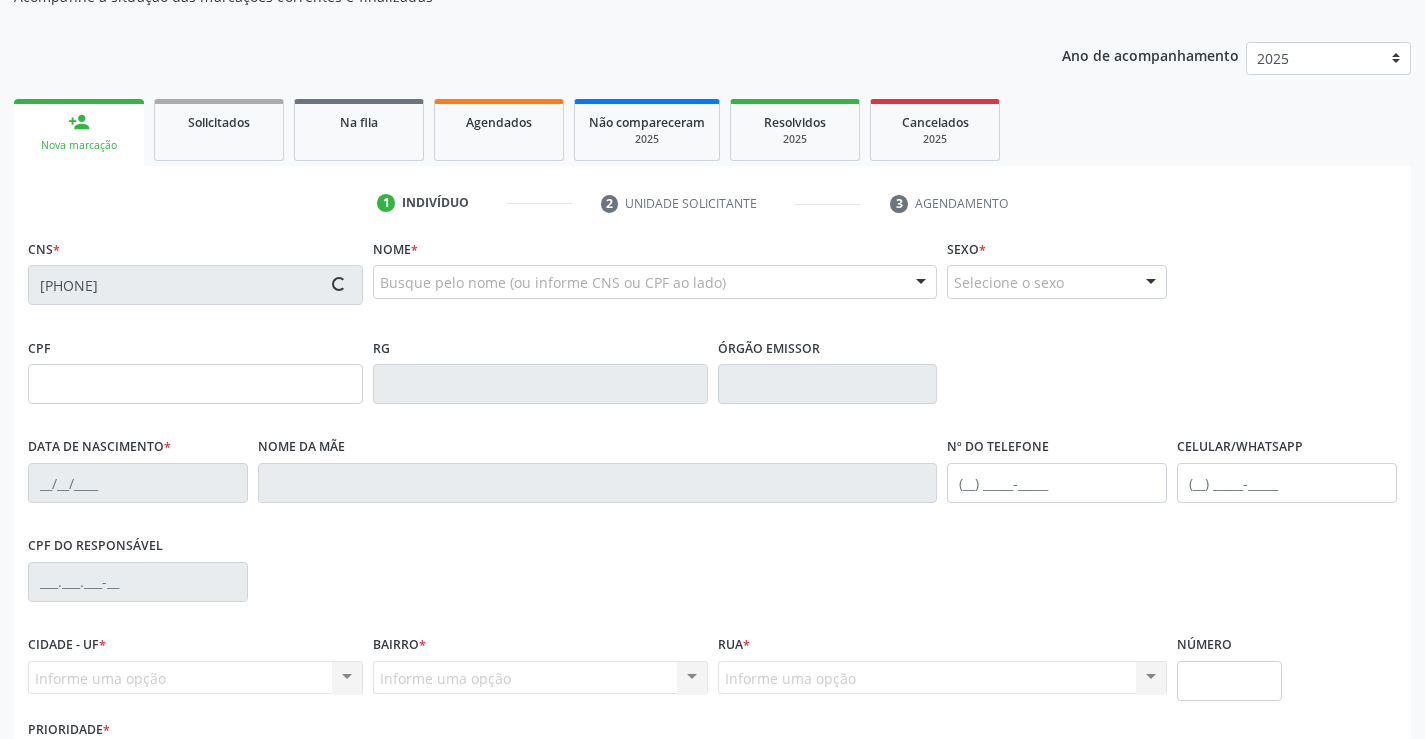 type on "[DATE]" 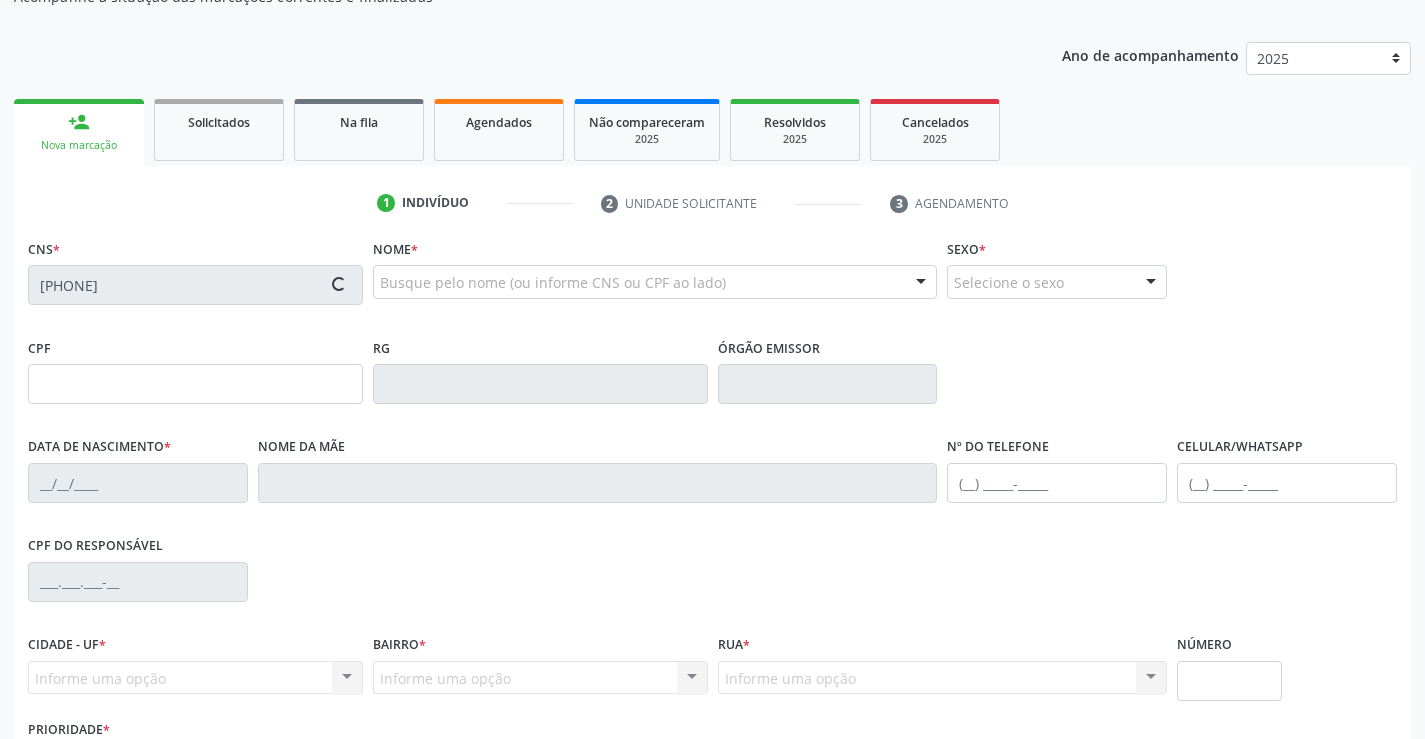 type on "[SSN]" 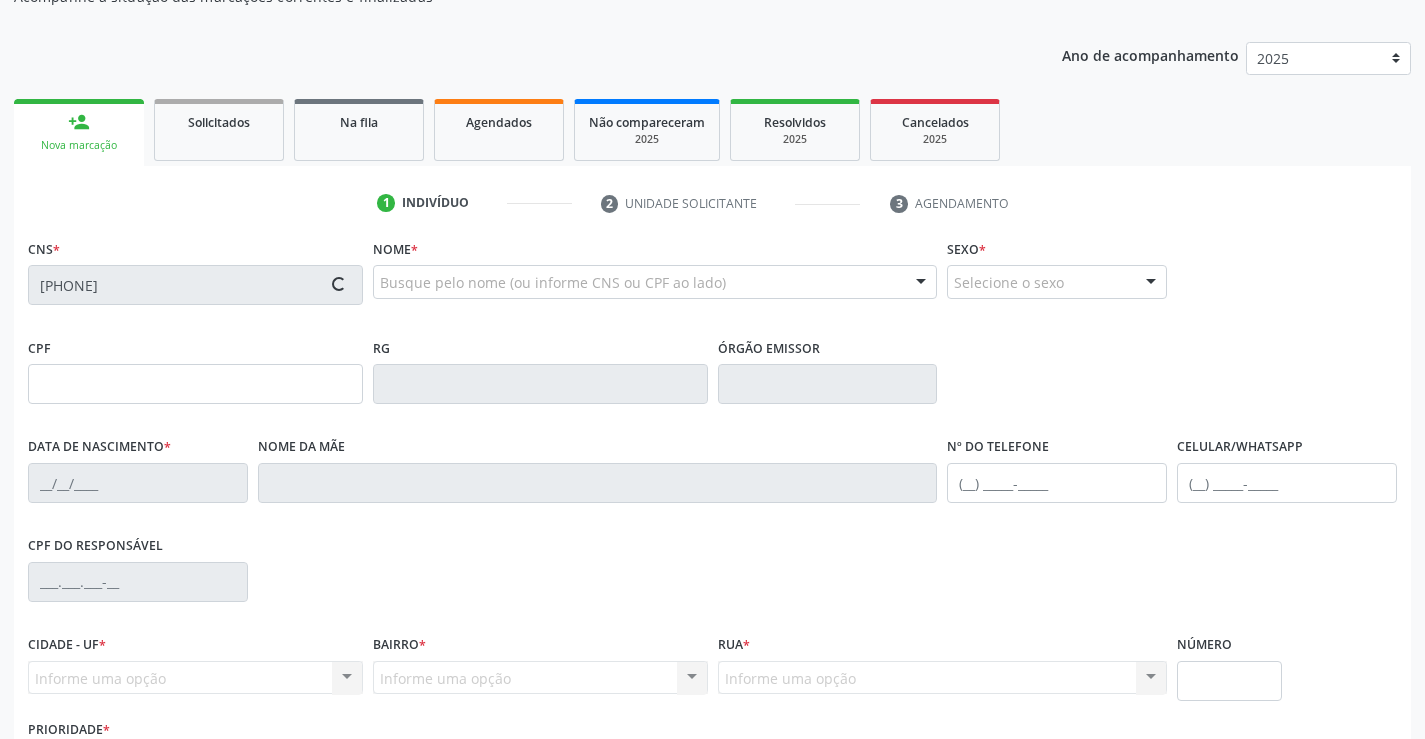 type on "209" 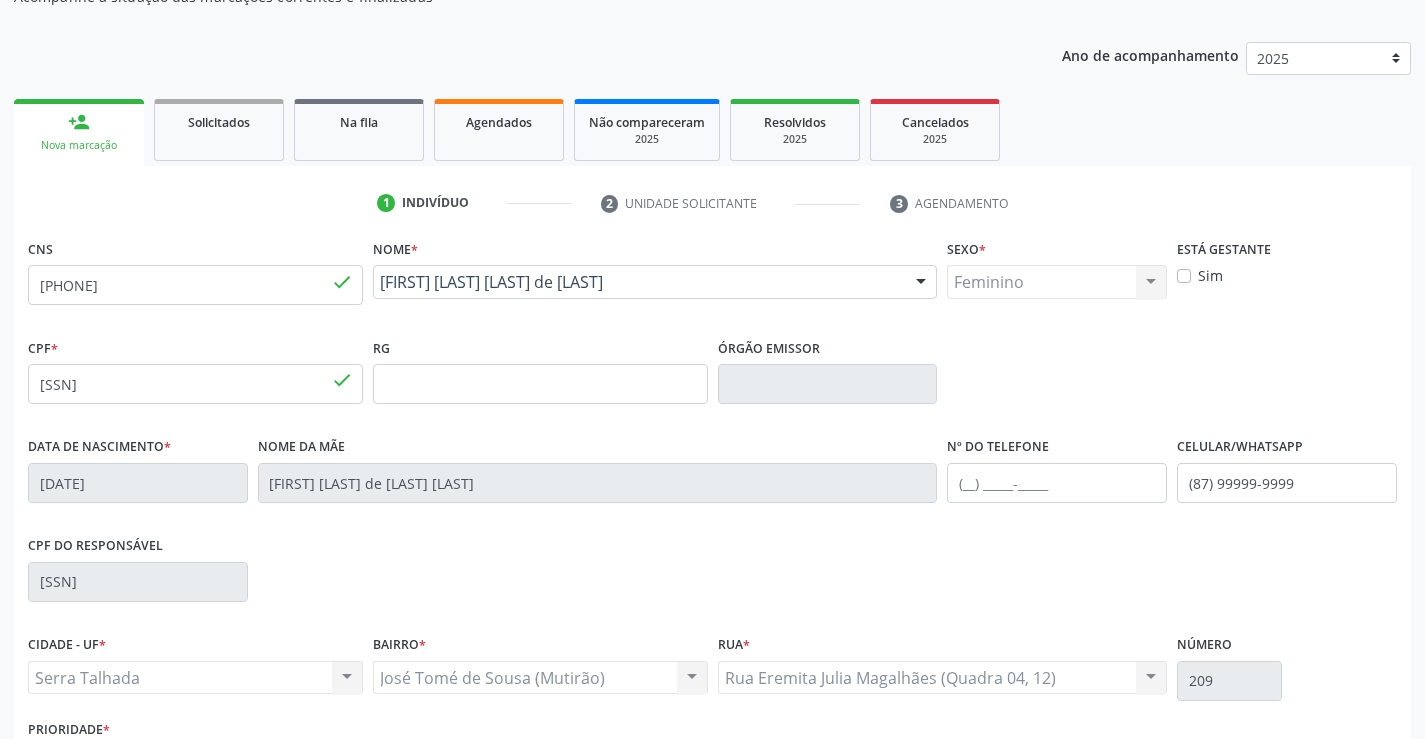 scroll, scrollTop: 345, scrollLeft: 0, axis: vertical 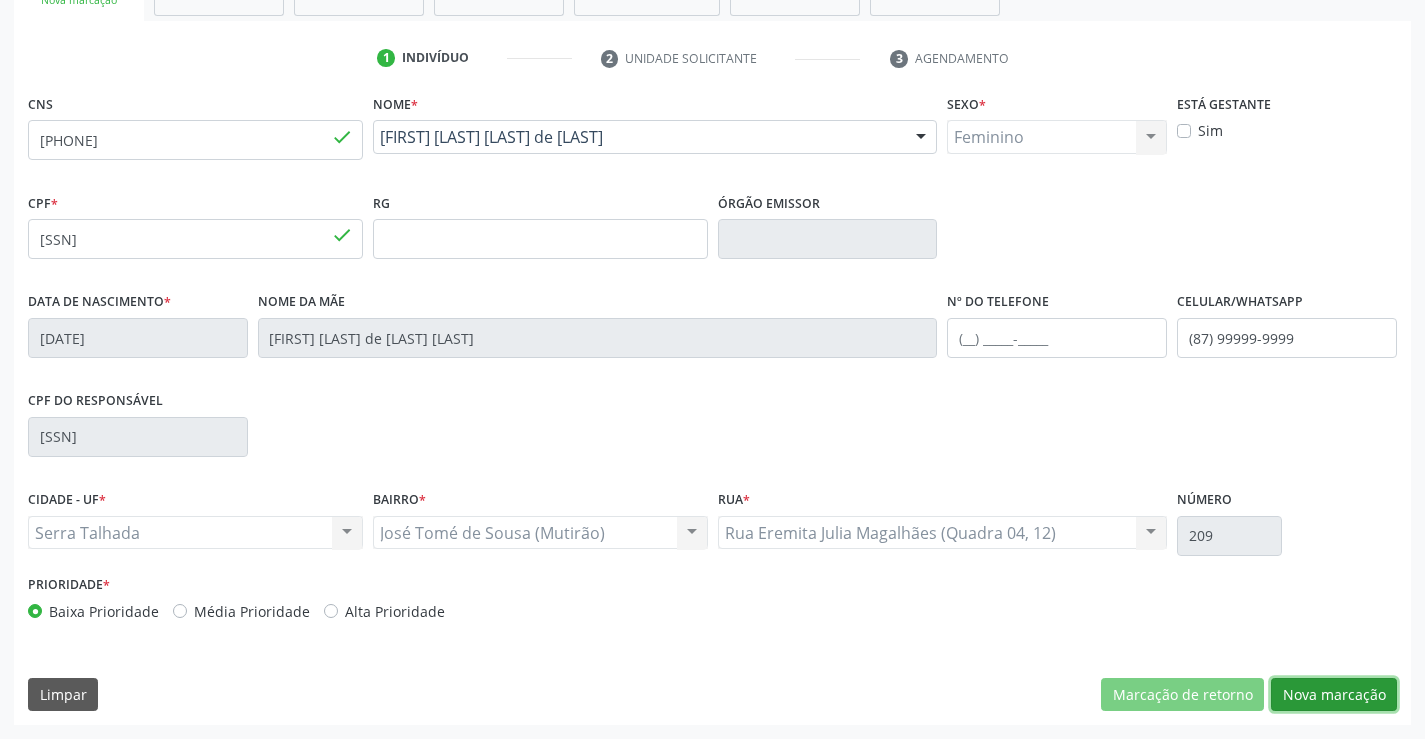 click on "Nova marcação" at bounding box center [1334, 695] 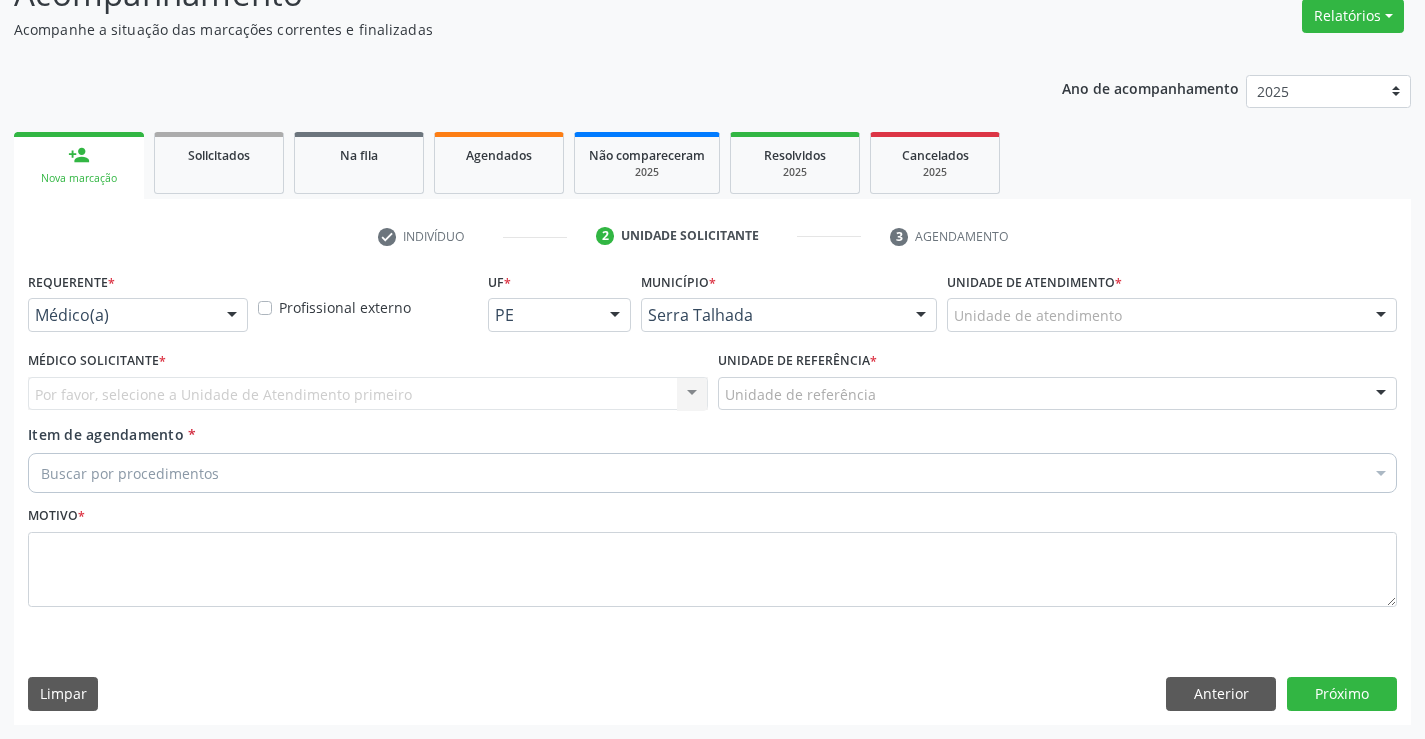click at bounding box center (232, 316) 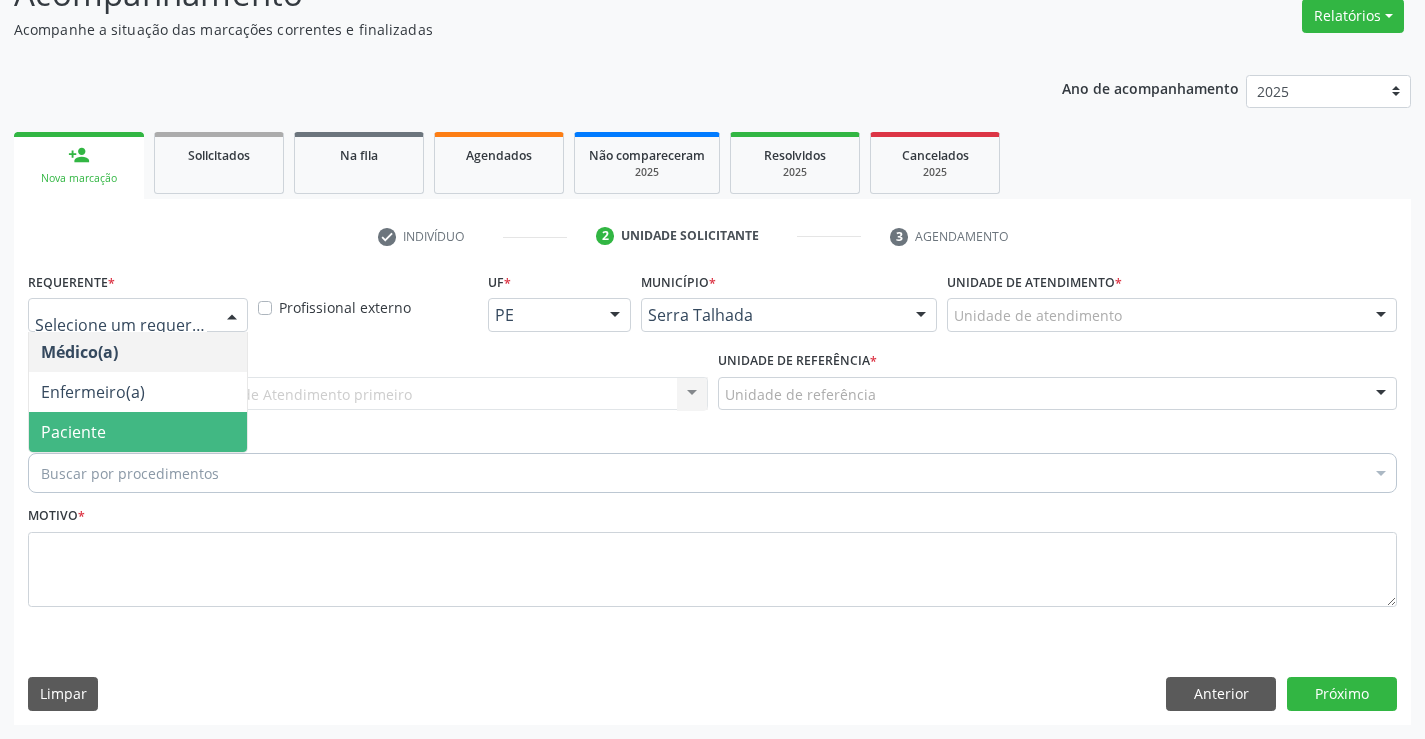 click on "Paciente" at bounding box center (138, 432) 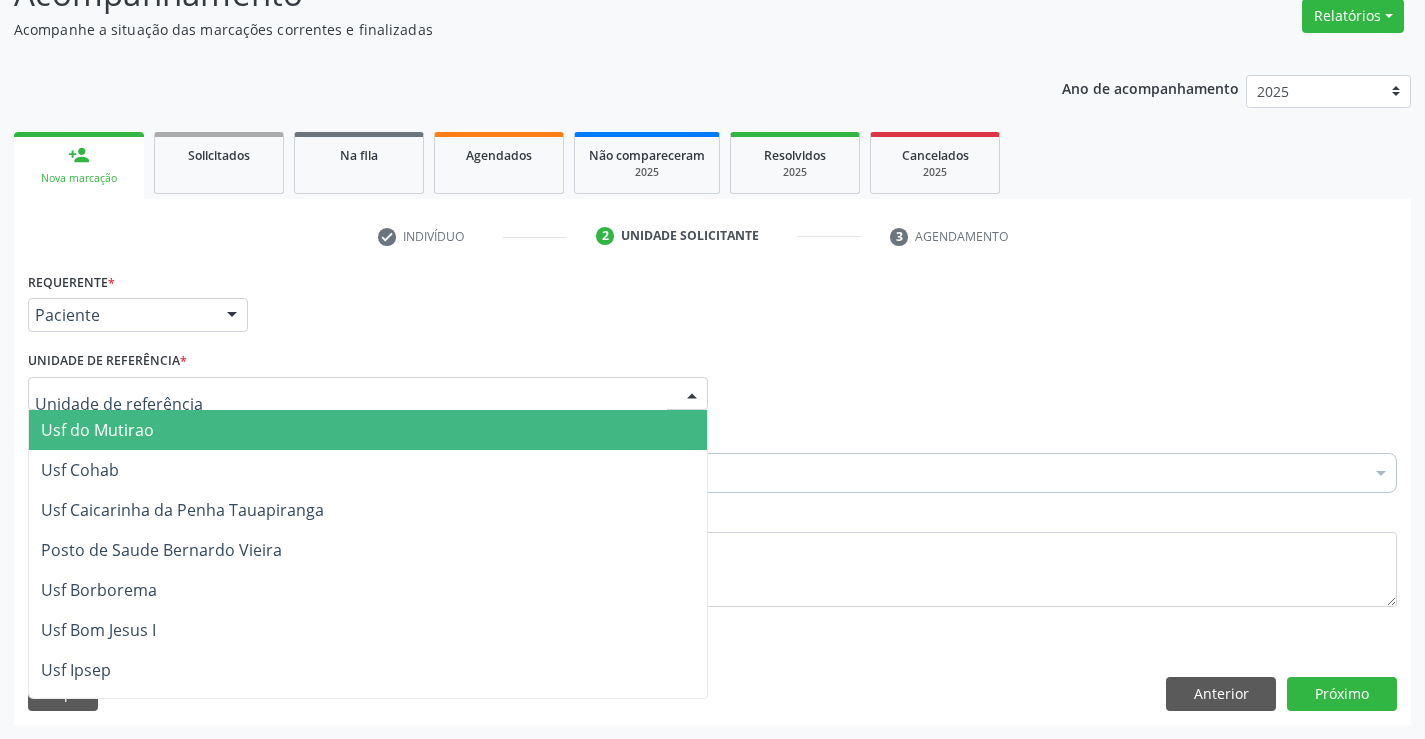click at bounding box center (368, 394) 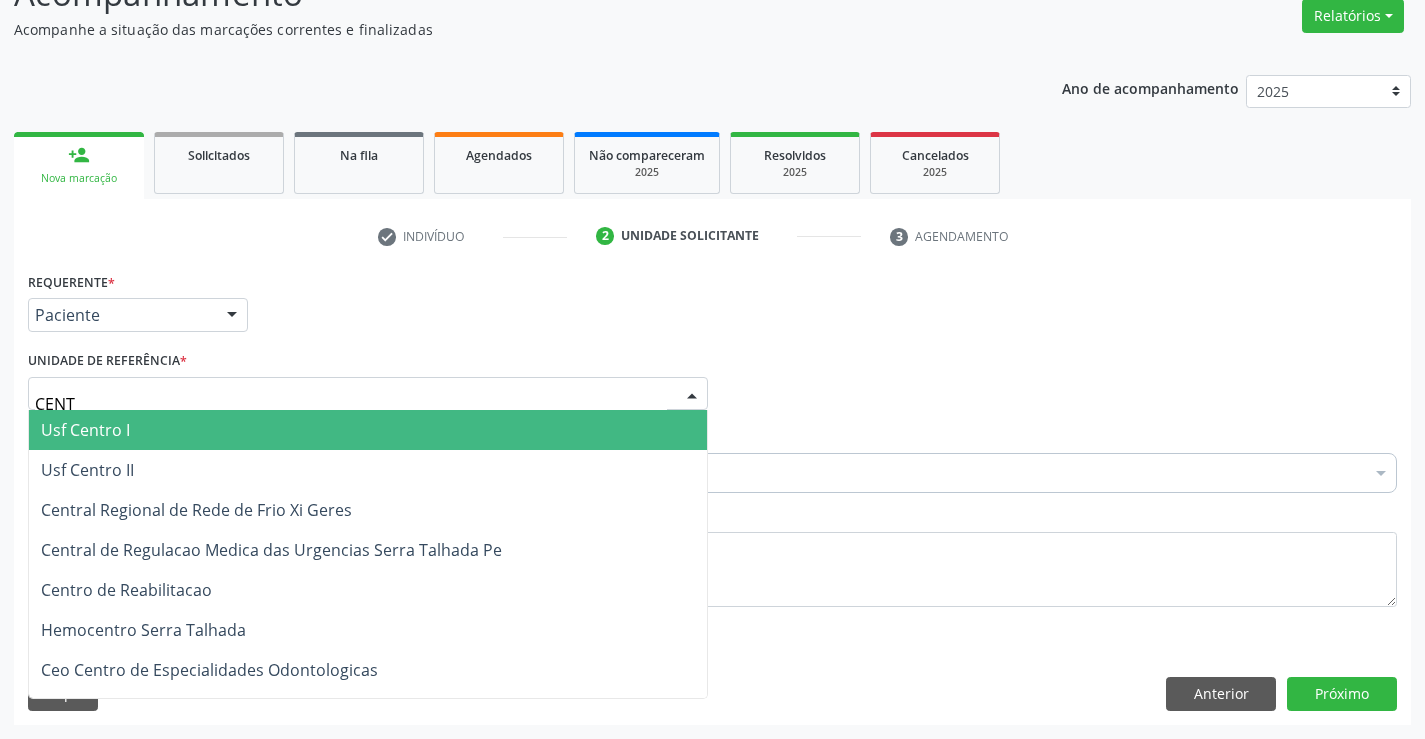 type on "CENTR" 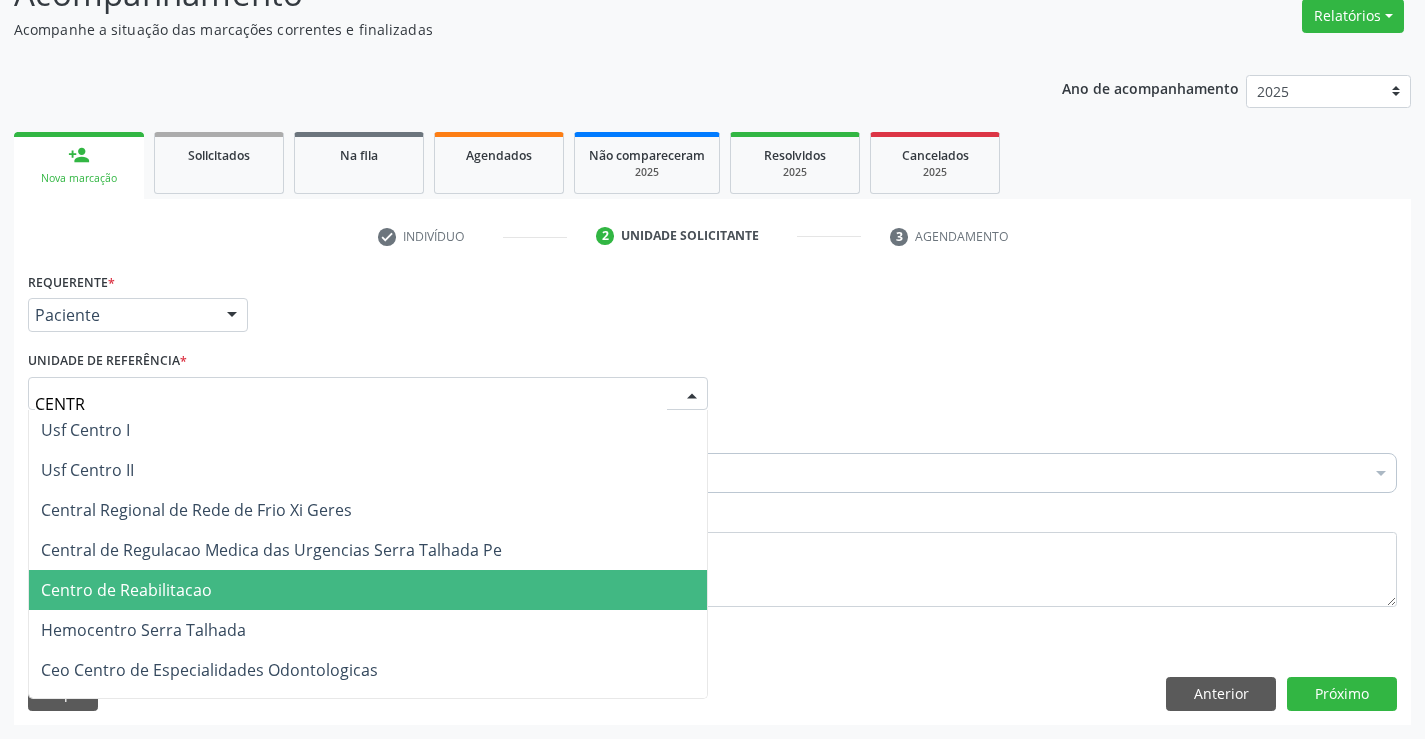 click on "Centro de Reabilitacao" at bounding box center (368, 590) 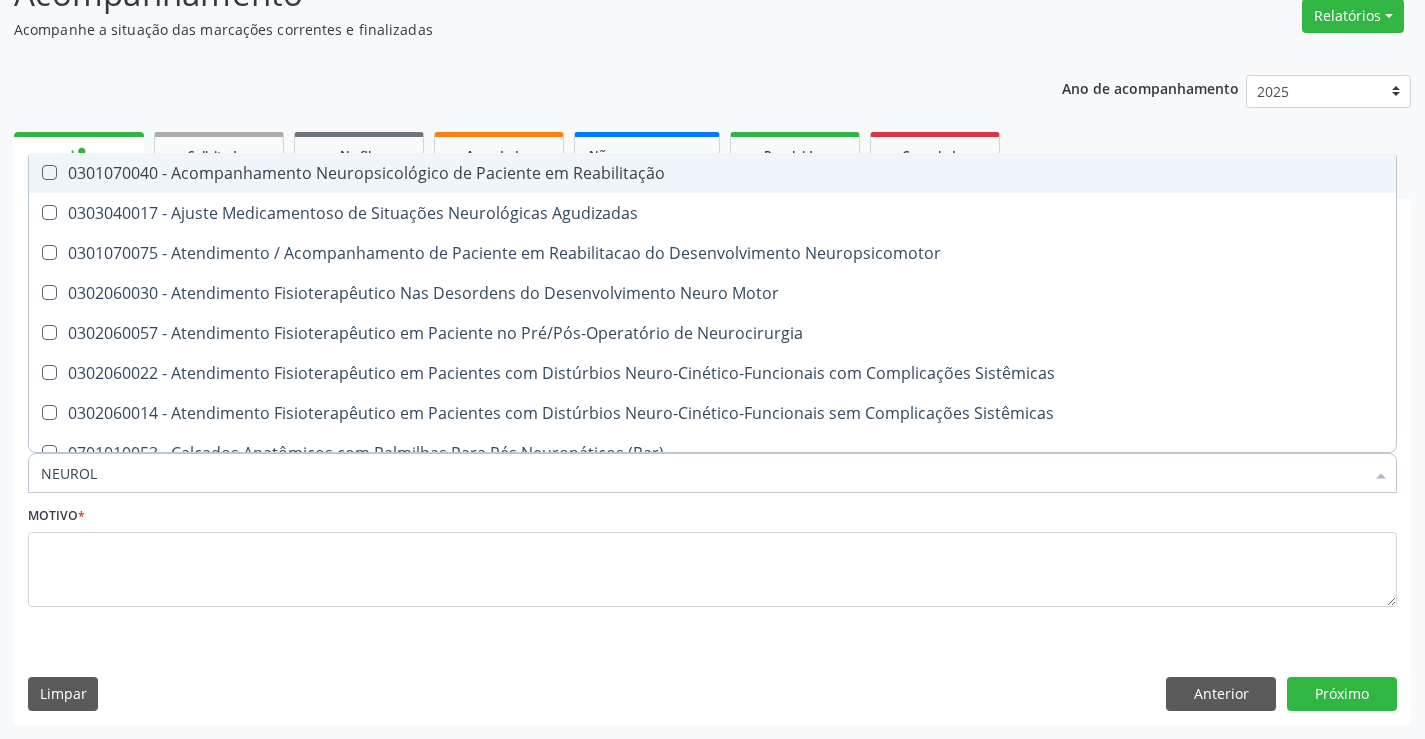 type on "NEUROLO" 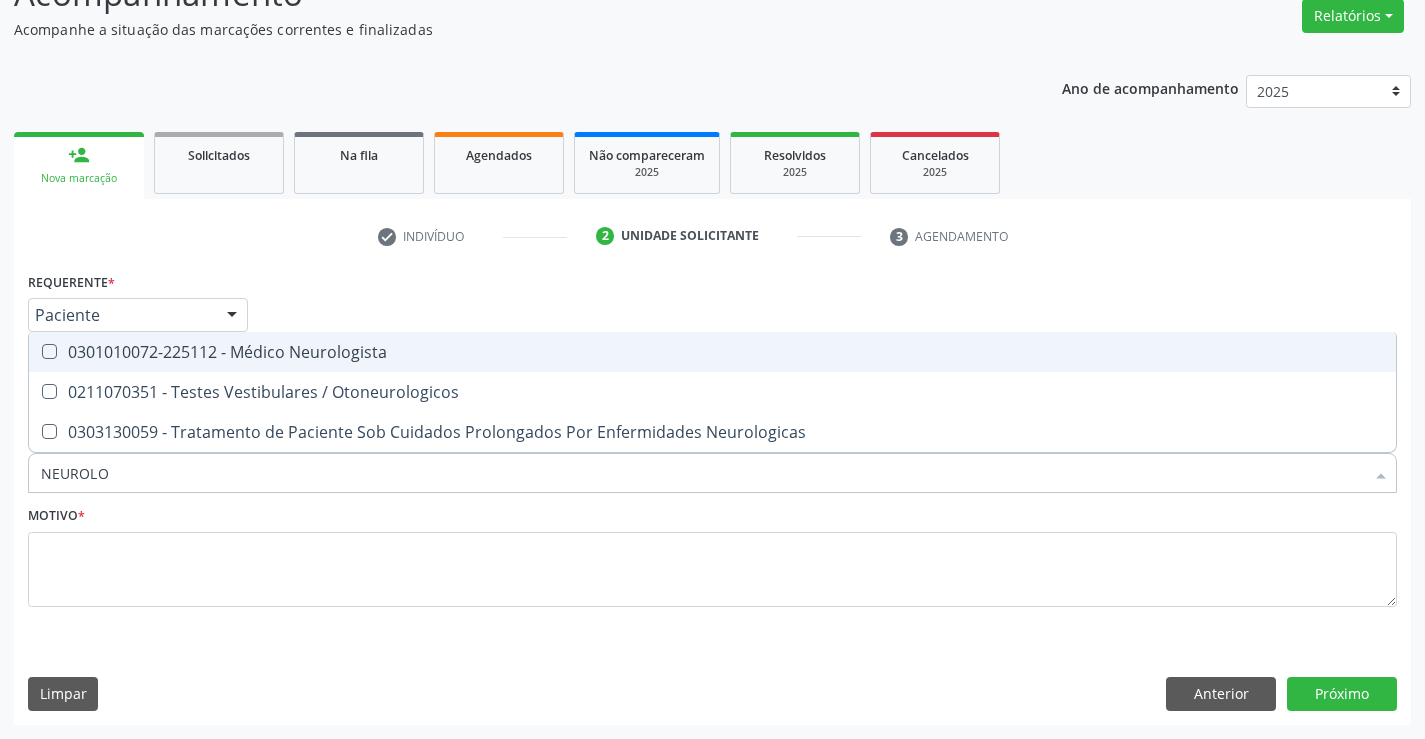 click on "0301010072-225112 - Médico Neurologista" at bounding box center (712, 352) 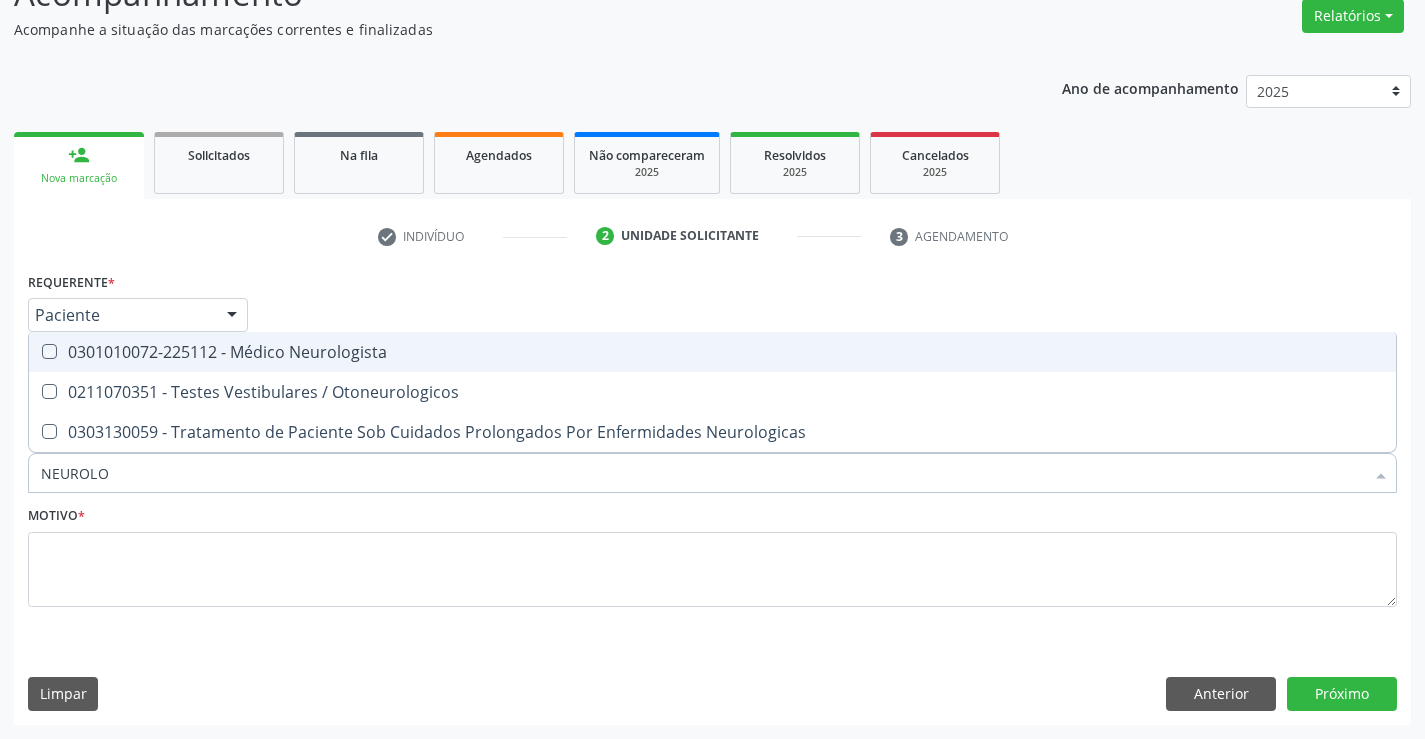 checkbox on "true" 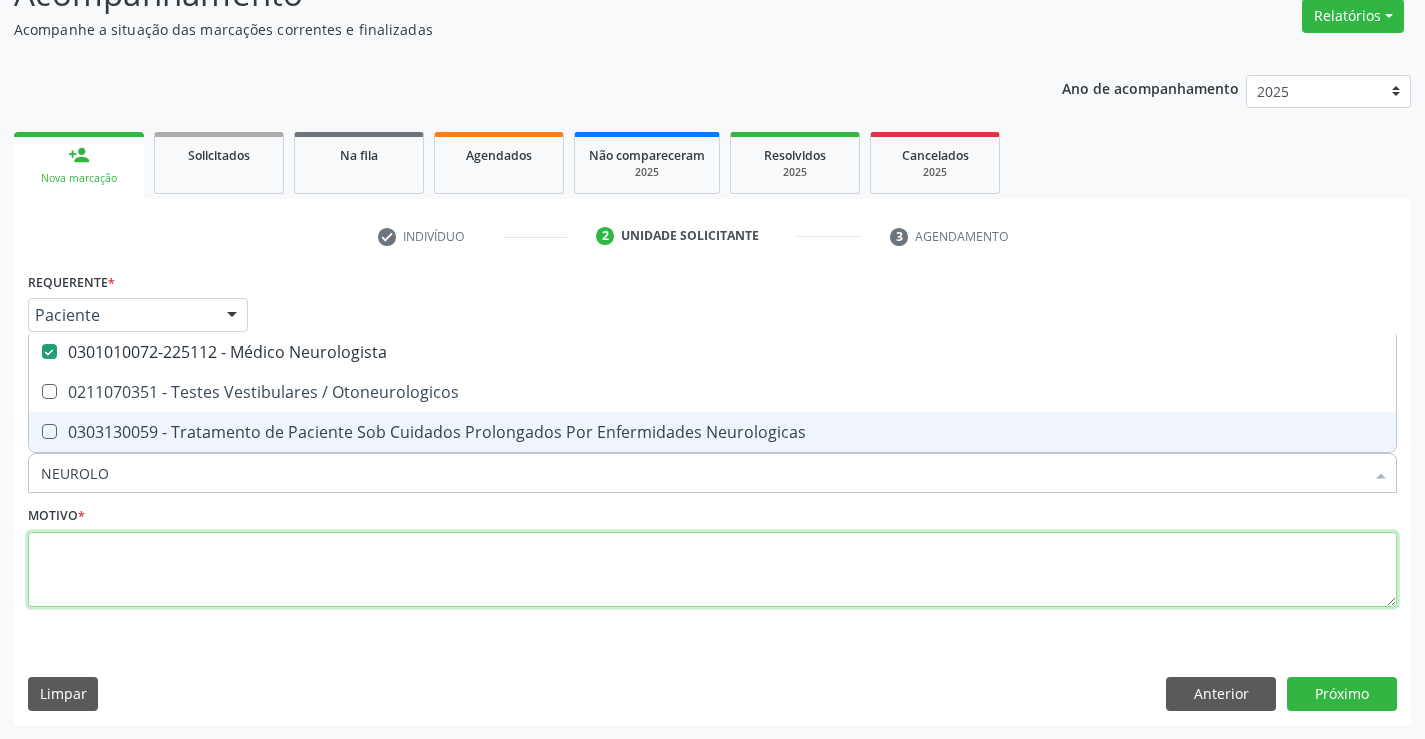 click at bounding box center [712, 570] 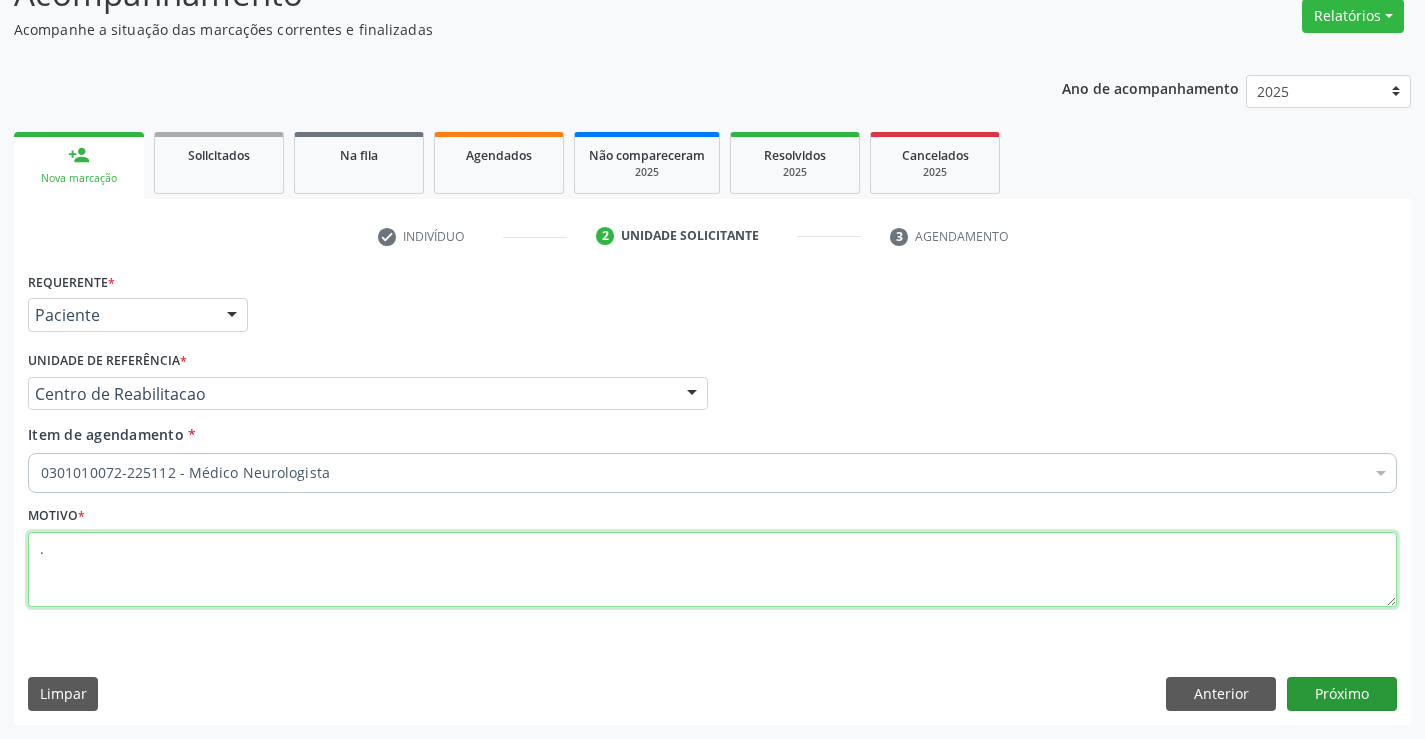 type on "." 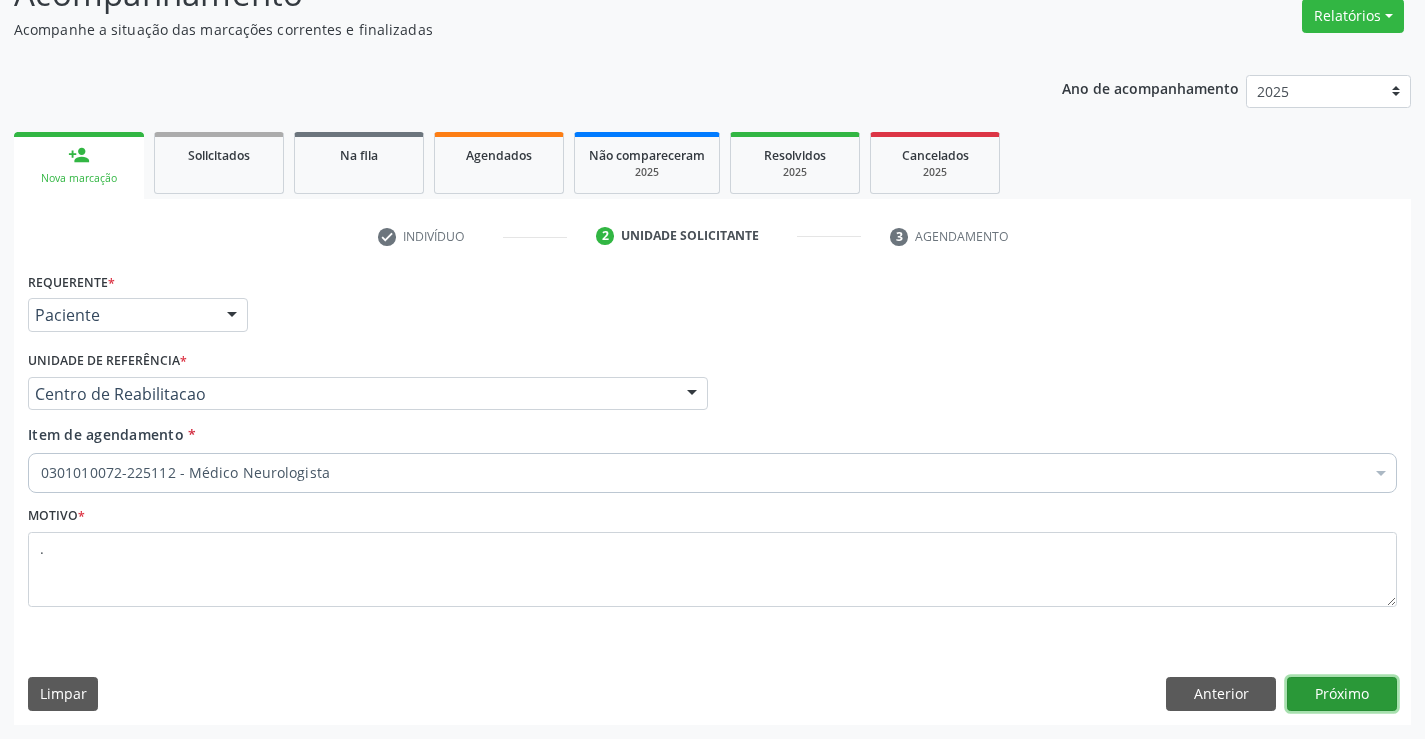 click on "Próximo" at bounding box center (1342, 694) 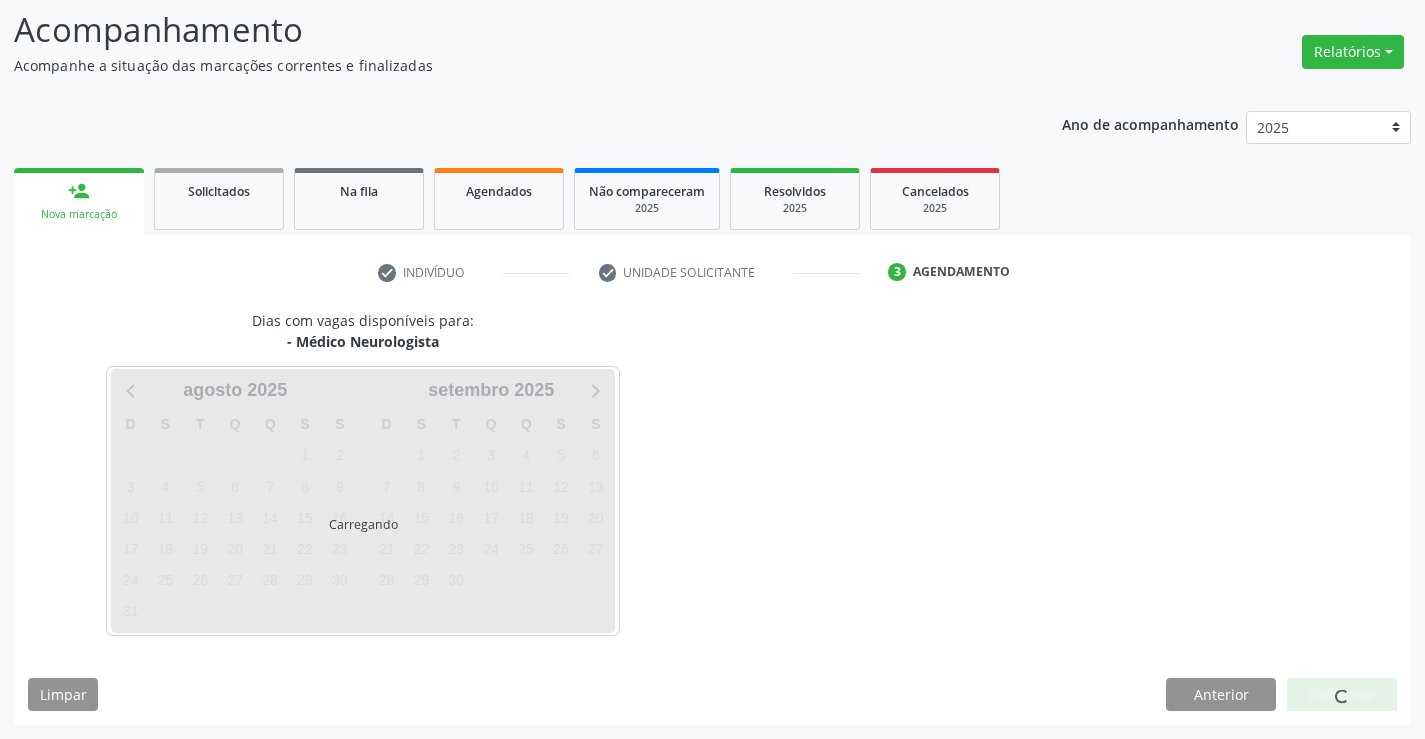scroll, scrollTop: 131, scrollLeft: 0, axis: vertical 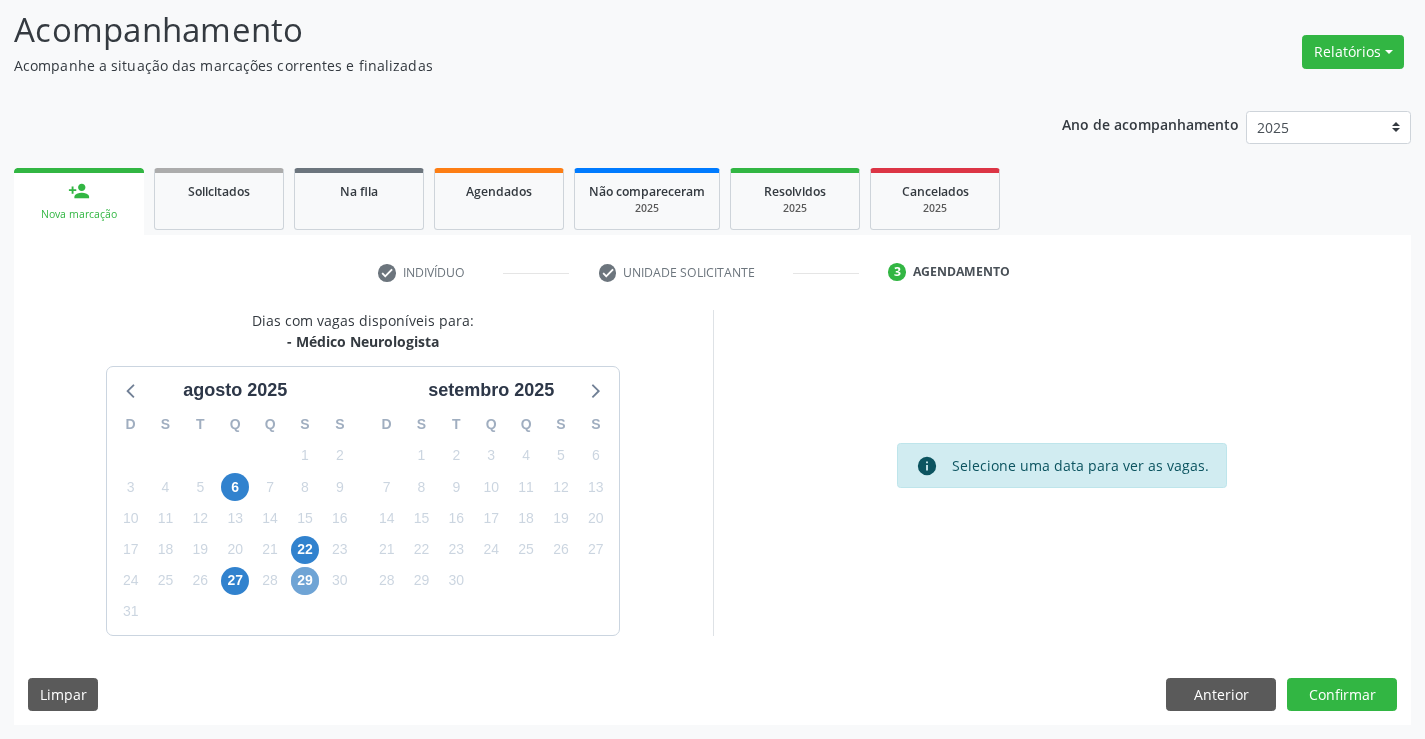 click on "29" at bounding box center [305, 581] 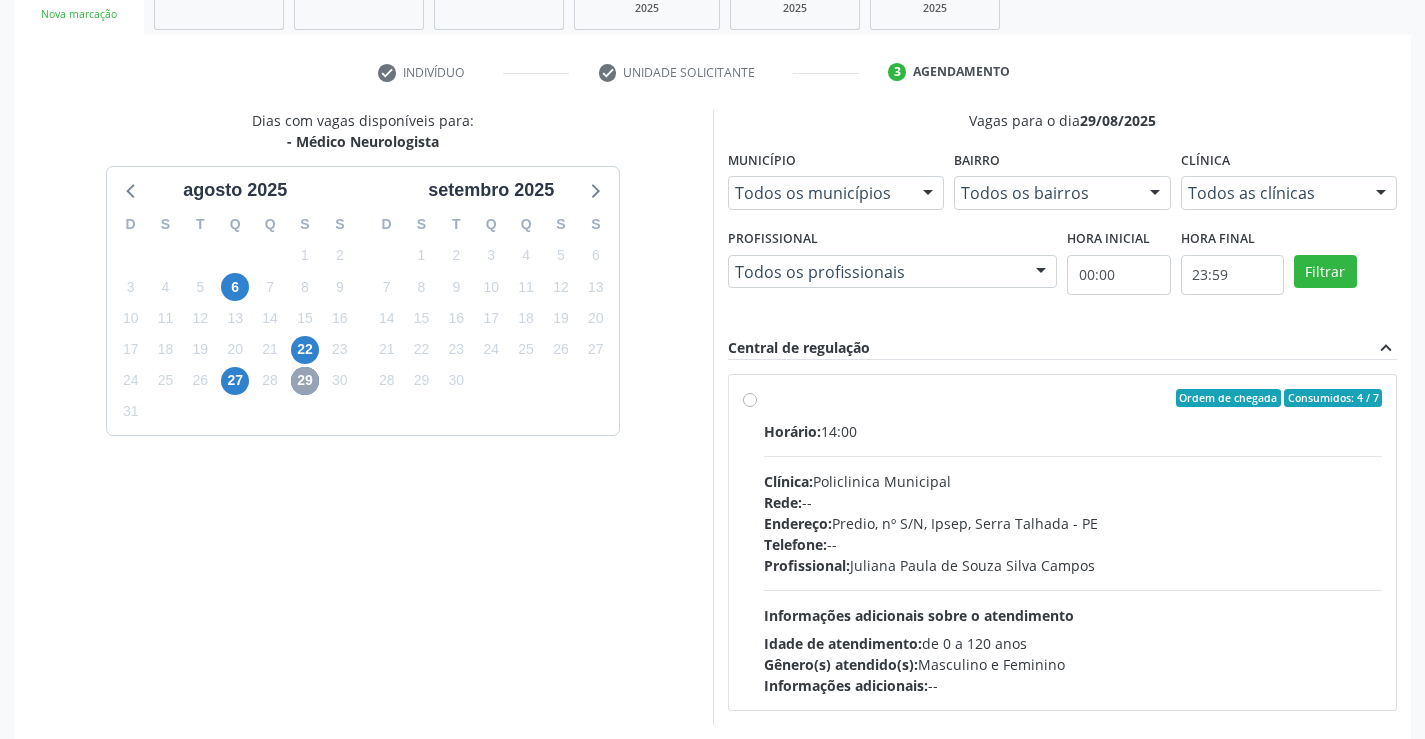 scroll, scrollTop: 420, scrollLeft: 0, axis: vertical 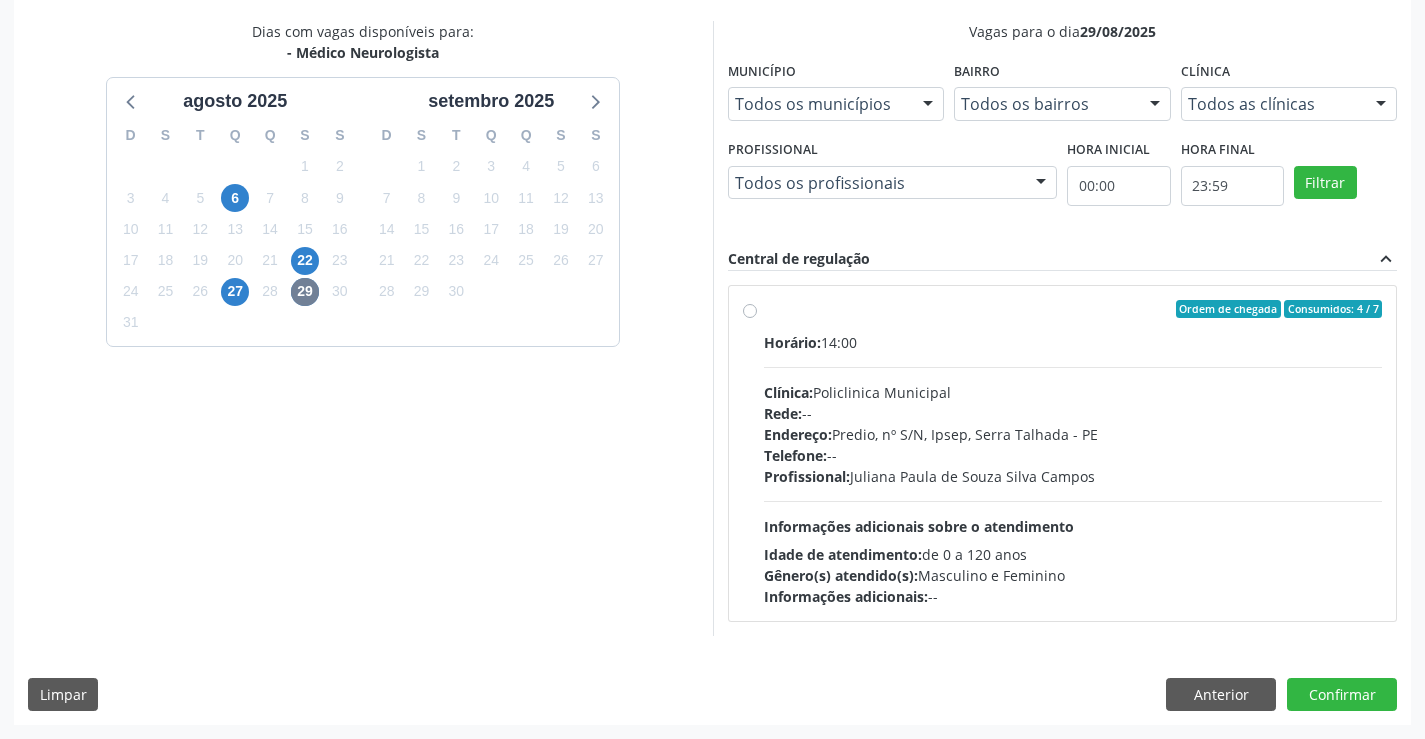 click on "Profissional:
[FIRST] [LAST] de [LAST] [LAST] [LAST]" at bounding box center (1073, 476) 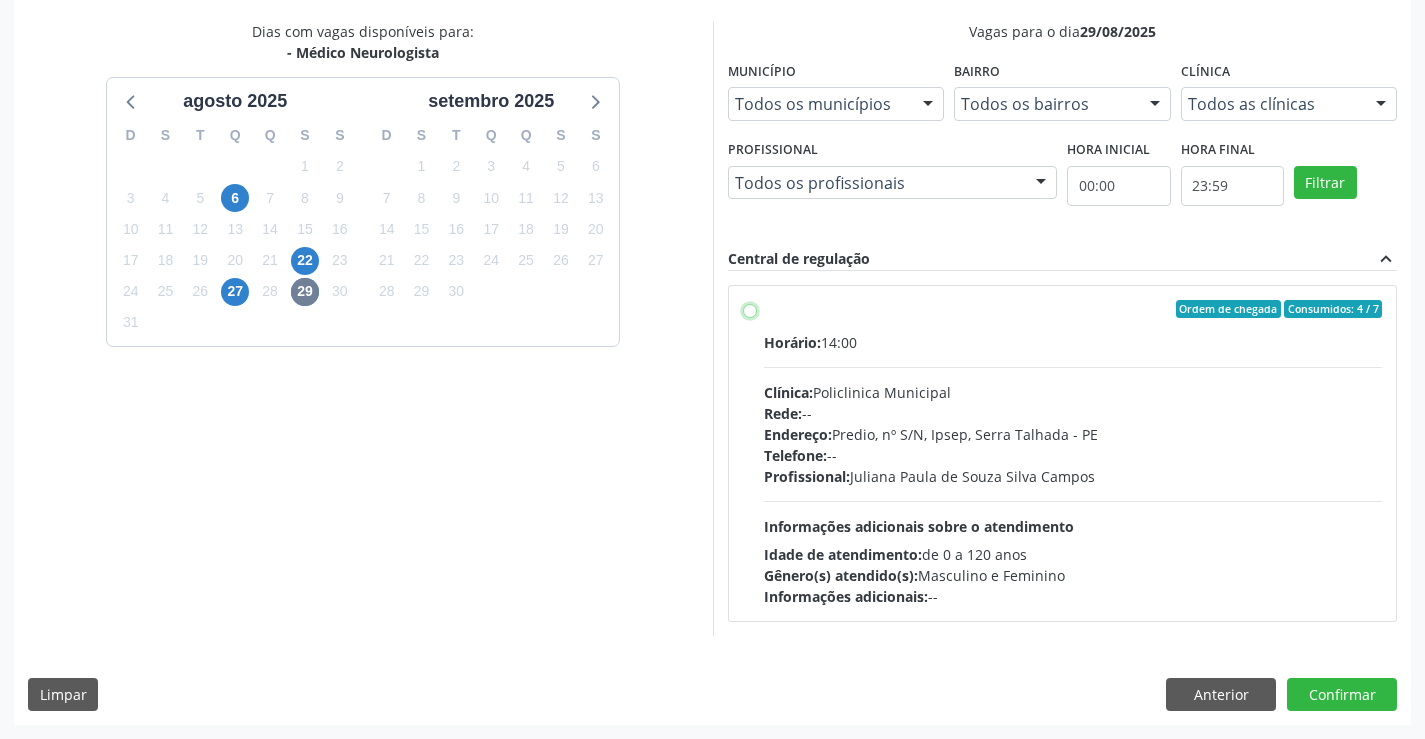 click on "Ordem de chegada
Consumidos: 4 / 7
Horário:   14:00
Clínica:  Policlinica Municipal
Rede:
--
Endereço:   Predio, nº S/N, [CITY], [STATE]
Telefone:   --
Profissional:
[FIRST] [LAST] de [LAST] [LAST] [LAST]
Informações adicionais sobre o atendimento
Idade de atendimento:
de 0 a 120 anos
Gênero(s) atendido(s):
Masculino e Feminino
Informações adicionais:
--" at bounding box center (750, 309) 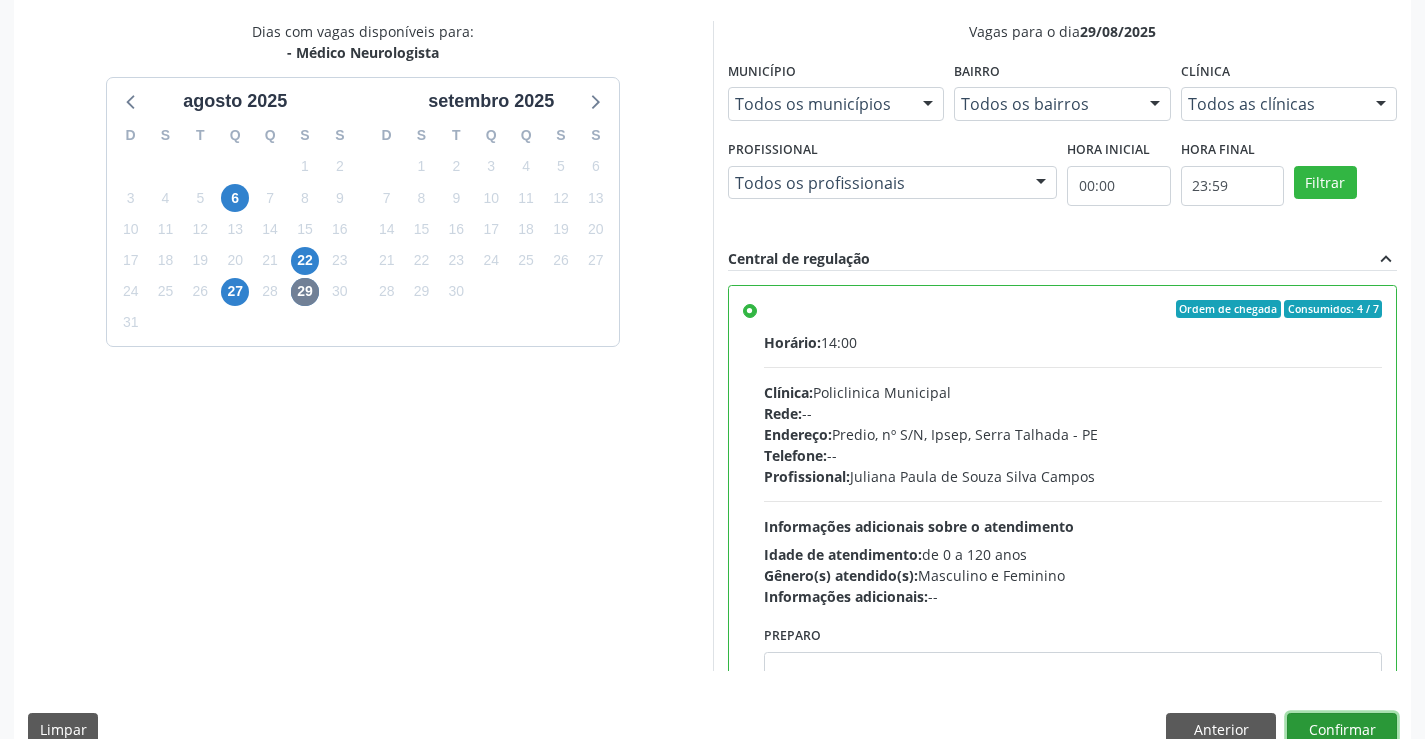 click on "Confirmar" at bounding box center (1342, 730) 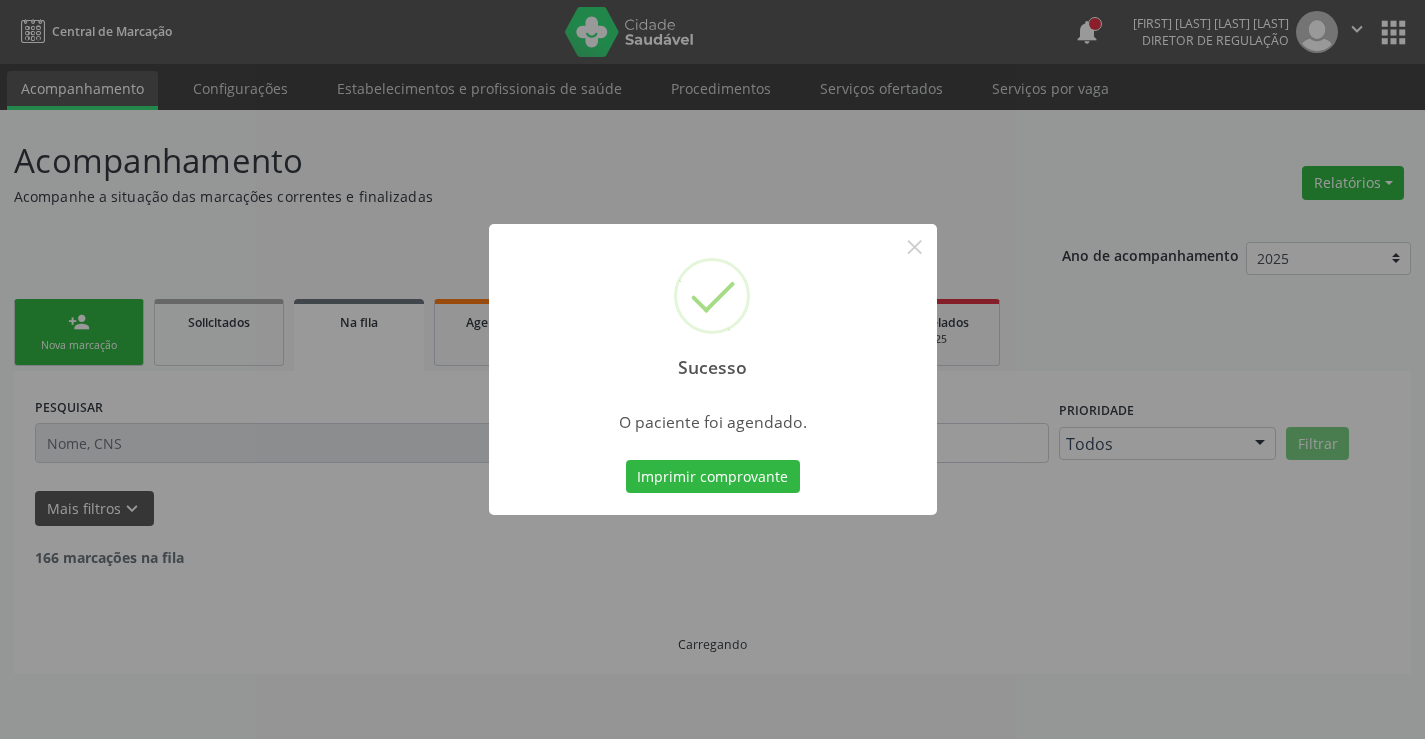 scroll, scrollTop: 0, scrollLeft: 0, axis: both 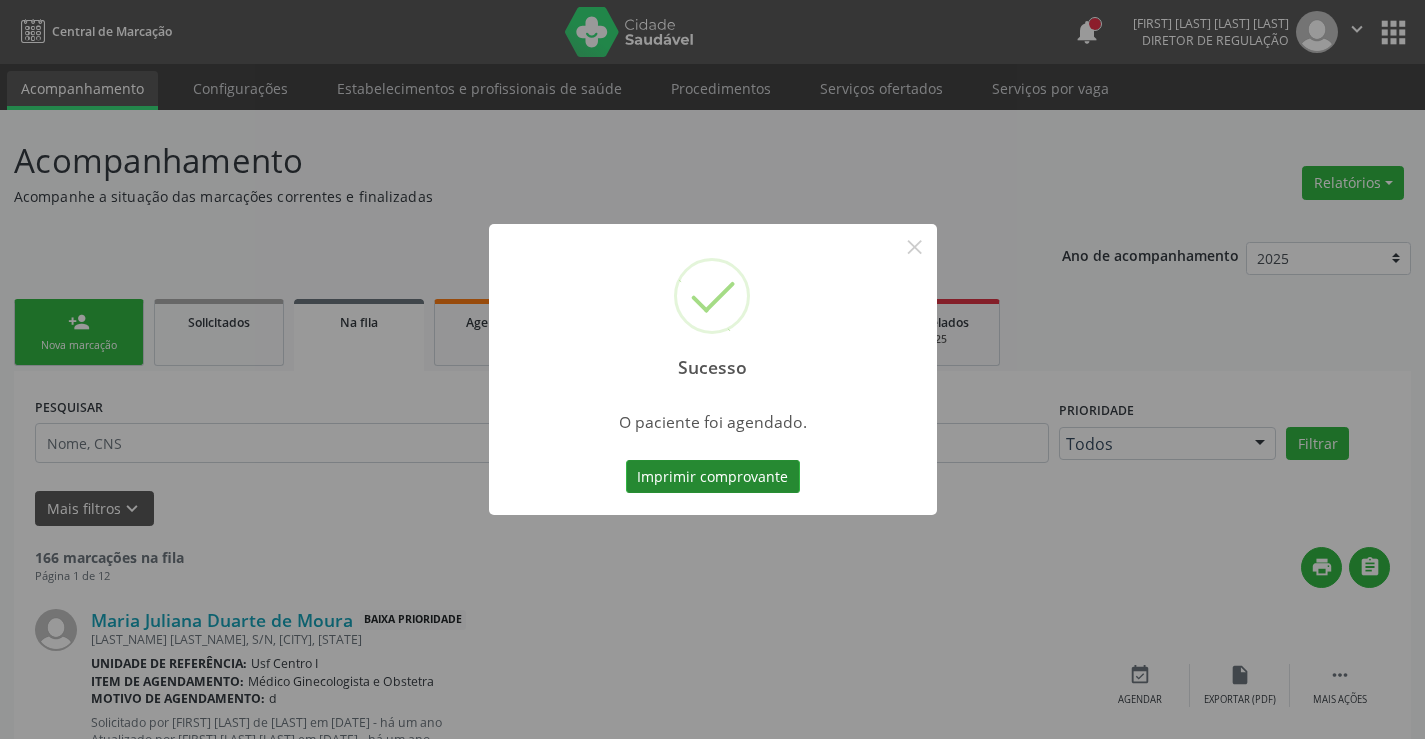 click on "Imprimir comprovante" at bounding box center (713, 477) 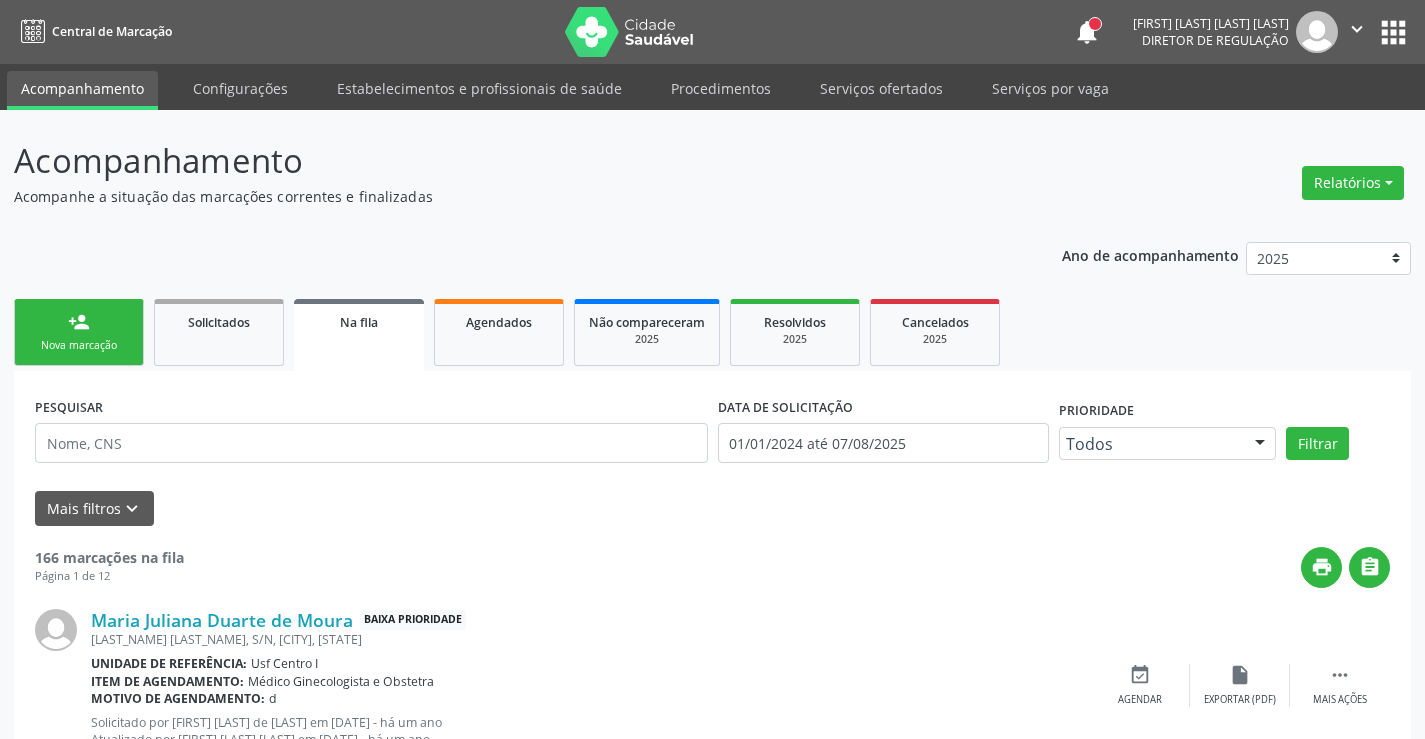 click on "person_add
Nova marcação" at bounding box center (79, 332) 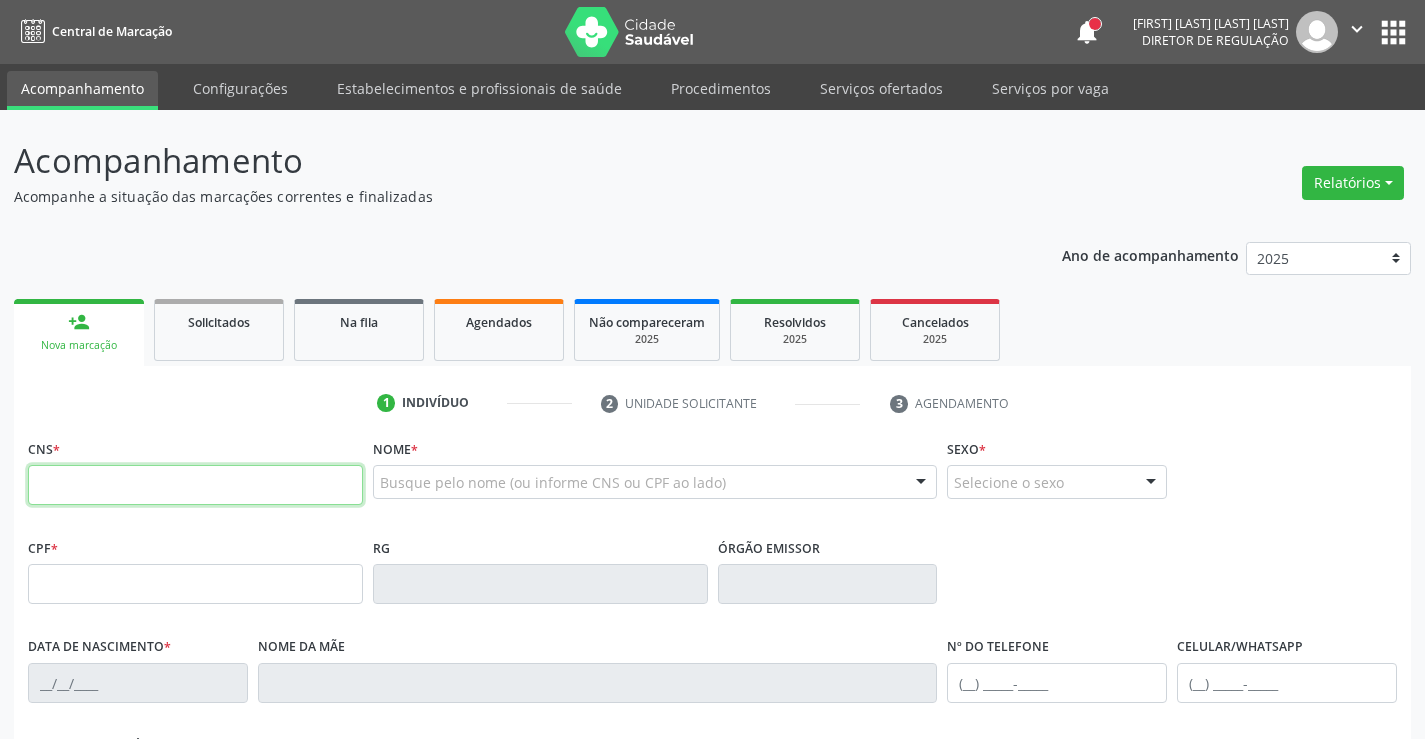 click at bounding box center [195, 485] 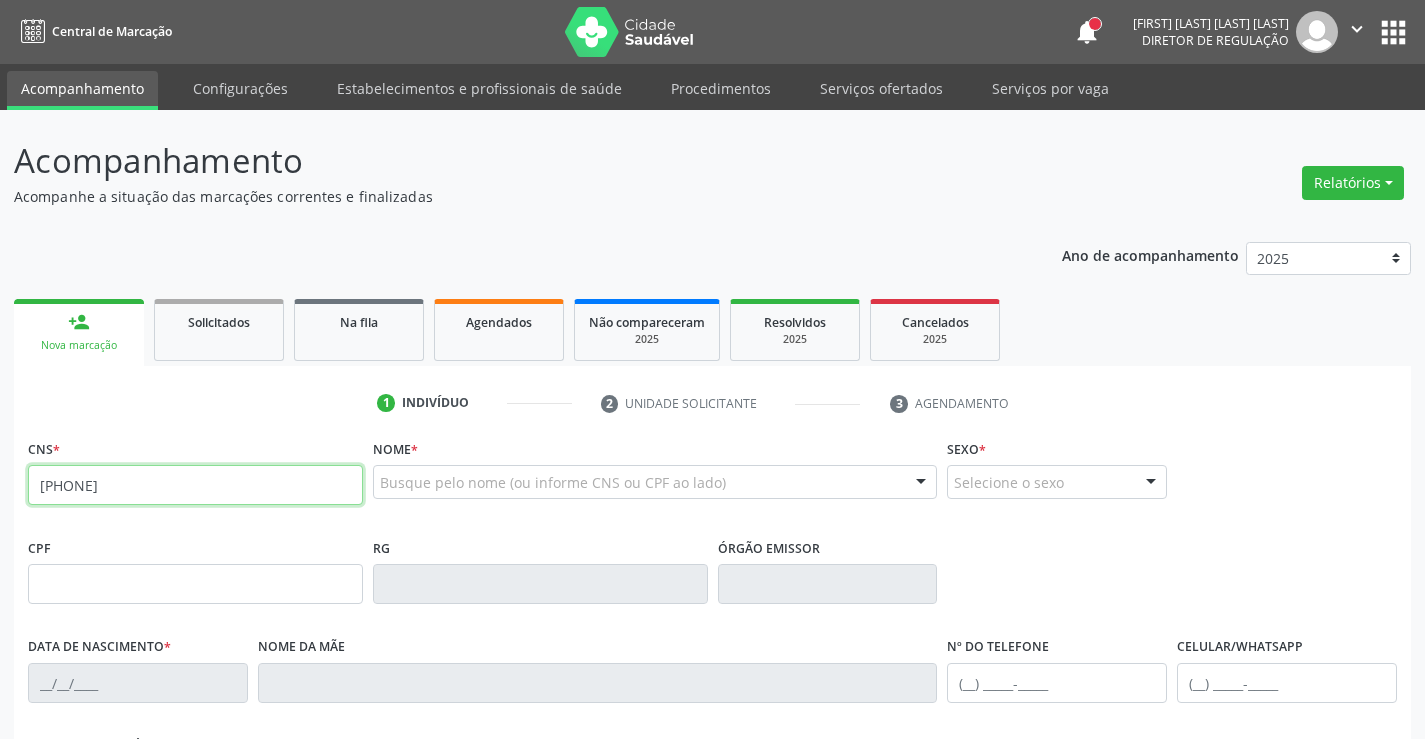 type on "[PHONE]" 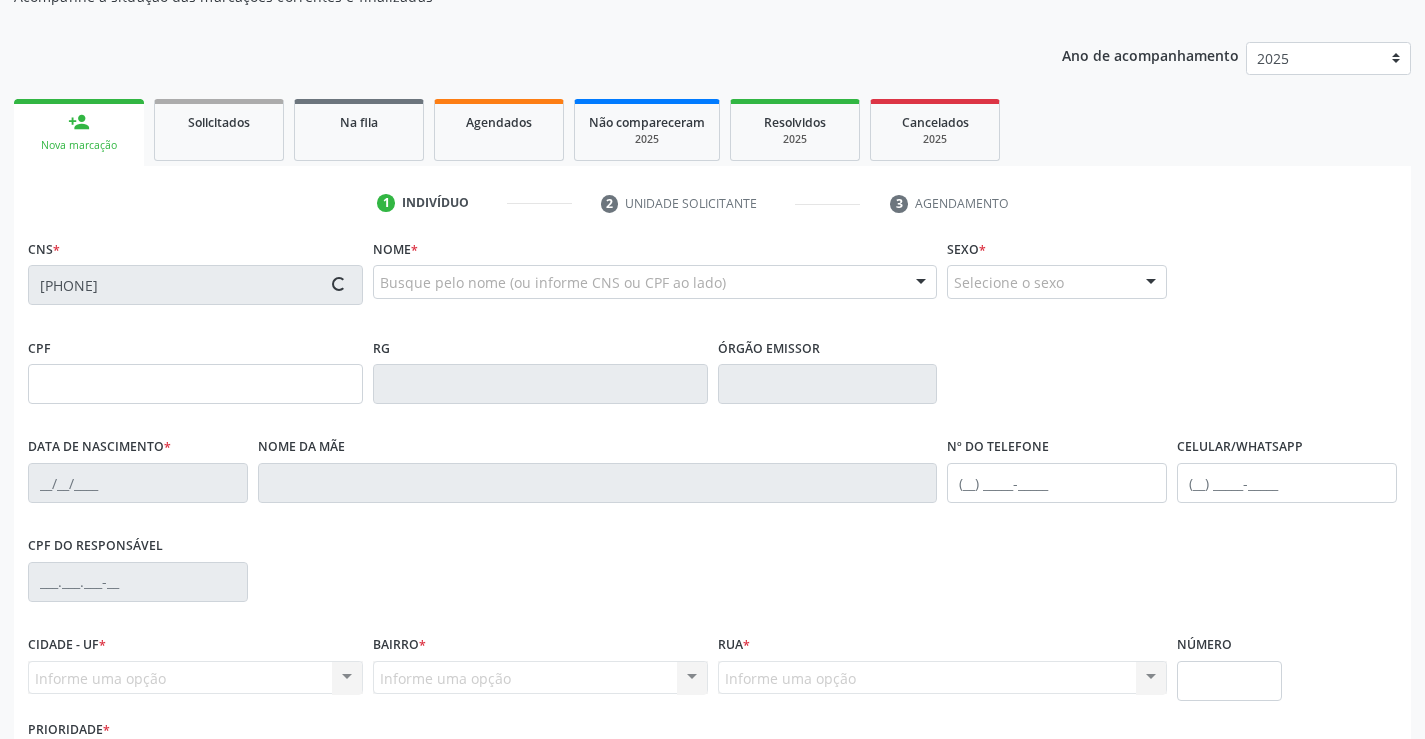 scroll, scrollTop: 345, scrollLeft: 0, axis: vertical 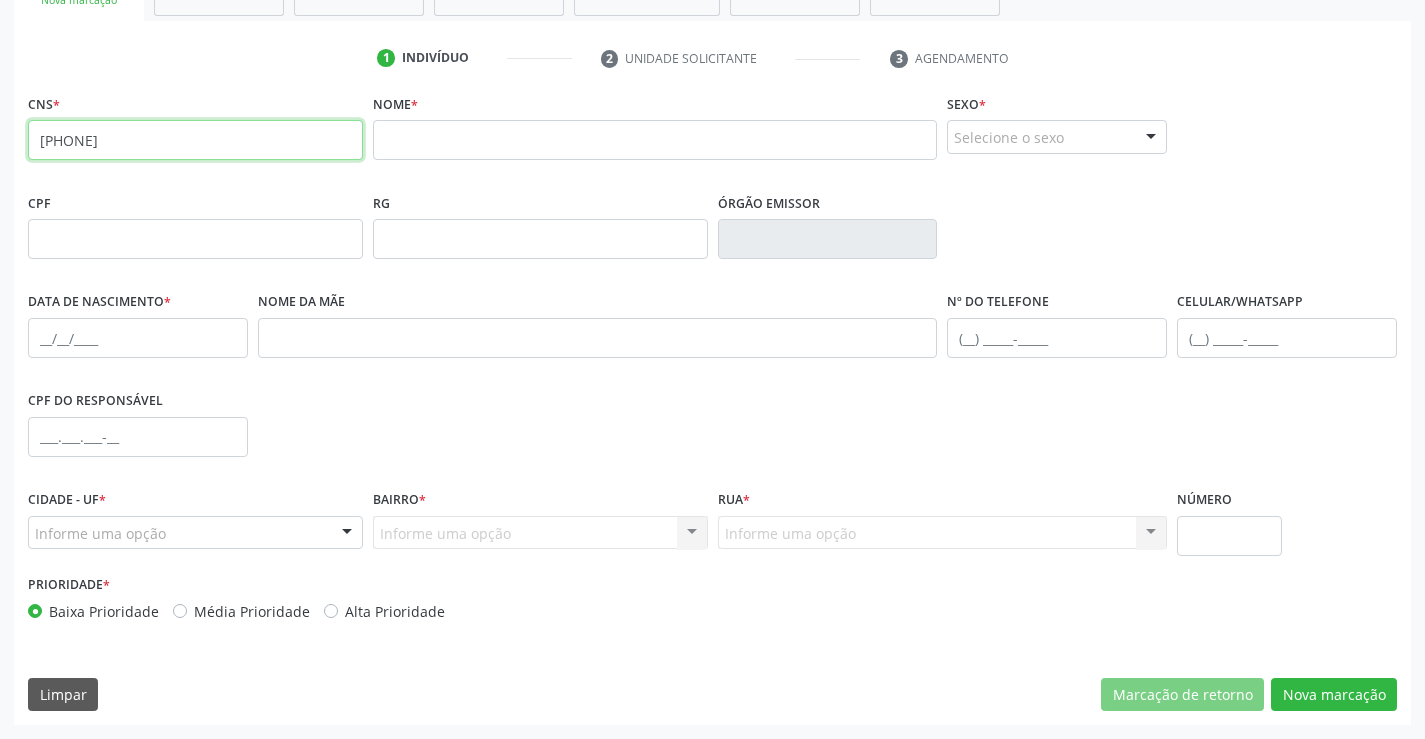 drag, startPoint x: 184, startPoint y: 140, endPoint x: 18, endPoint y: 158, distance: 166.97305 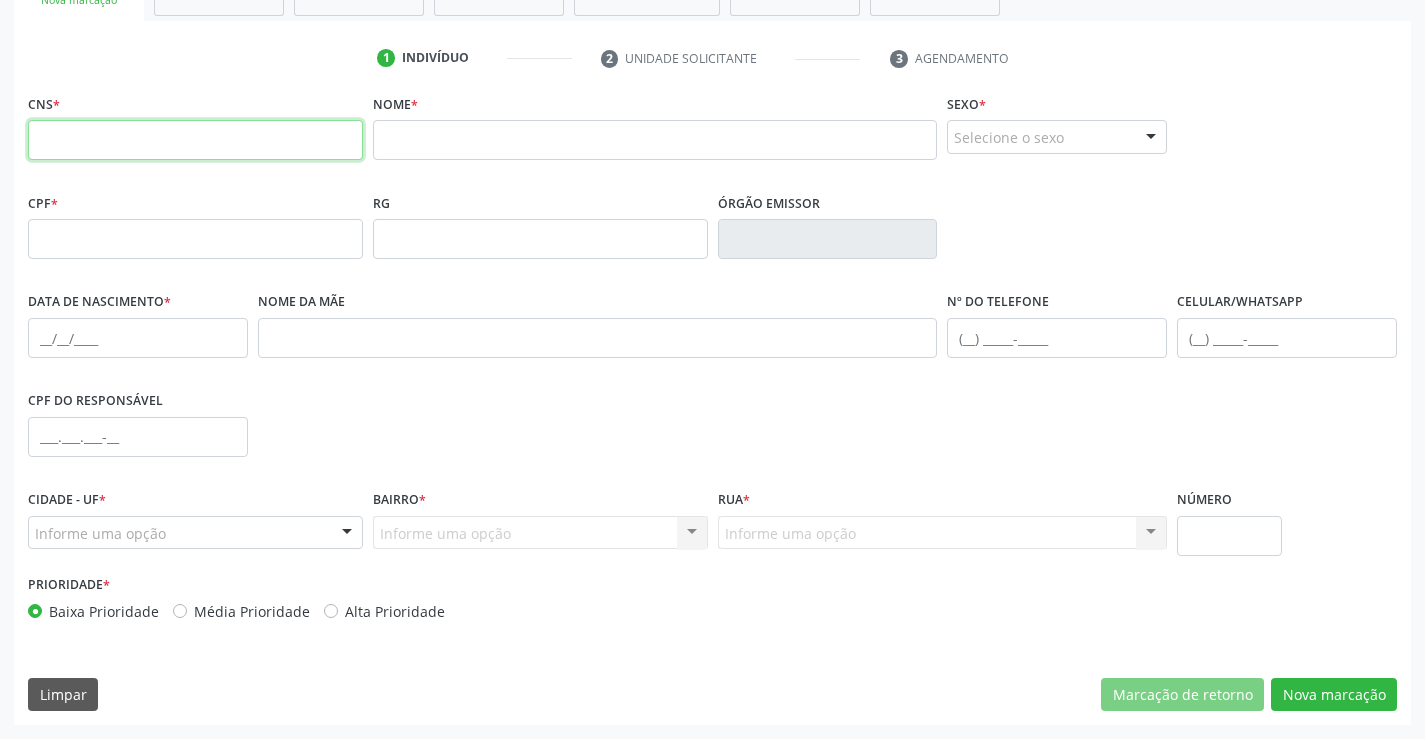 type 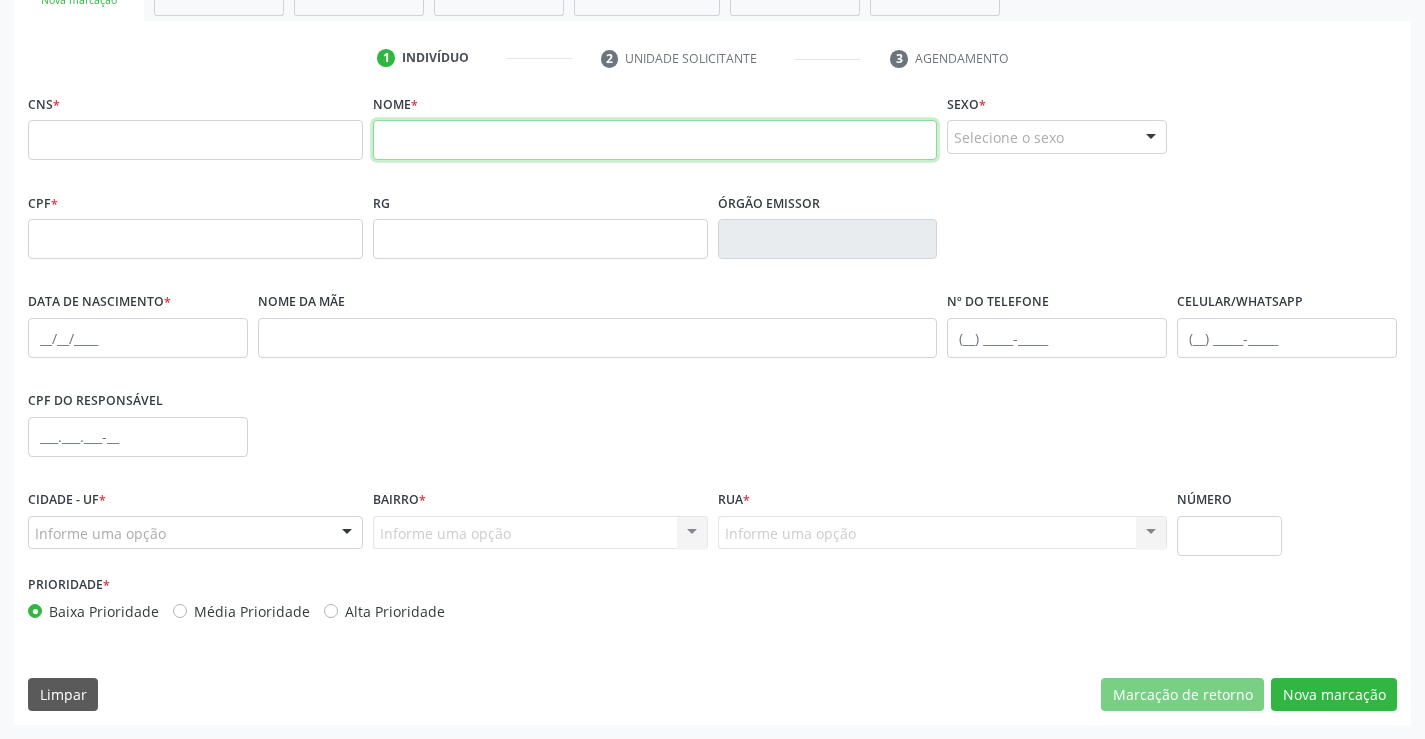 click at bounding box center (655, 140) 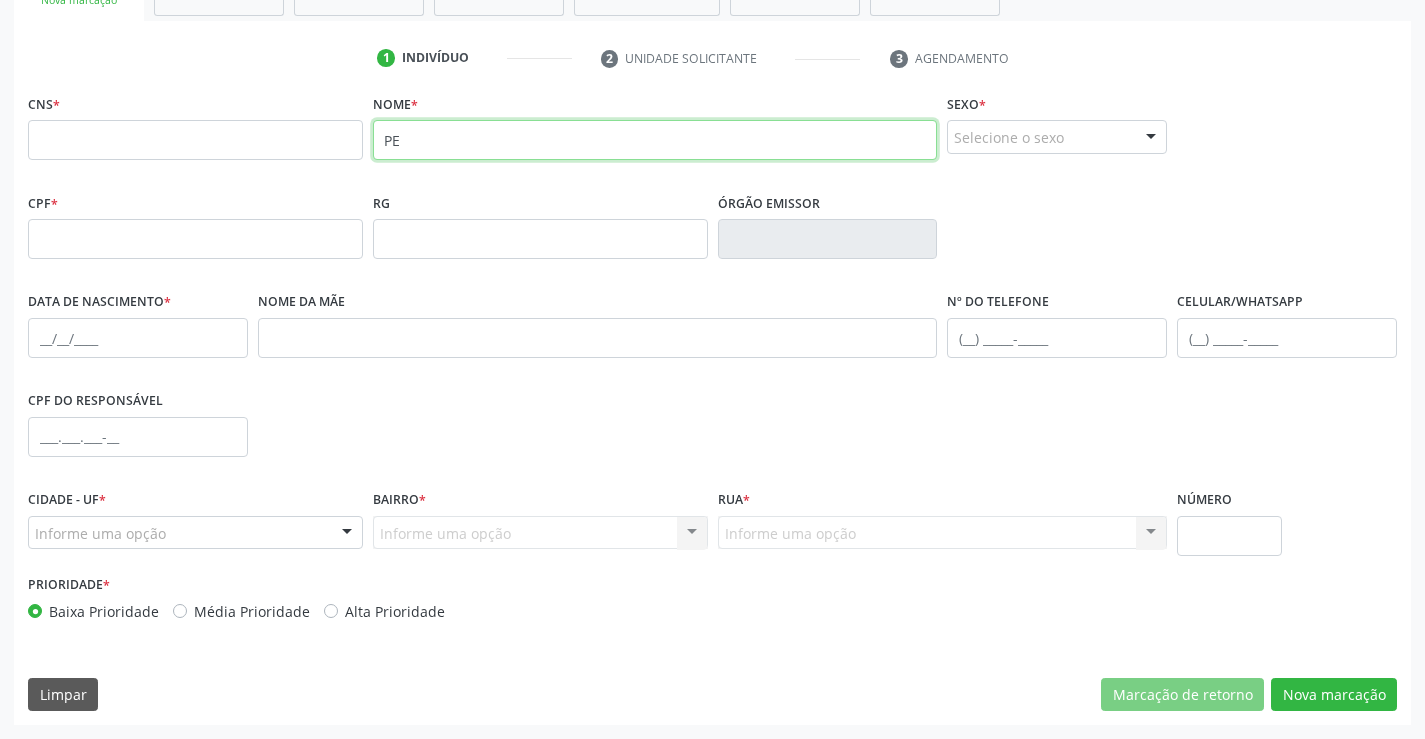 type on "P" 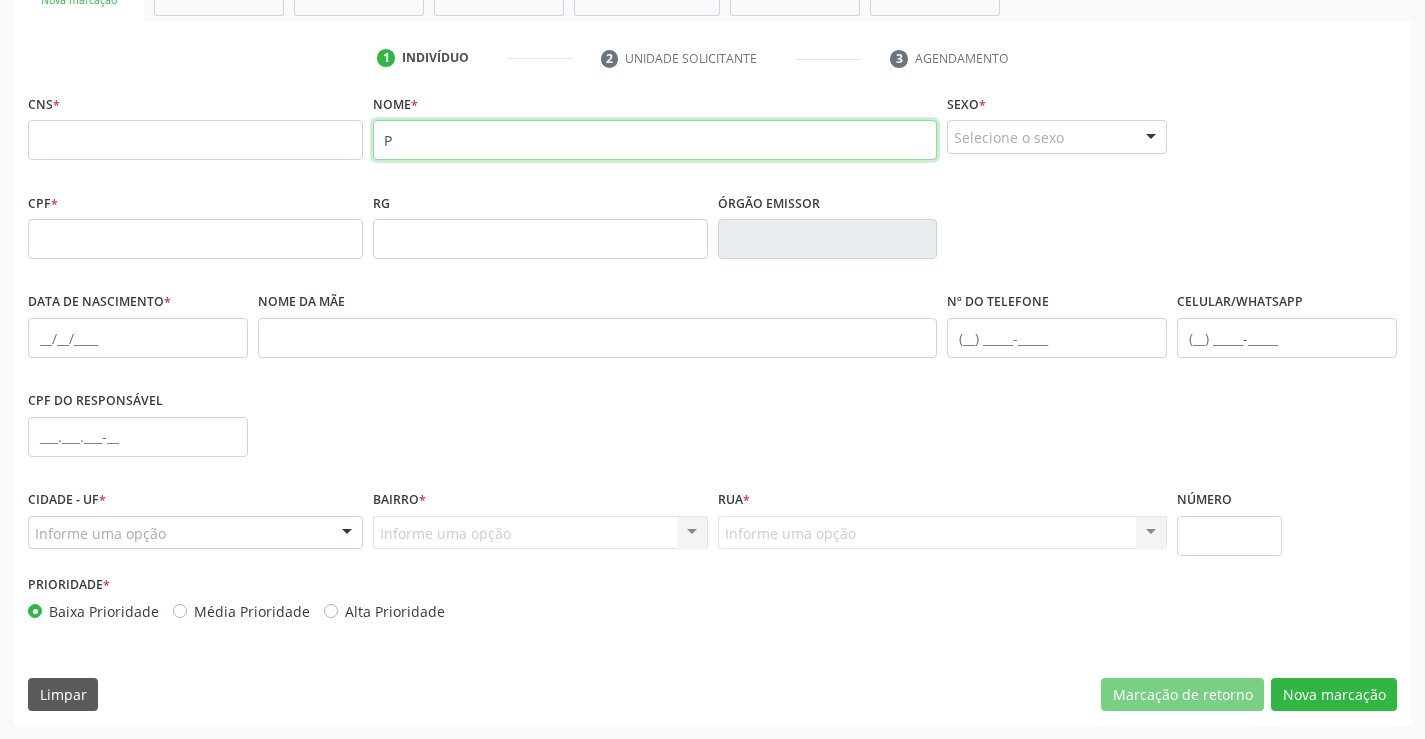 type 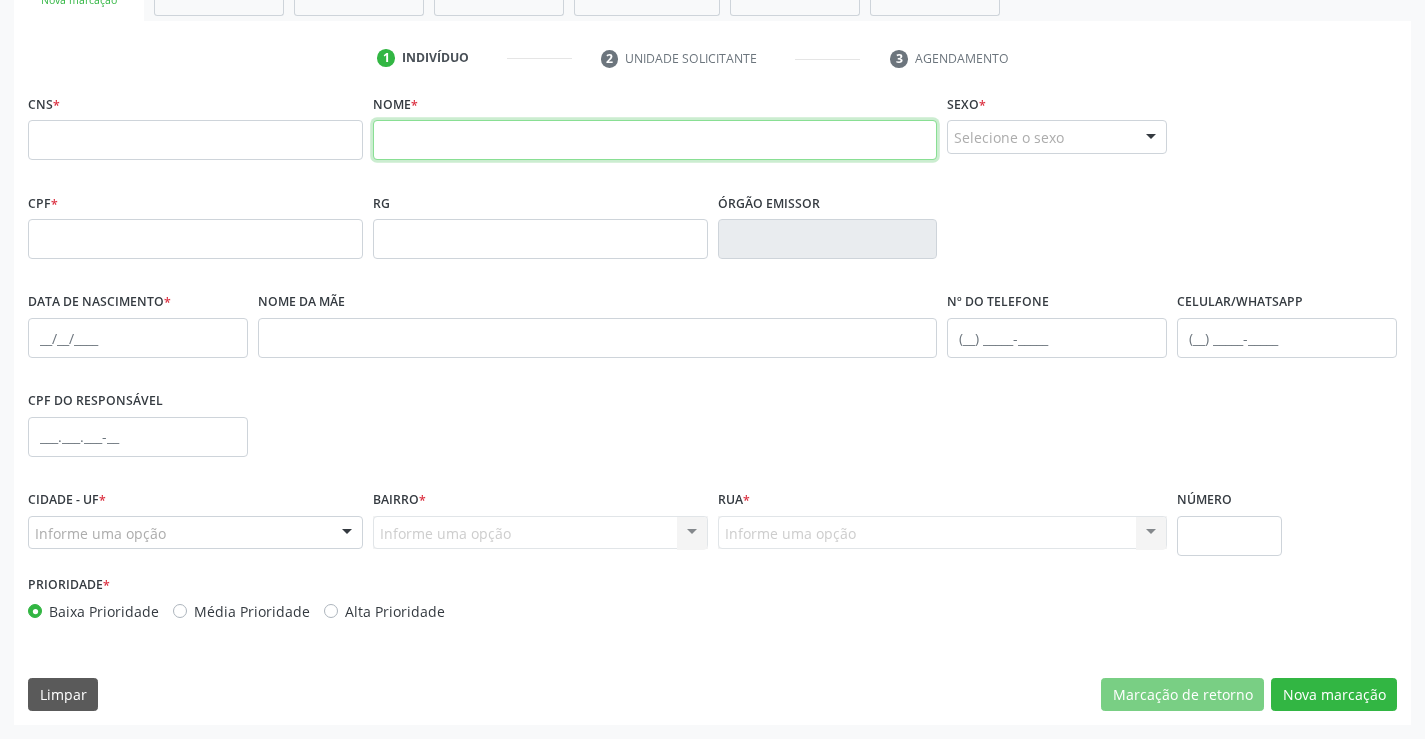 scroll, scrollTop: 0, scrollLeft: 0, axis: both 